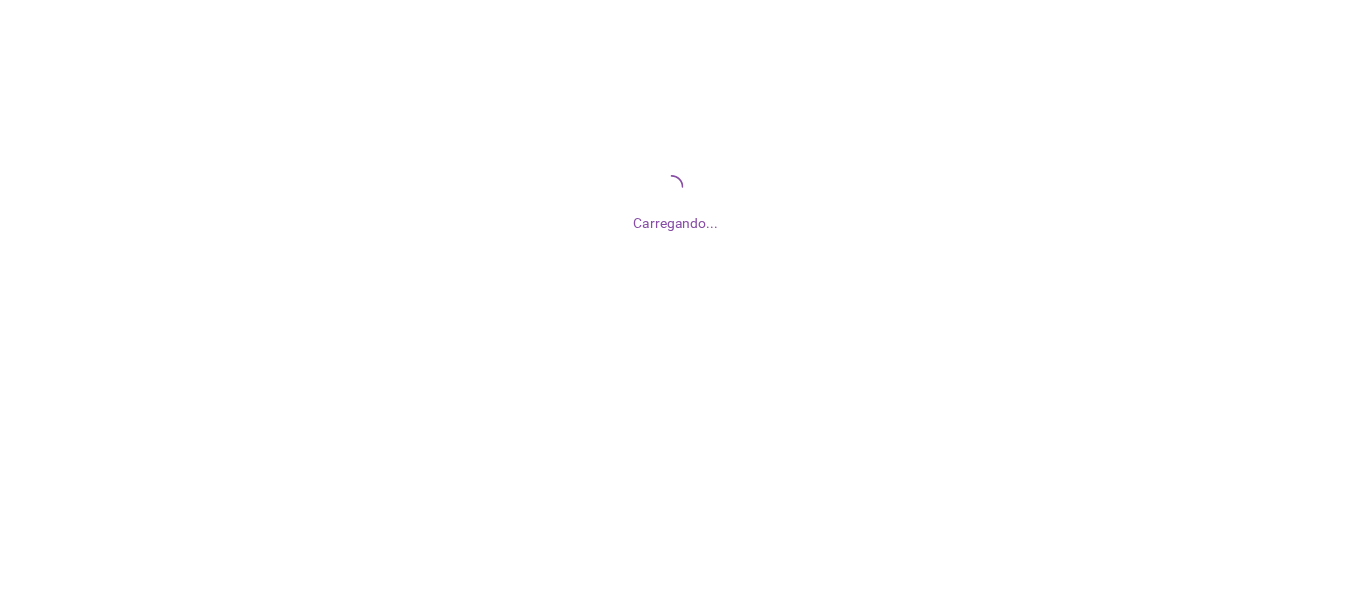 scroll, scrollTop: 0, scrollLeft: 0, axis: both 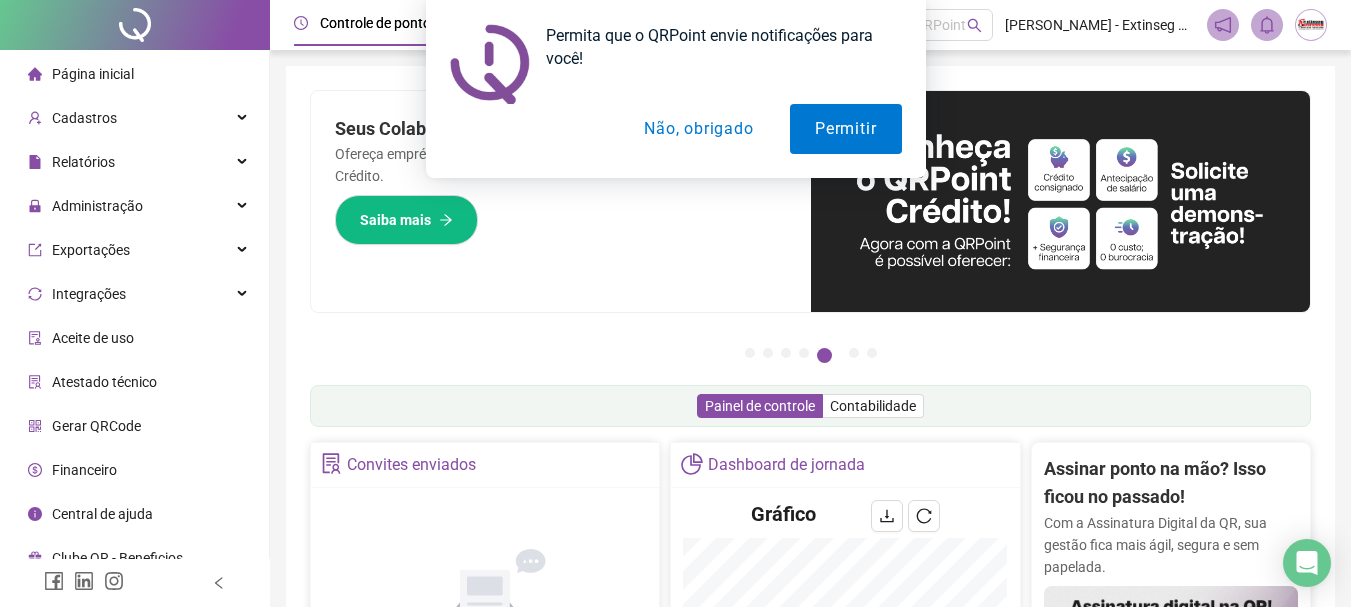 click on "Não, obrigado" at bounding box center [698, 129] 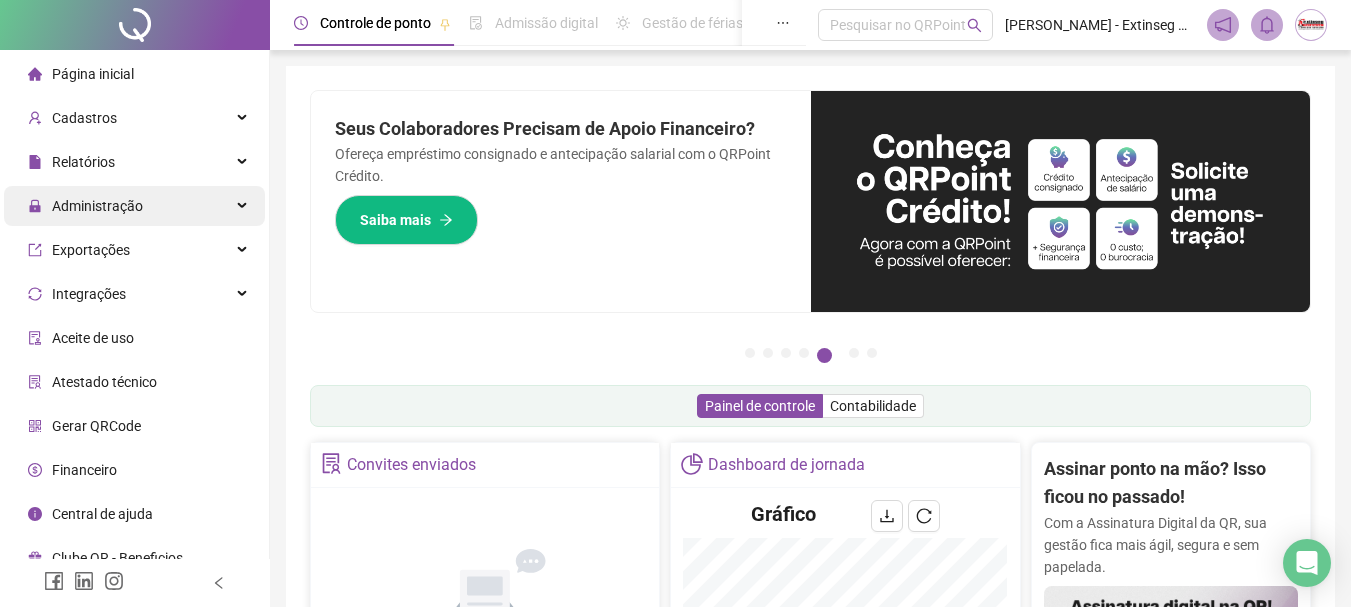 click on "Administração" at bounding box center (85, 206) 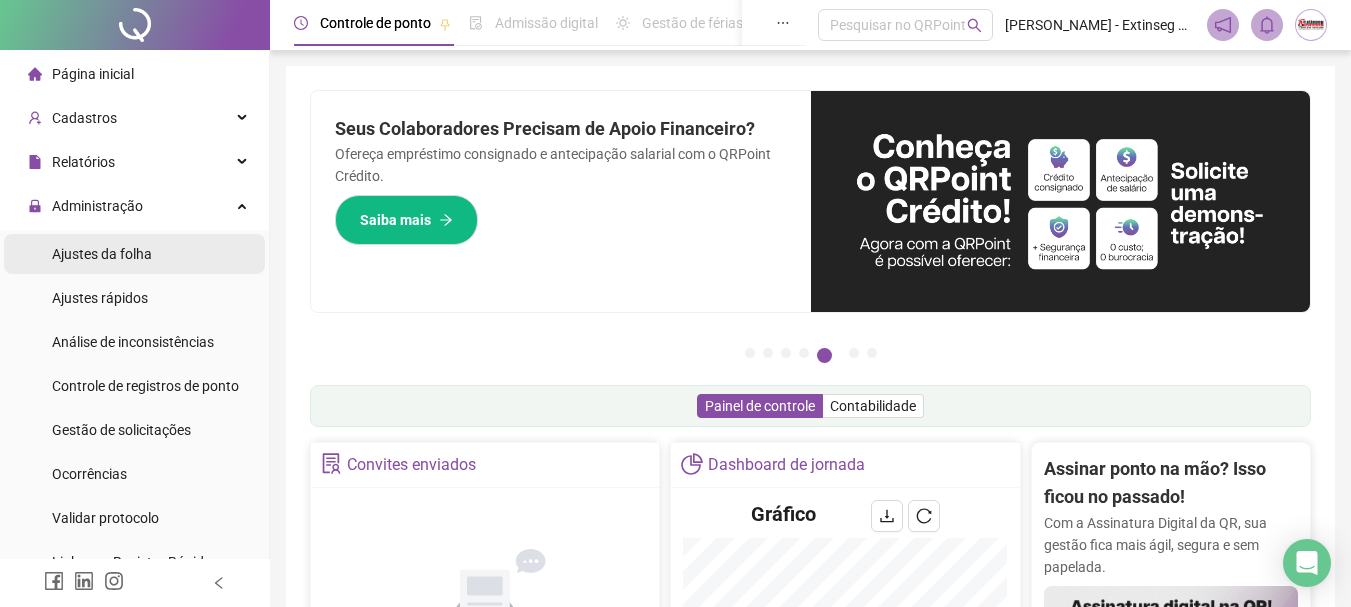 click on "Ajustes da folha" at bounding box center [102, 254] 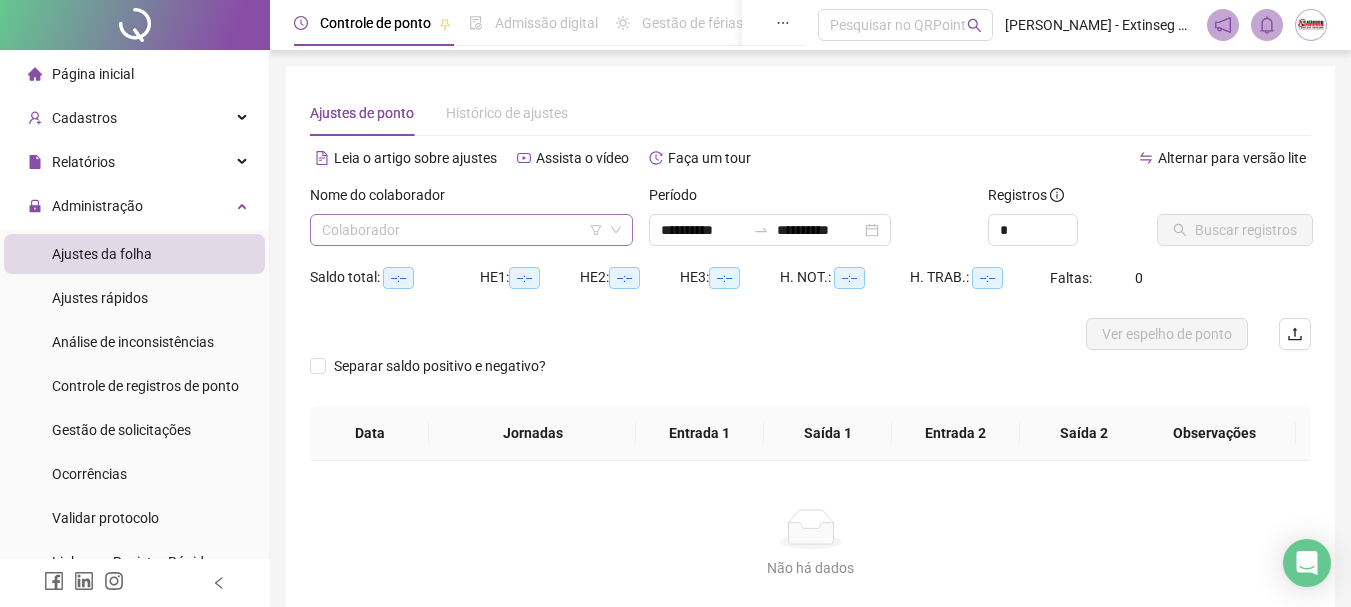 click at bounding box center (465, 230) 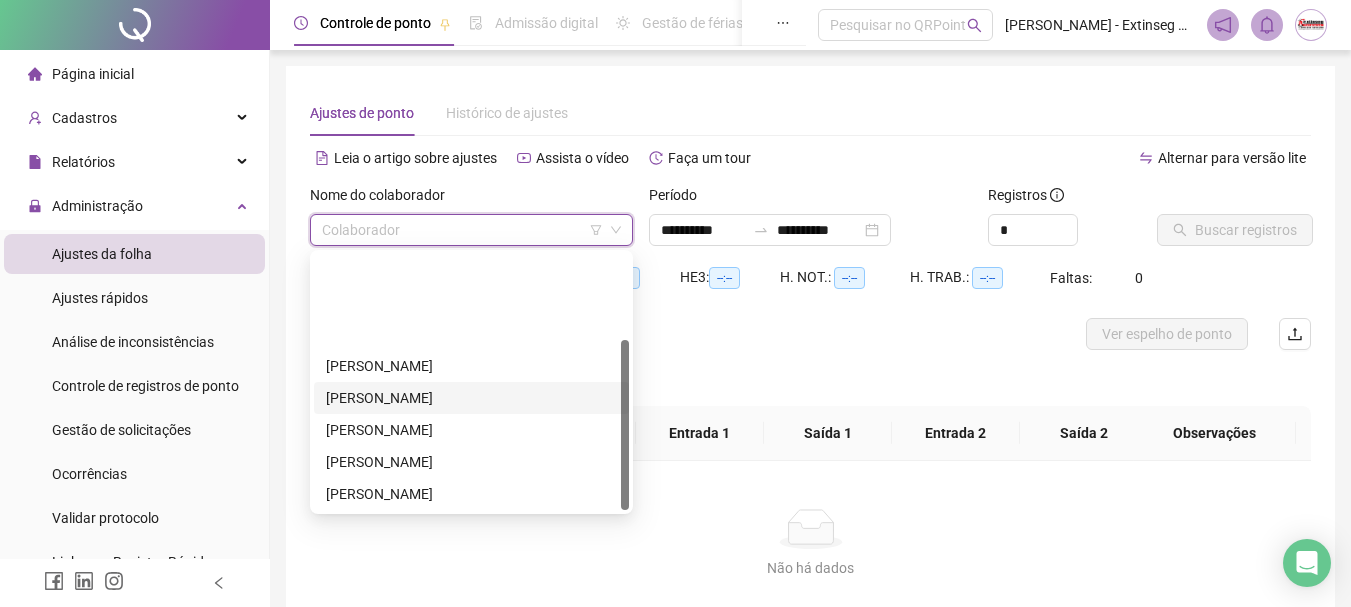 scroll, scrollTop: 128, scrollLeft: 0, axis: vertical 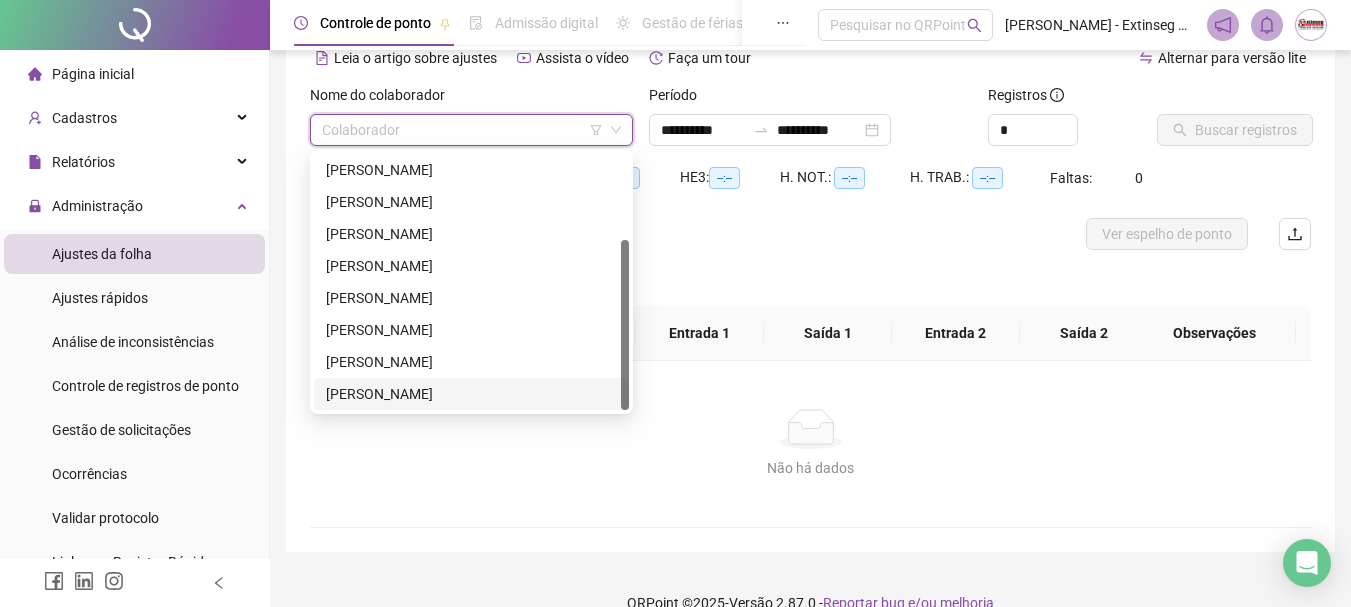 click on "[PERSON_NAME]" at bounding box center (471, 394) 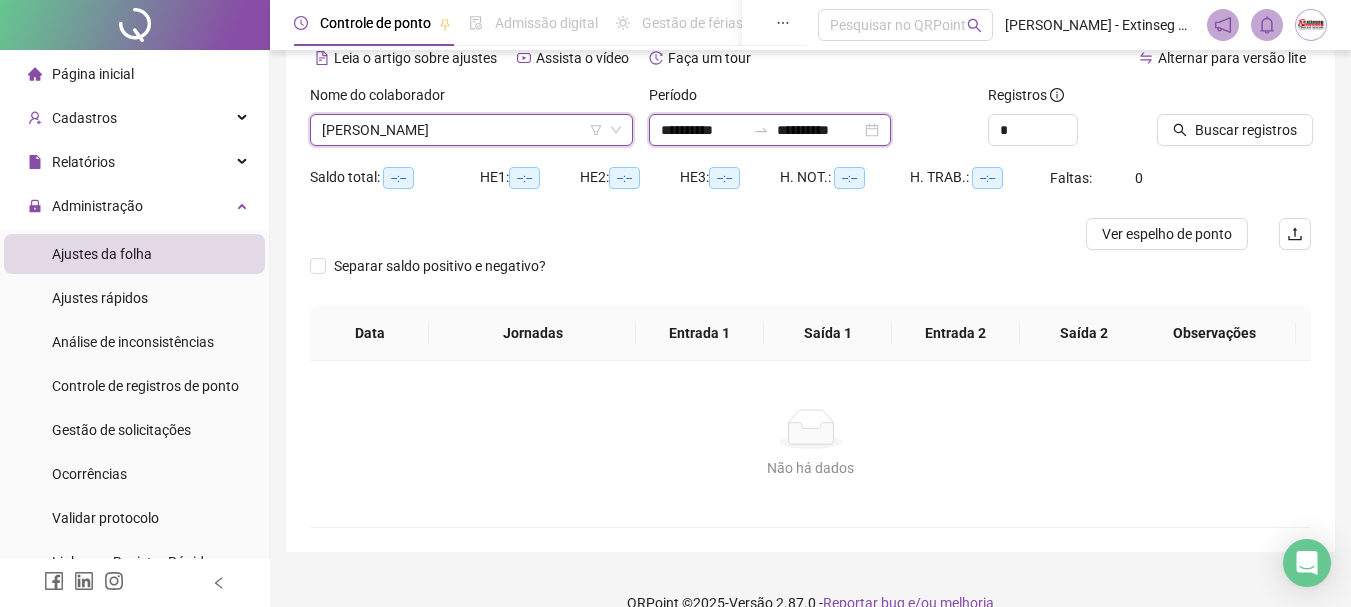click on "**********" at bounding box center [819, 130] 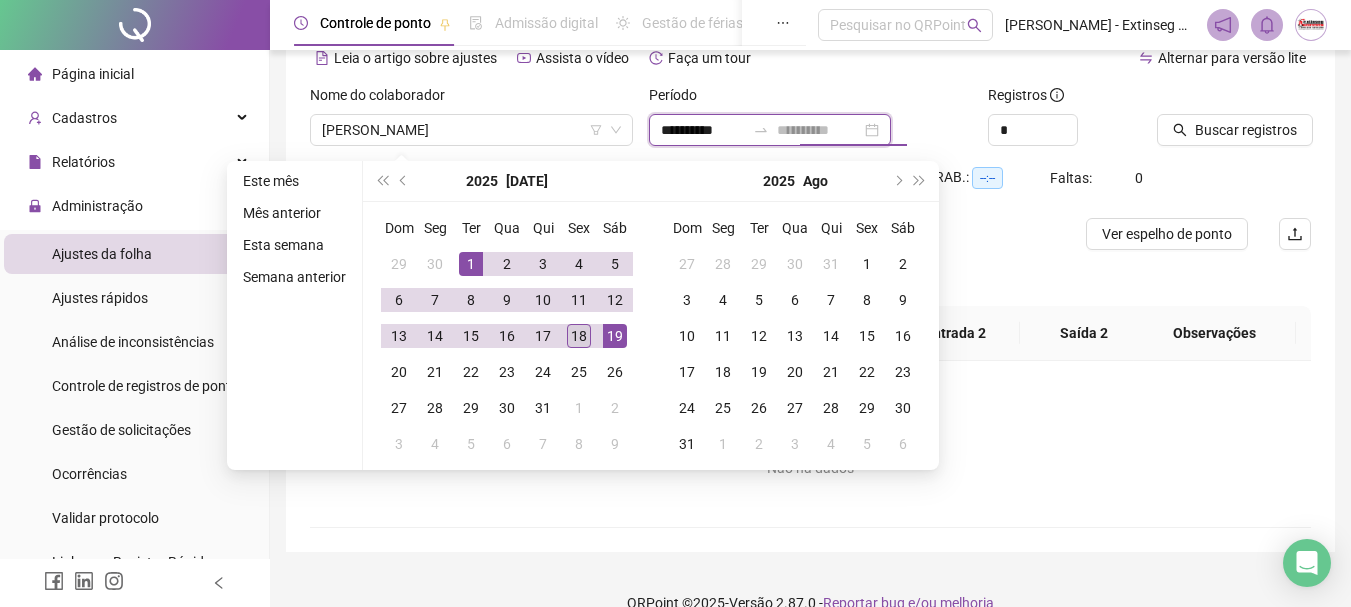 type on "**********" 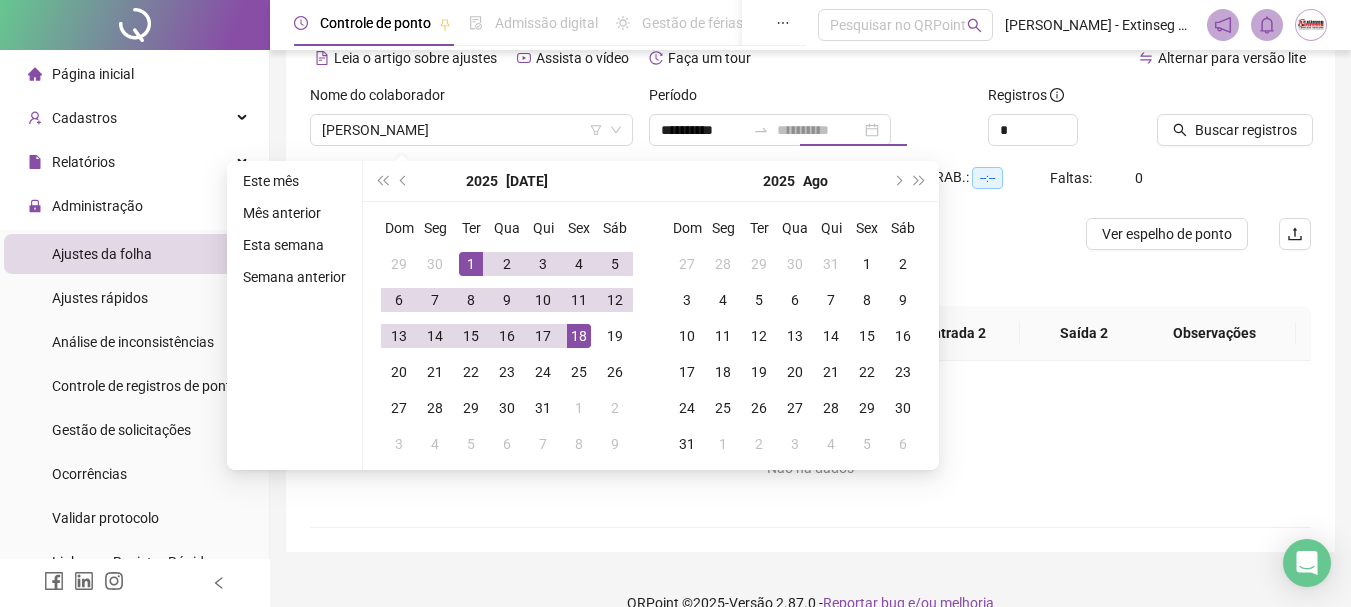 click on "18" at bounding box center (579, 336) 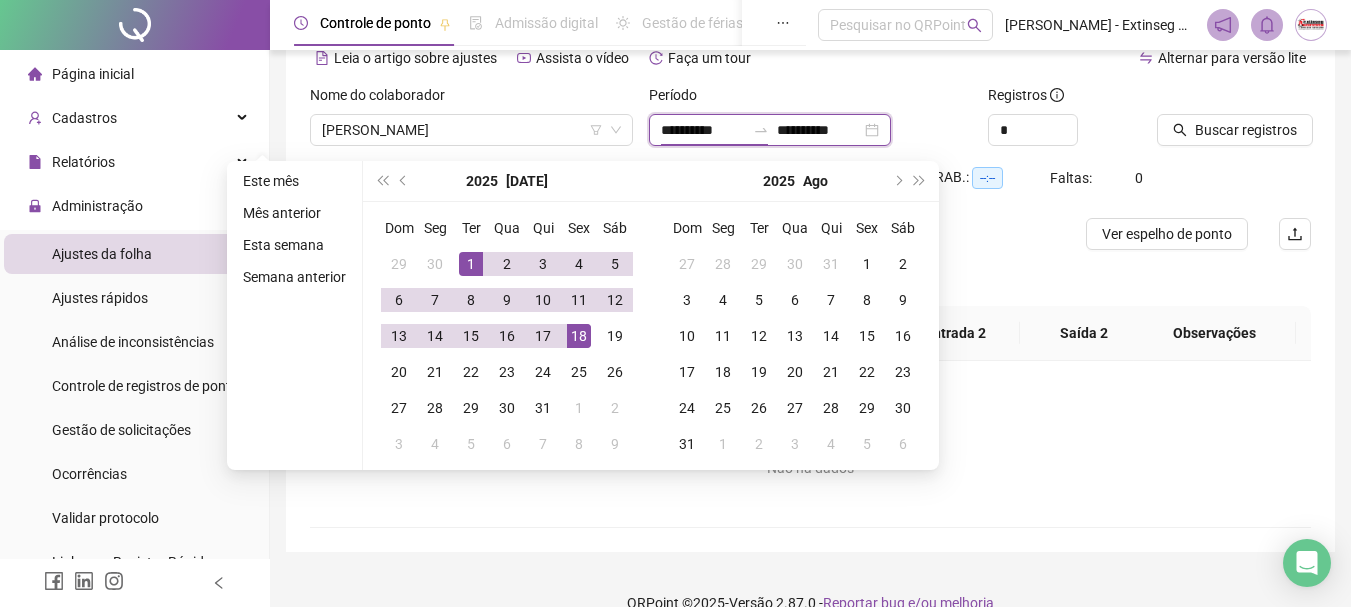 type on "**********" 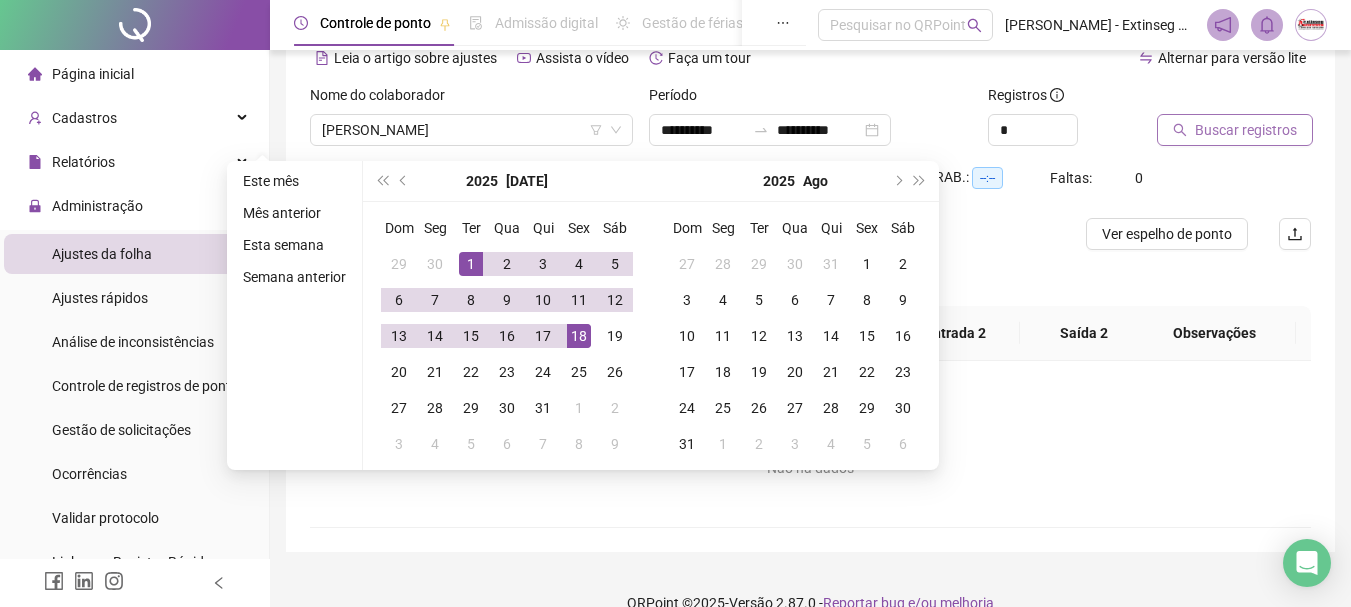 click on "Buscar registros" at bounding box center [1246, 130] 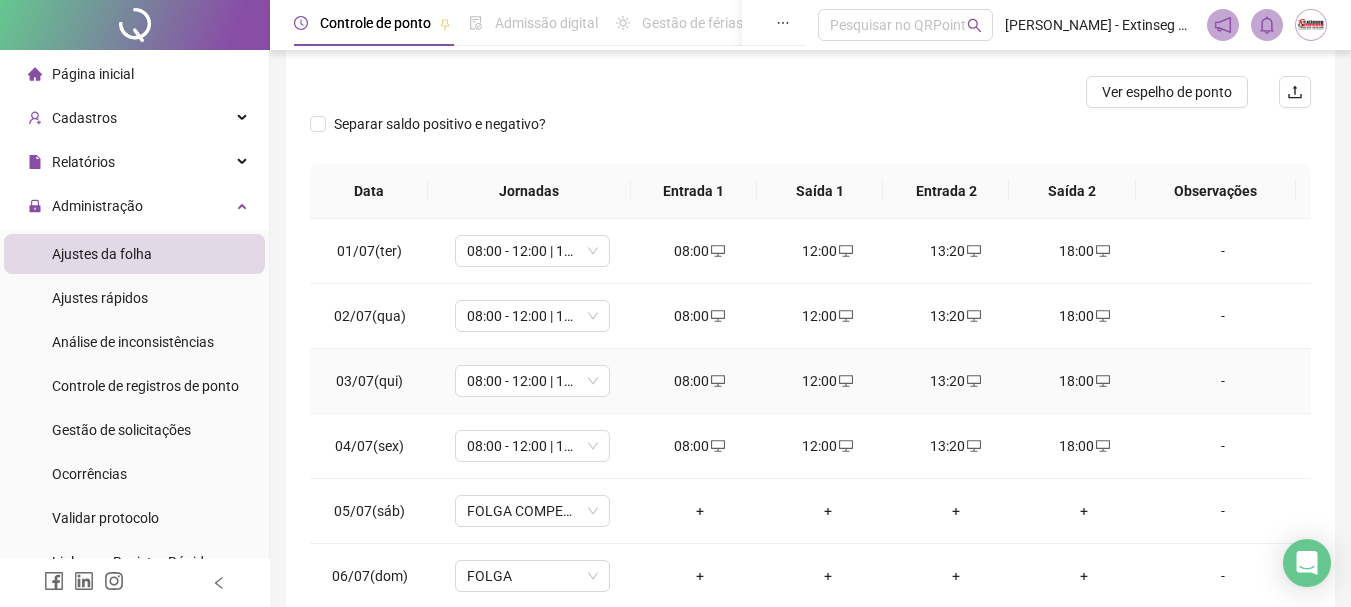 scroll, scrollTop: 391, scrollLeft: 0, axis: vertical 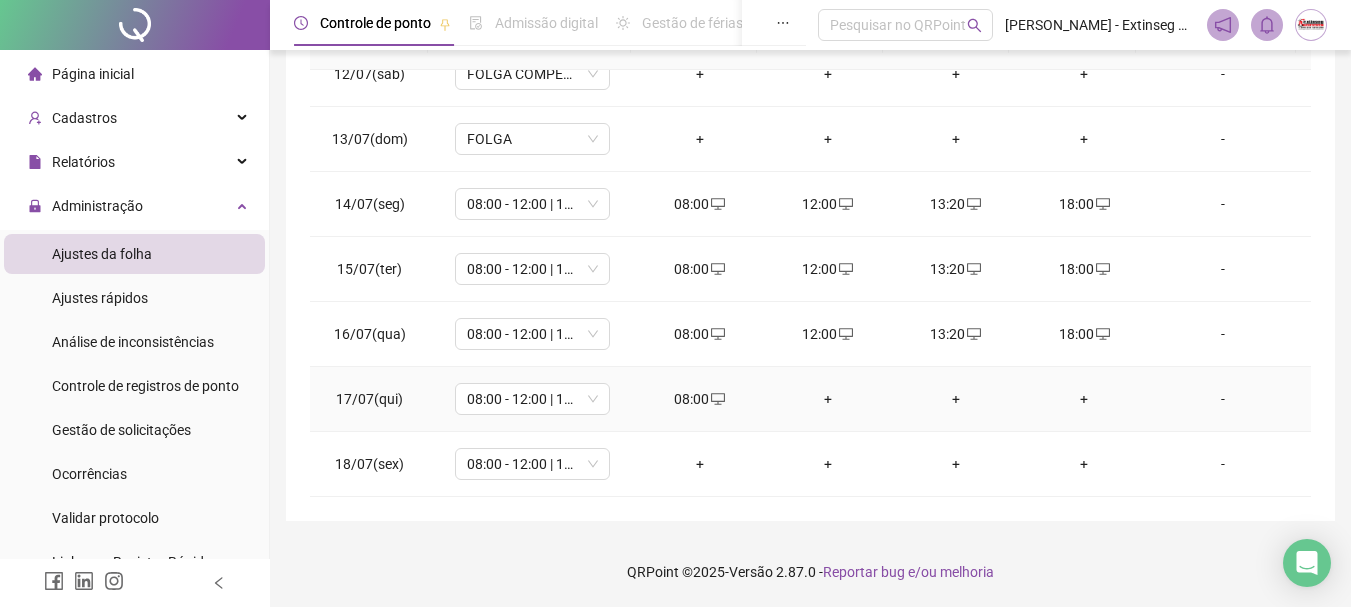 click on "+" at bounding box center [828, 399] 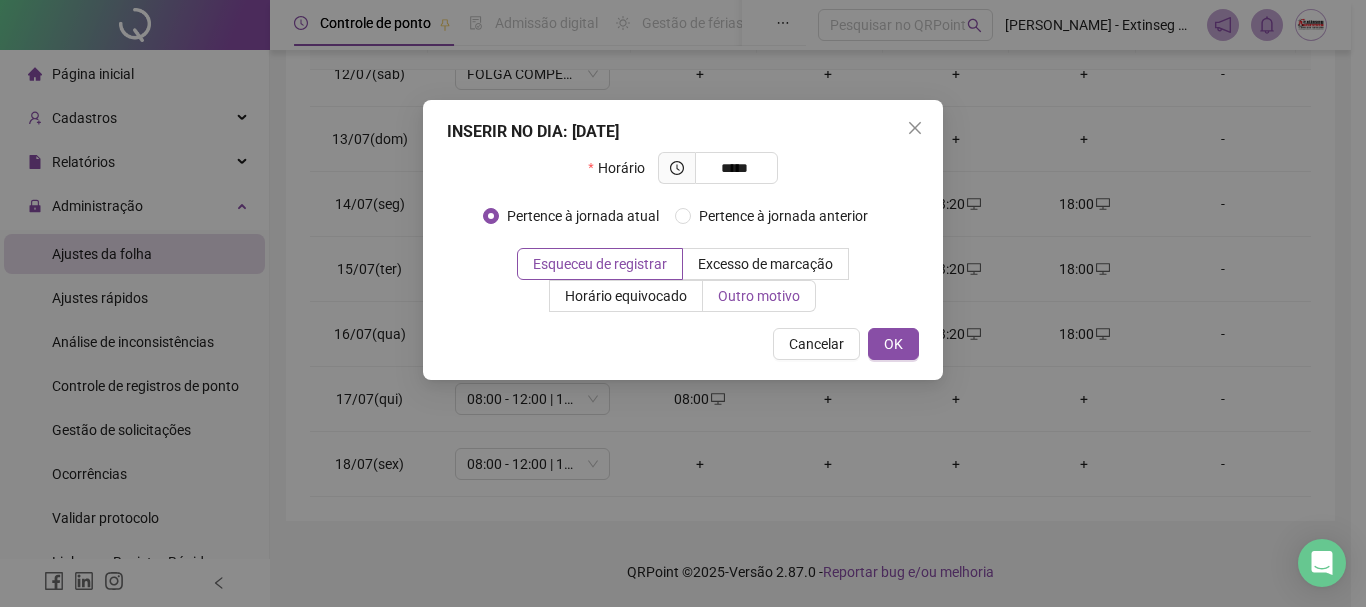 type on "*****" 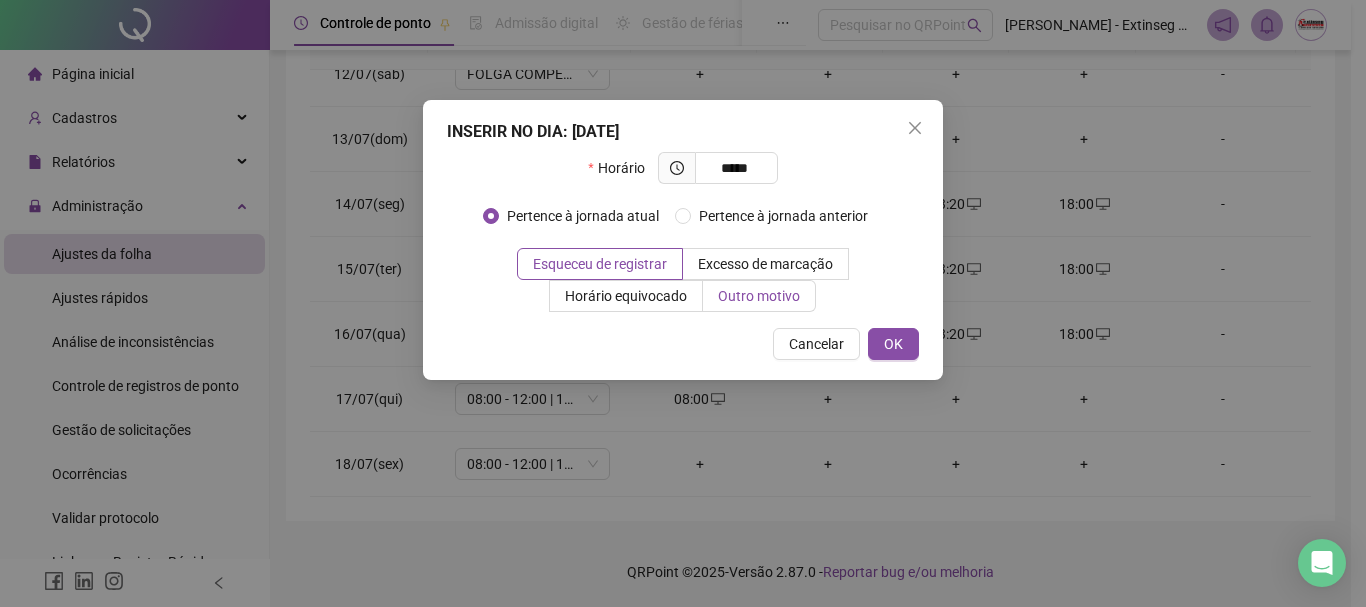 click on "Outro motivo" at bounding box center (759, 296) 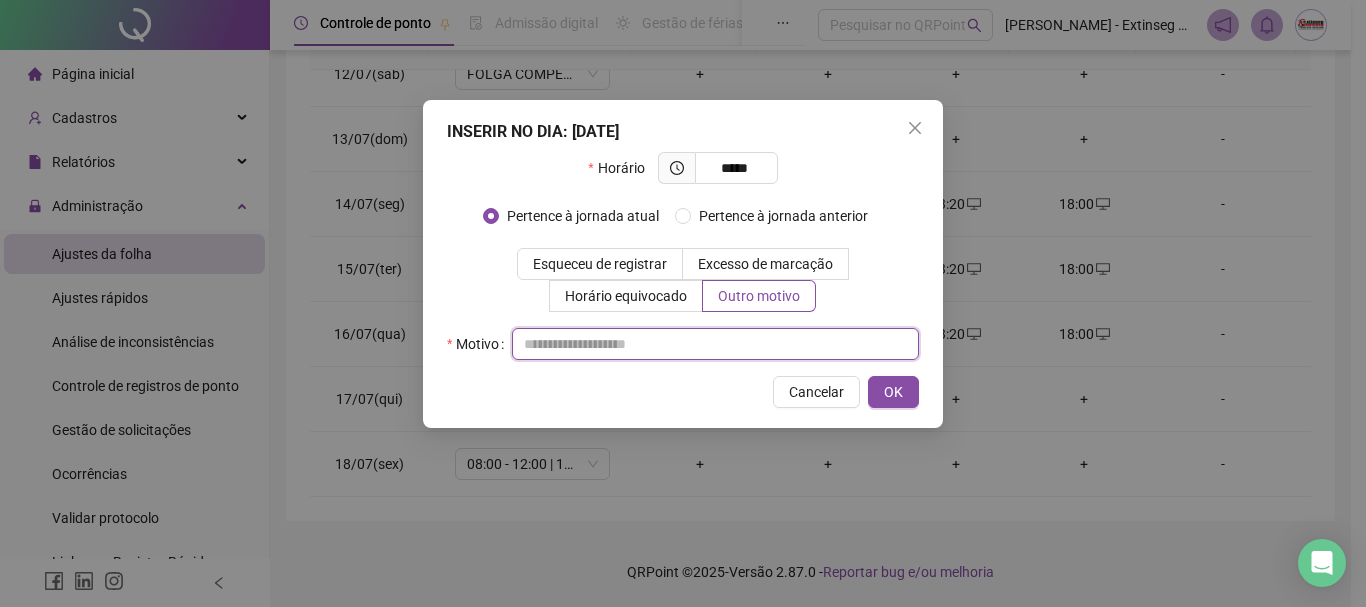 click at bounding box center [715, 344] 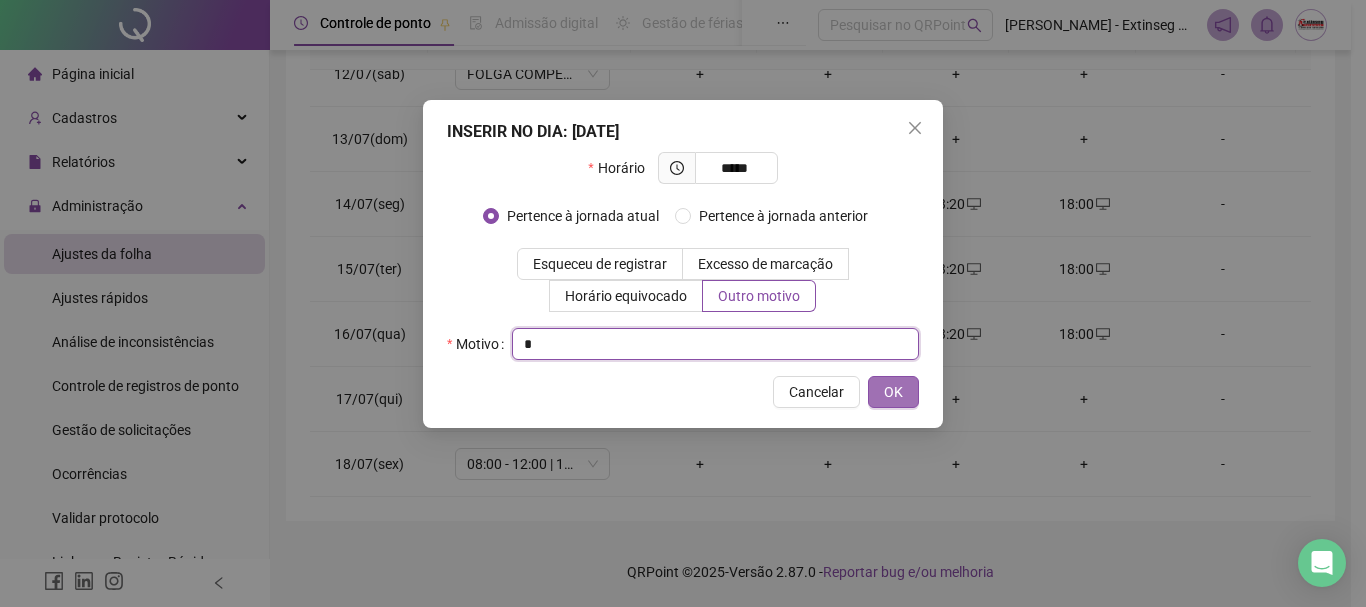 type on "*" 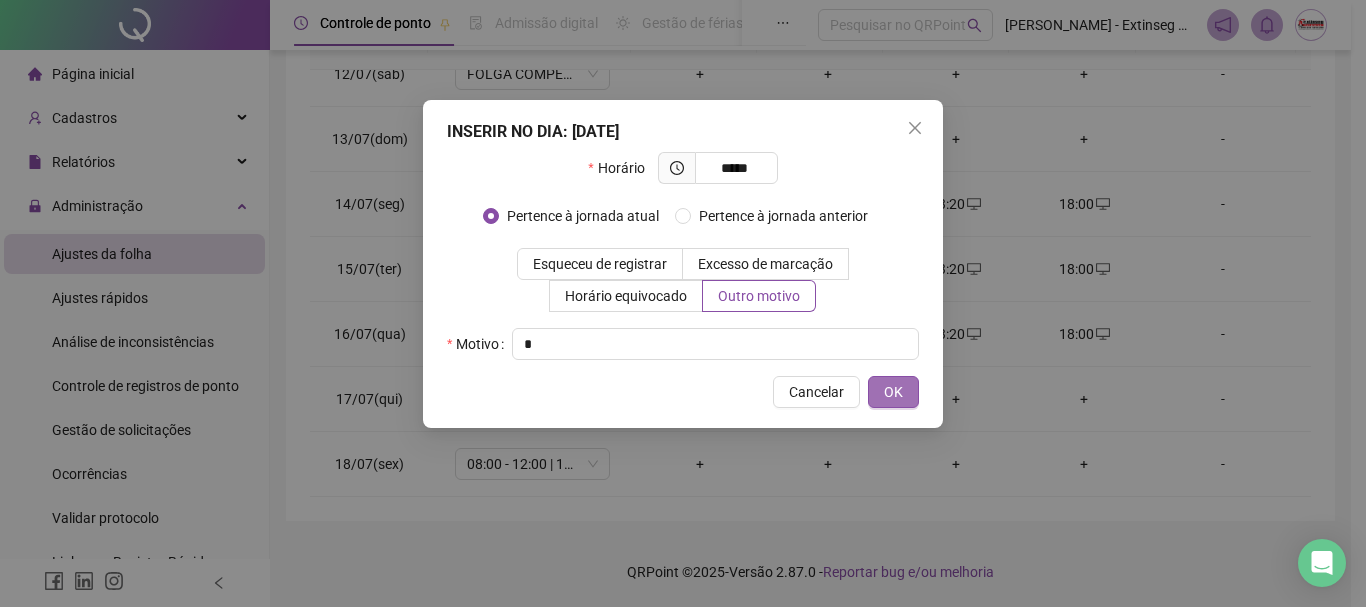 click on "OK" at bounding box center (893, 392) 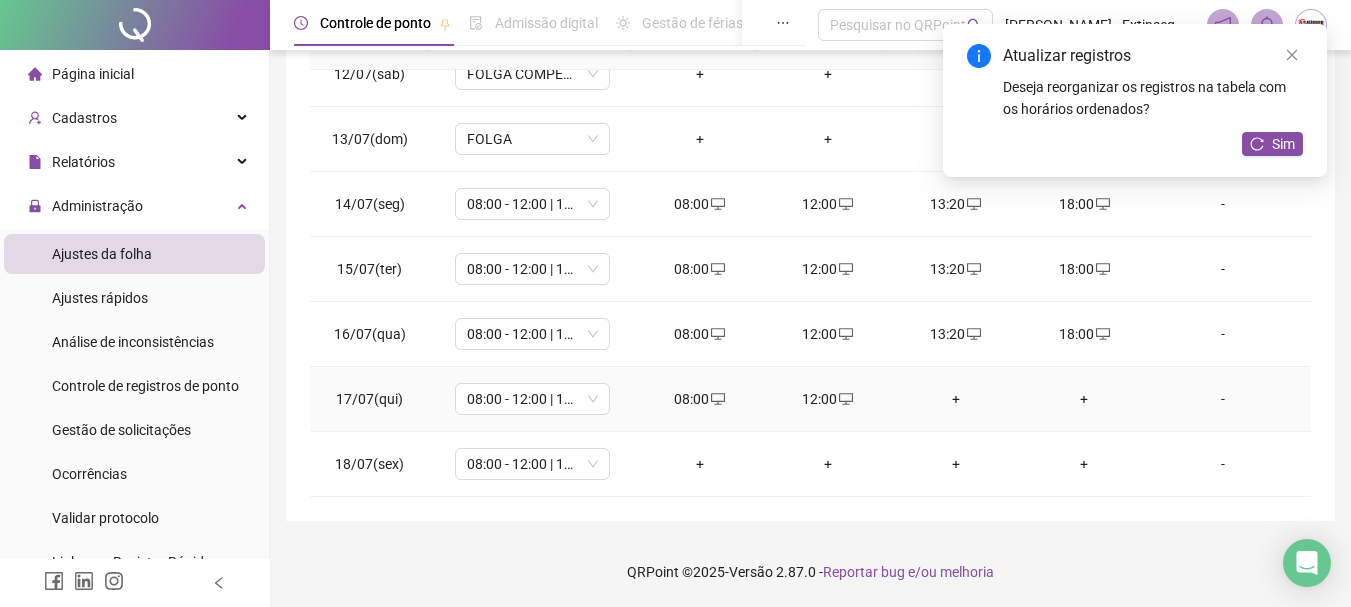 click on "+" at bounding box center [956, 399] 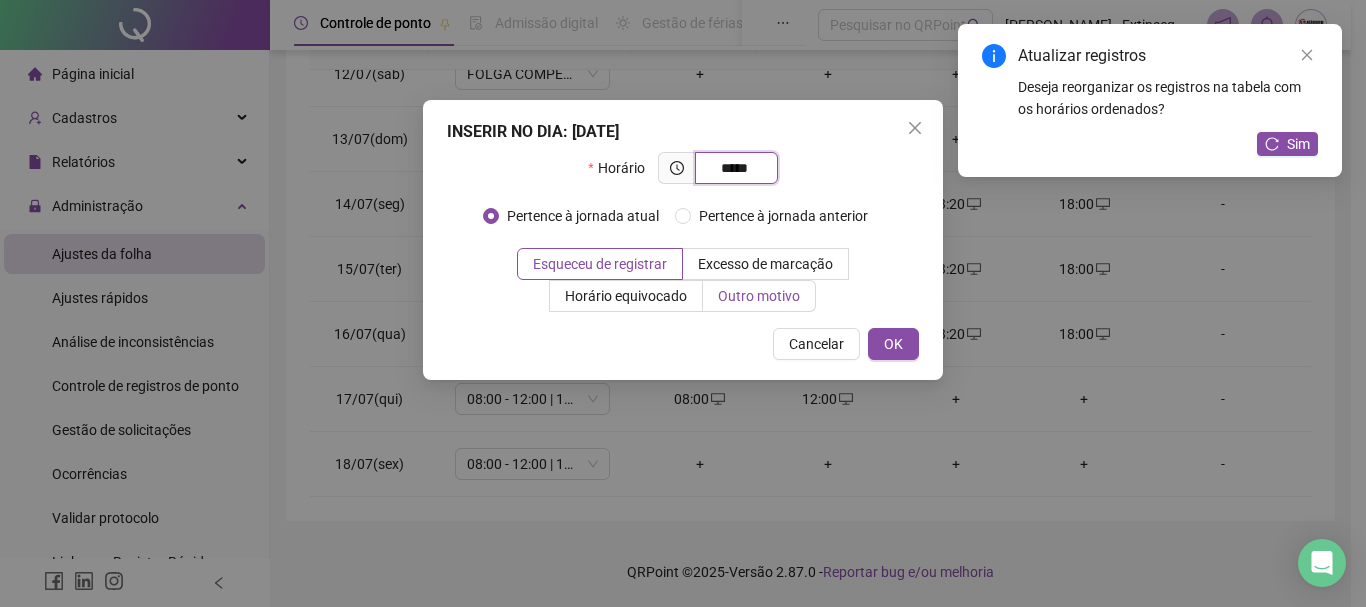 type on "*****" 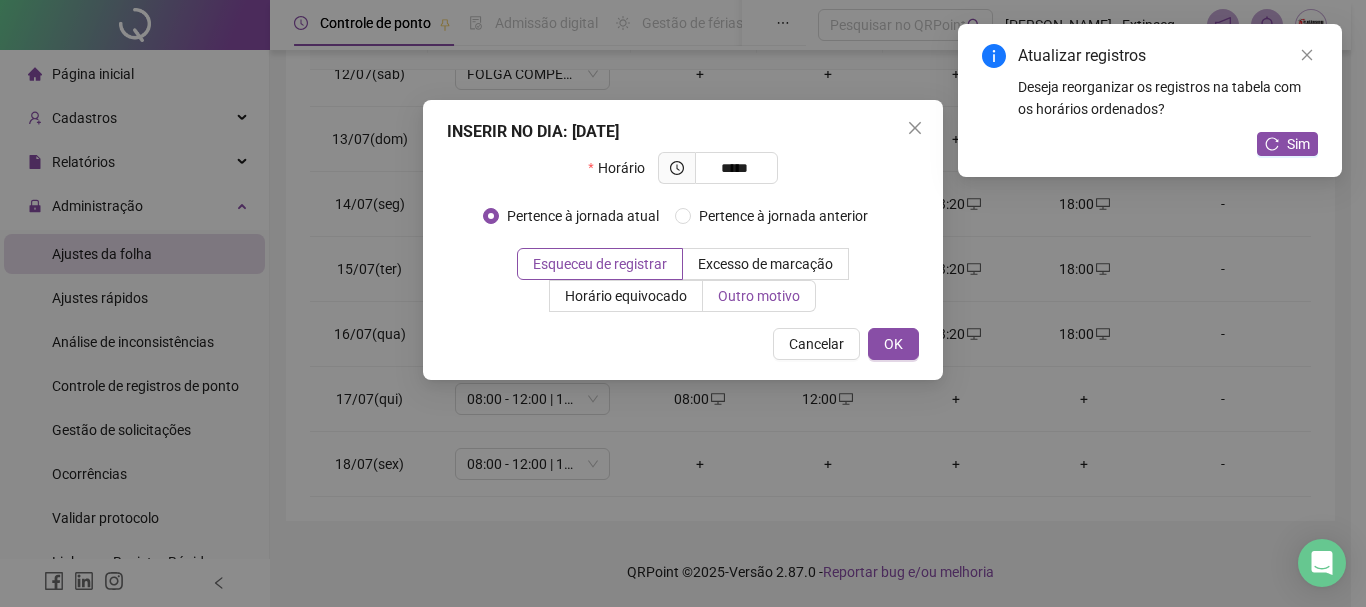 click on "Outro motivo" at bounding box center [759, 296] 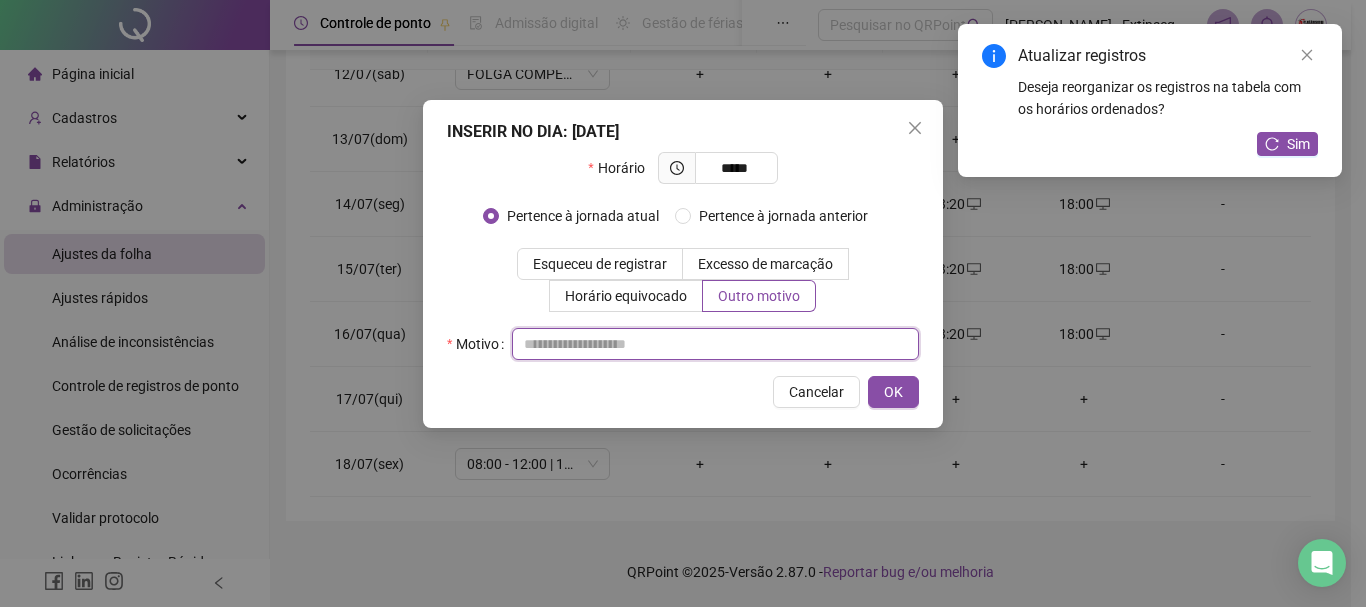 click at bounding box center [715, 344] 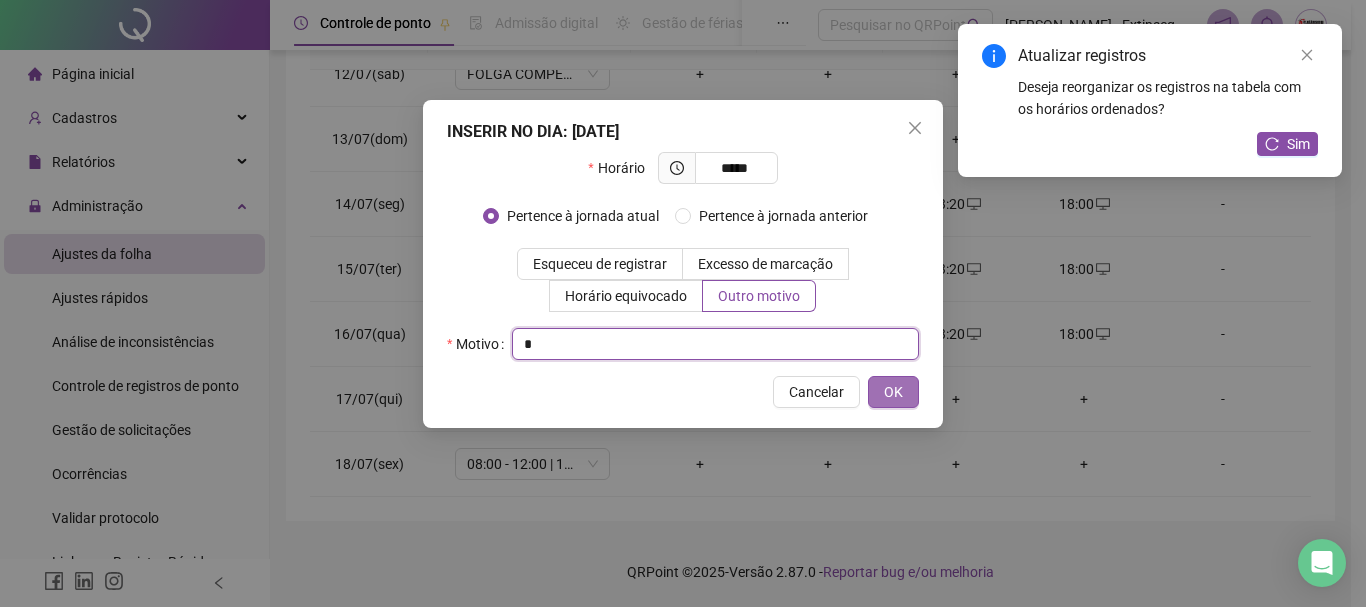 type on "*" 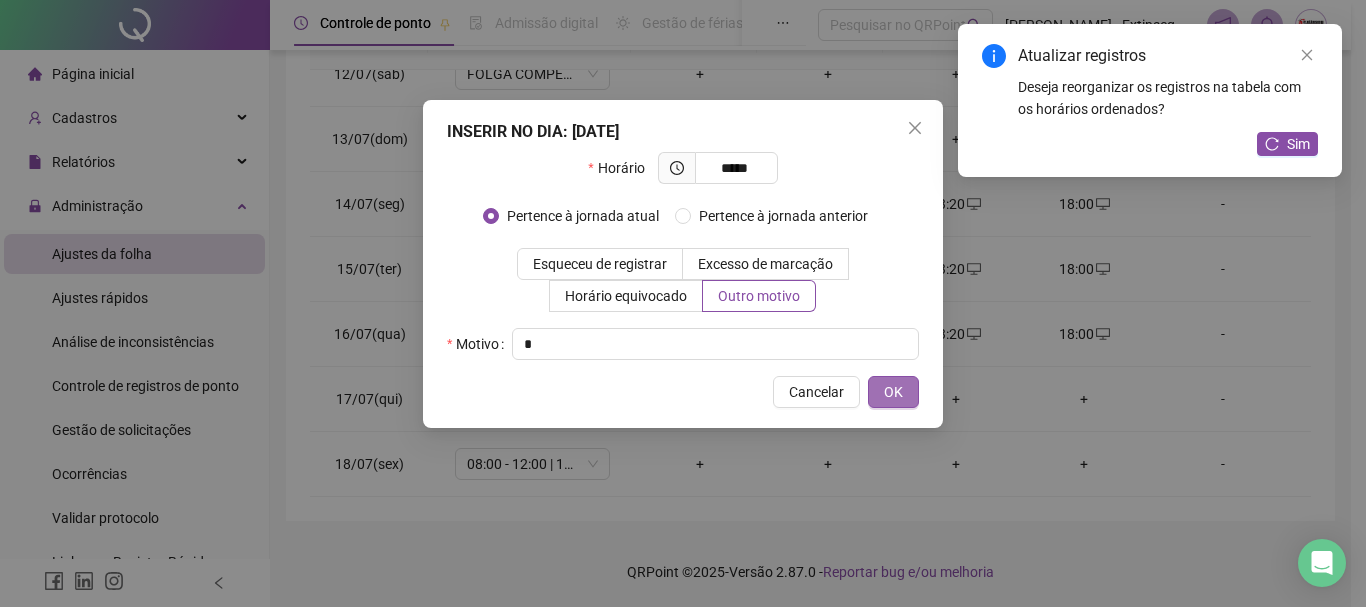 click on "OK" at bounding box center (893, 392) 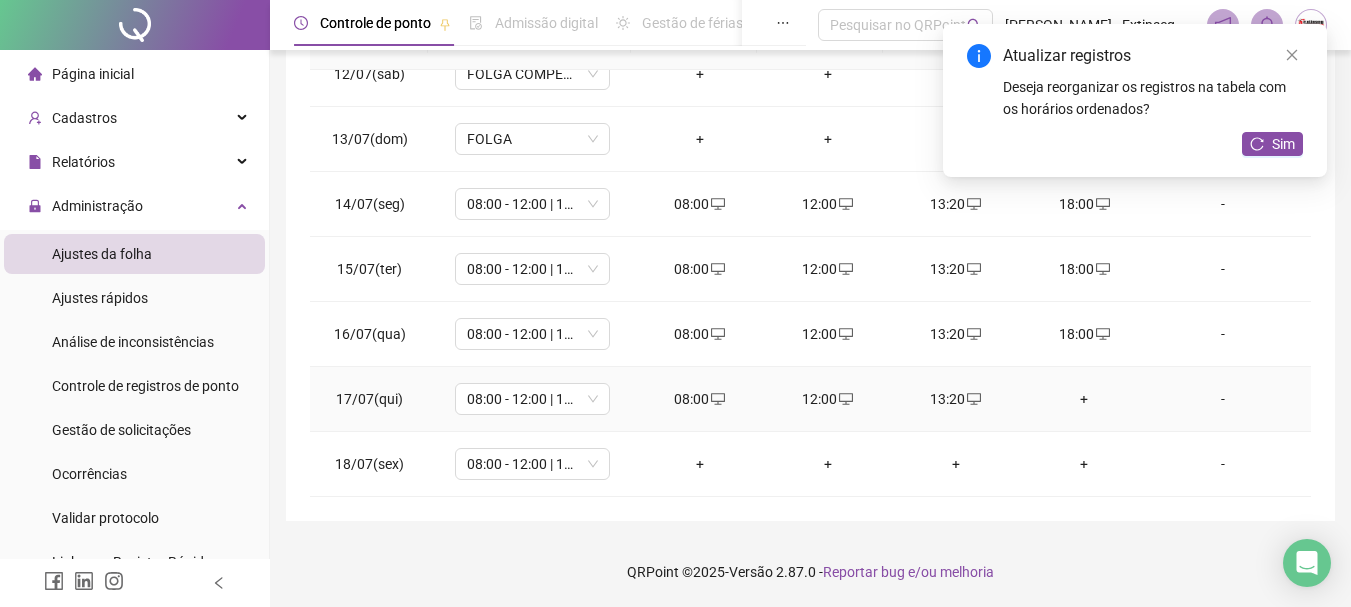 click on "+" at bounding box center [1084, 399] 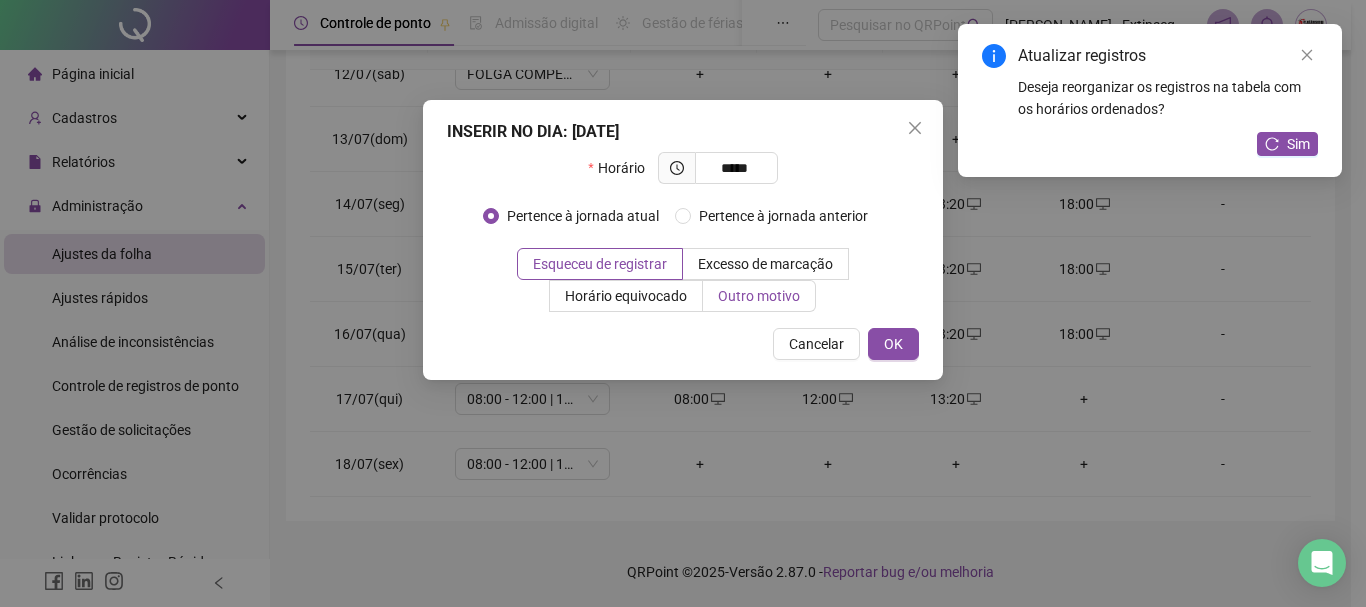type on "*****" 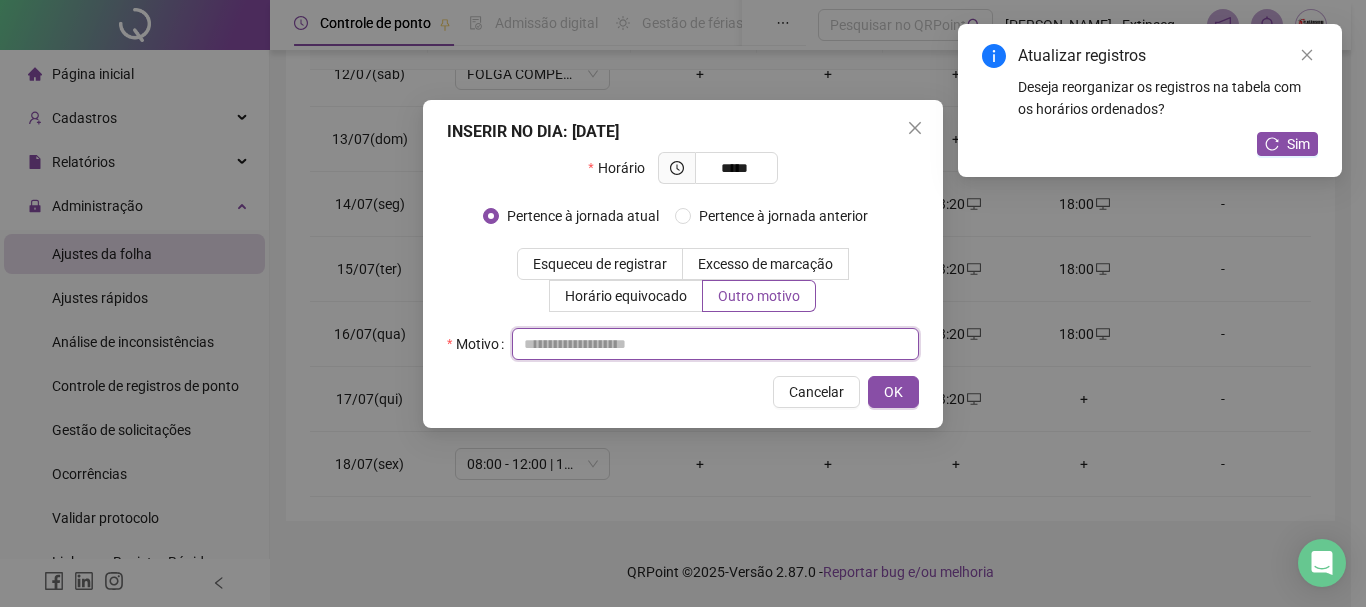 click at bounding box center [715, 344] 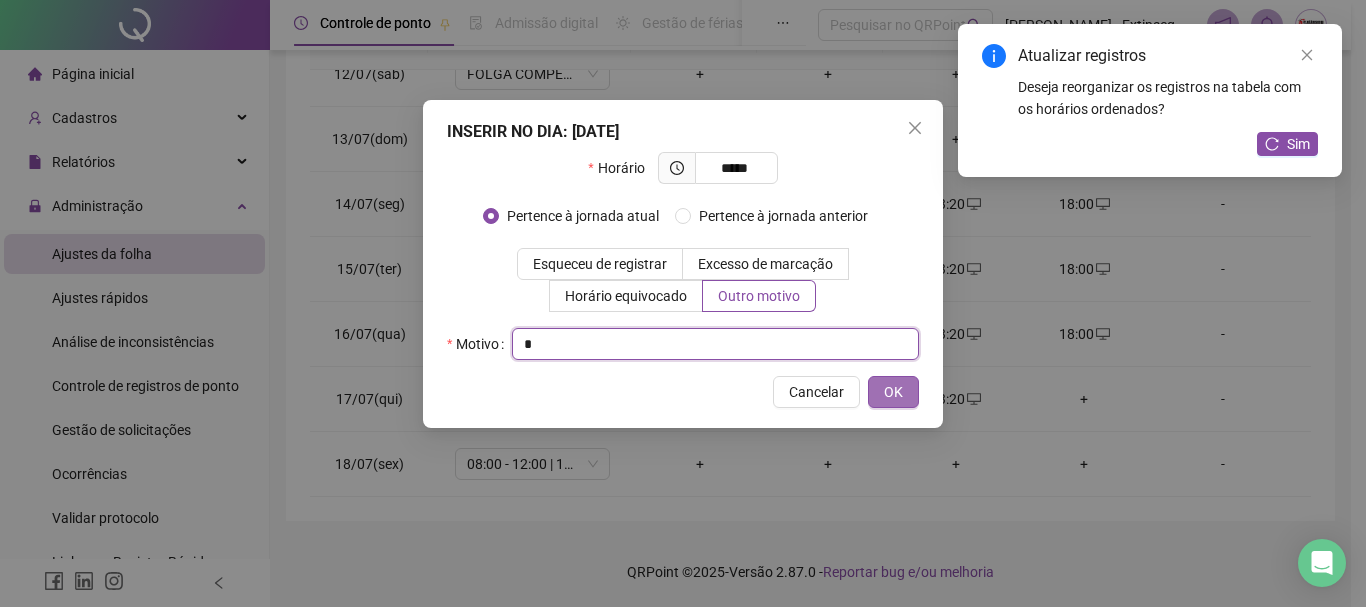 type on "*" 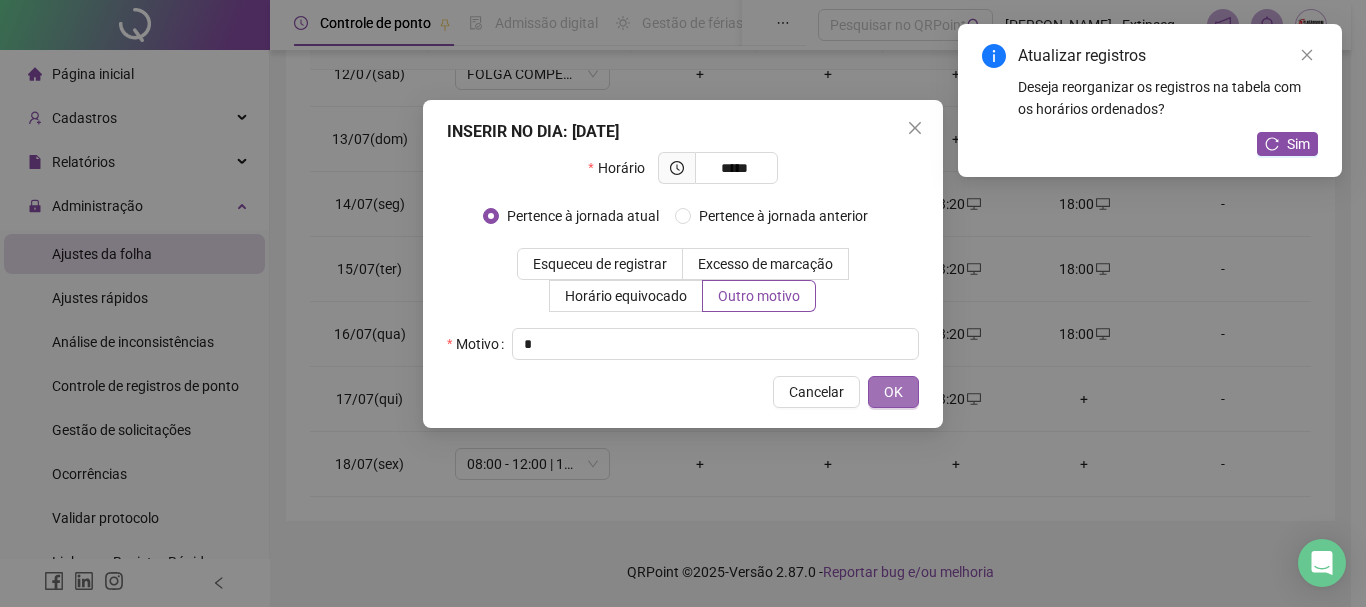 click on "OK" at bounding box center (893, 392) 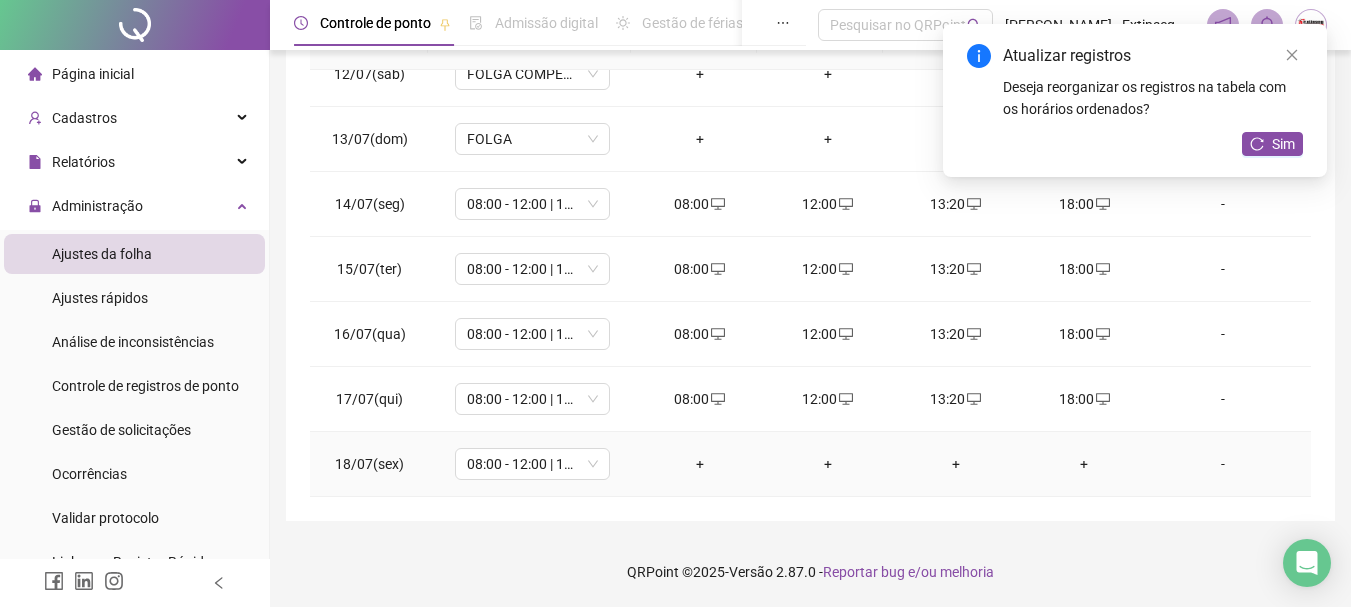 click on "+" at bounding box center (700, 464) 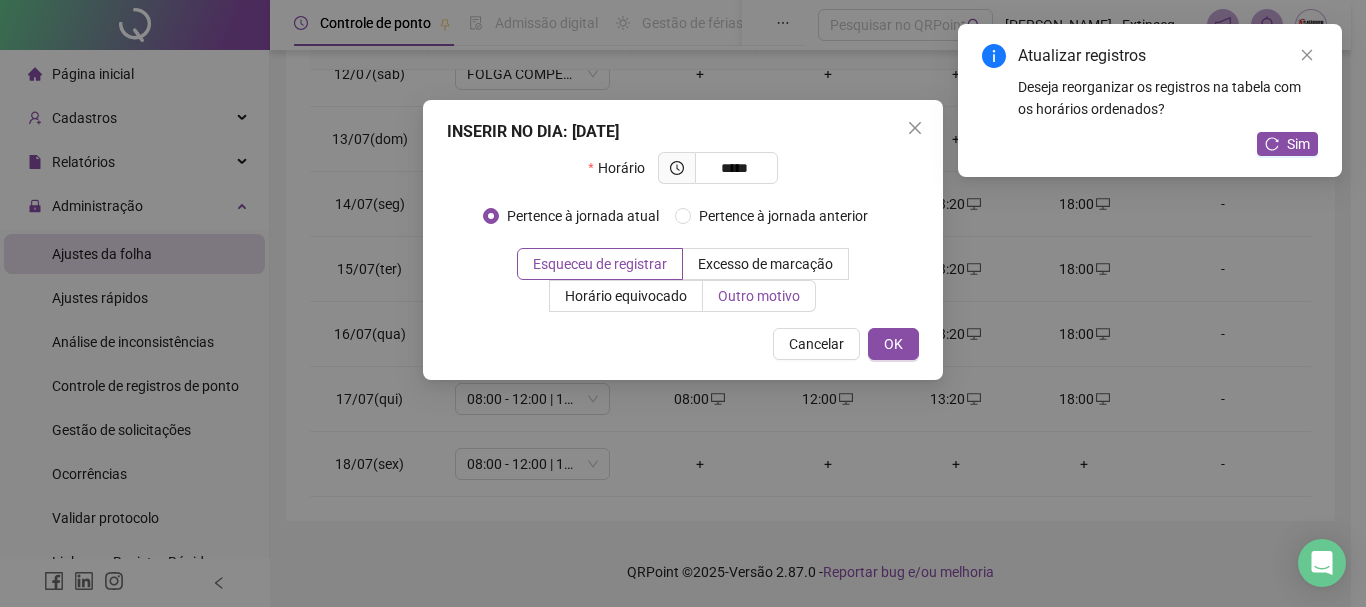 type on "*****" 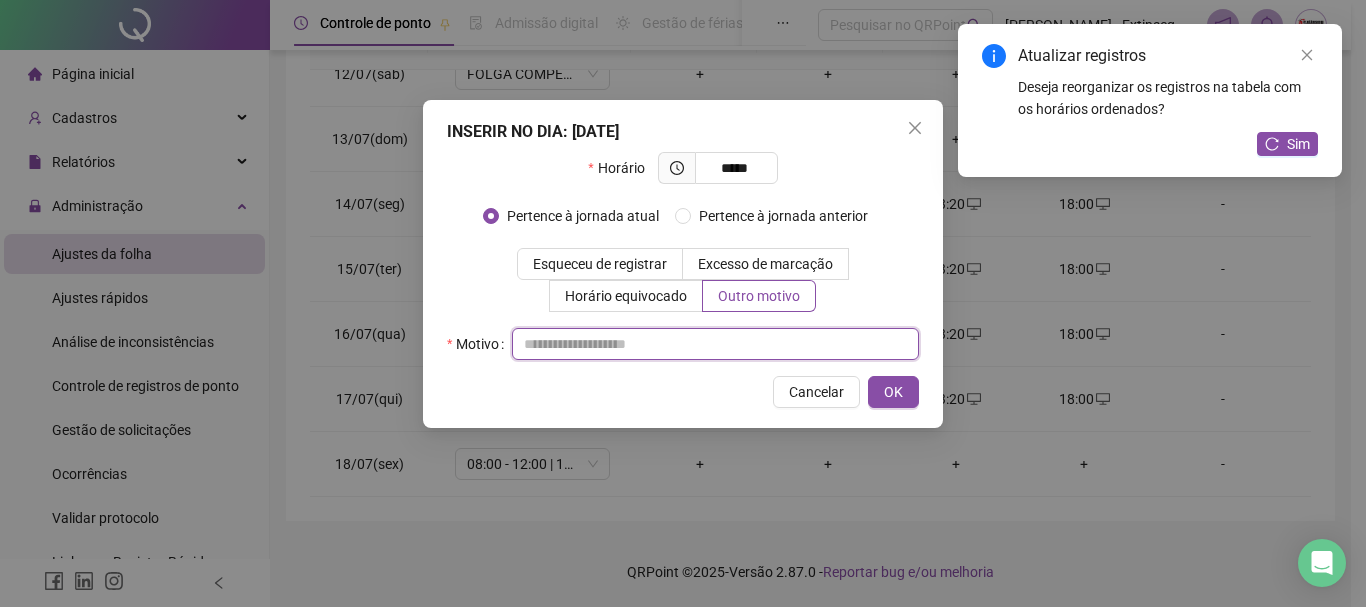 click at bounding box center (715, 344) 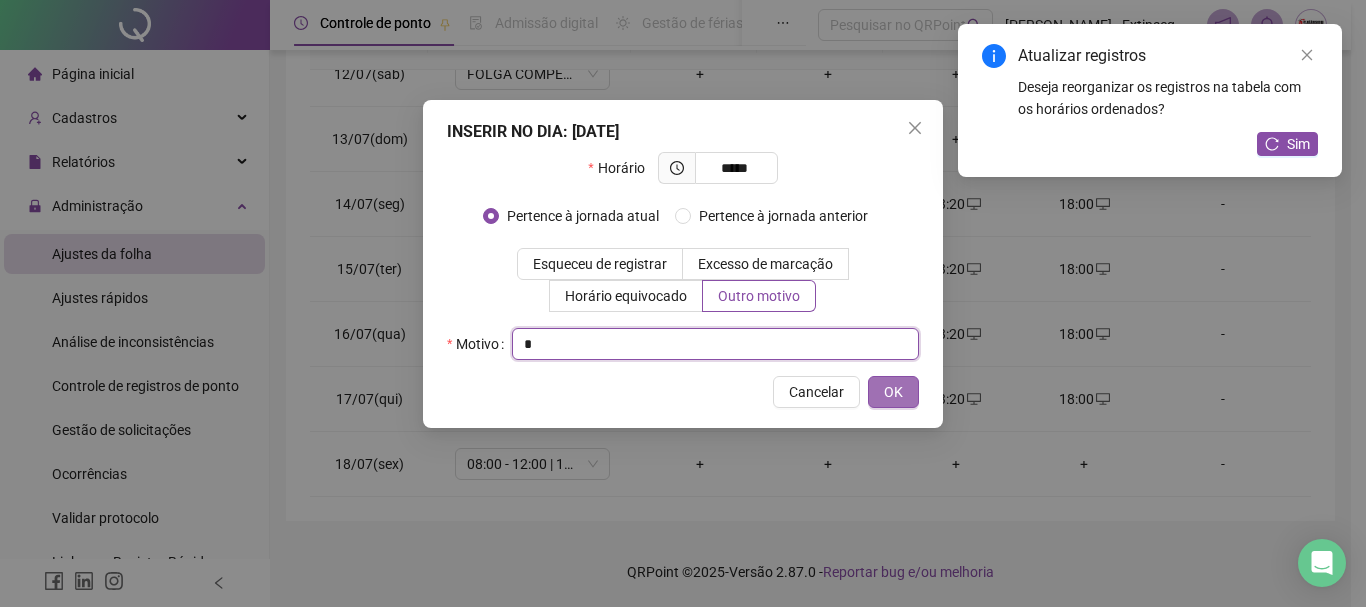 type on "*" 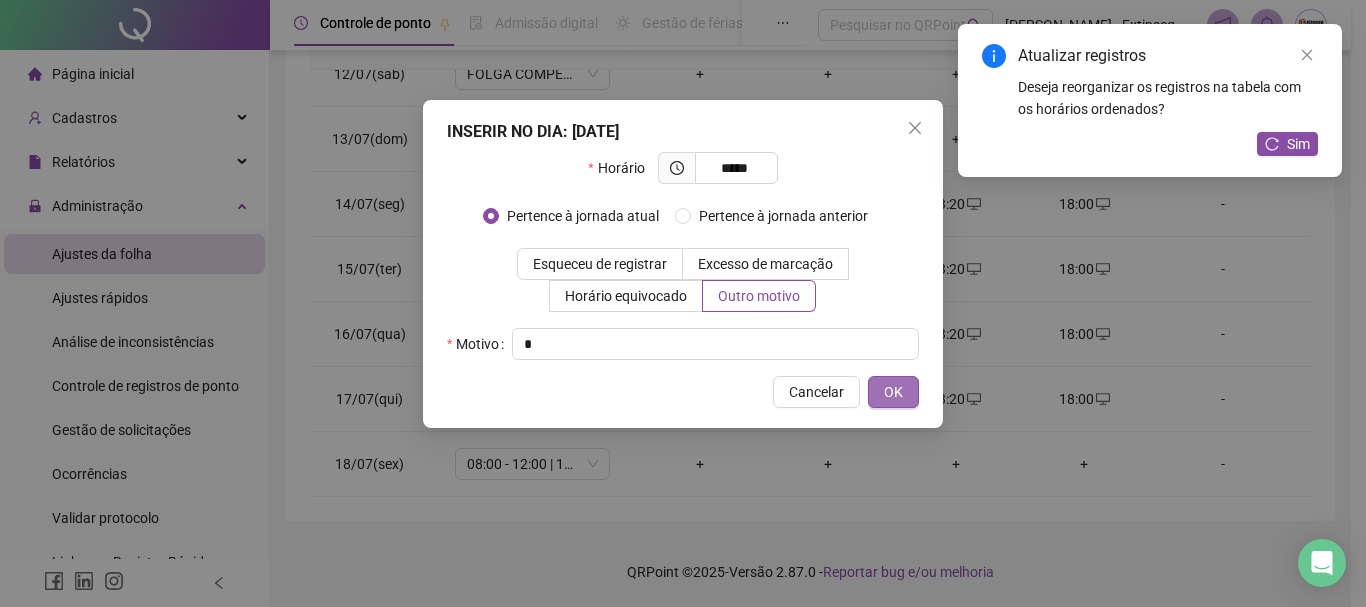 click on "OK" at bounding box center [893, 392] 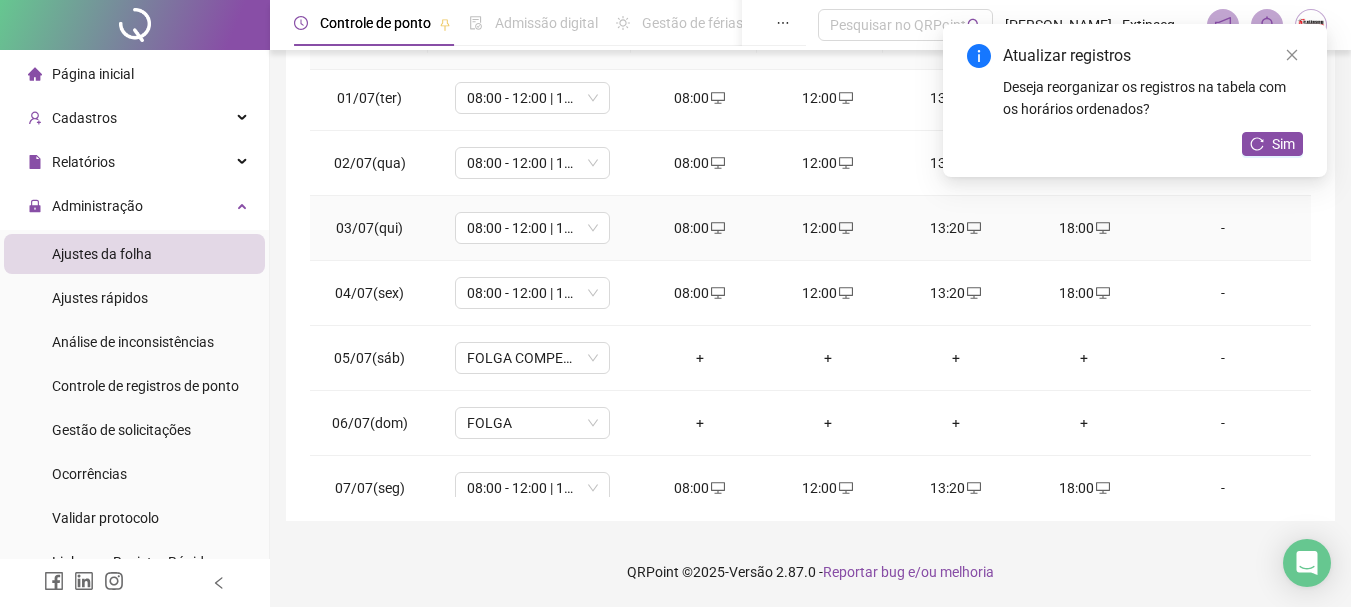 scroll, scrollTop: 0, scrollLeft: 0, axis: both 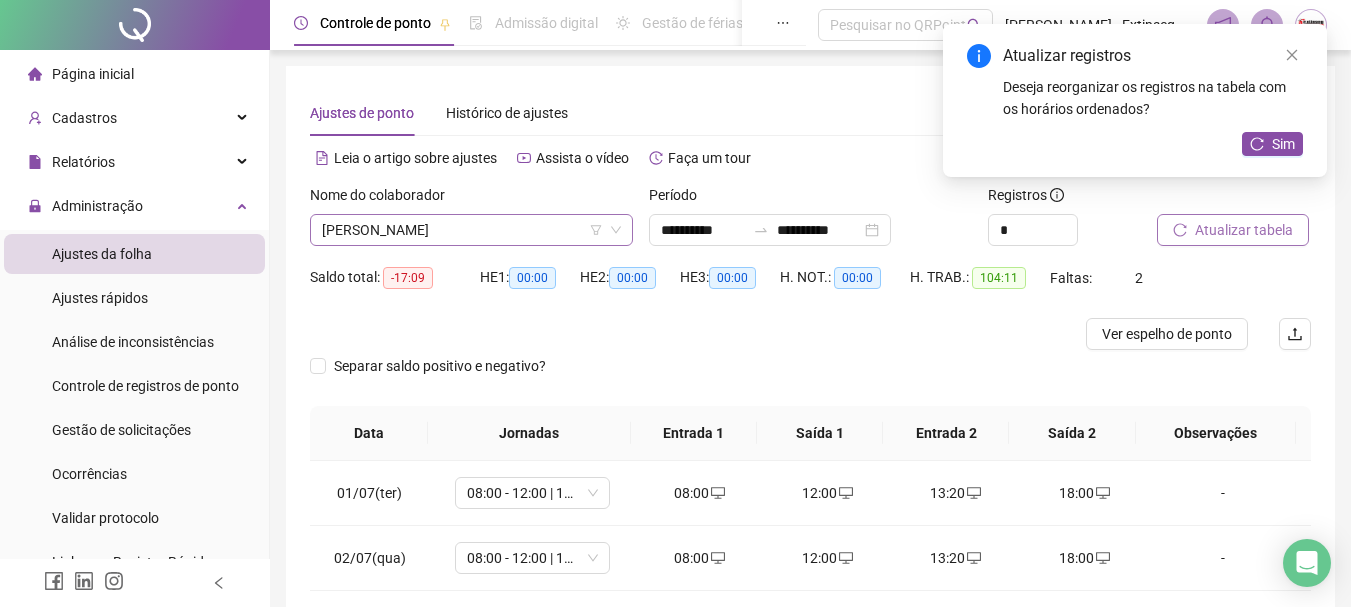 click on "[PERSON_NAME]" at bounding box center (471, 230) 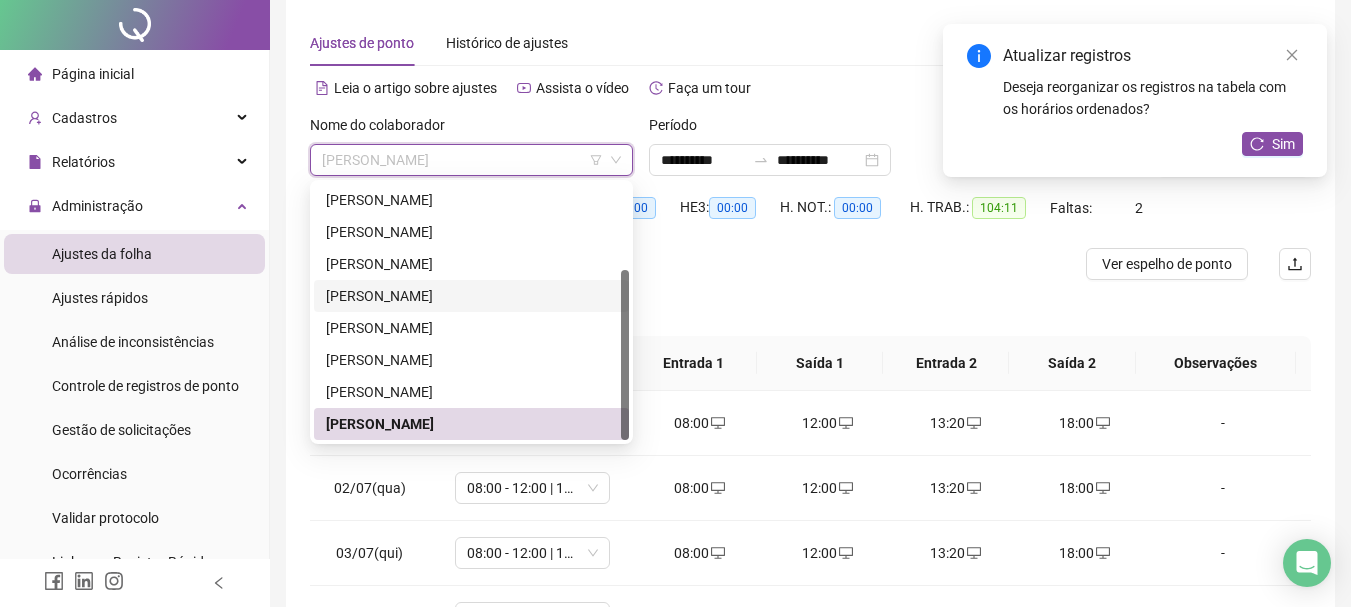 scroll, scrollTop: 100, scrollLeft: 0, axis: vertical 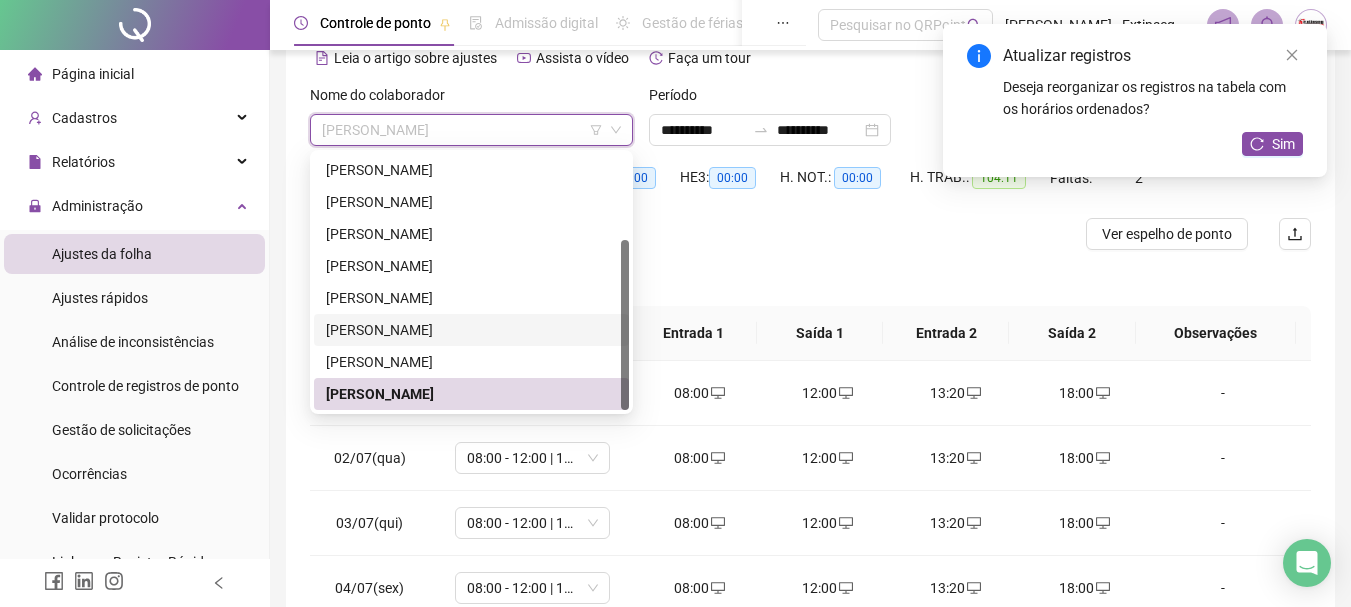 click on "[PERSON_NAME]" at bounding box center [471, 330] 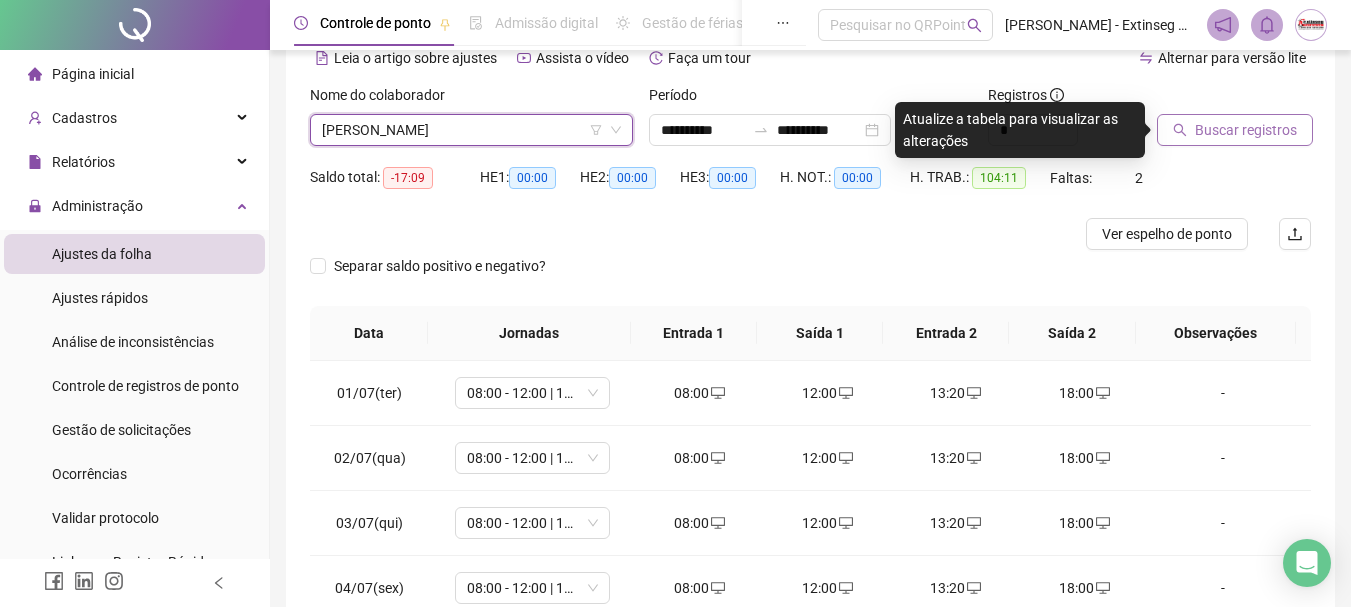 click on "Buscar registros" at bounding box center (1246, 130) 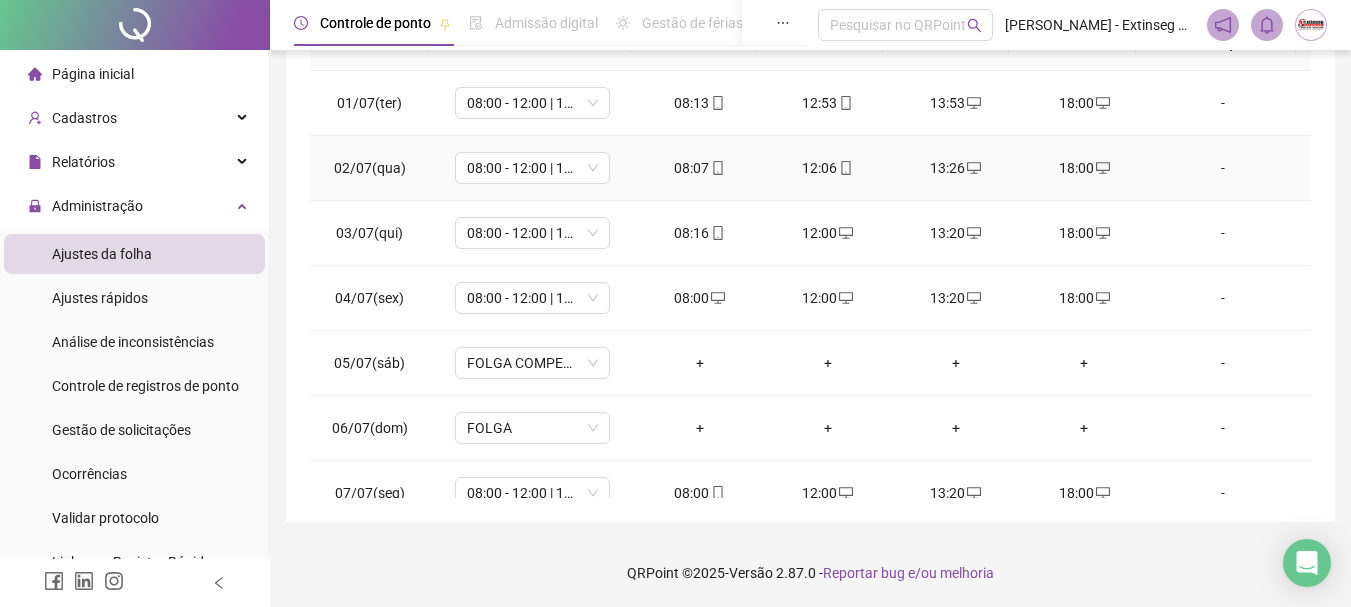 scroll, scrollTop: 415, scrollLeft: 0, axis: vertical 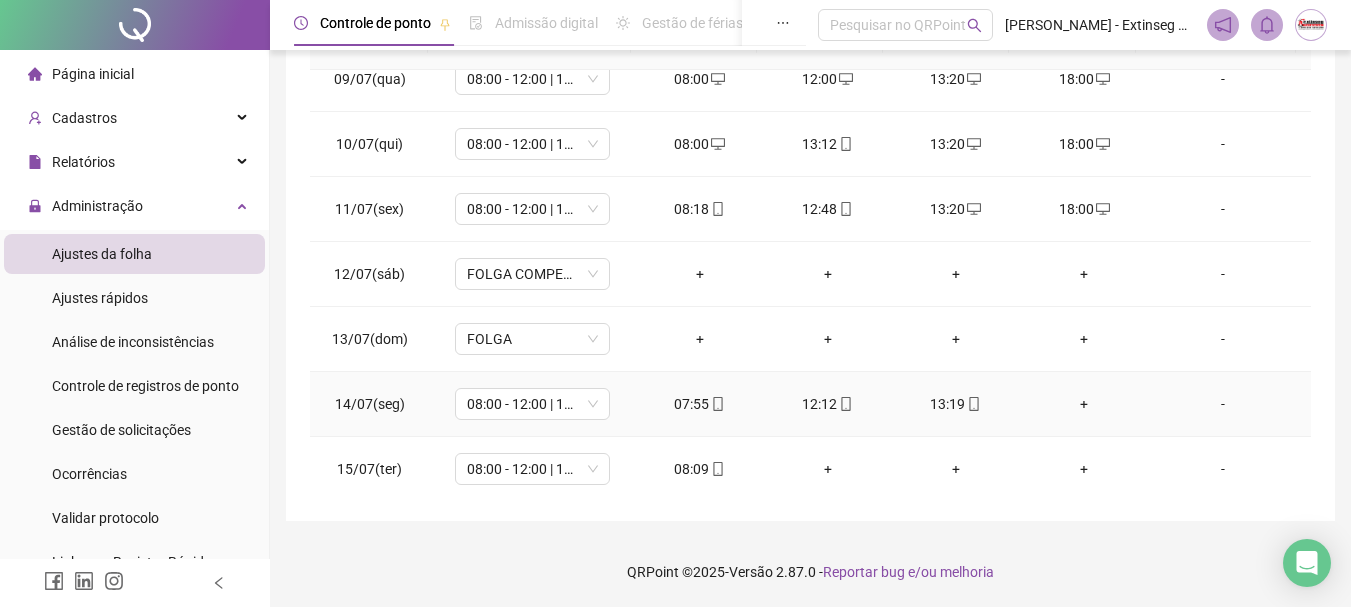 click on "+" at bounding box center (1084, 404) 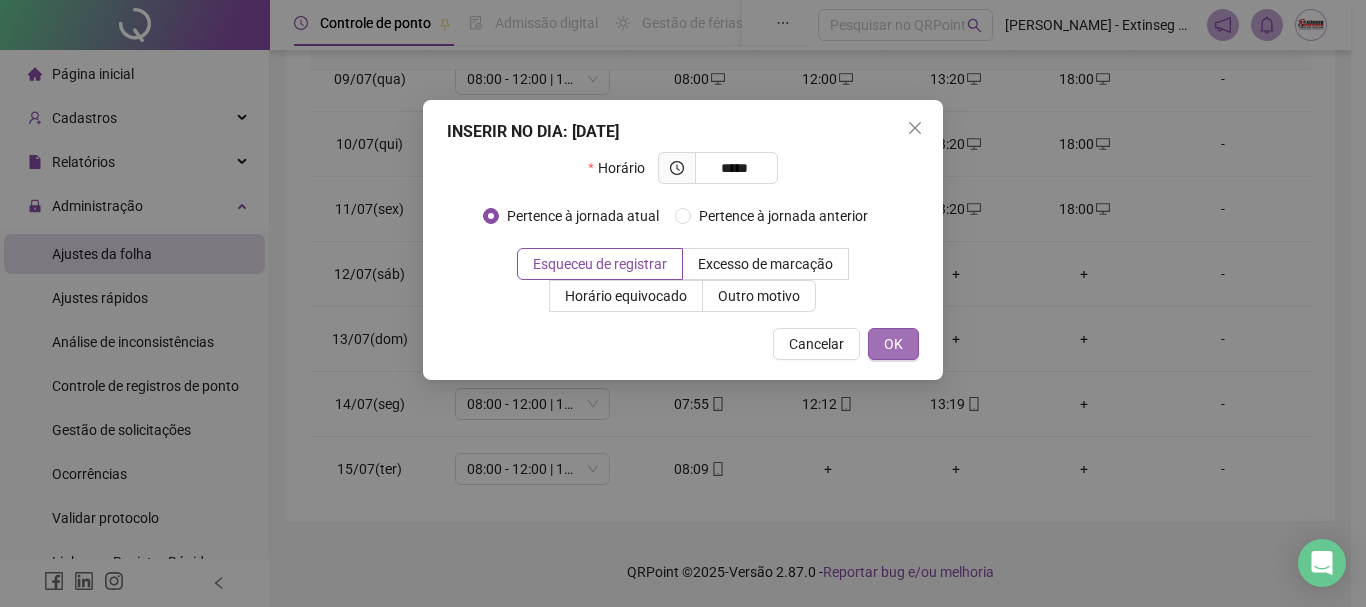 type on "*****" 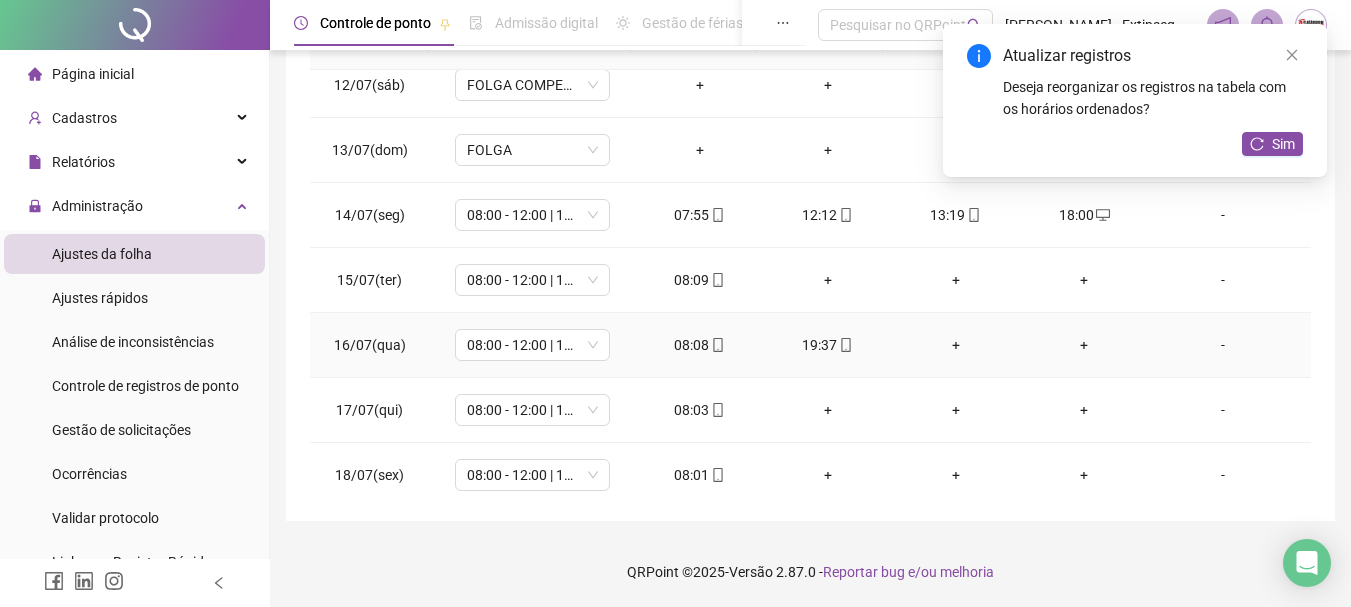 scroll, scrollTop: 743, scrollLeft: 0, axis: vertical 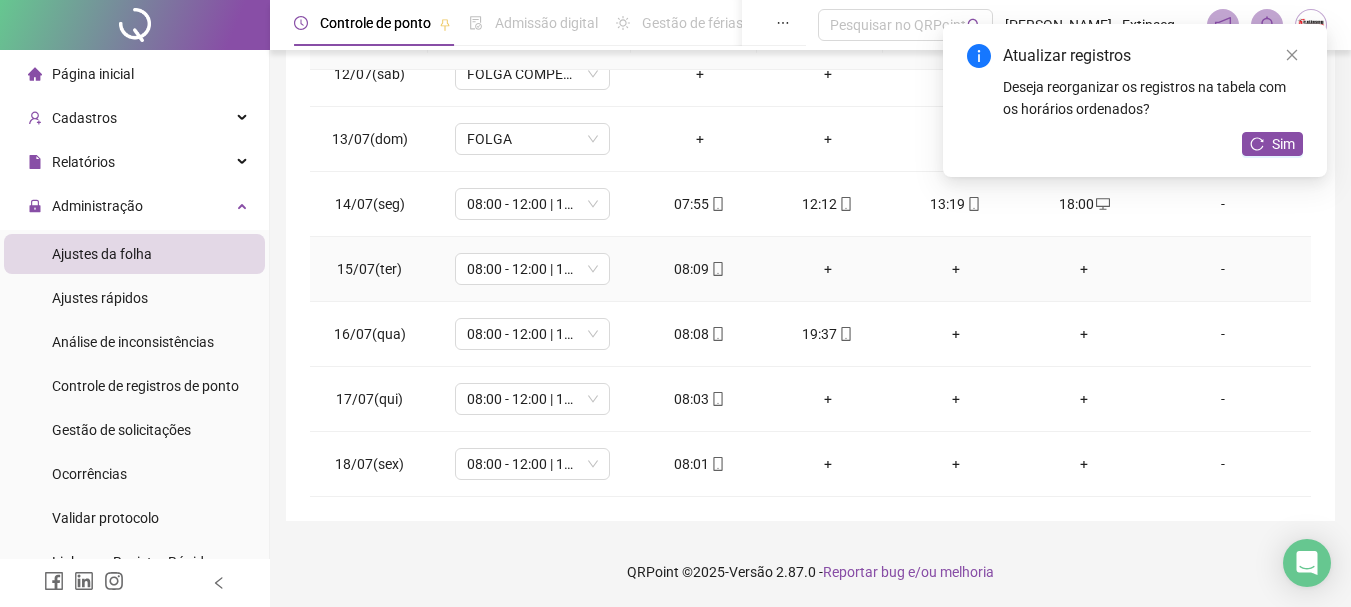 click on "+" at bounding box center [828, 269] 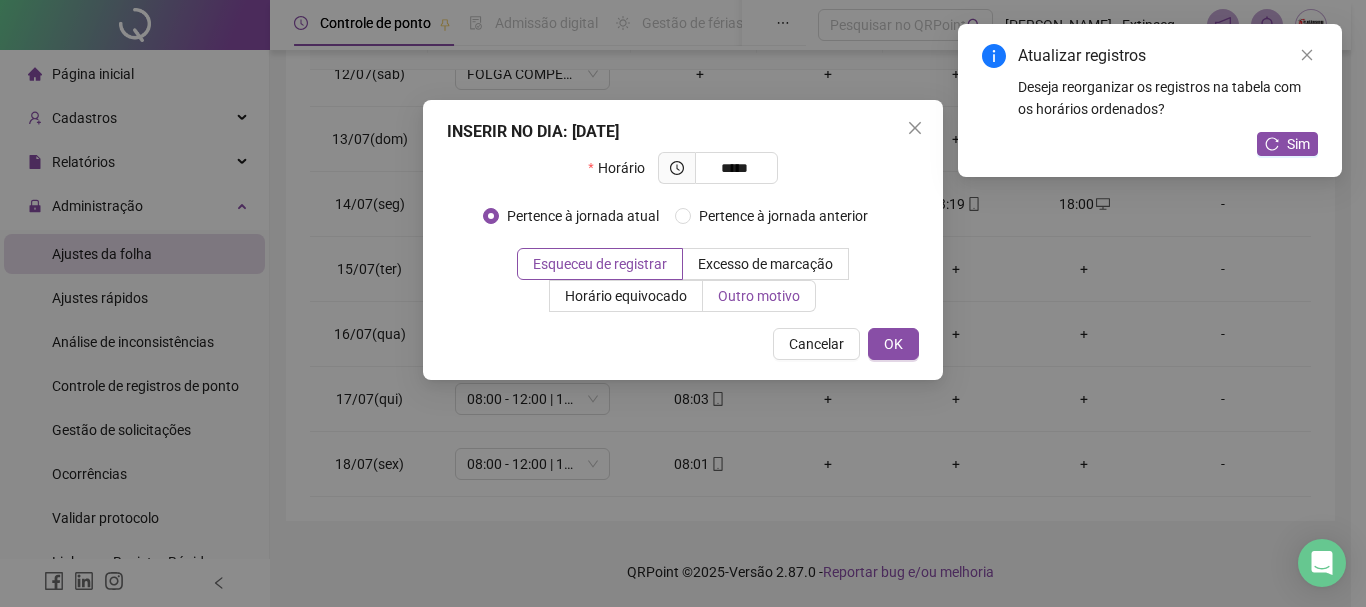 type on "*****" 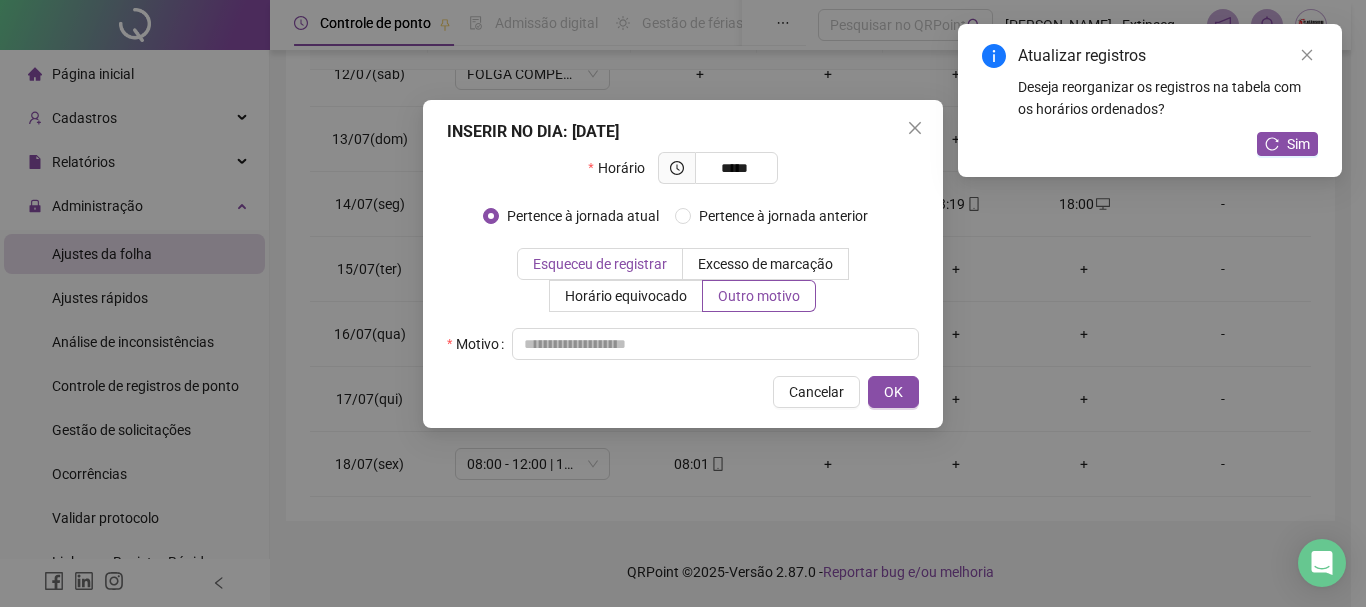 click on "Esqueceu de registrar" at bounding box center [600, 264] 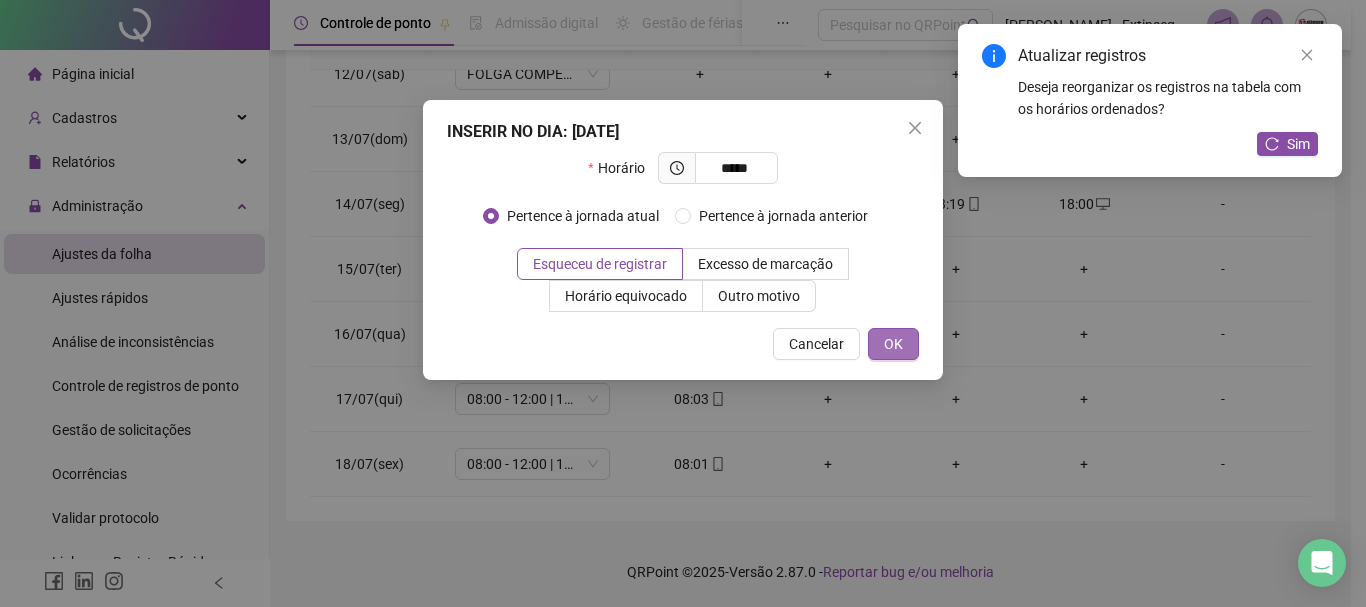 click on "OK" at bounding box center [893, 344] 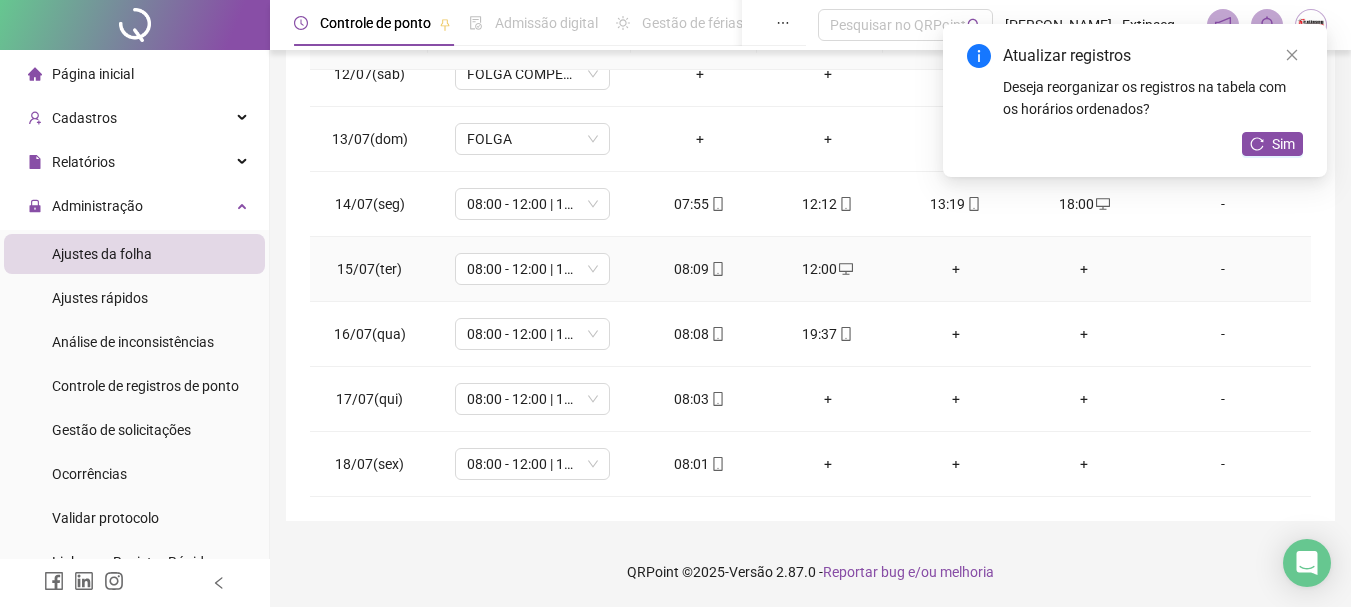click on "+" at bounding box center (956, 269) 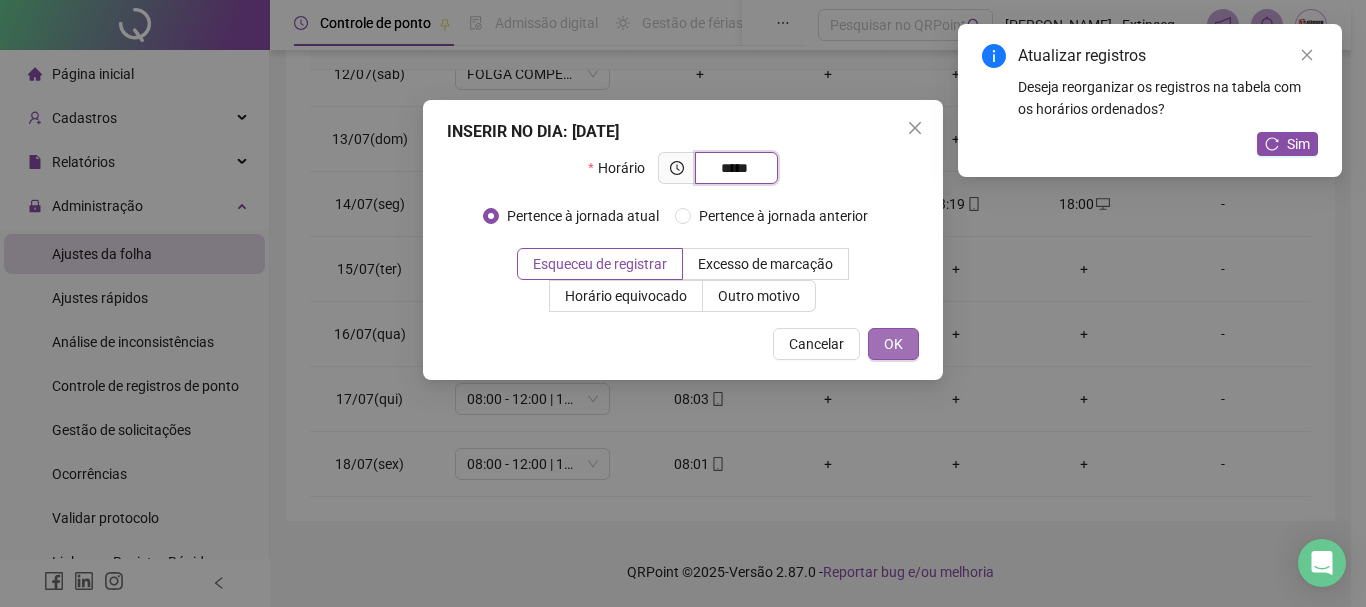 type on "*****" 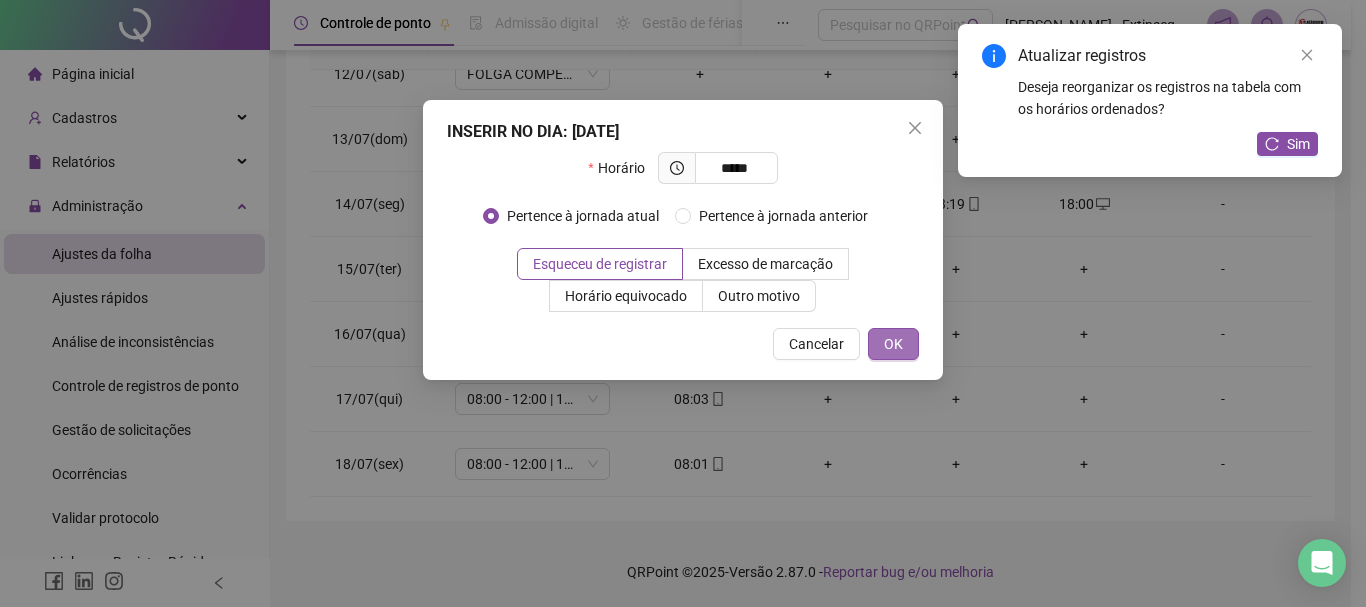 click on "OK" at bounding box center (893, 344) 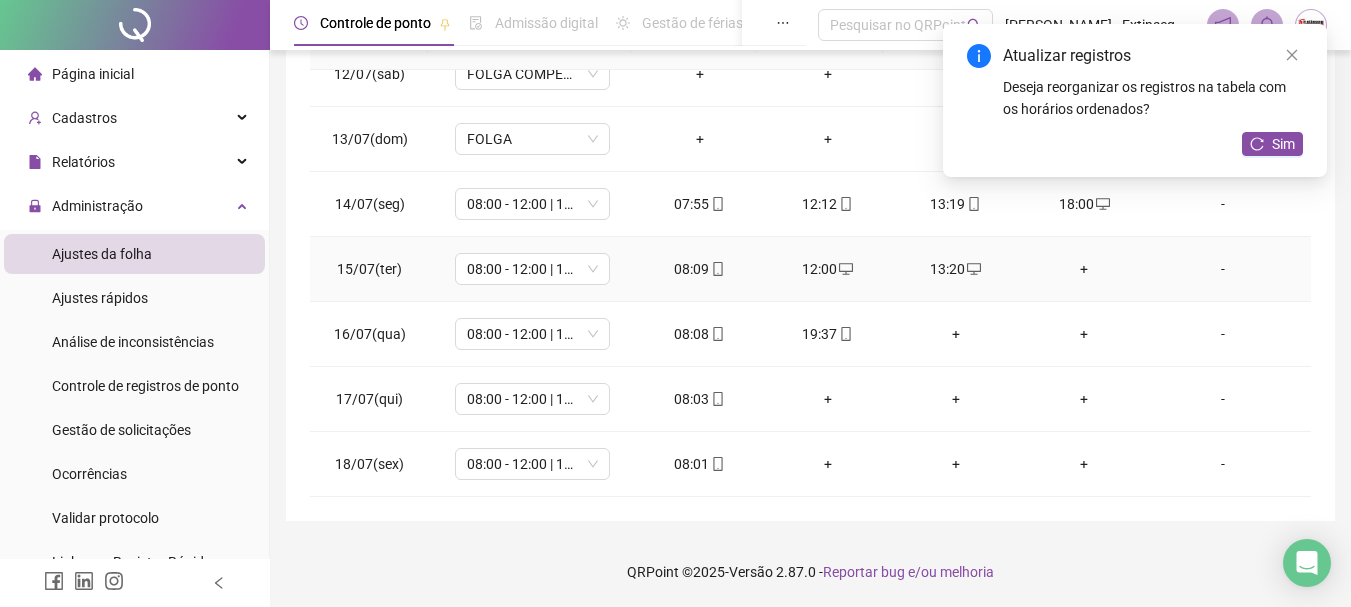 click on "+" at bounding box center [1084, 269] 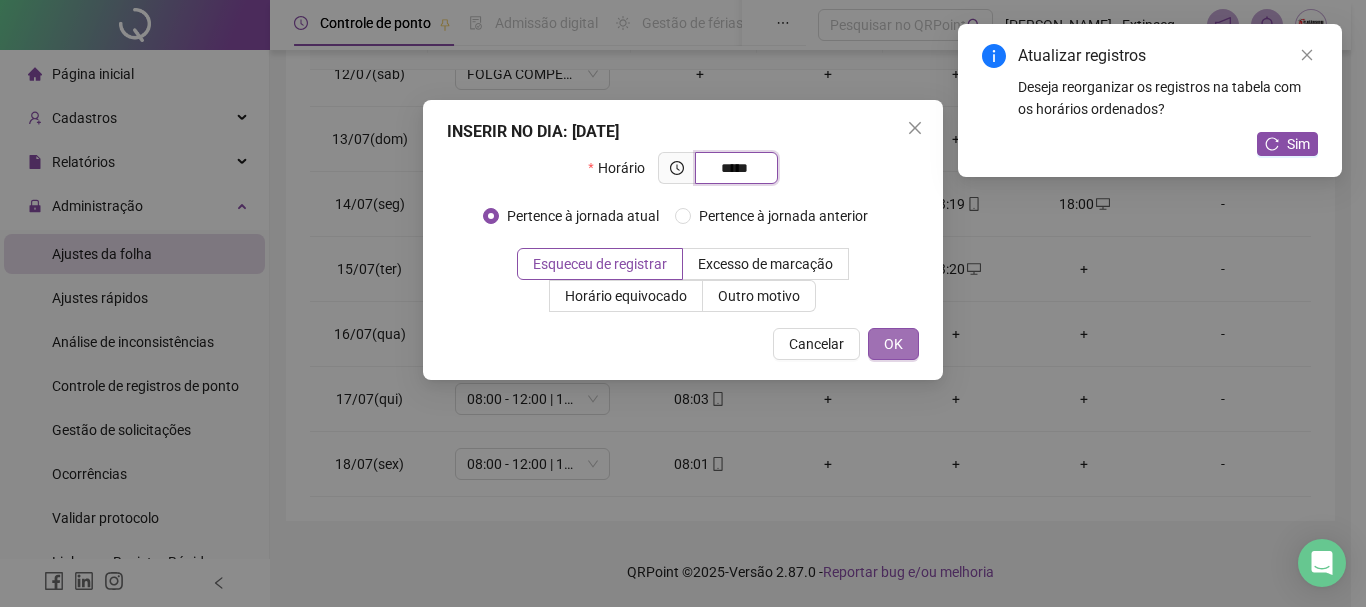 type on "*****" 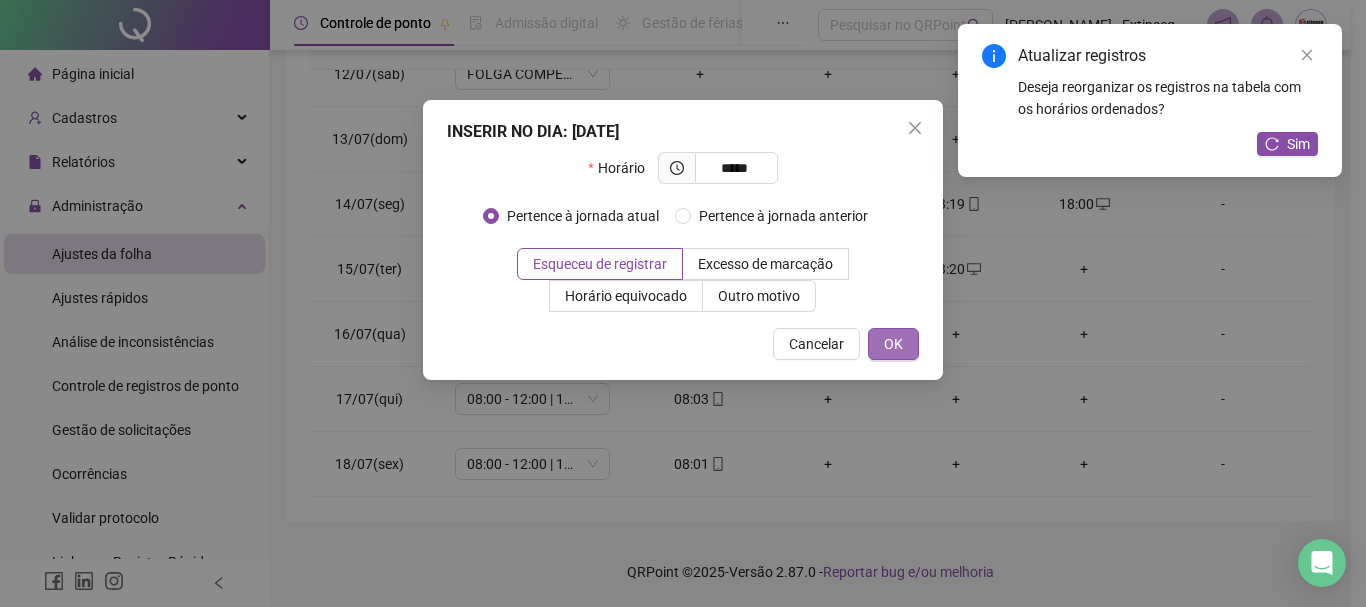 click on "OK" at bounding box center (893, 344) 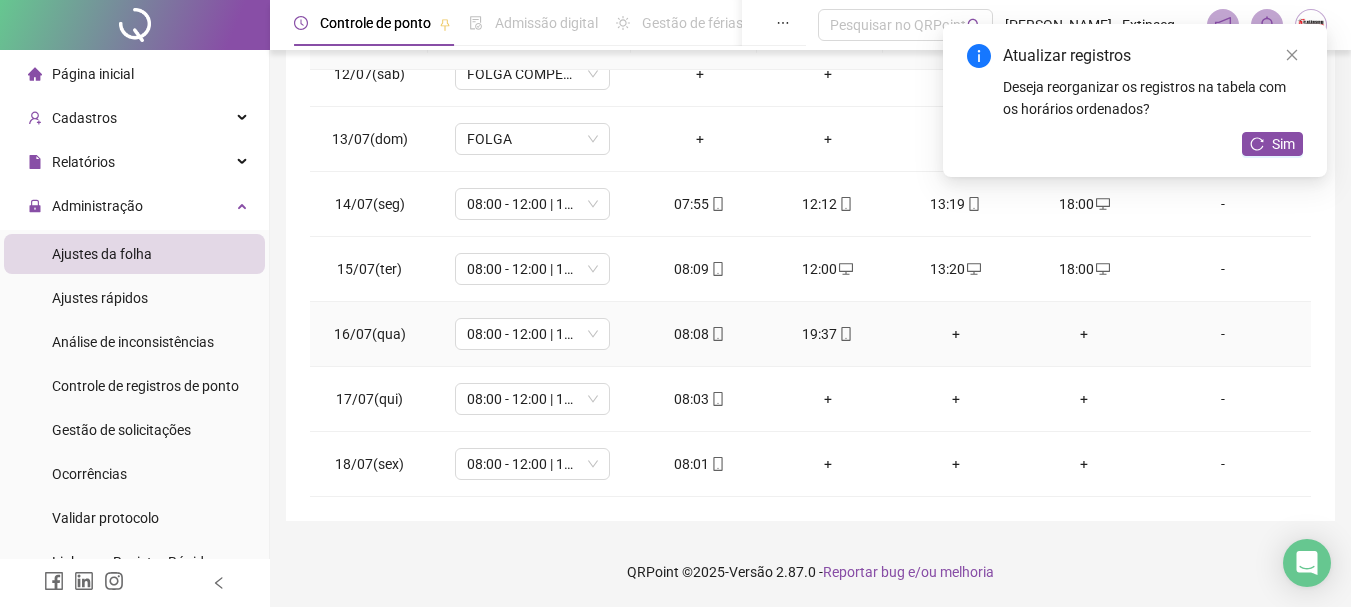 click 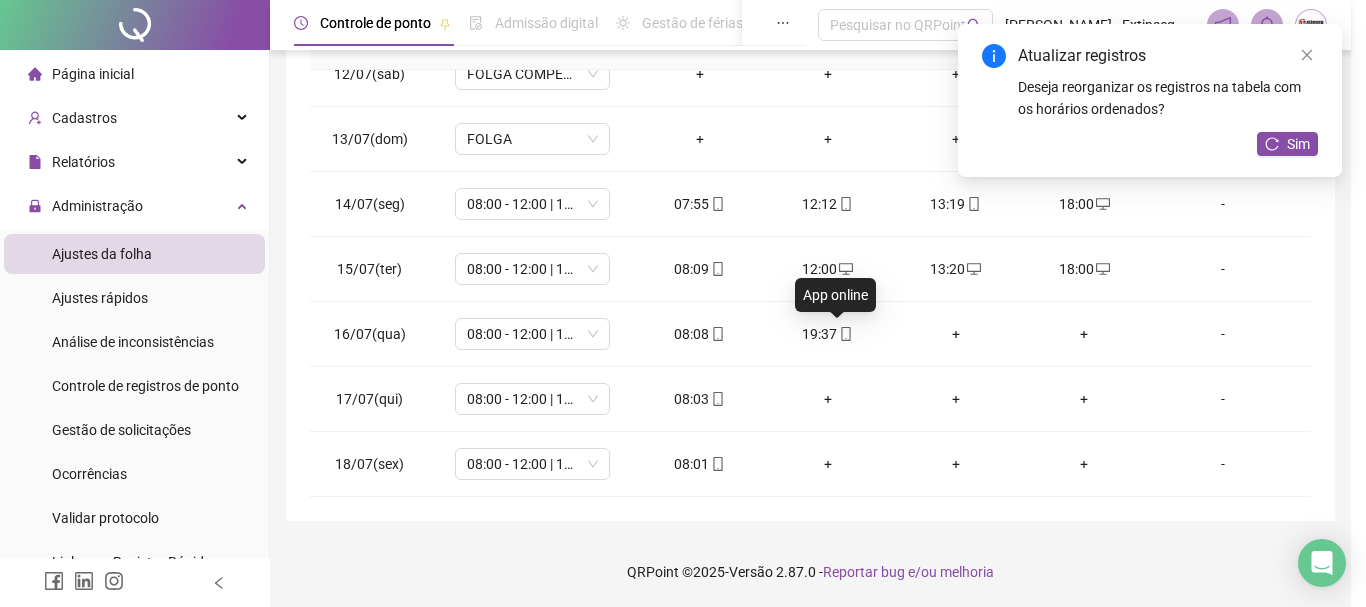 type on "**********" 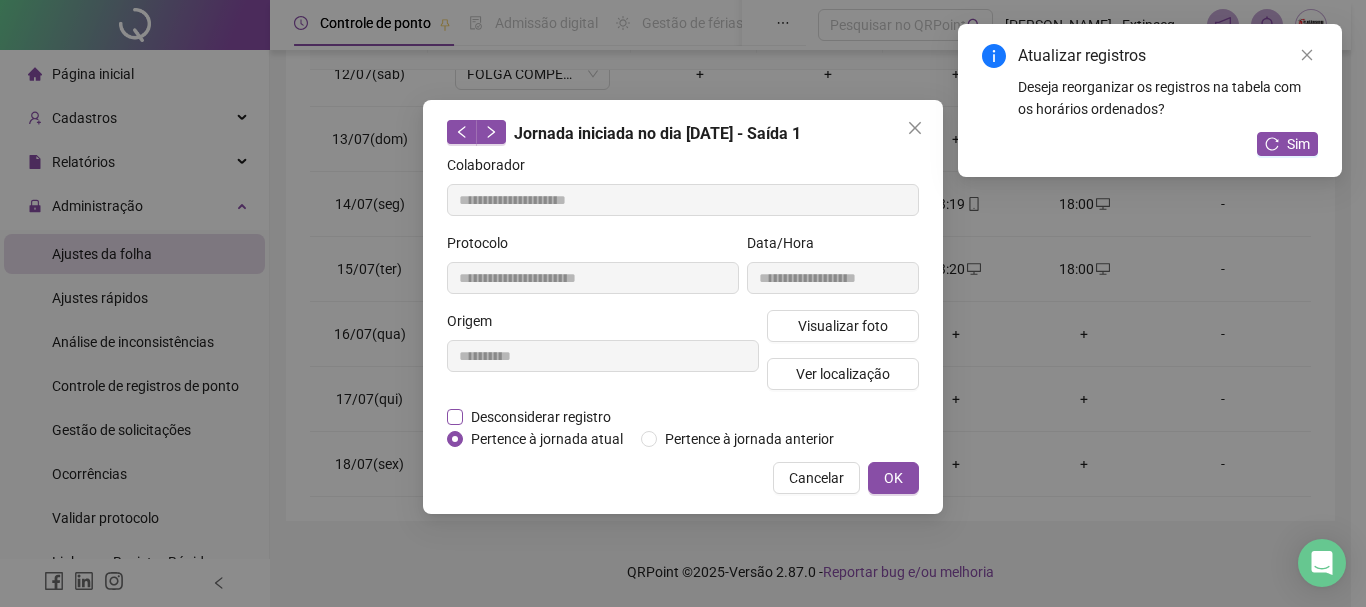 click on "Desconsiderar registro" at bounding box center (541, 417) 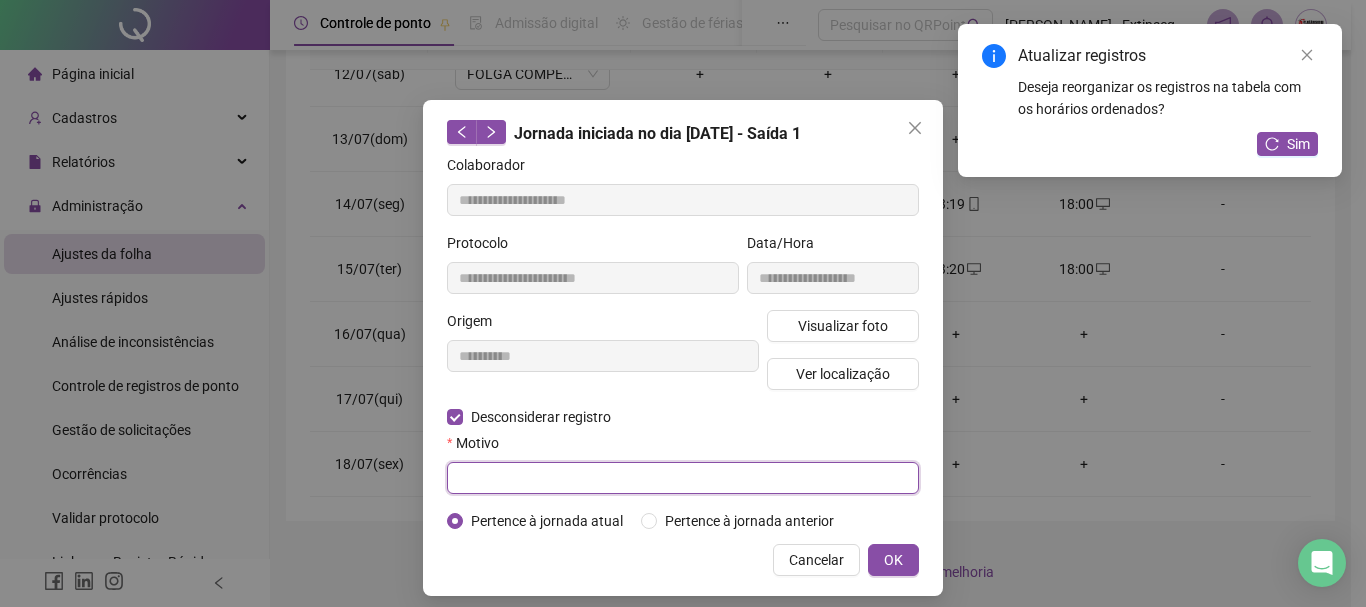 click at bounding box center (683, 478) 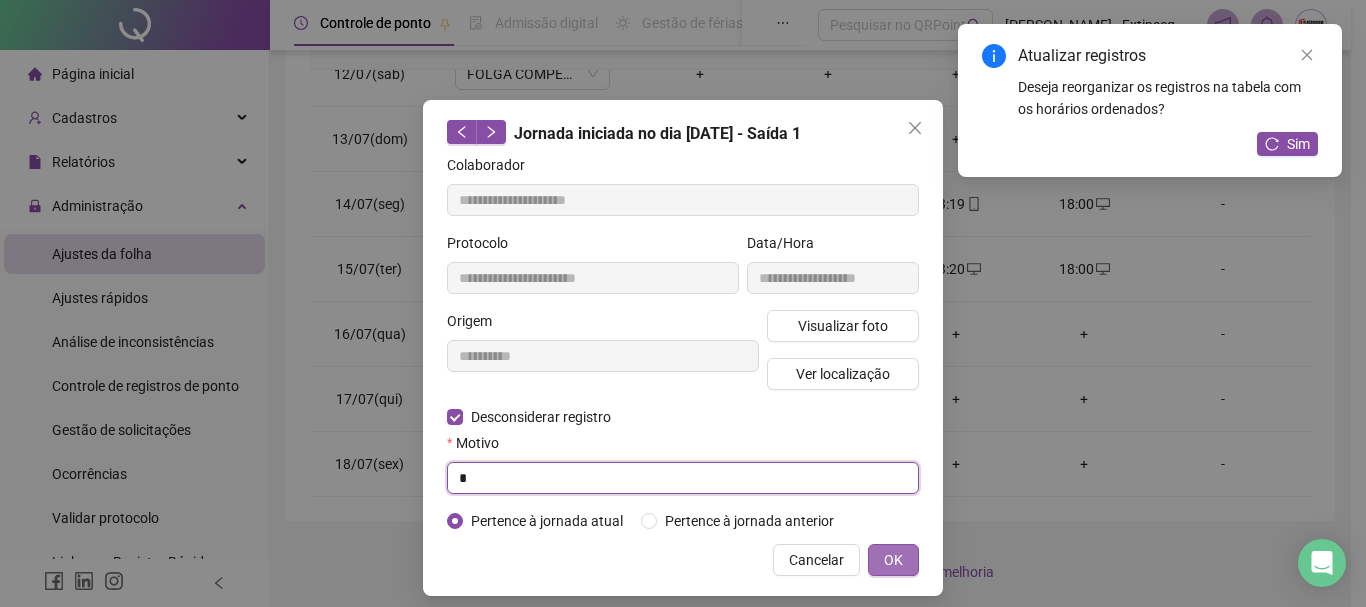 type on "*" 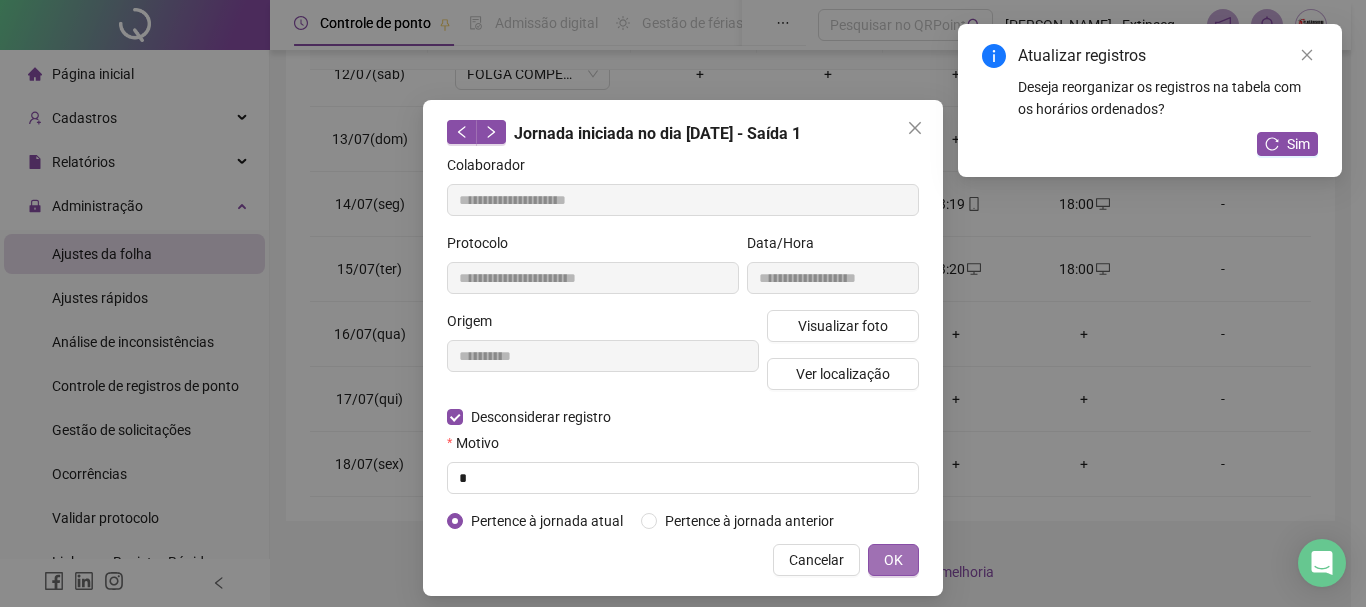 click on "OK" at bounding box center (893, 560) 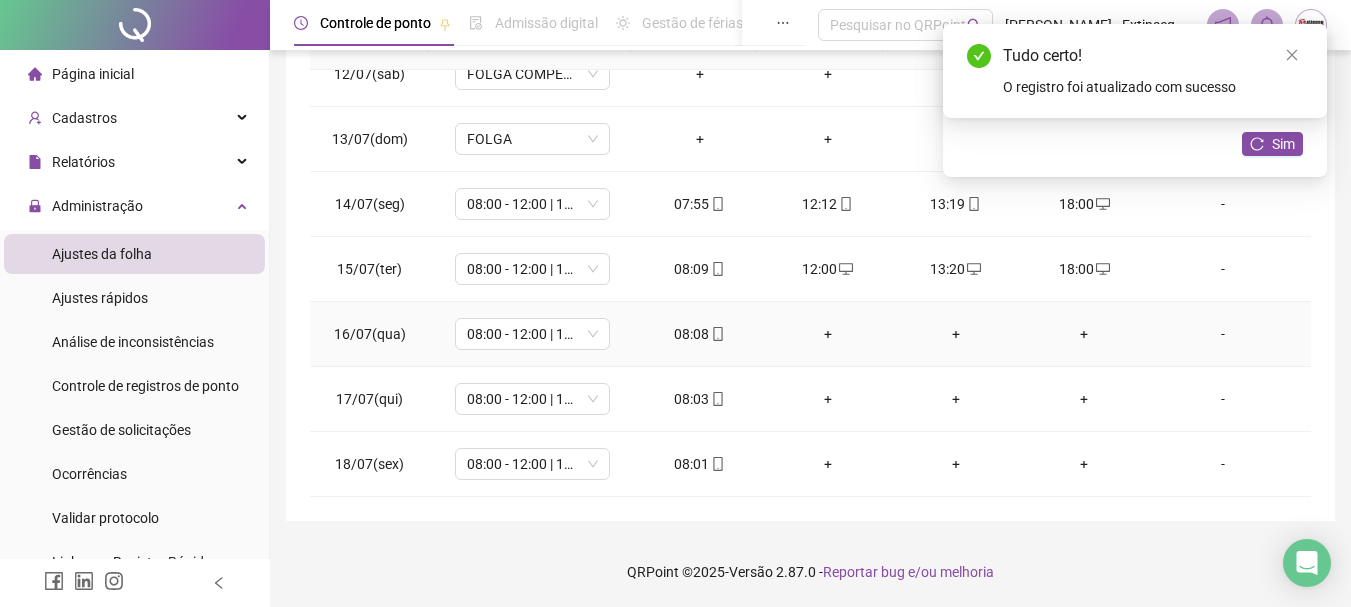 click on "+" at bounding box center [828, 334] 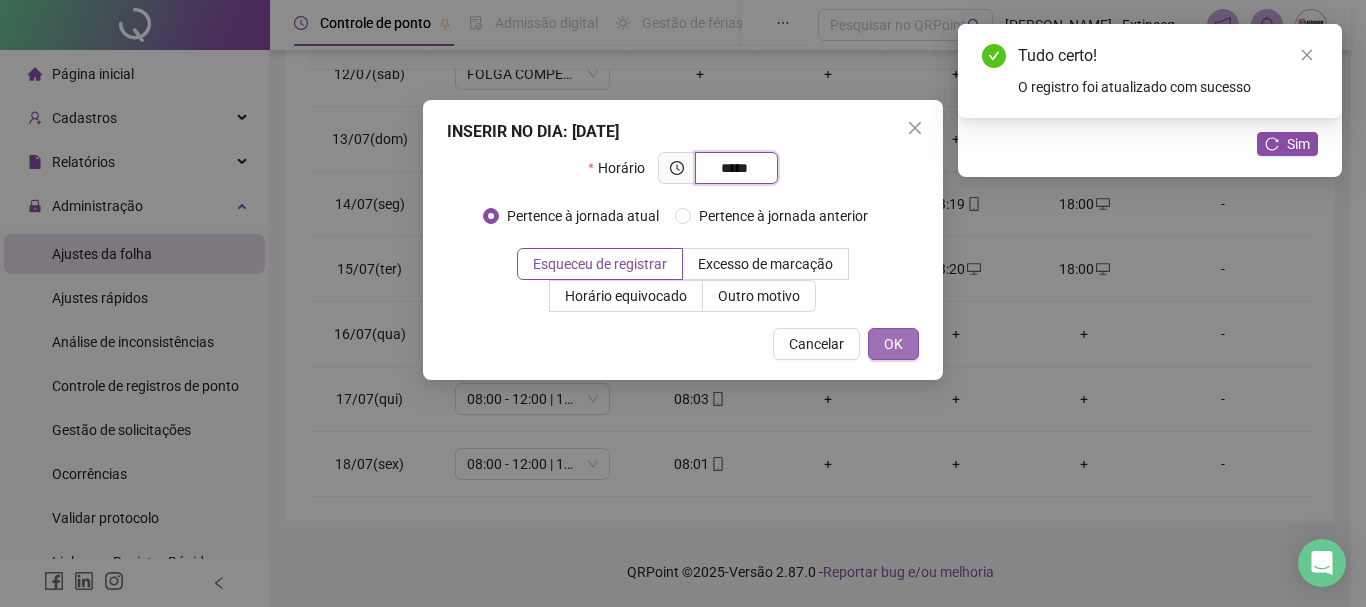 type on "*****" 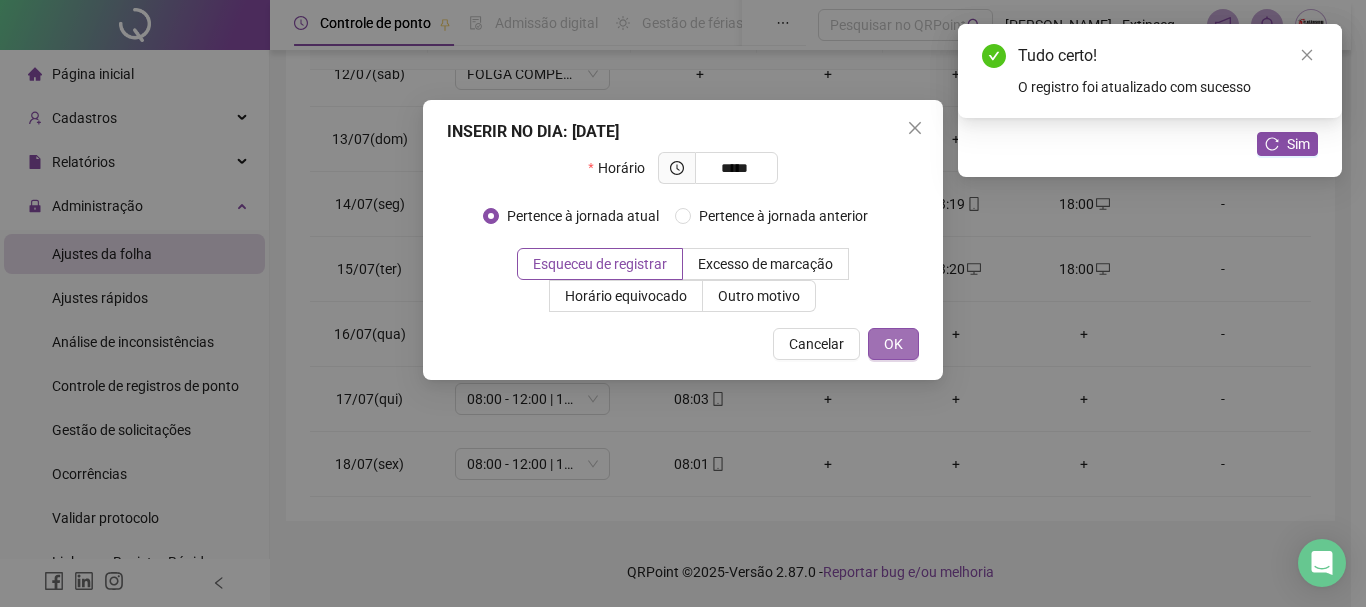 click on "OK" at bounding box center (893, 344) 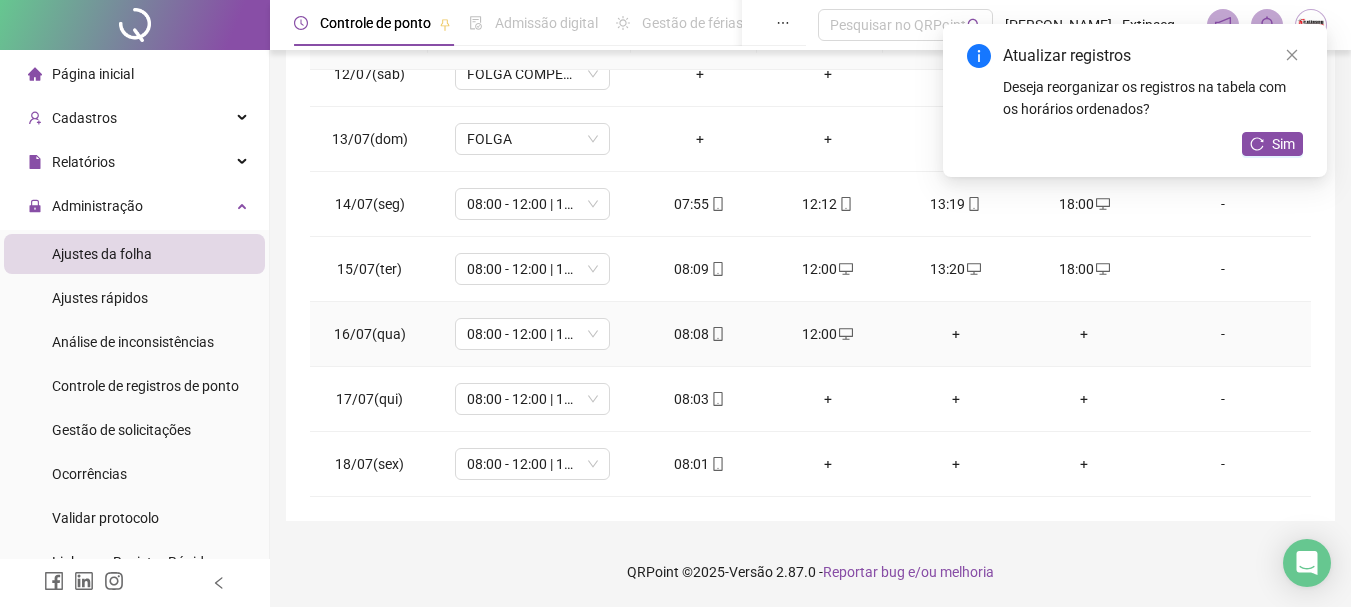 click on "+" at bounding box center (956, 334) 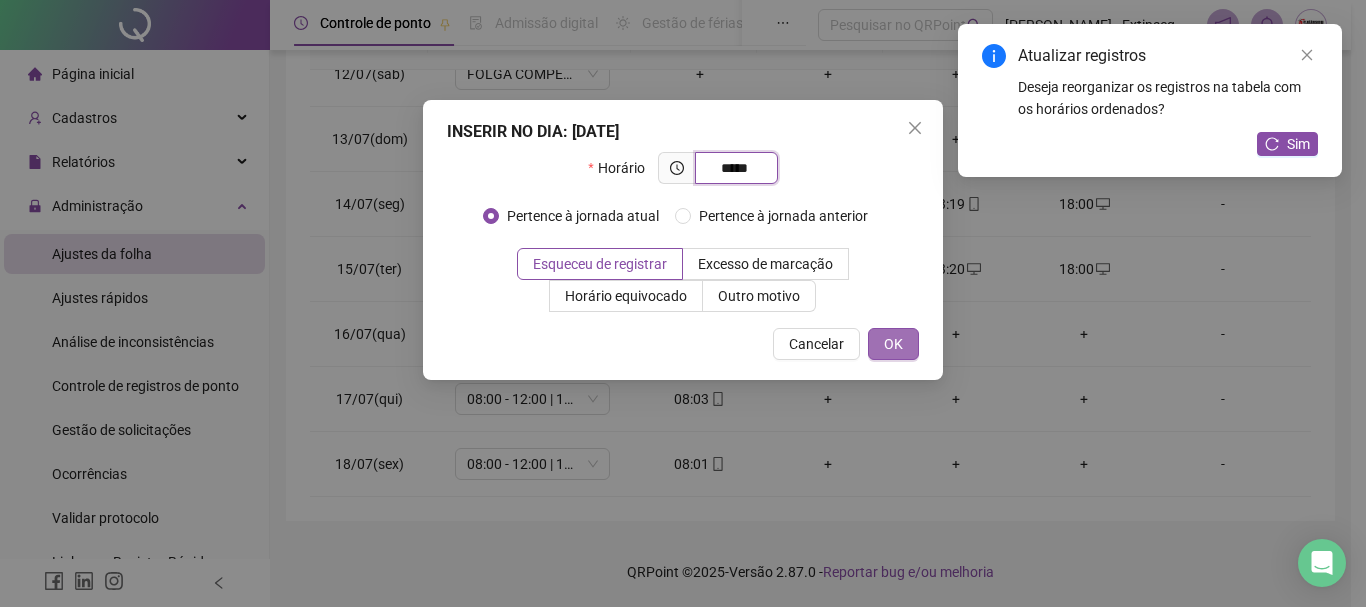 type on "*****" 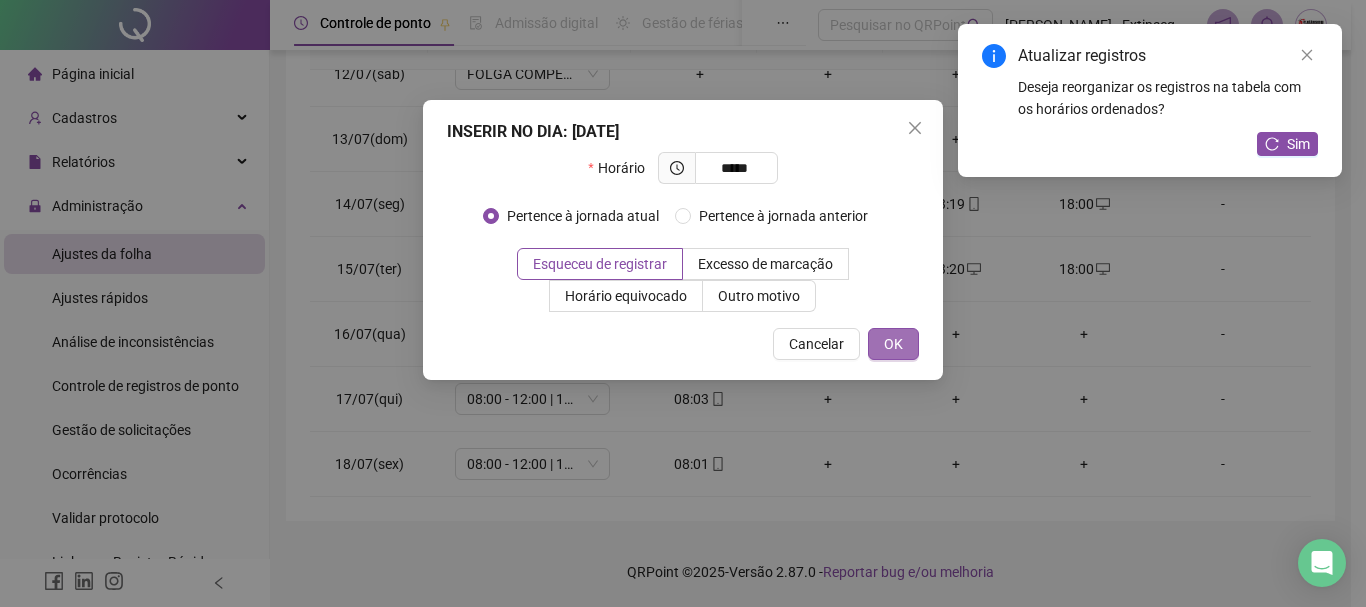 click on "OK" at bounding box center (893, 344) 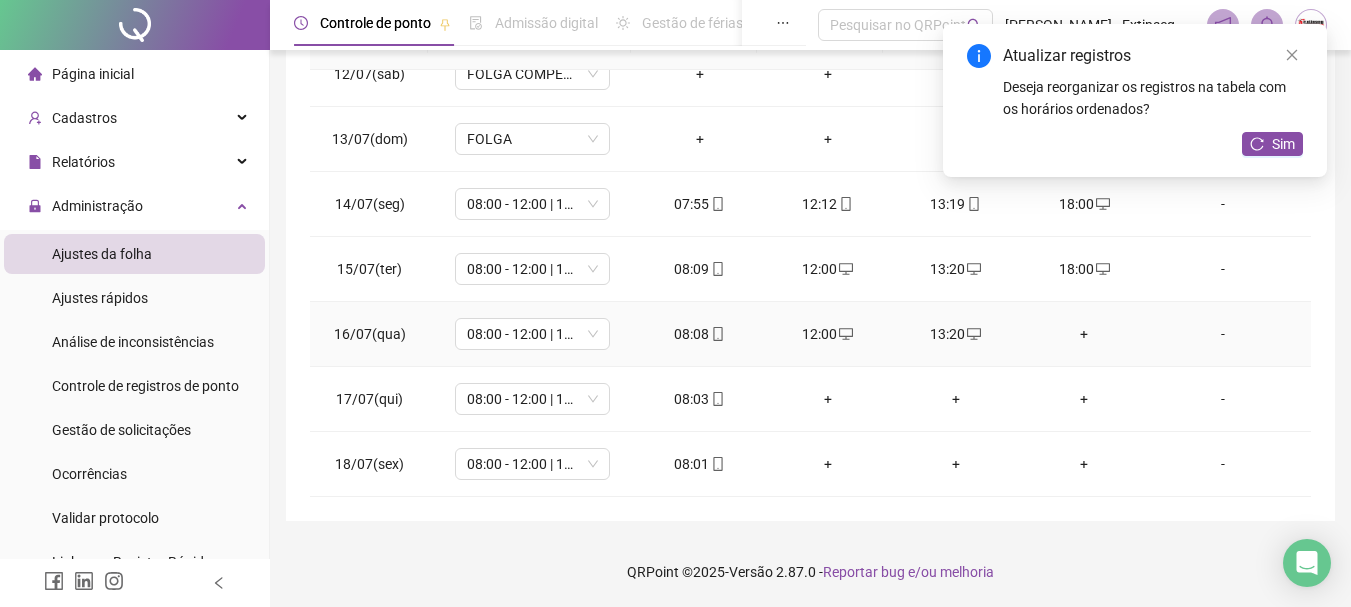click on "+" at bounding box center (1084, 334) 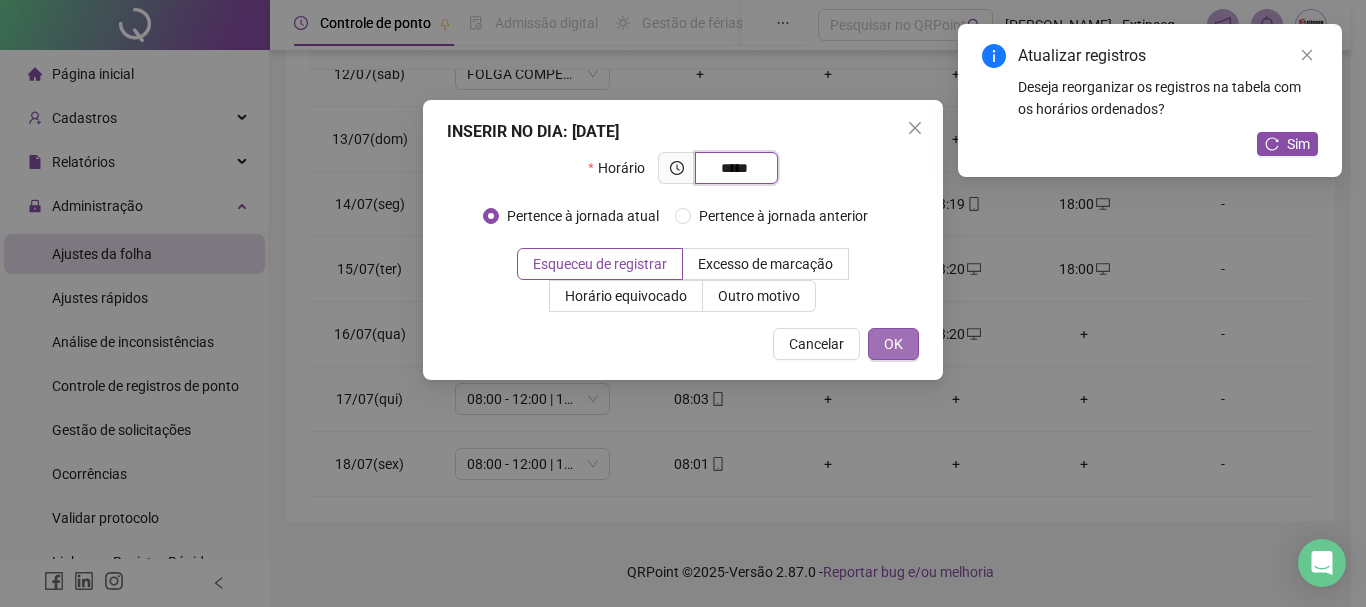 type on "*****" 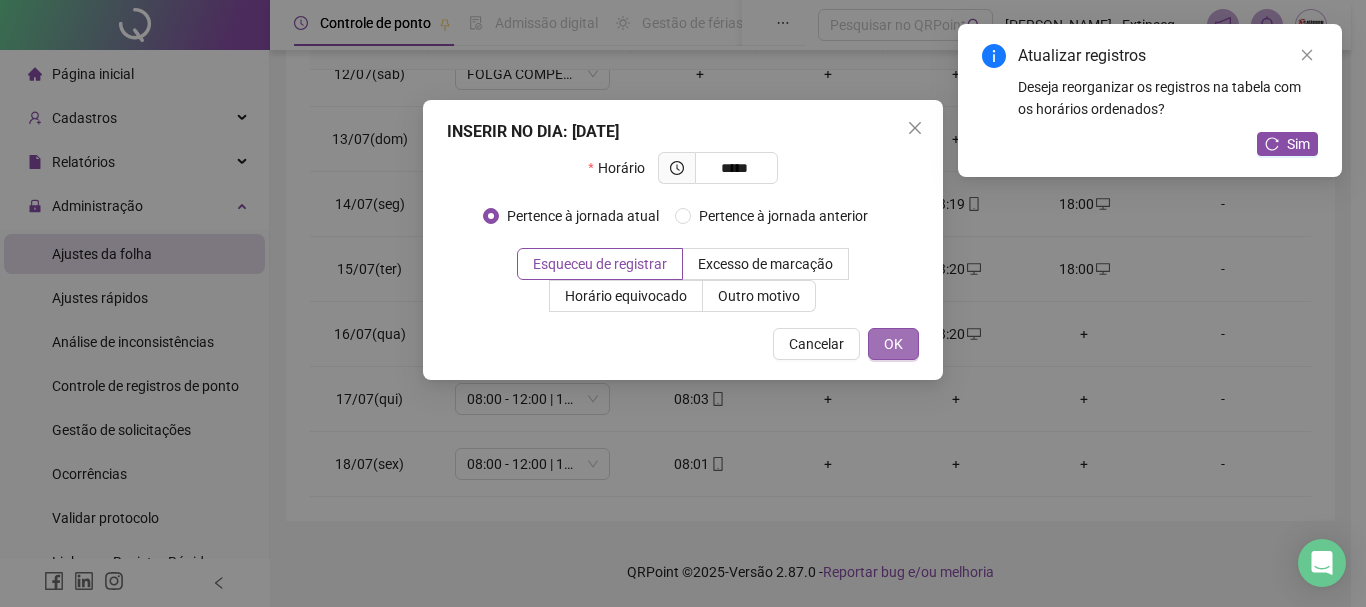 click on "OK" at bounding box center [893, 344] 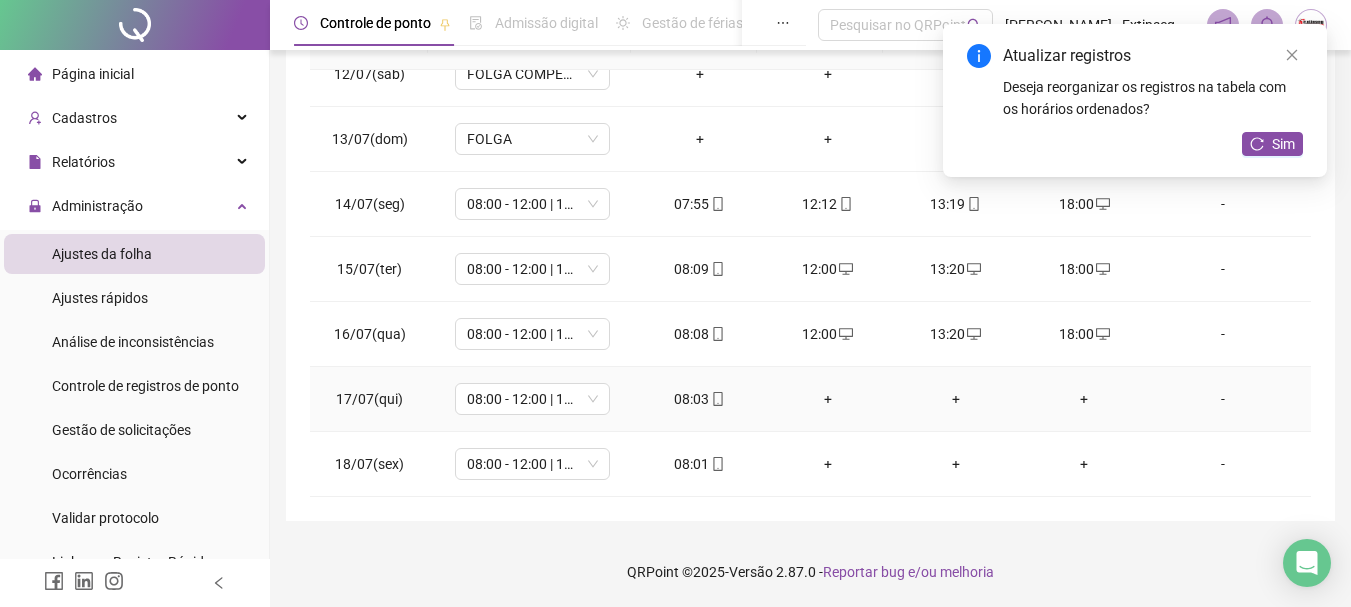 click on "+" at bounding box center [828, 399] 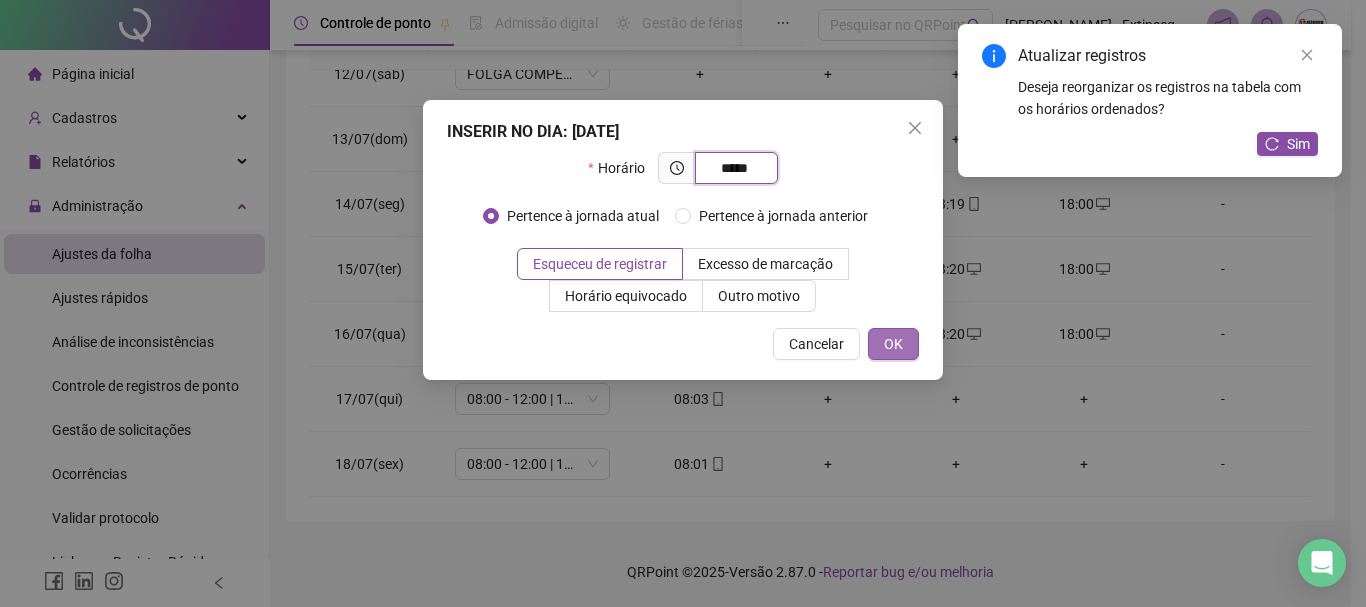 type on "*****" 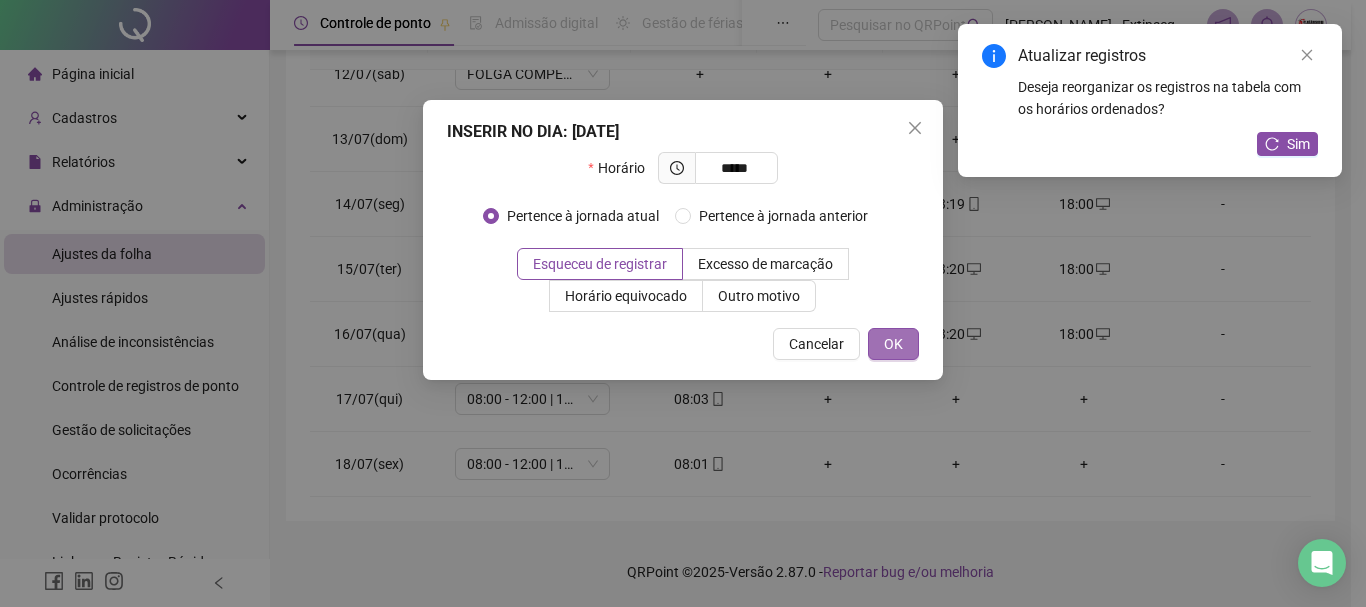 click on "OK" at bounding box center (893, 344) 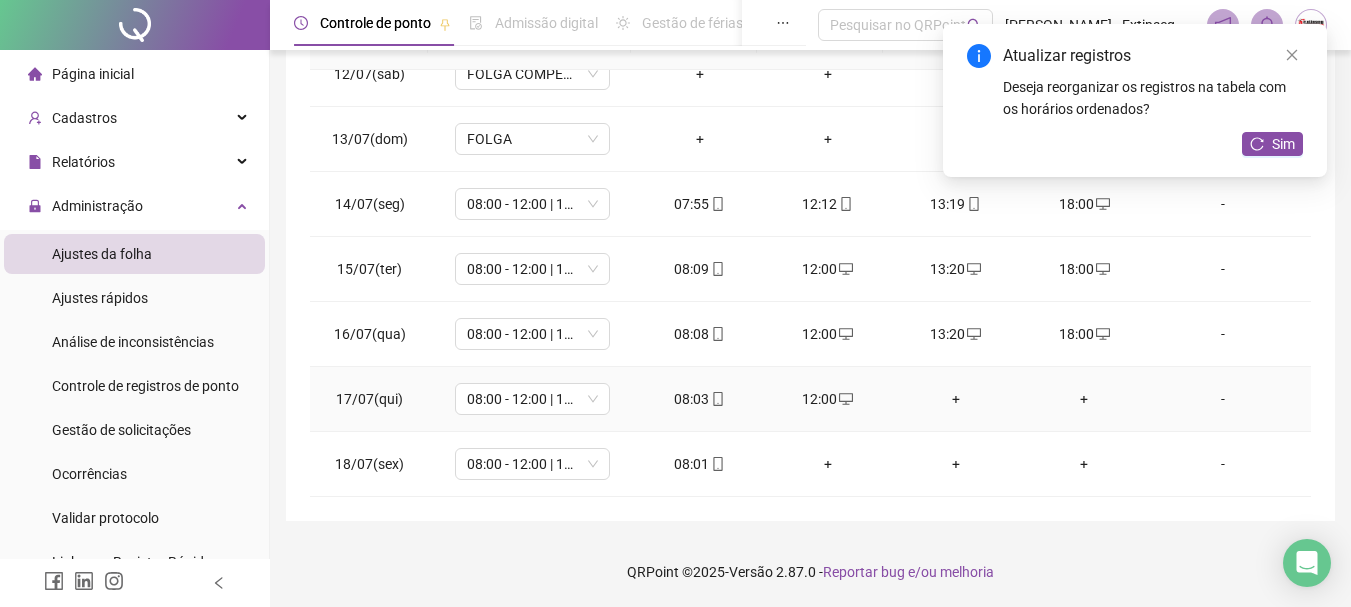 click on "+" at bounding box center (956, 399) 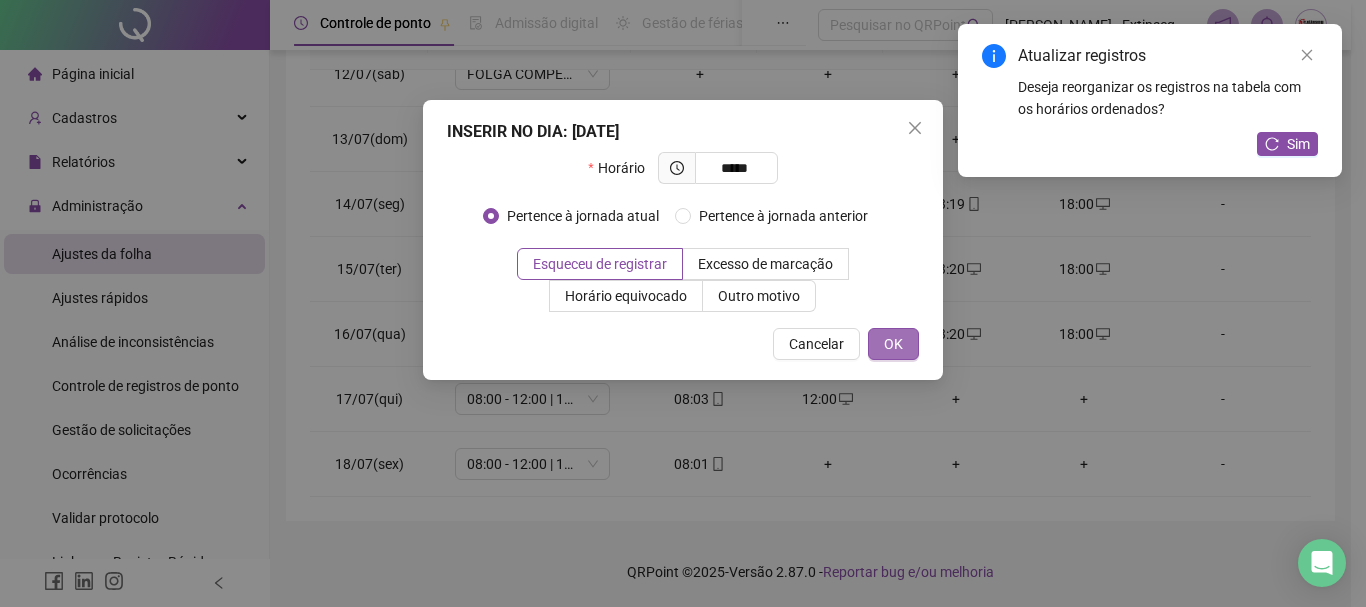 type on "*****" 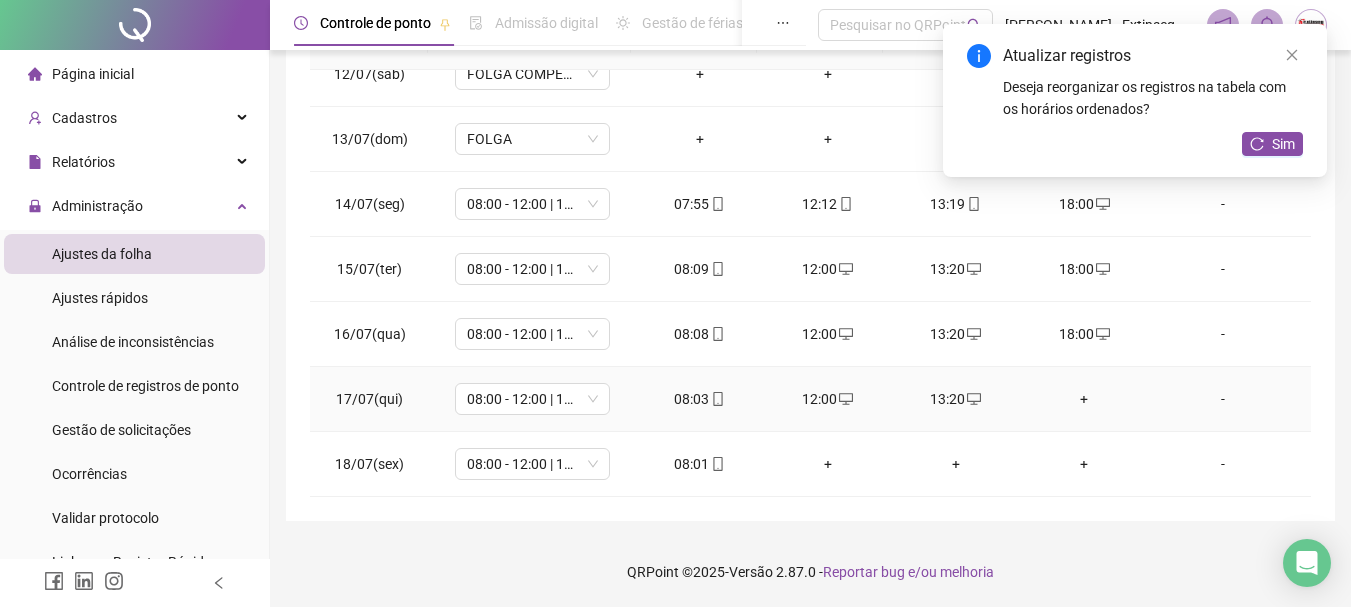 click on "+" at bounding box center [1084, 399] 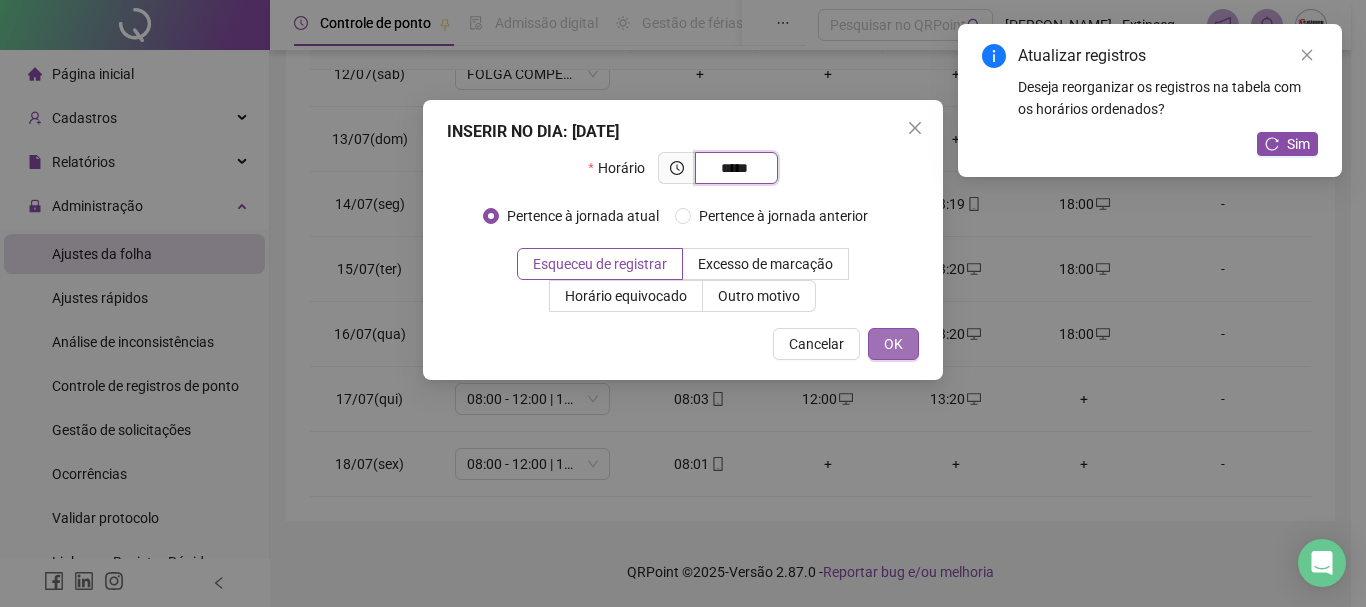 type on "*****" 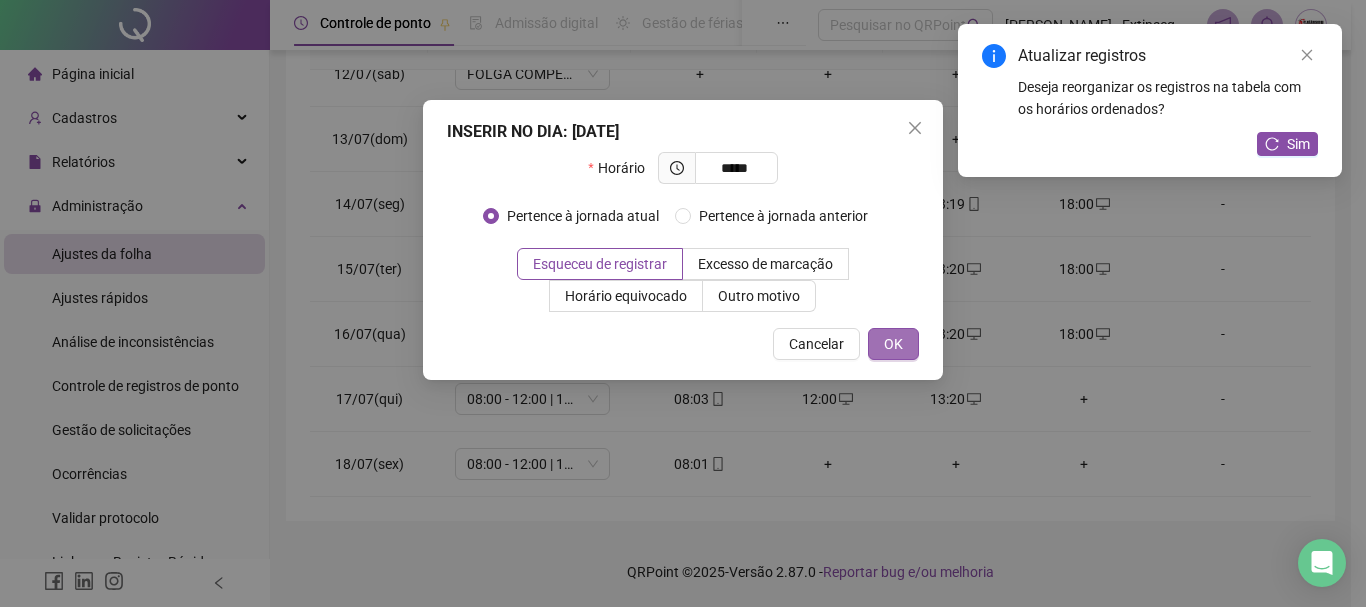 click on "OK" at bounding box center [893, 344] 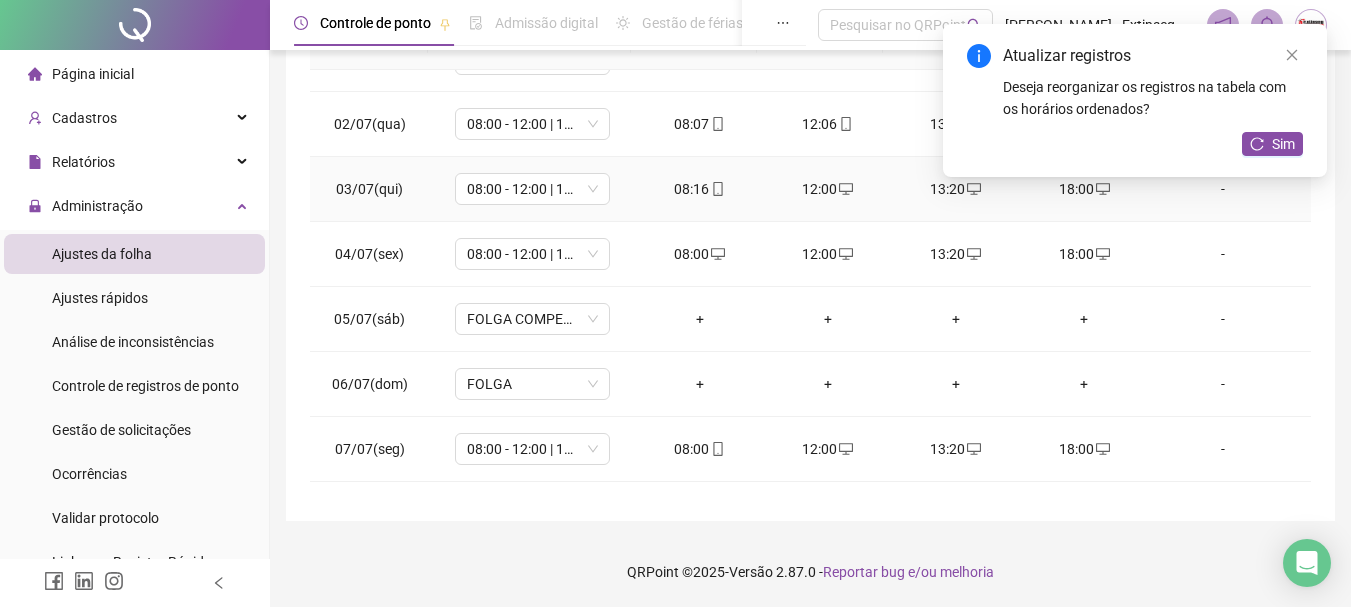 scroll, scrollTop: 0, scrollLeft: 0, axis: both 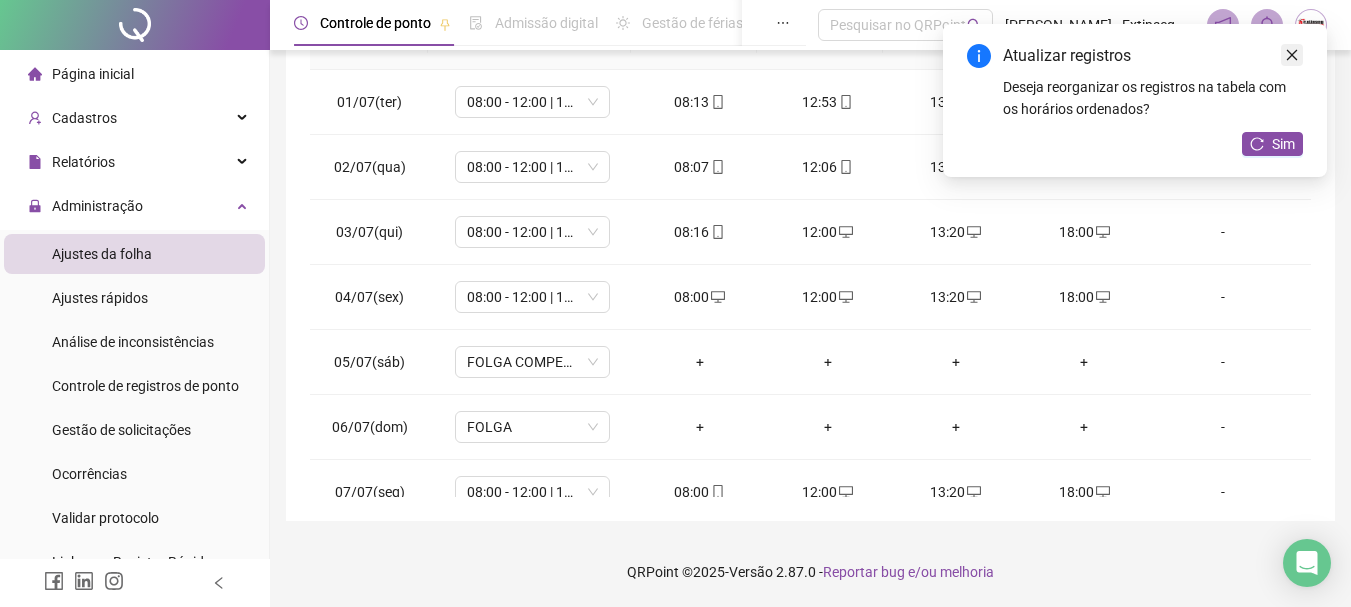 click at bounding box center [1292, 55] 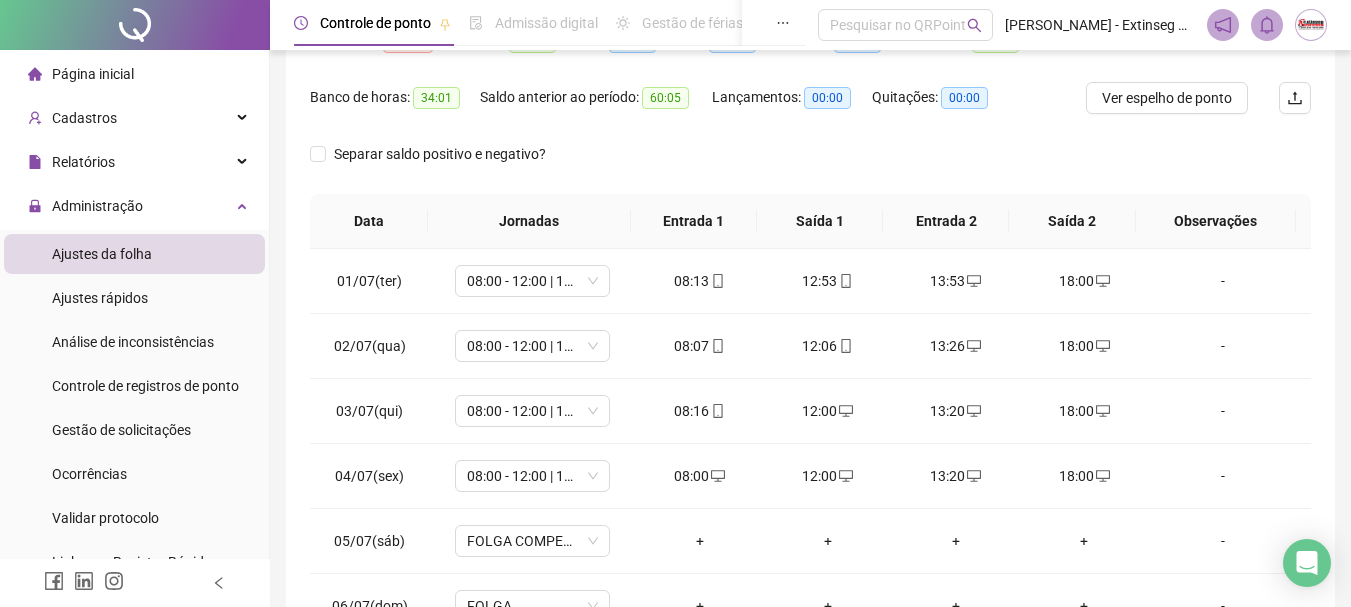 scroll, scrollTop: 400, scrollLeft: 0, axis: vertical 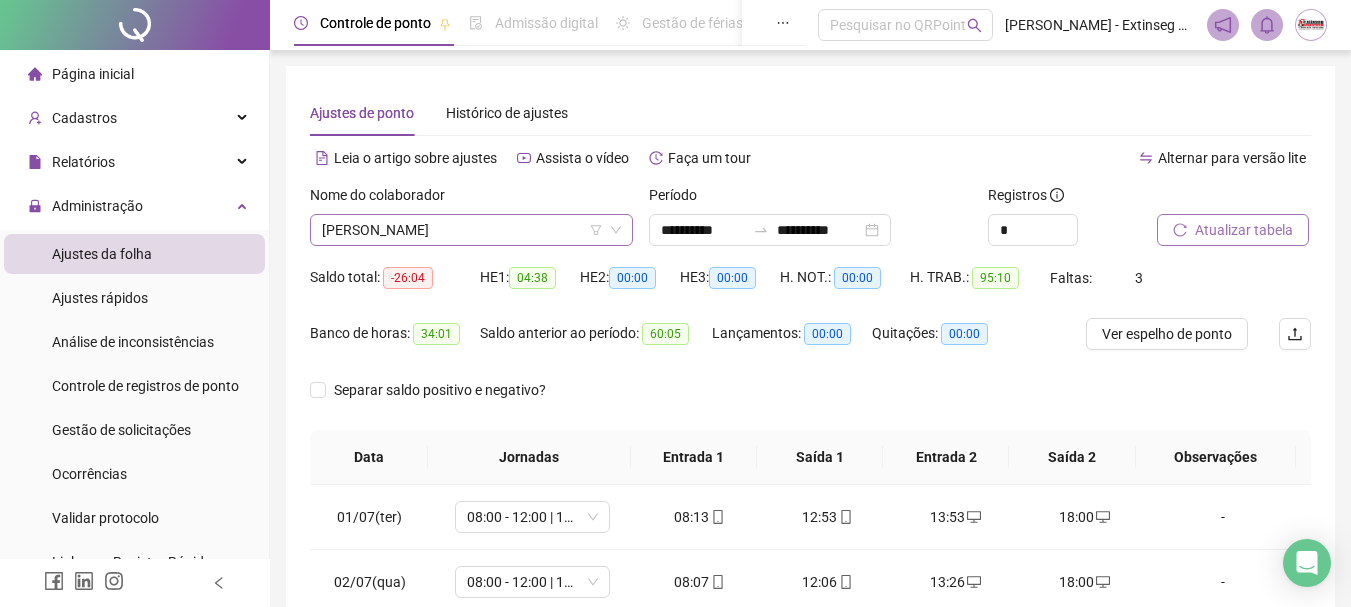 click on "[PERSON_NAME]" at bounding box center [471, 230] 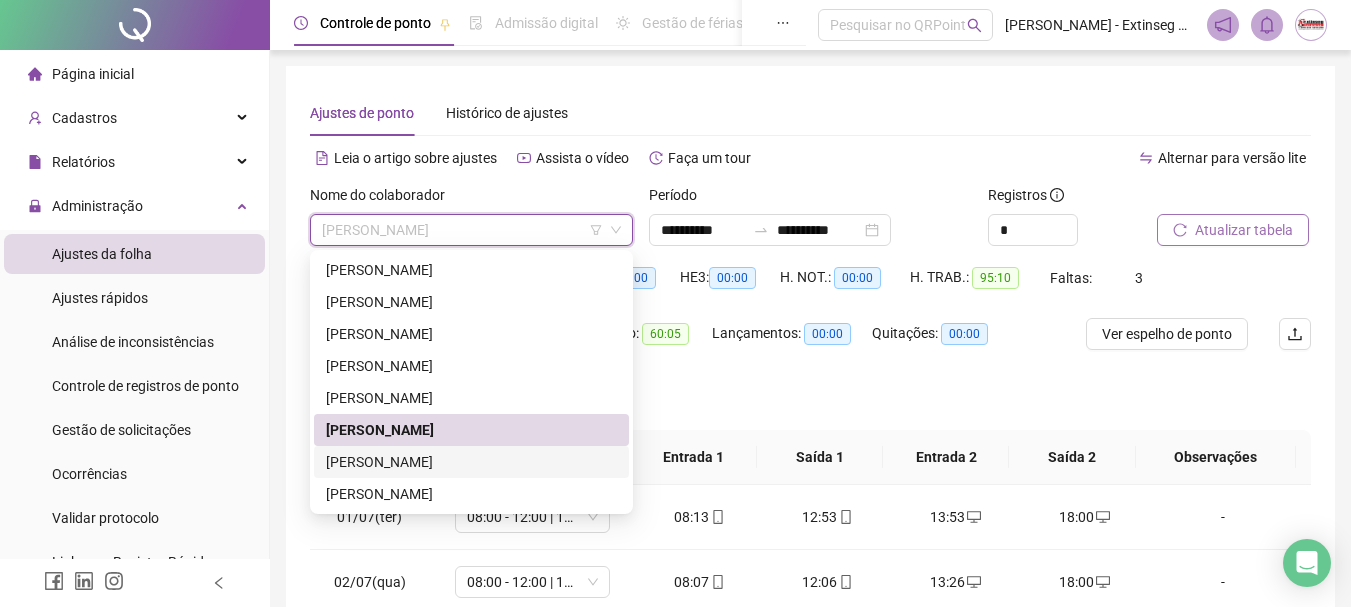 click on "[PERSON_NAME]" at bounding box center [471, 462] 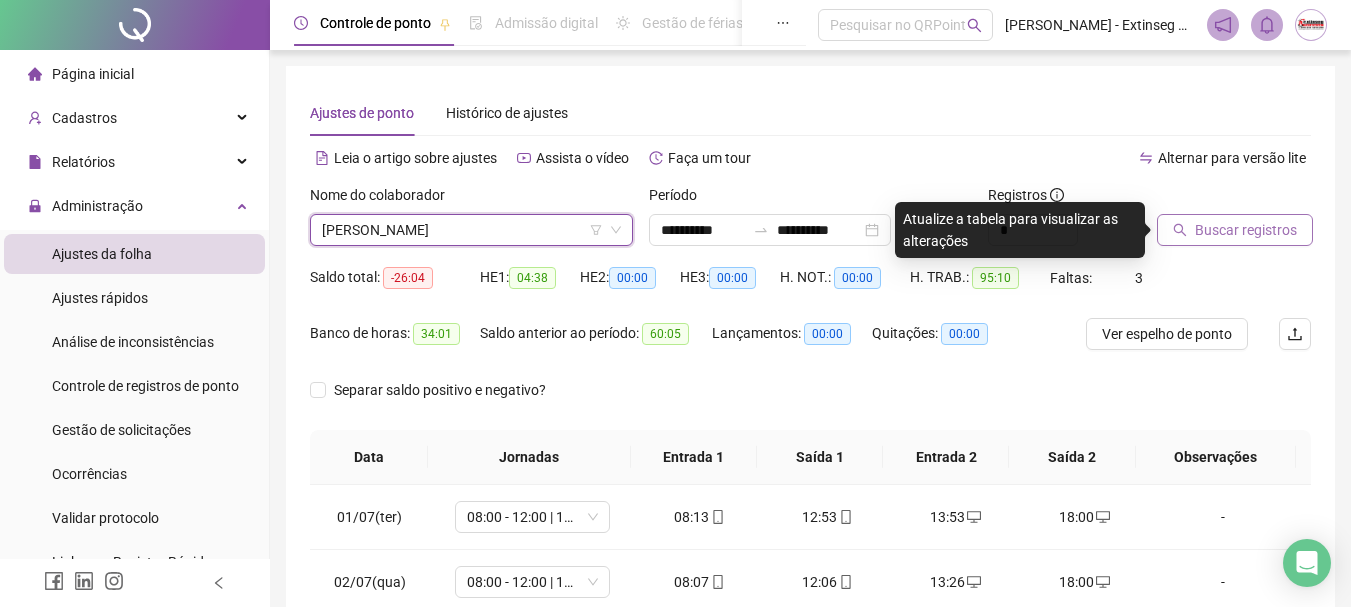 scroll, scrollTop: 400, scrollLeft: 0, axis: vertical 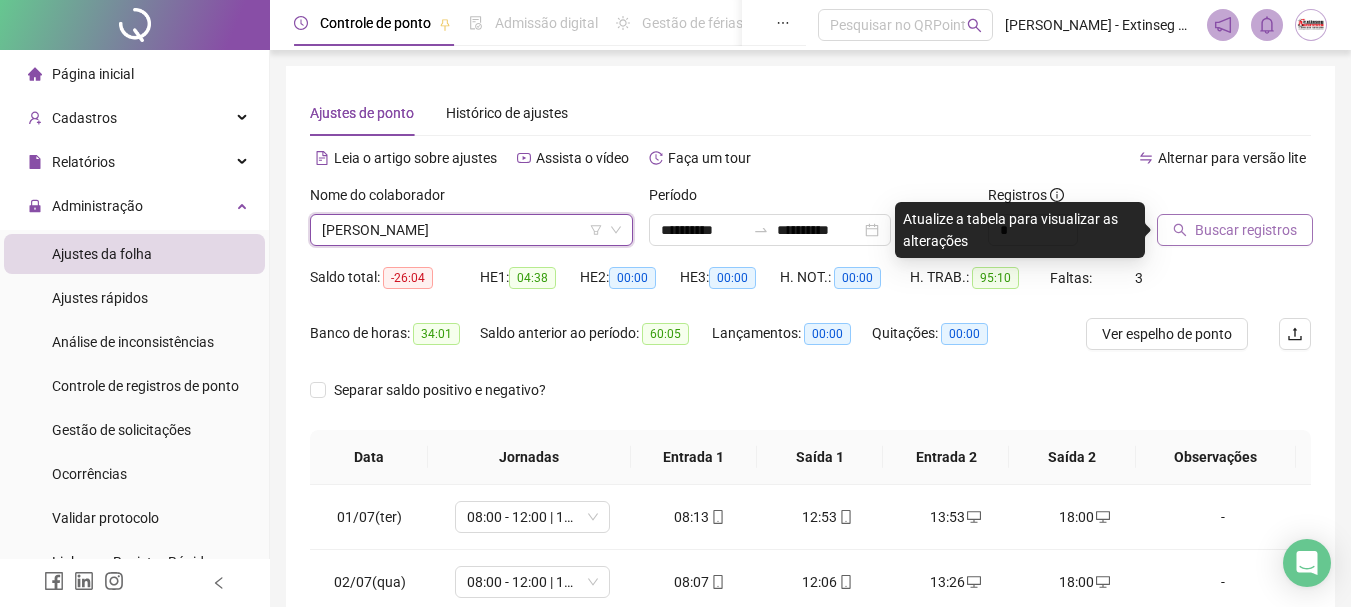 click on "Buscar registros" at bounding box center (1246, 230) 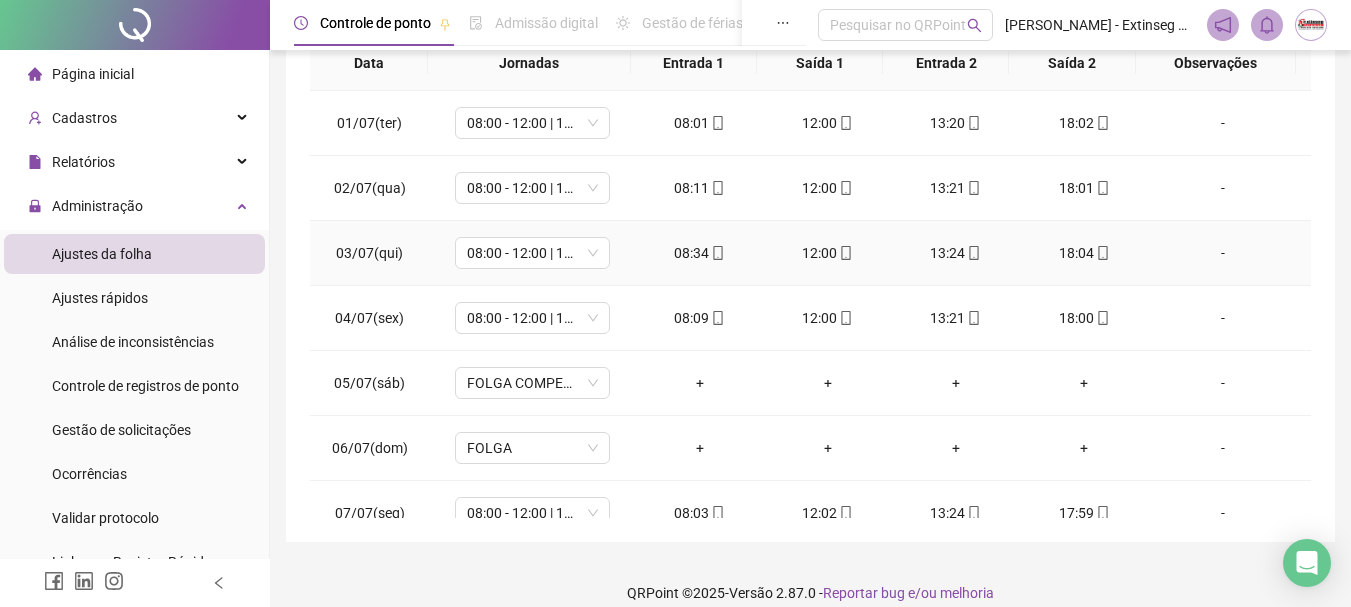 scroll, scrollTop: 415, scrollLeft: 0, axis: vertical 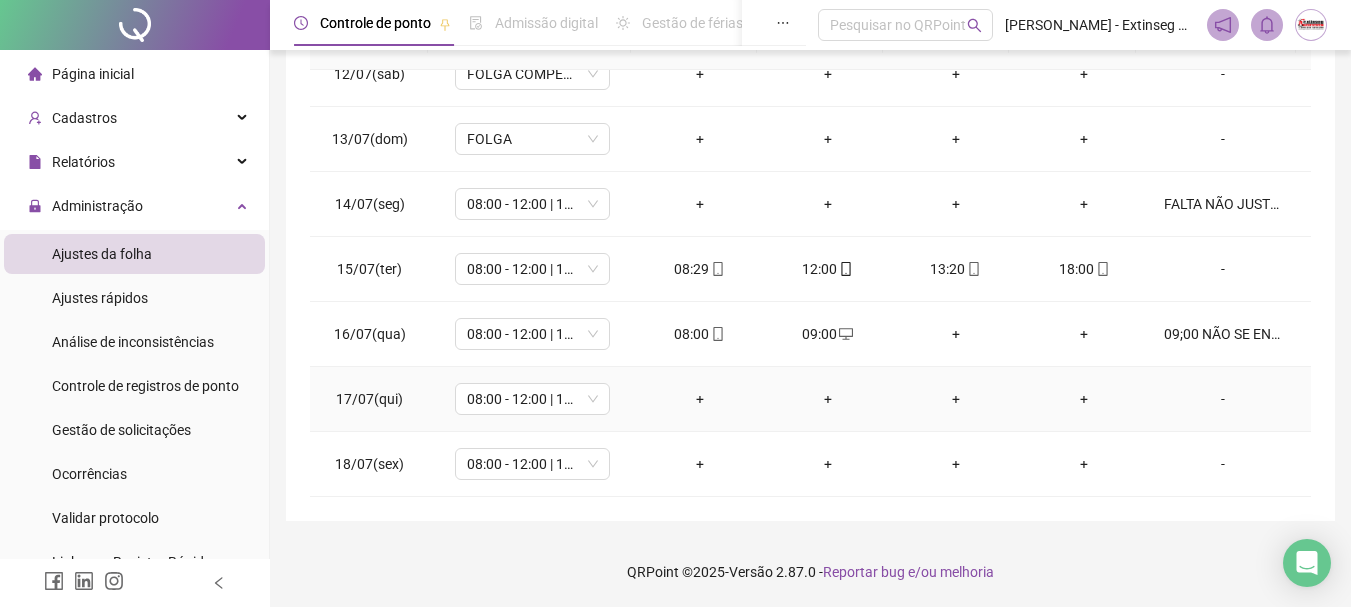 click on "-" at bounding box center (1223, 399) 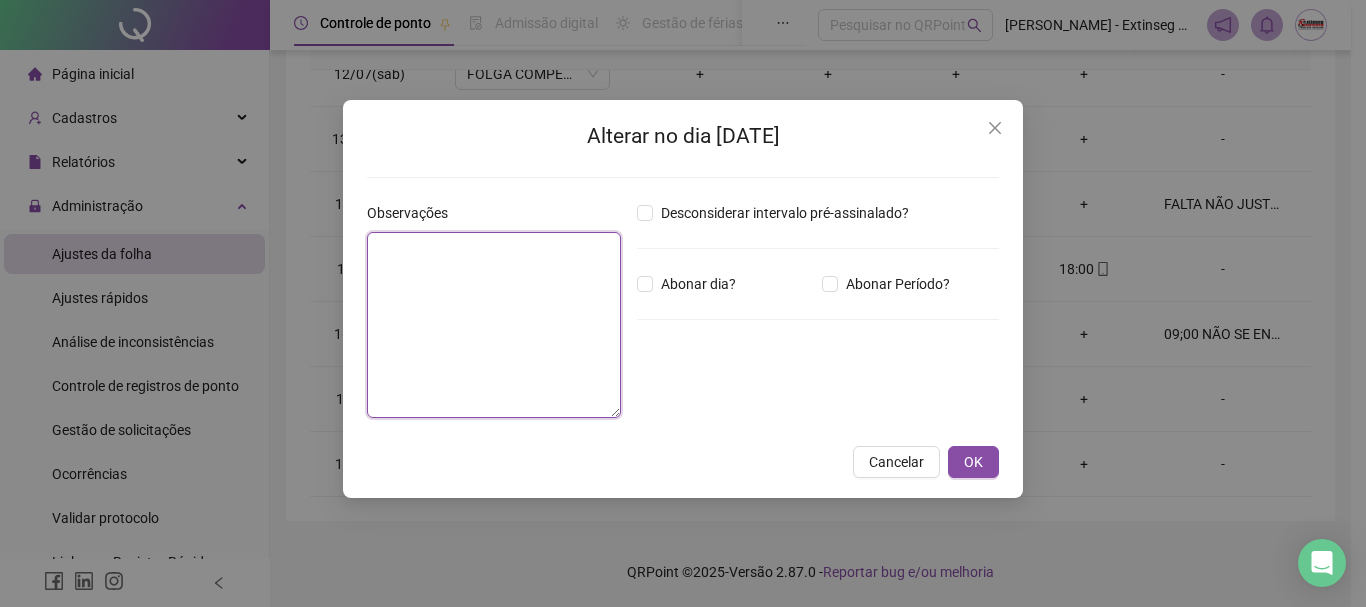 click at bounding box center [494, 325] 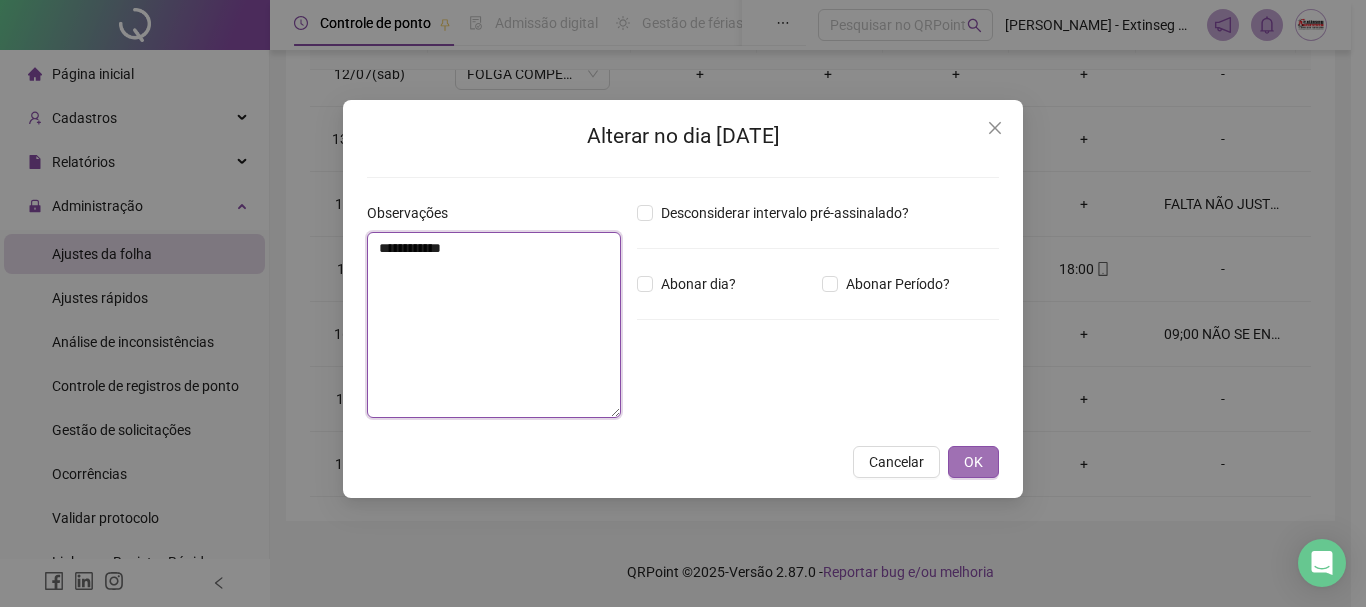 type on "**********" 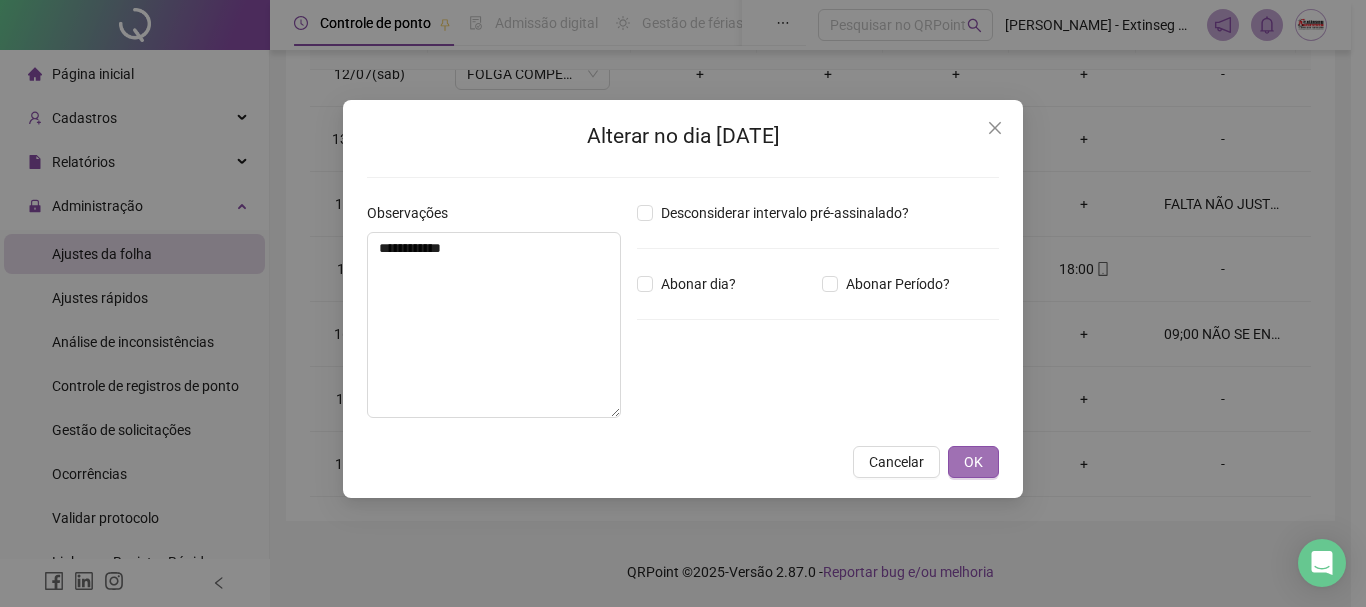 click on "OK" at bounding box center (973, 462) 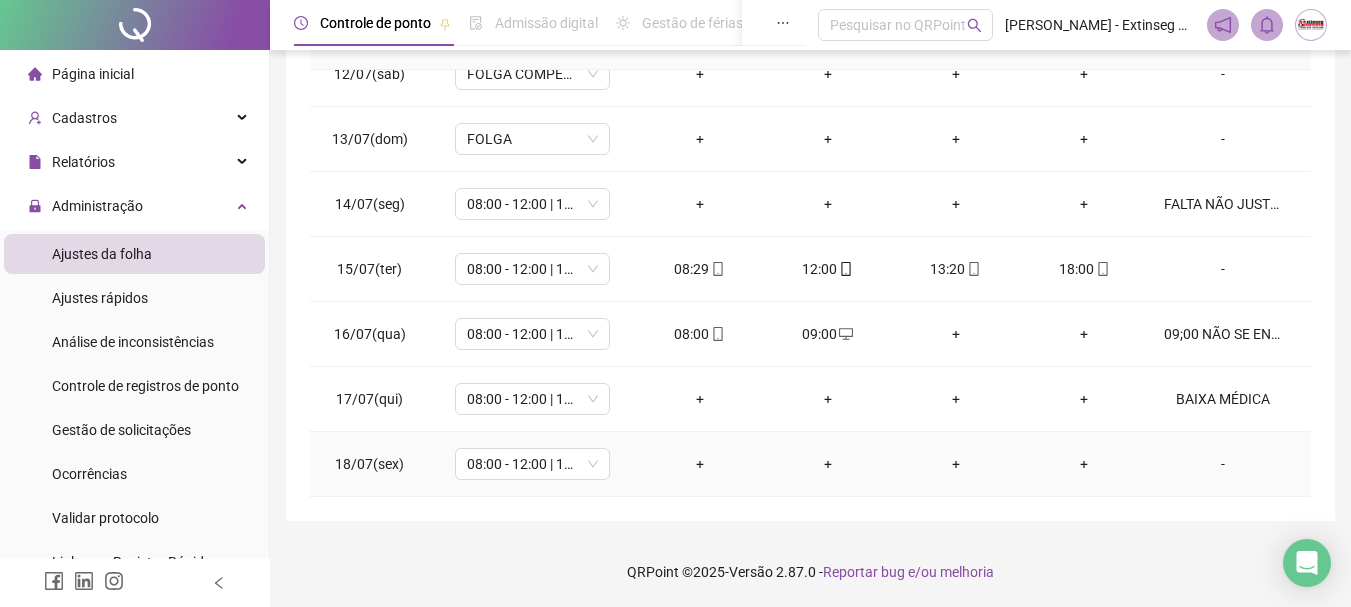click on "-" at bounding box center (1223, 464) 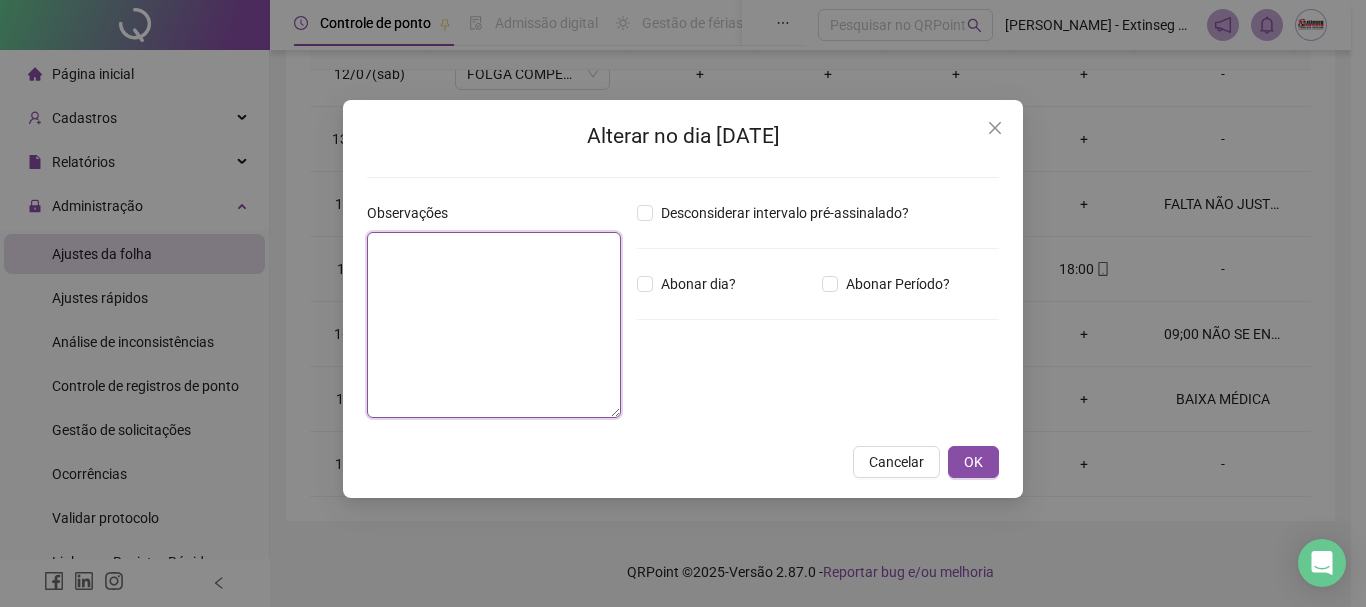 drag, startPoint x: 600, startPoint y: 354, endPoint x: 577, endPoint y: 362, distance: 24.351591 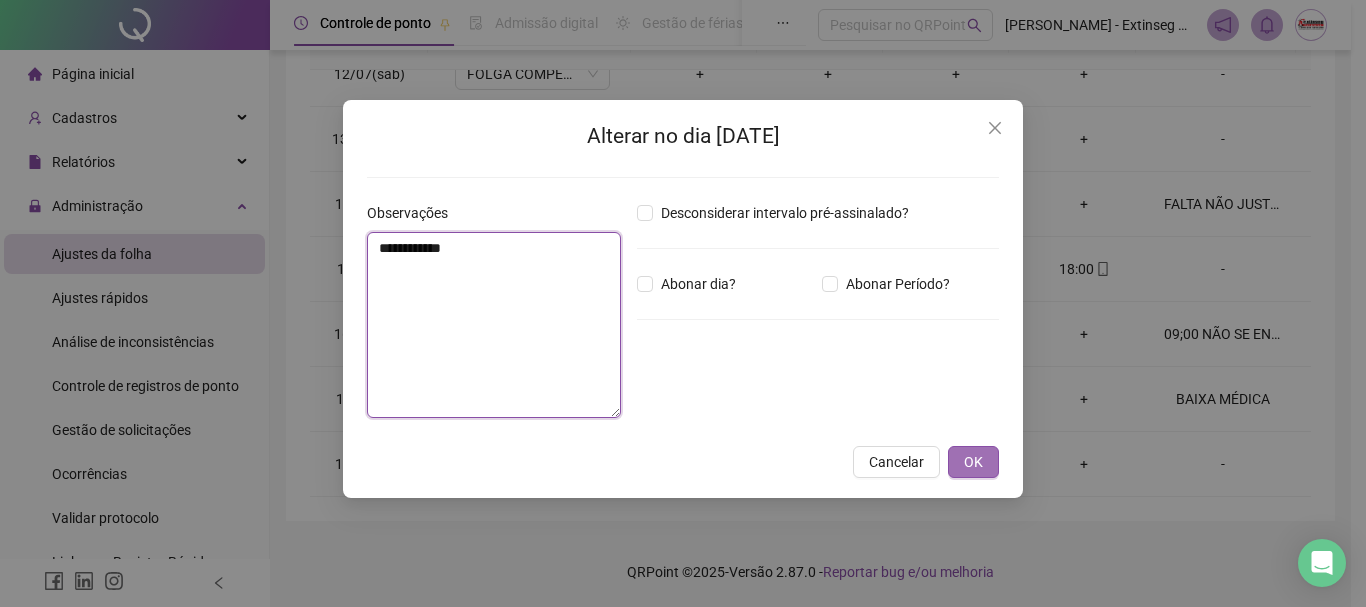 type on "**********" 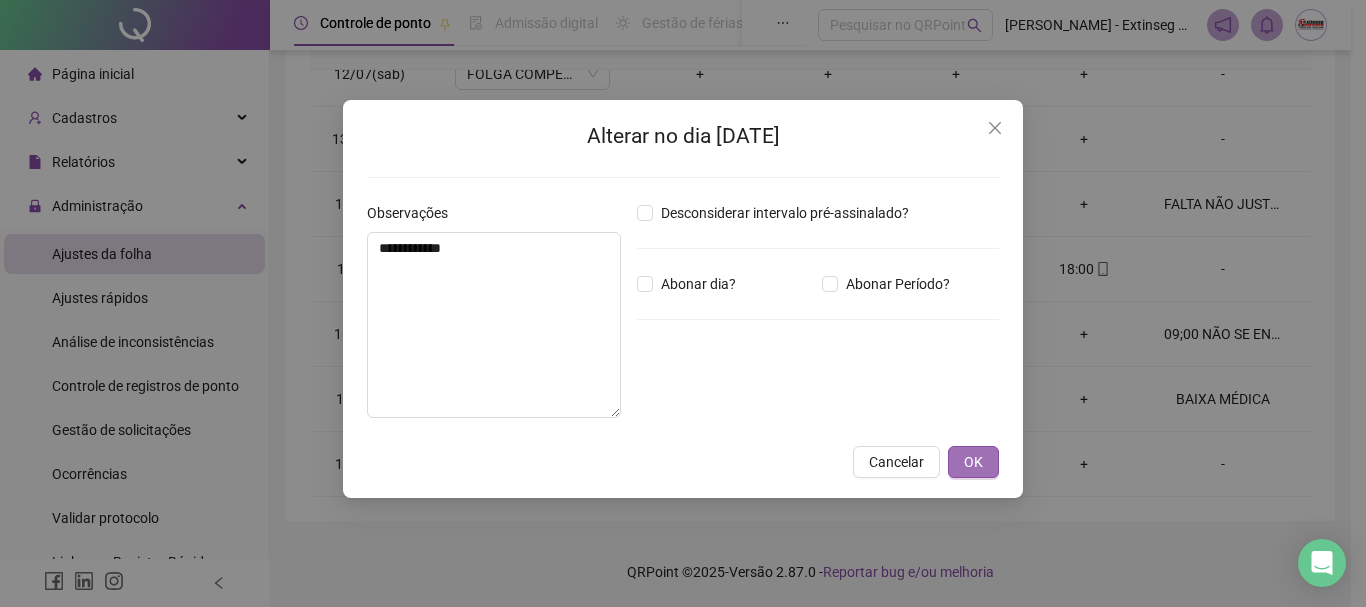 click on "OK" at bounding box center [973, 462] 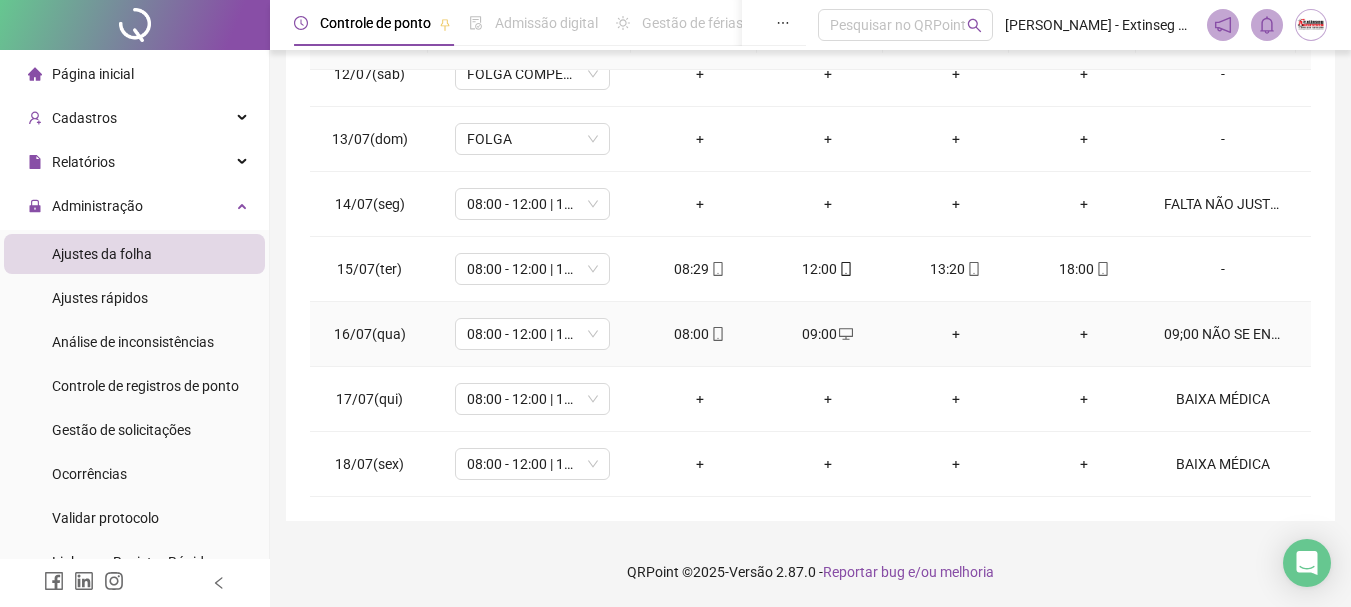 click on "09;00 NÃO SE ENCONTRAVA BEM, FOI NA UPA." at bounding box center [1223, 334] 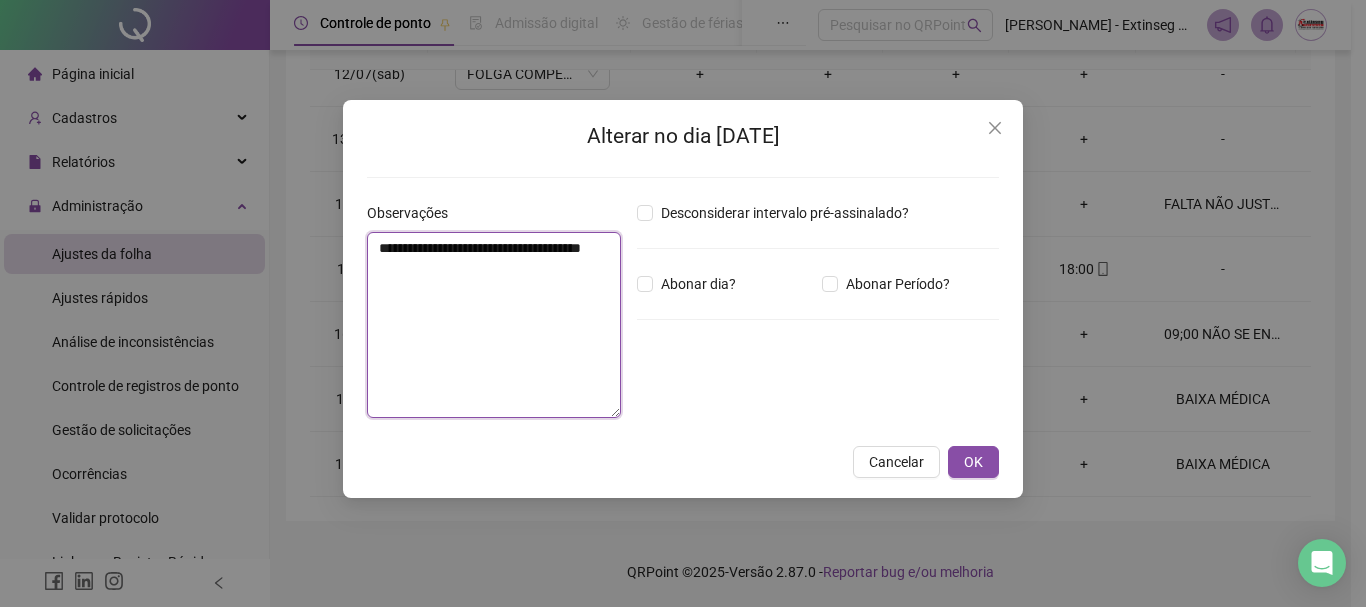 click on "**********" at bounding box center (494, 325) 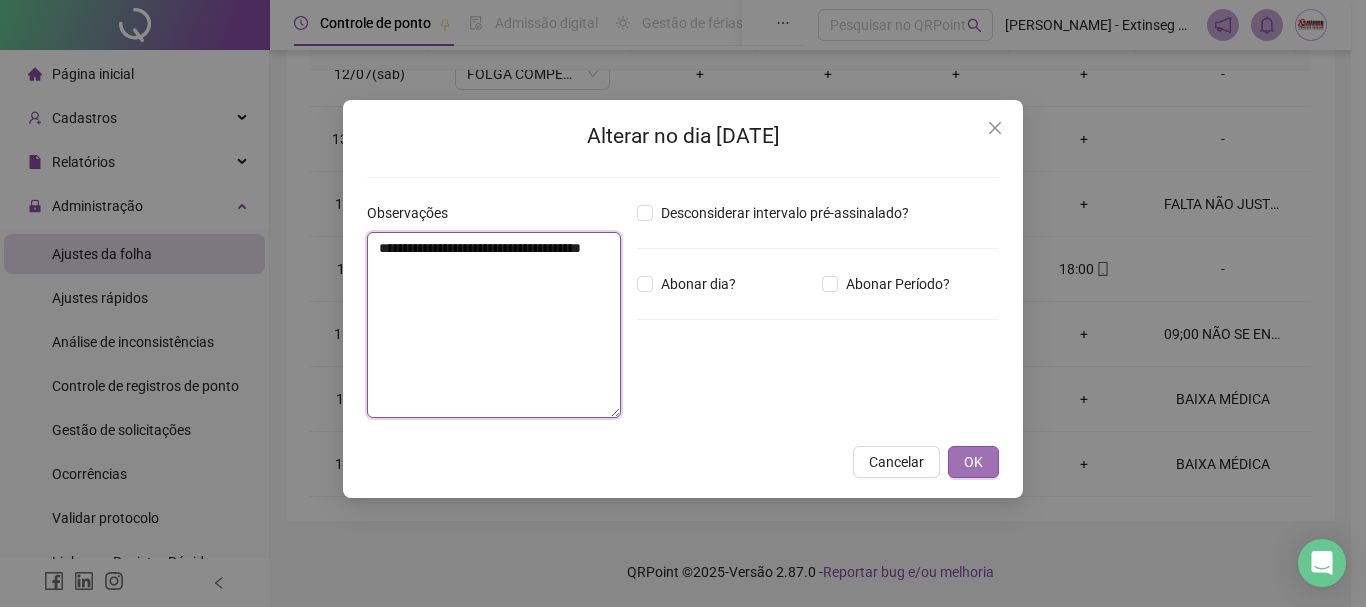 type on "**********" 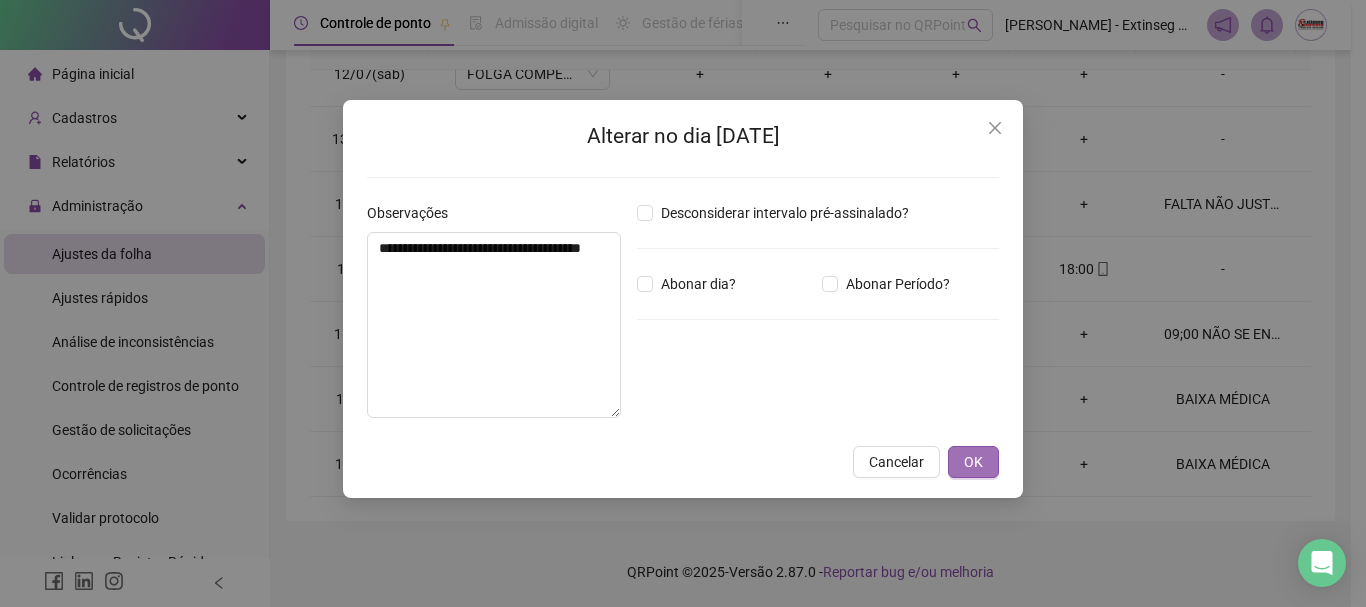 click on "OK" at bounding box center (973, 462) 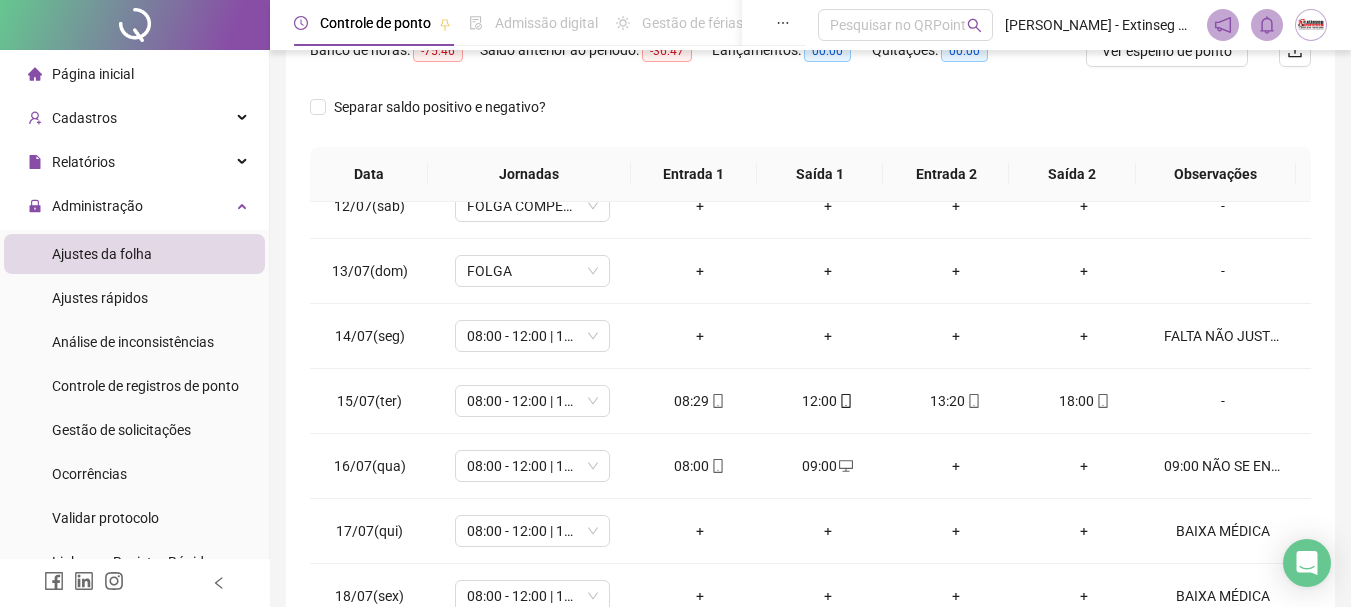 scroll, scrollTop: 286, scrollLeft: 0, axis: vertical 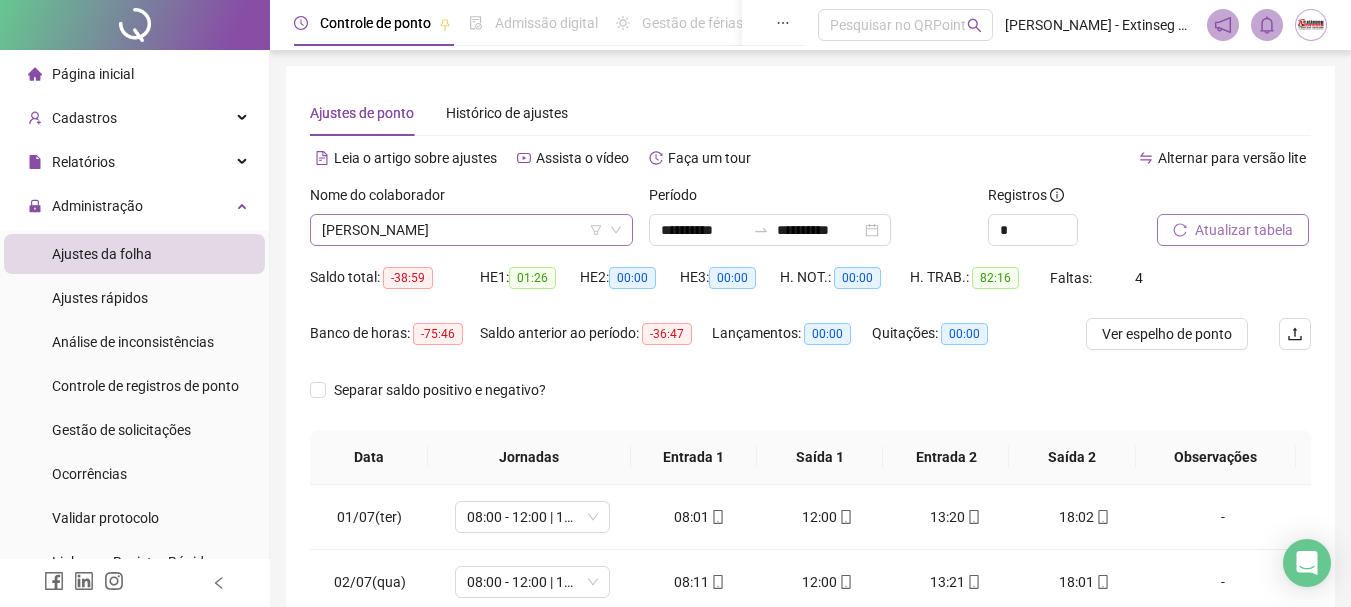 click on "[PERSON_NAME]" at bounding box center (471, 230) 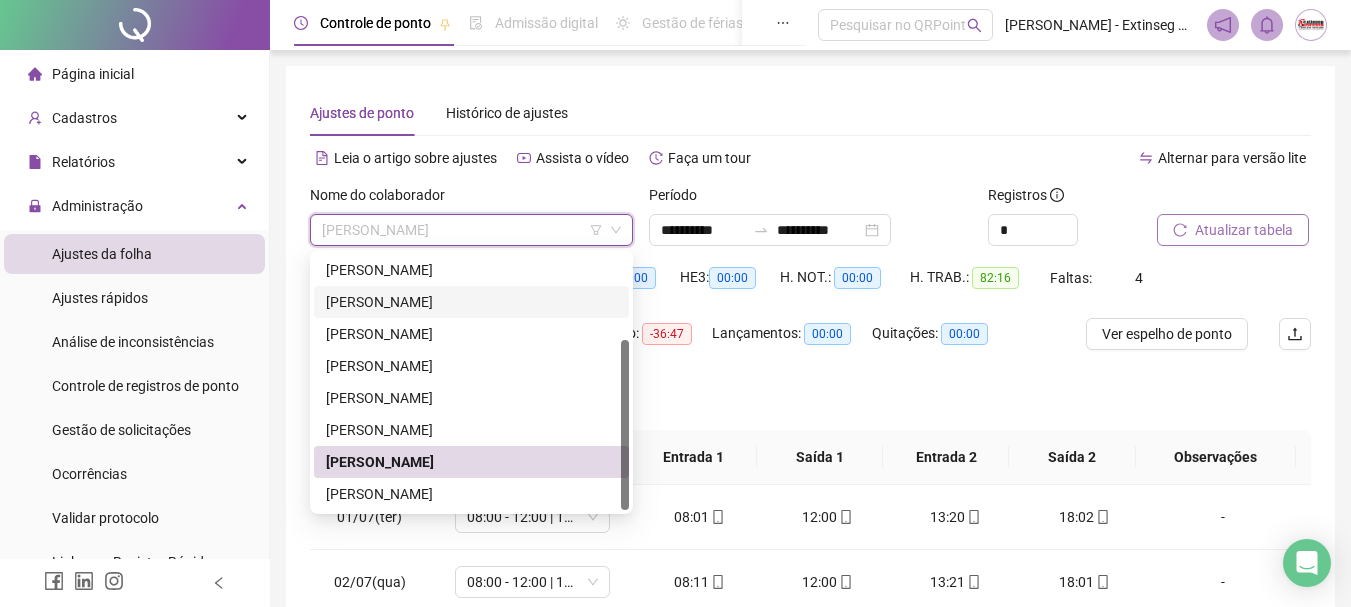 click on "[PERSON_NAME]" at bounding box center (471, 302) 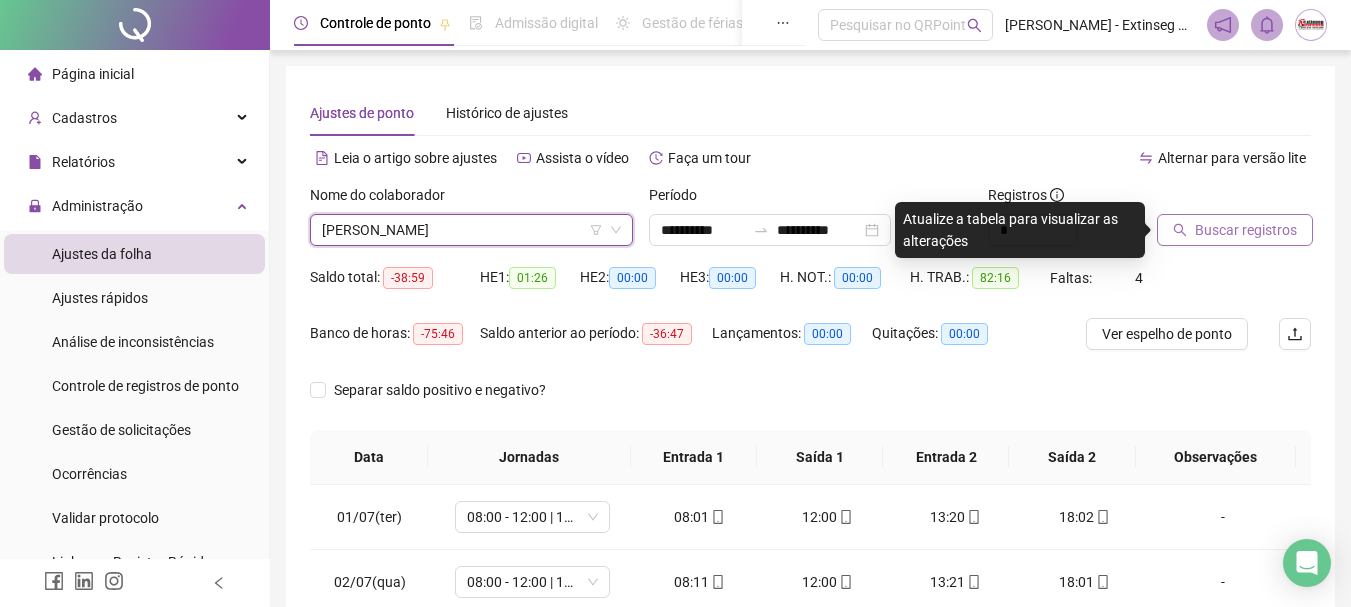 click on "Buscar registros" at bounding box center [1246, 230] 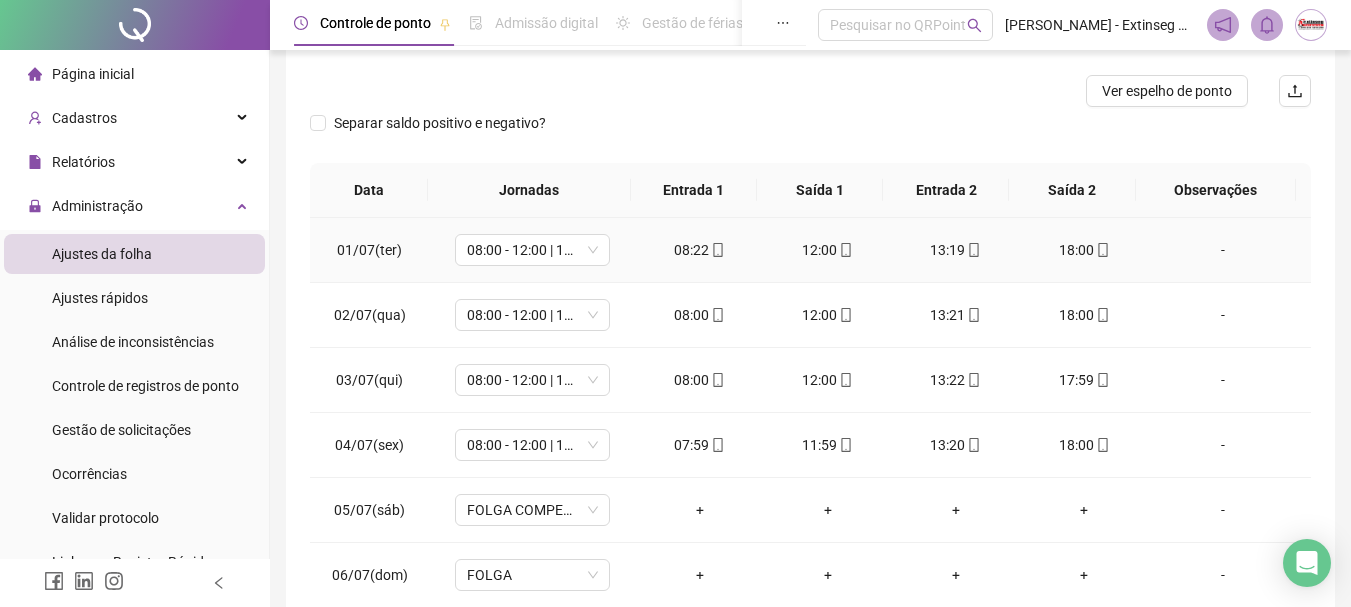scroll, scrollTop: 391, scrollLeft: 0, axis: vertical 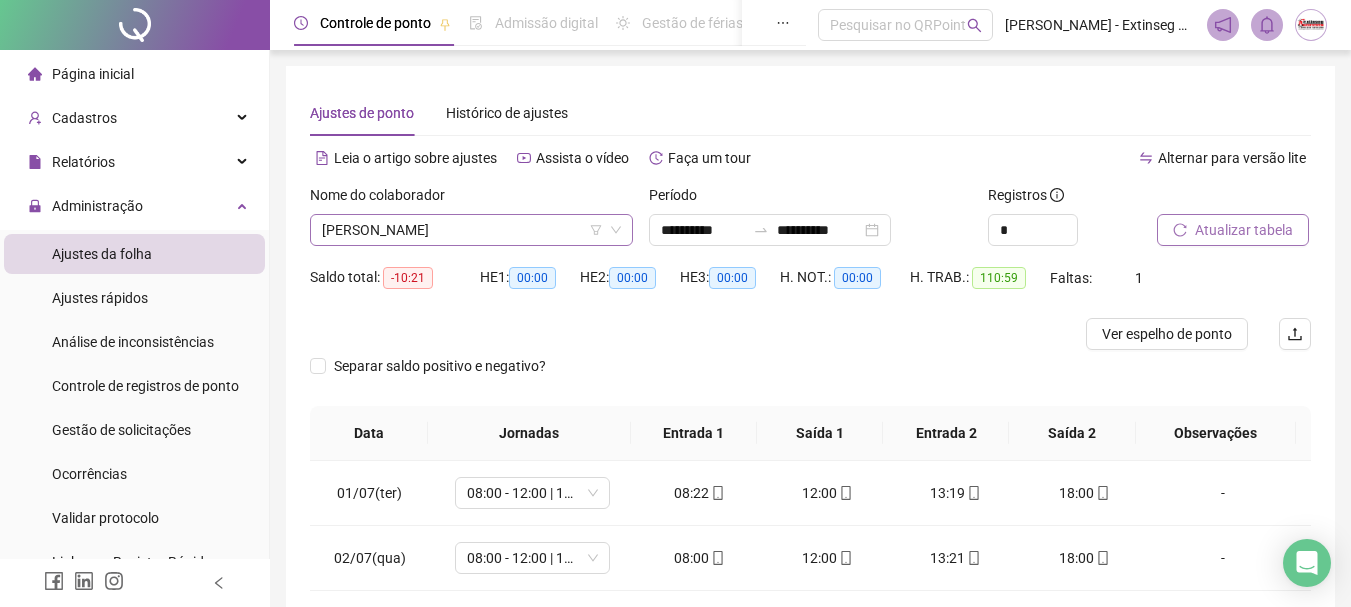 click on "[PERSON_NAME]" at bounding box center [471, 230] 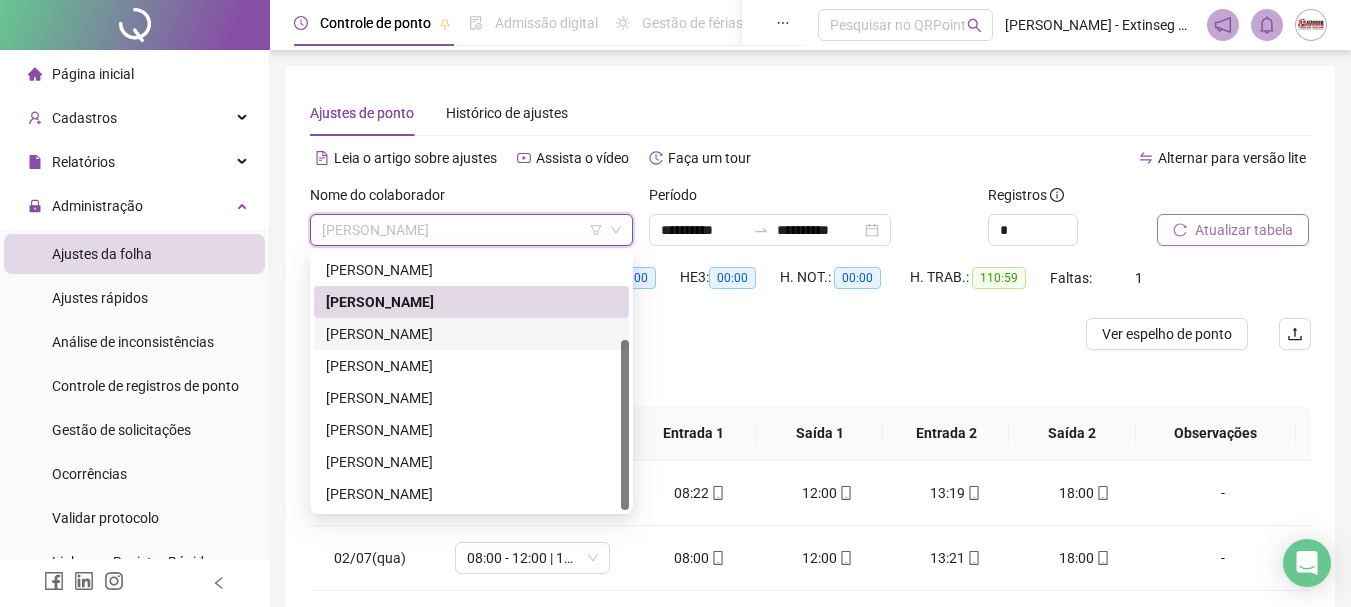 click on "[PERSON_NAME]" at bounding box center (471, 334) 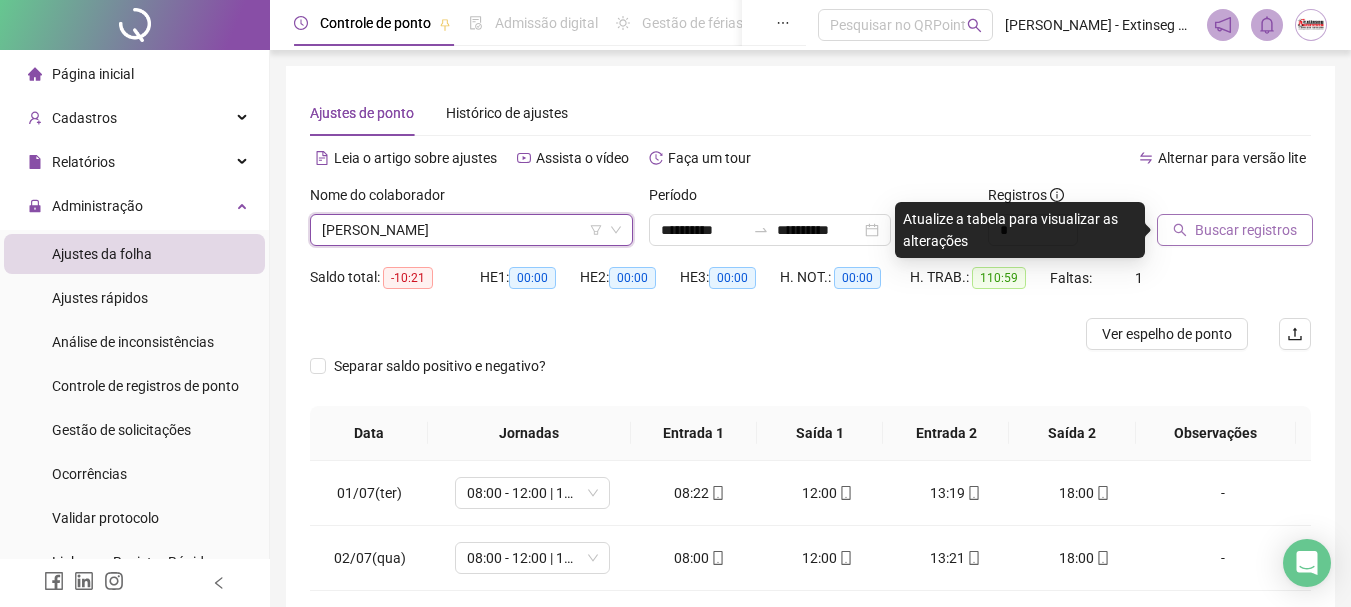 click on "Buscar registros" at bounding box center [1246, 230] 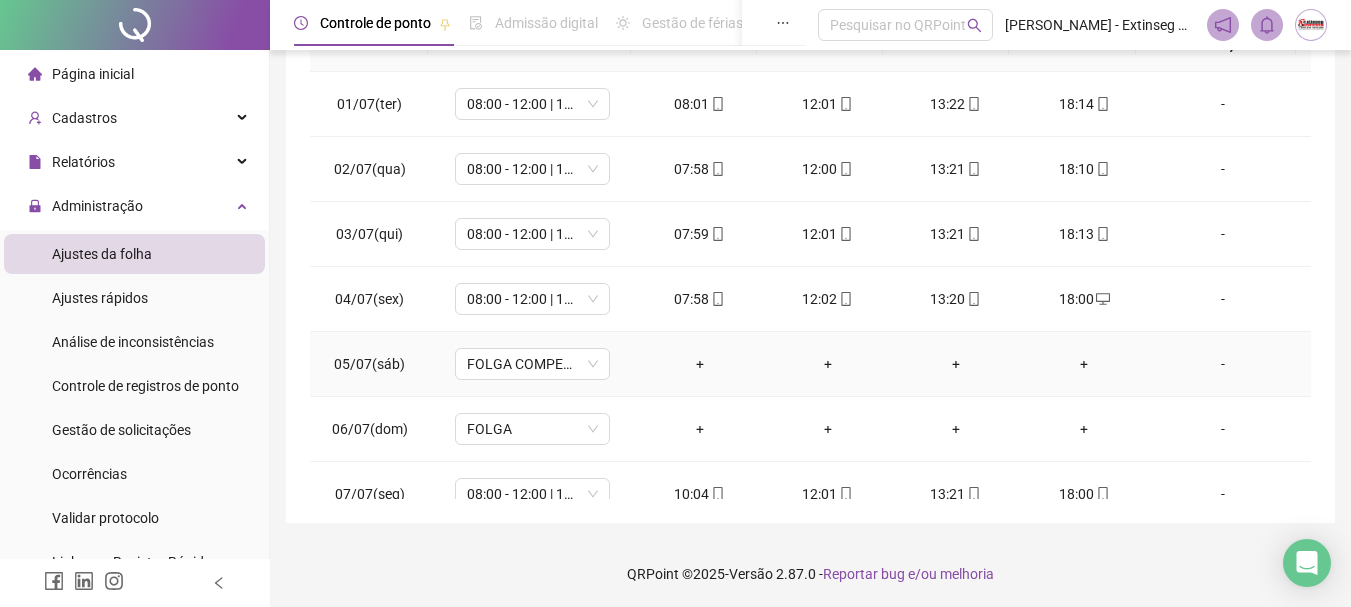scroll, scrollTop: 415, scrollLeft: 0, axis: vertical 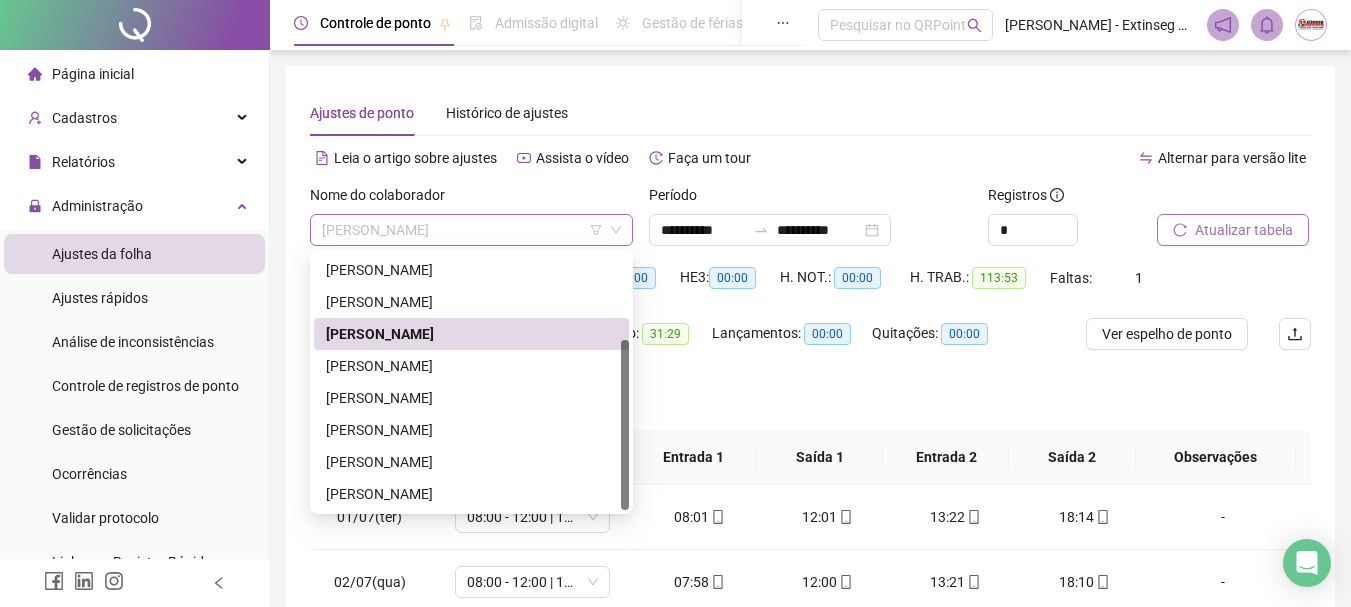 click on "[PERSON_NAME]" at bounding box center (471, 230) 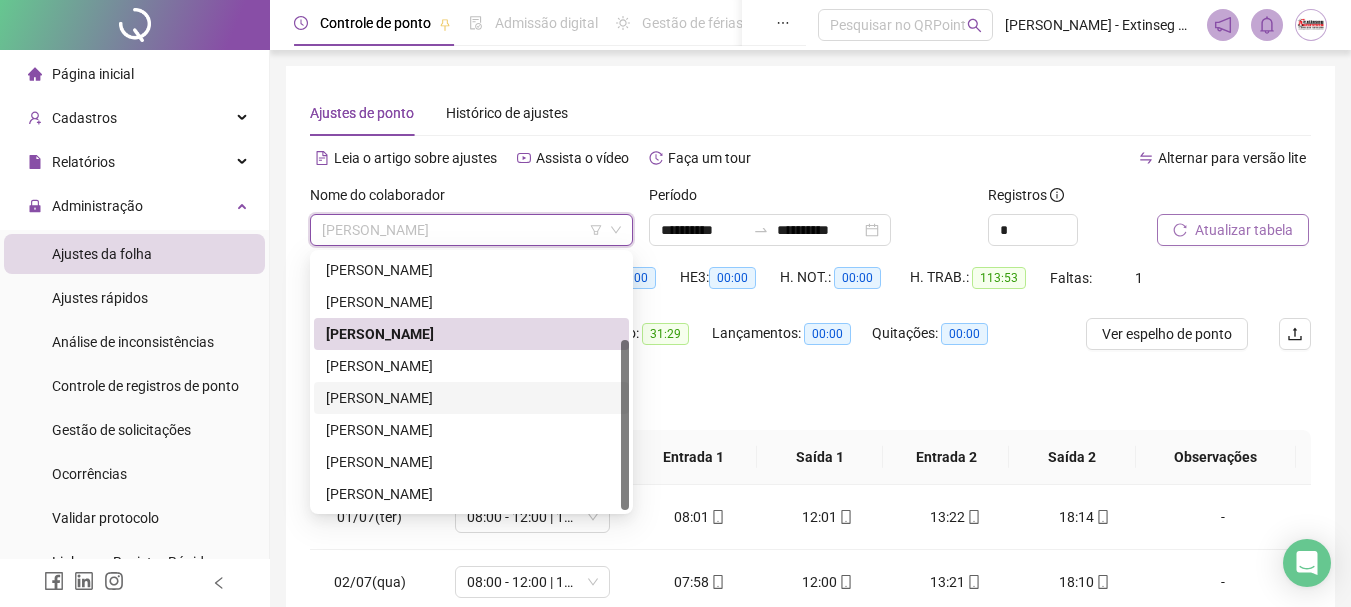 click on "[PERSON_NAME]" at bounding box center (471, 398) 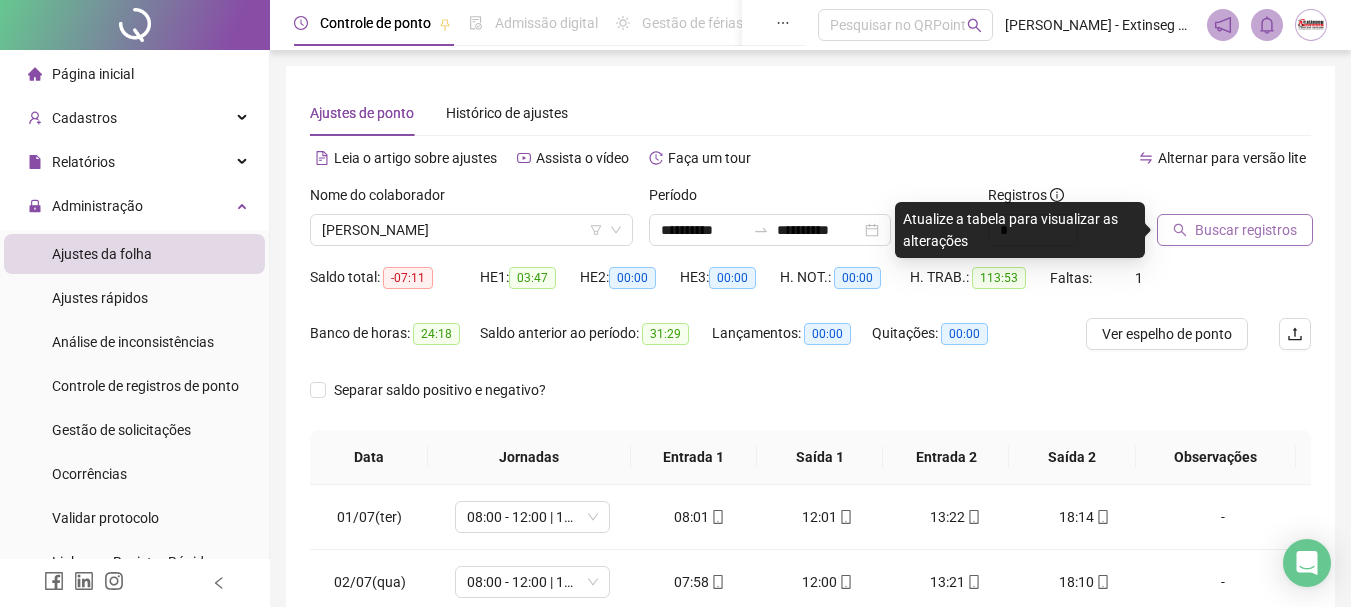 click on "Buscar registros" at bounding box center (1246, 230) 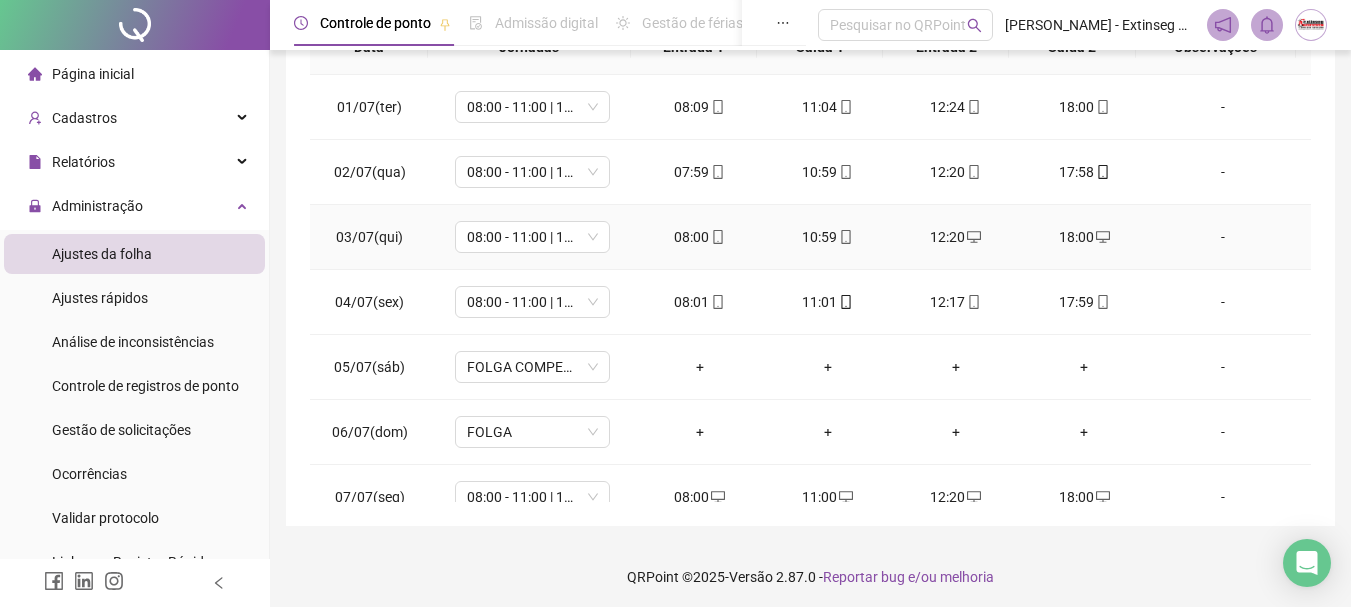 scroll, scrollTop: 415, scrollLeft: 0, axis: vertical 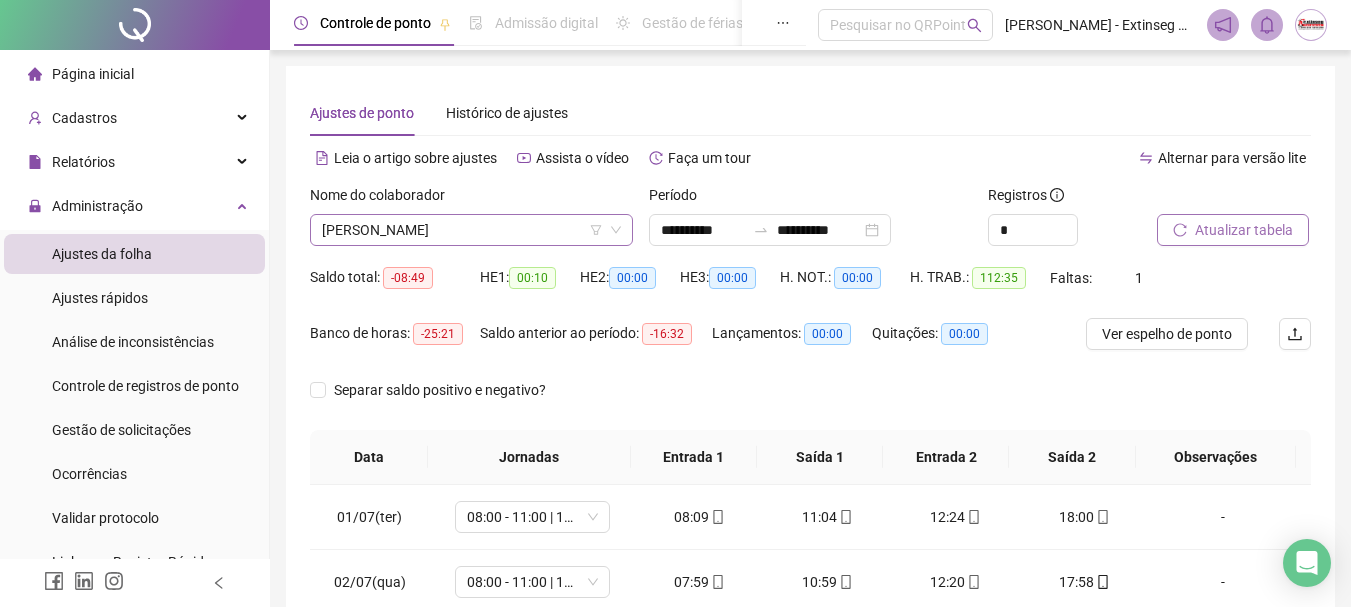 click on "[PERSON_NAME]" at bounding box center (471, 230) 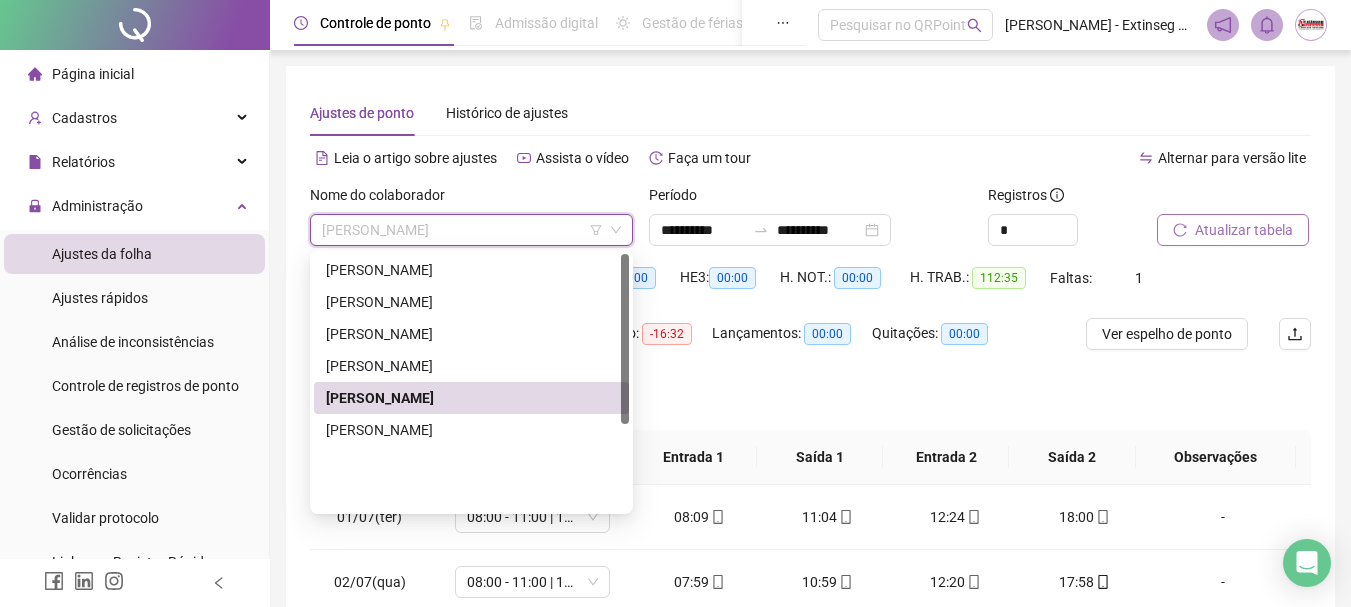 scroll 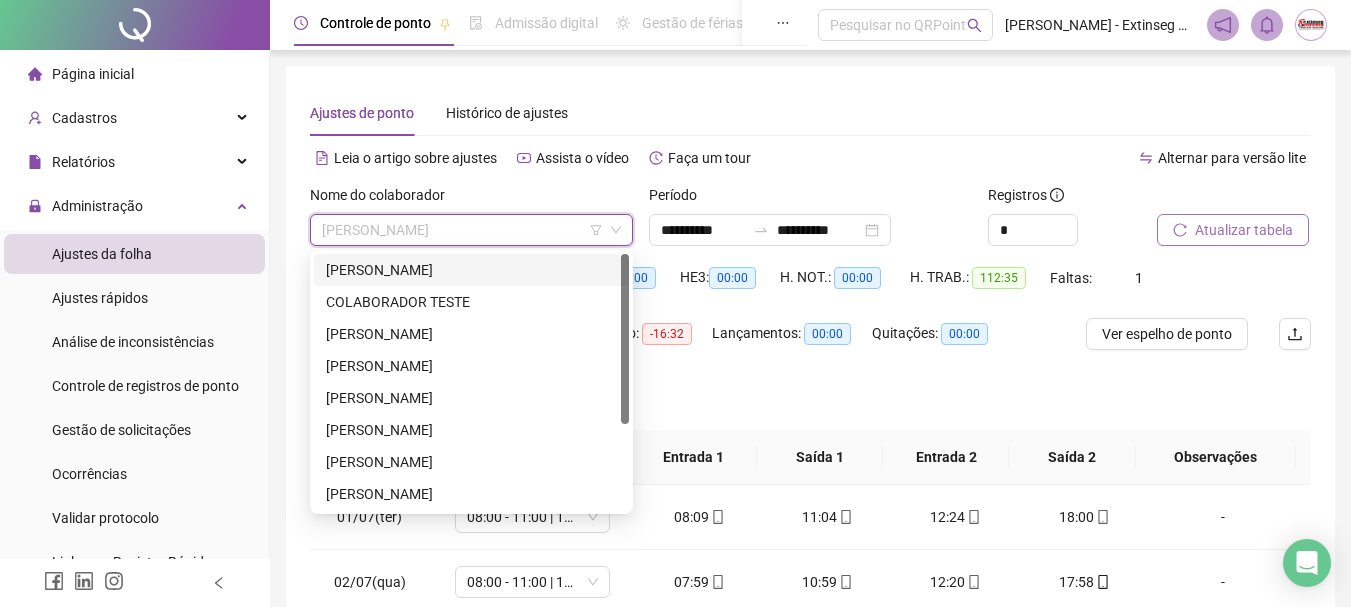 click on "[PERSON_NAME]" at bounding box center (471, 270) 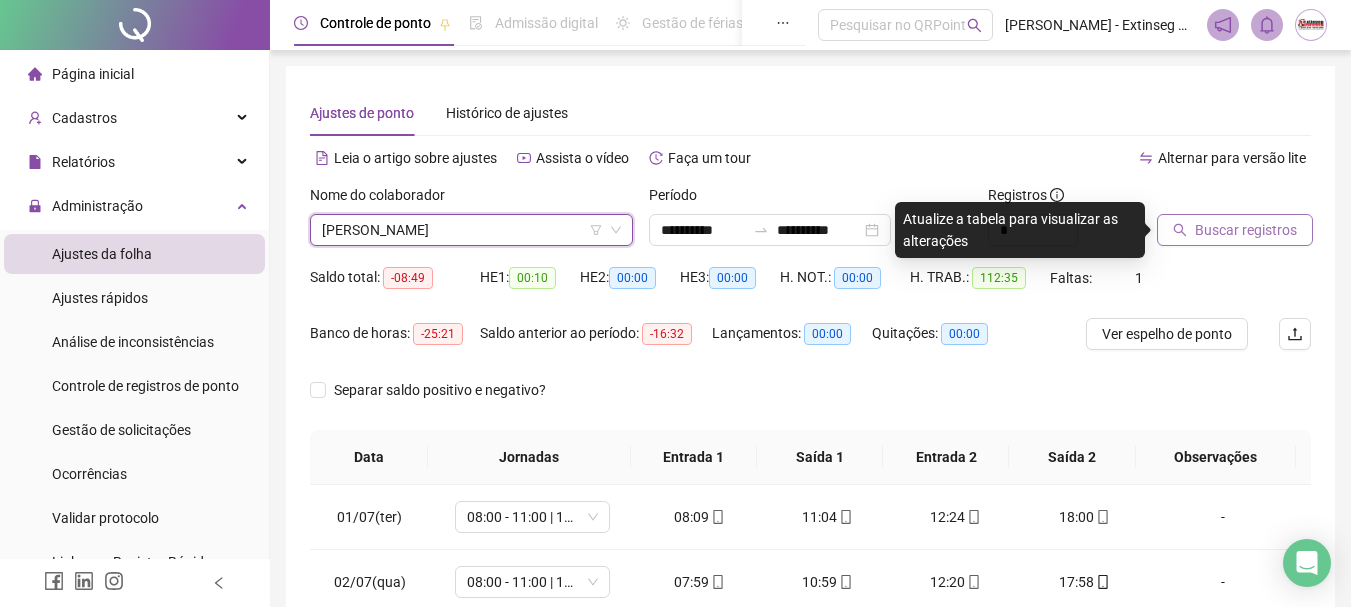 click on "Buscar registros" at bounding box center [1246, 230] 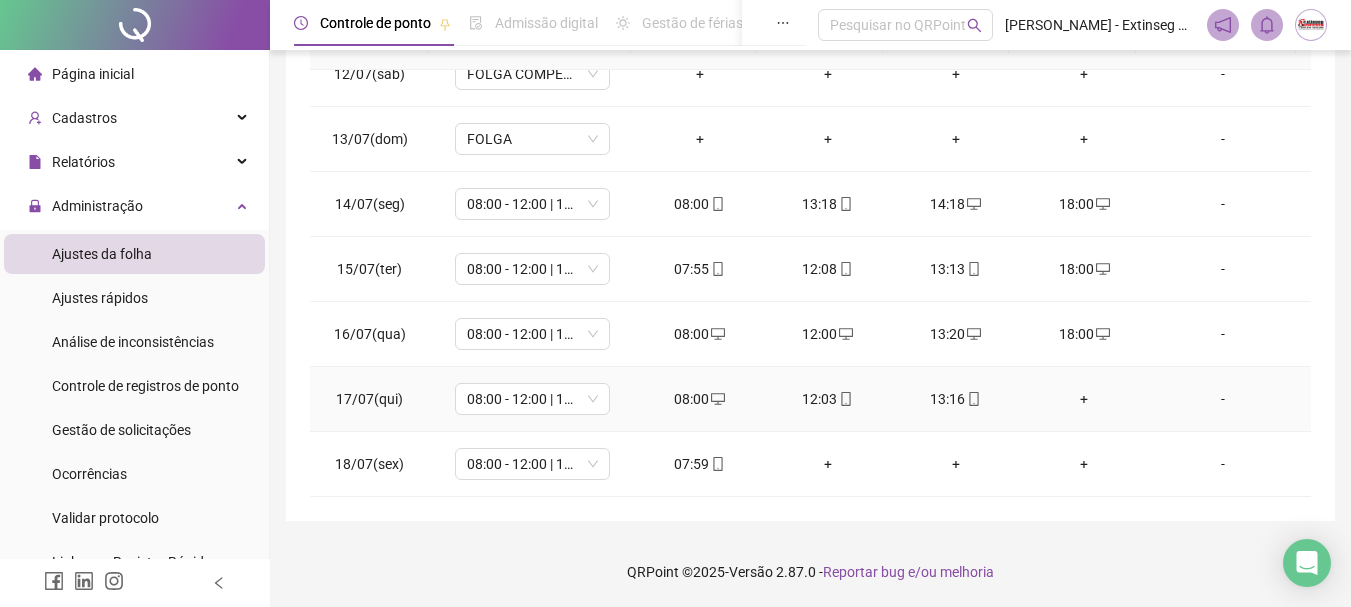 click on "+" at bounding box center [1084, 399] 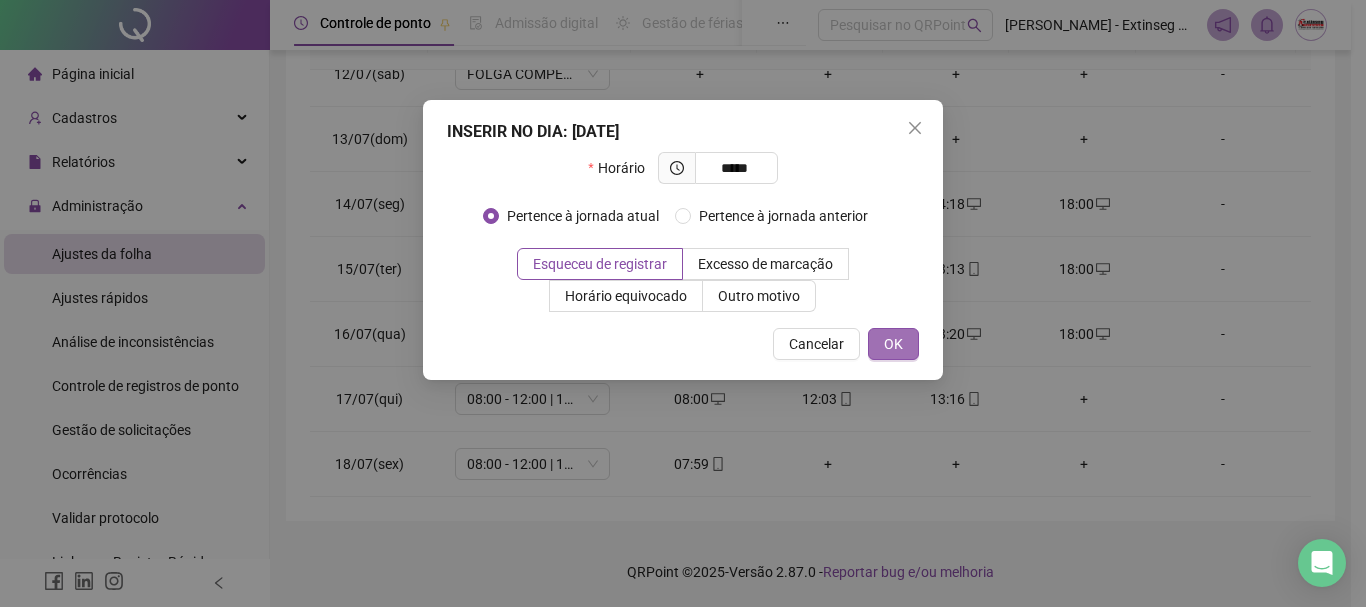 type on "*****" 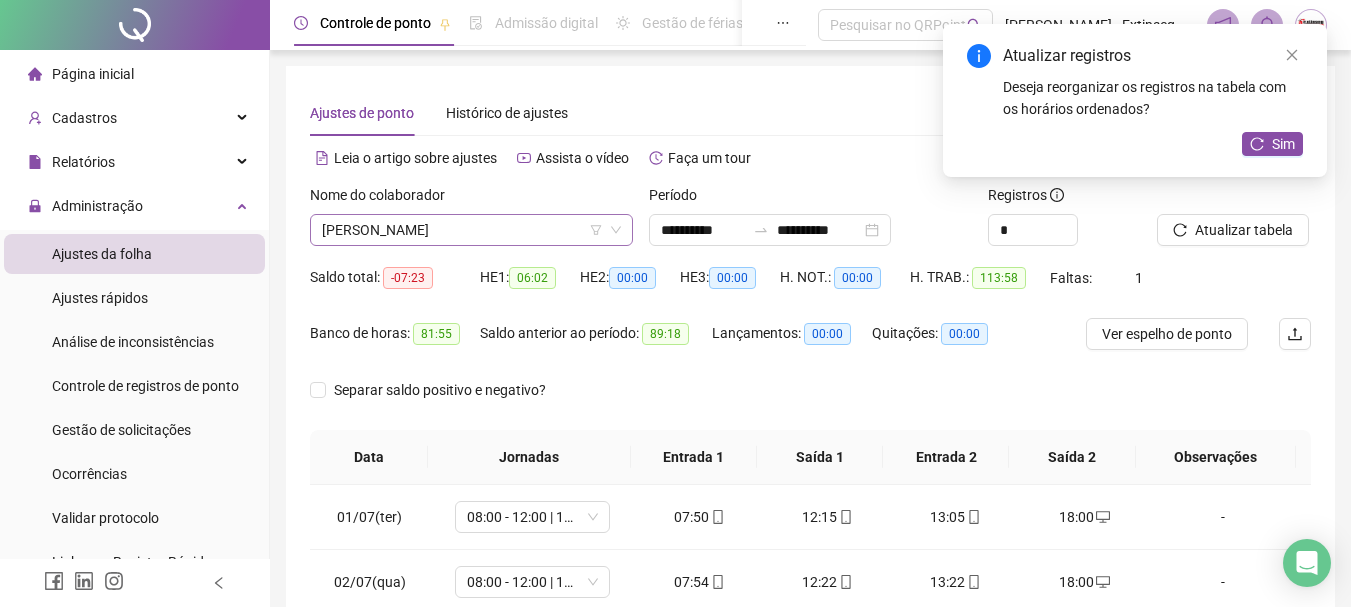 click on "[PERSON_NAME]" at bounding box center [471, 230] 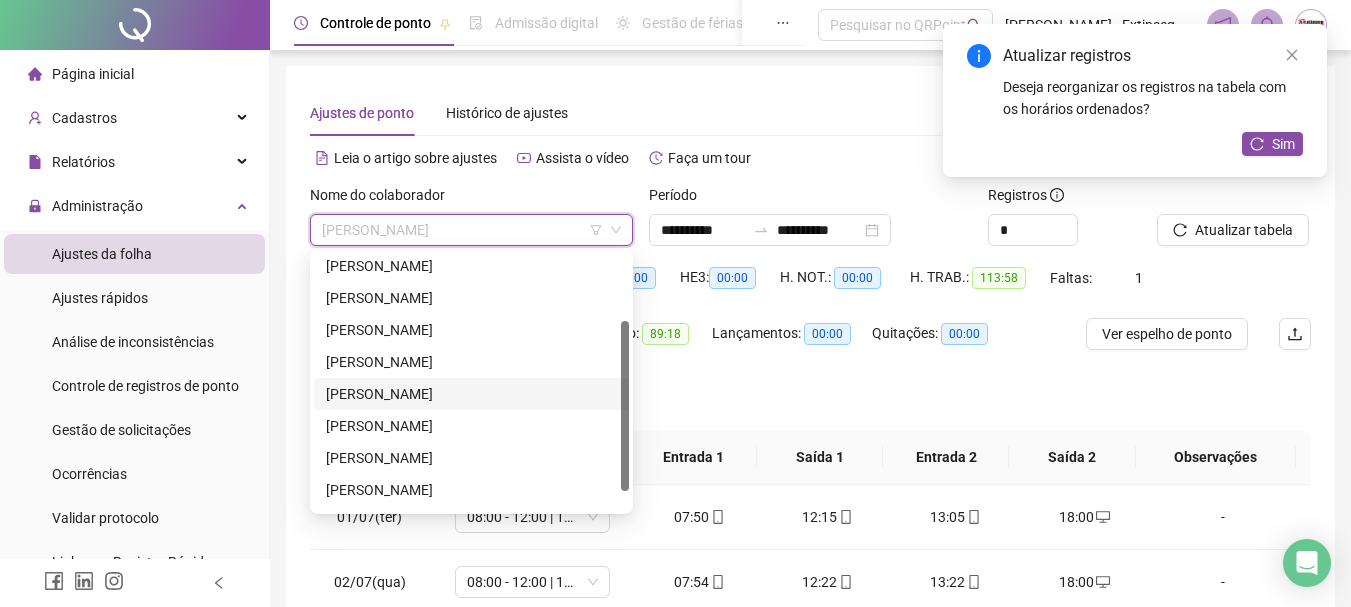 click on "[PERSON_NAME]" at bounding box center [471, 394] 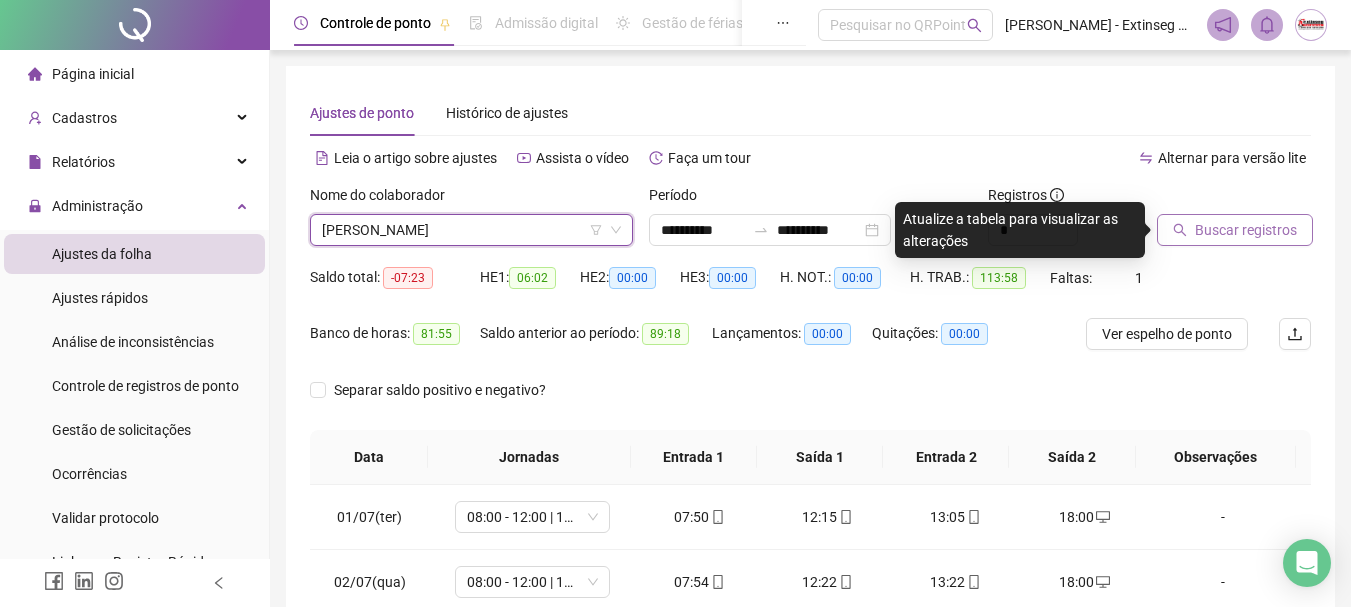 click on "Buscar registros" at bounding box center [1246, 230] 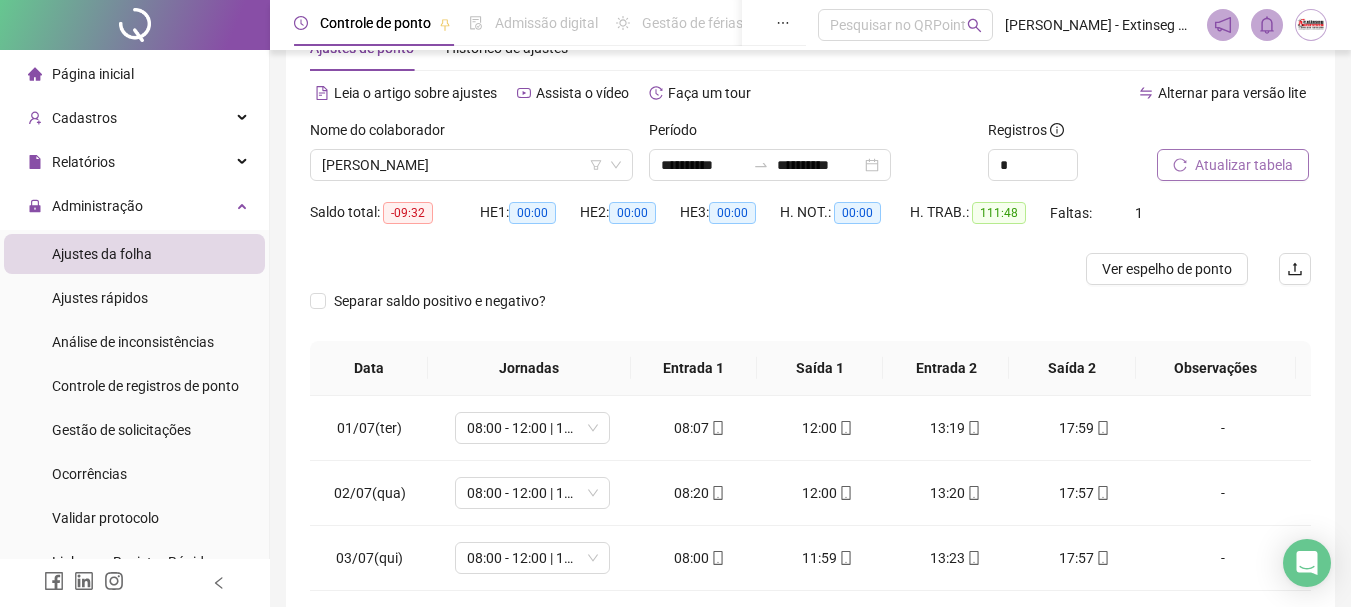 scroll, scrollTop: 100, scrollLeft: 0, axis: vertical 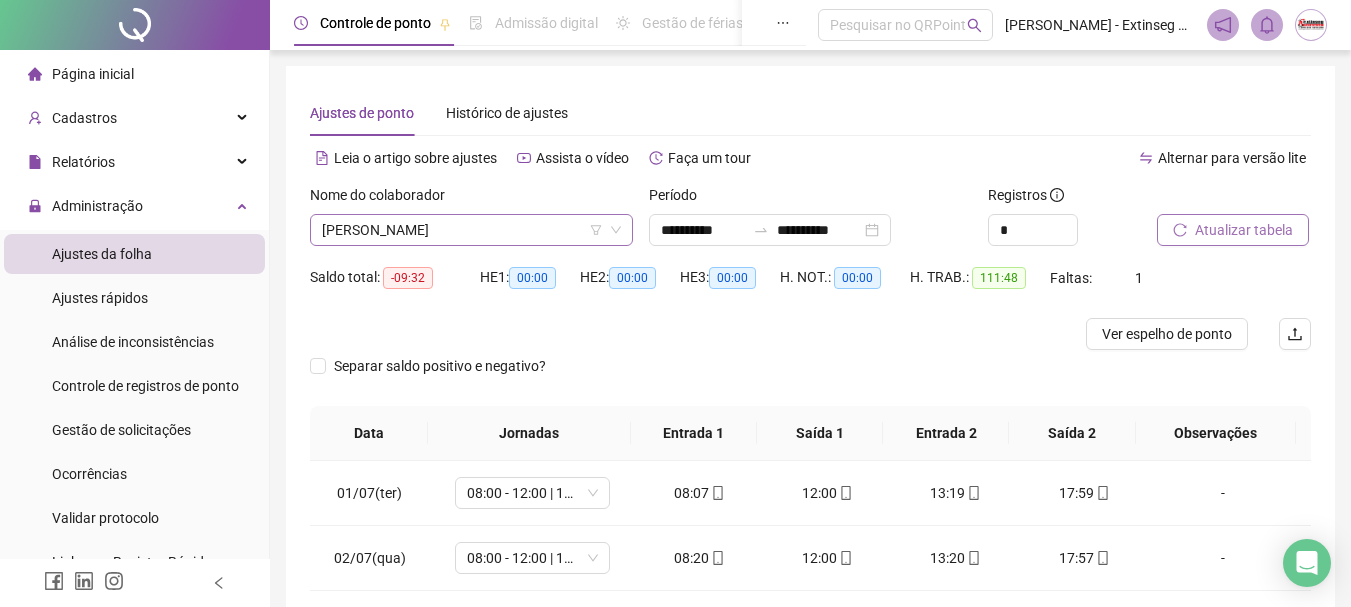 click on "[PERSON_NAME]" at bounding box center (471, 230) 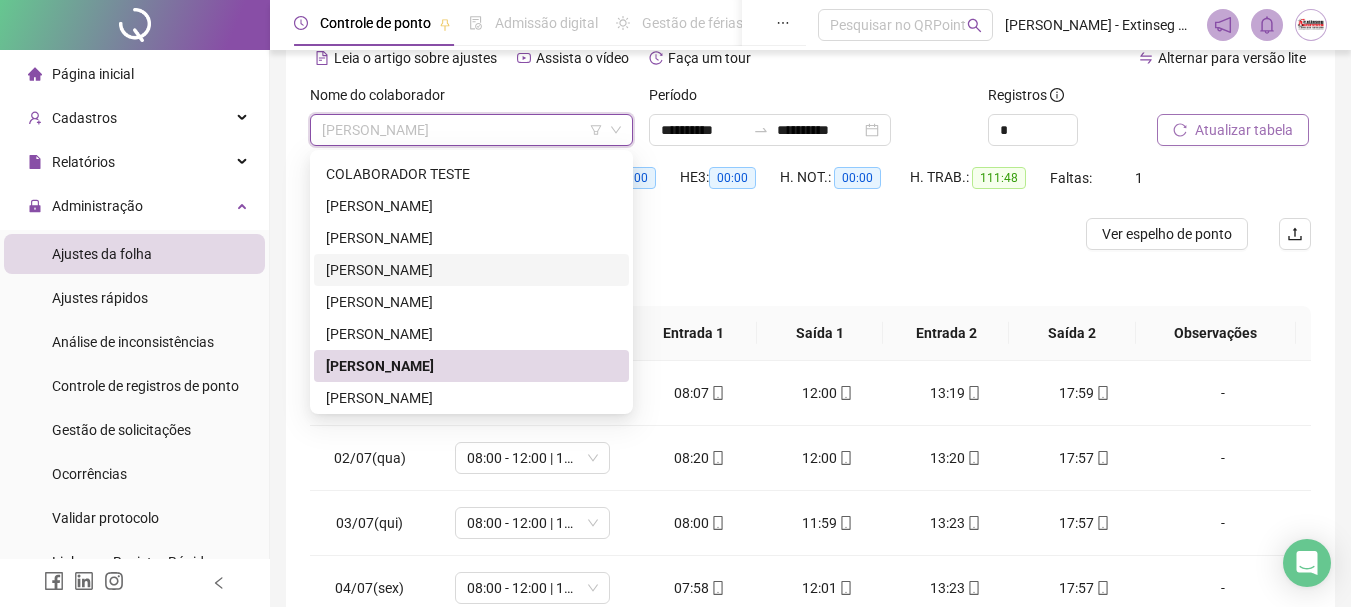 click on "[PERSON_NAME]" at bounding box center (471, 270) 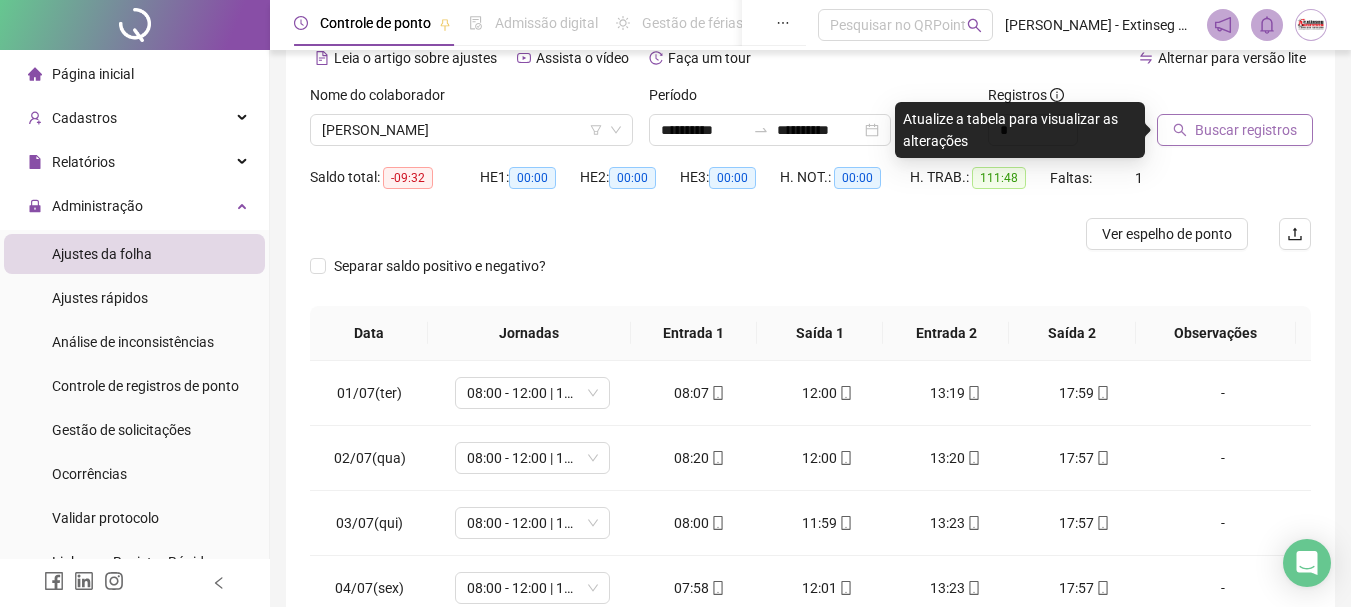 click on "Buscar registros" at bounding box center (1246, 130) 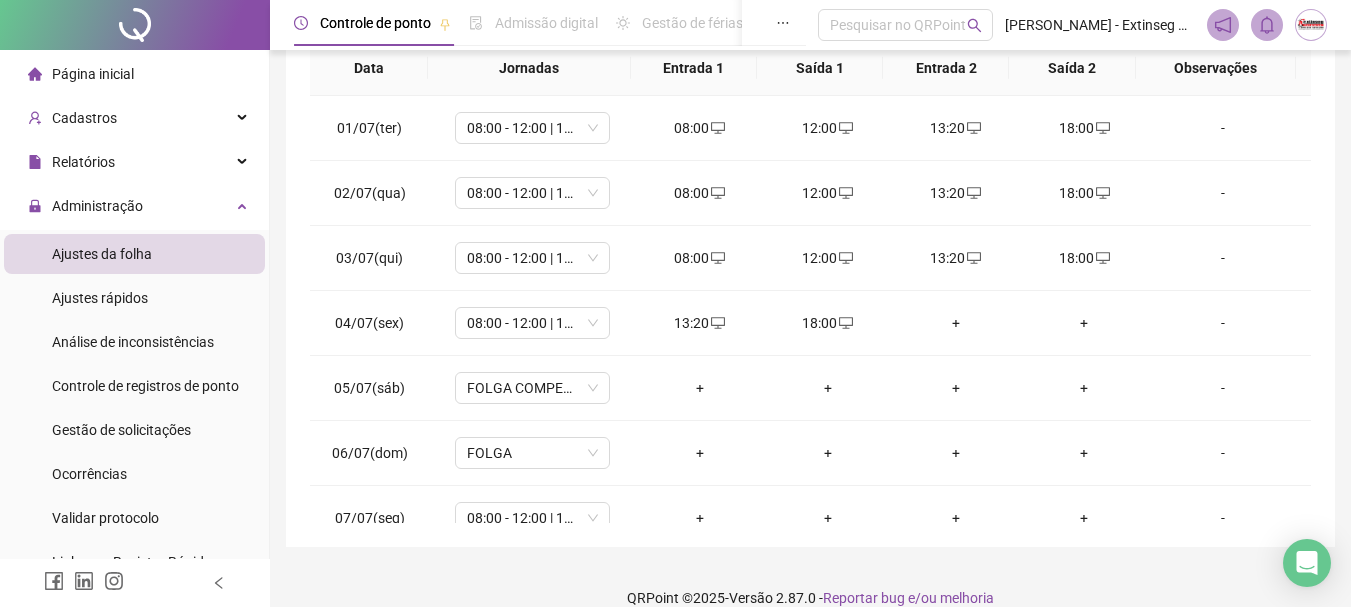 scroll, scrollTop: 391, scrollLeft: 0, axis: vertical 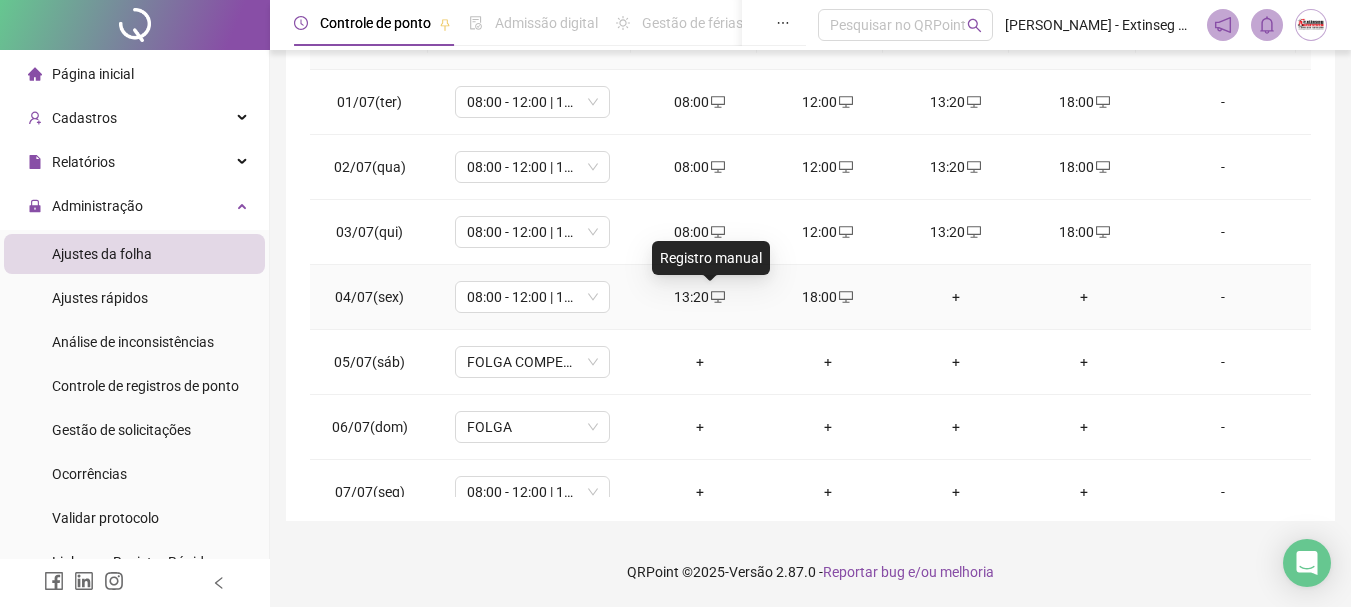 click 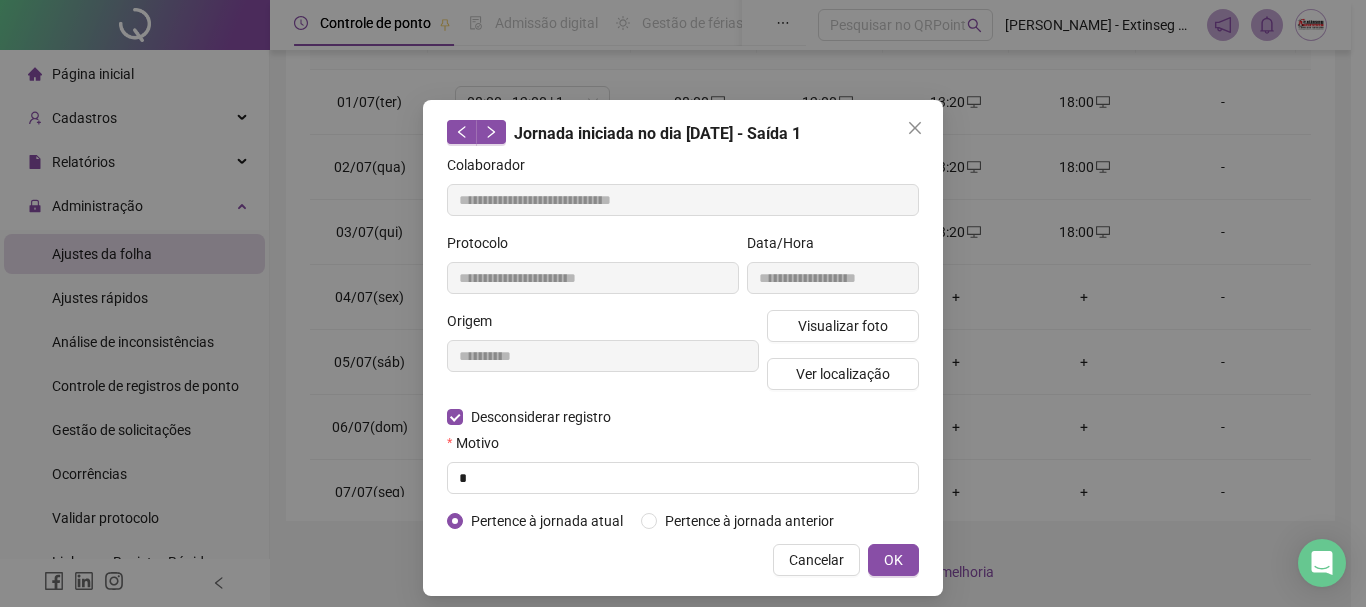 type on "**********" 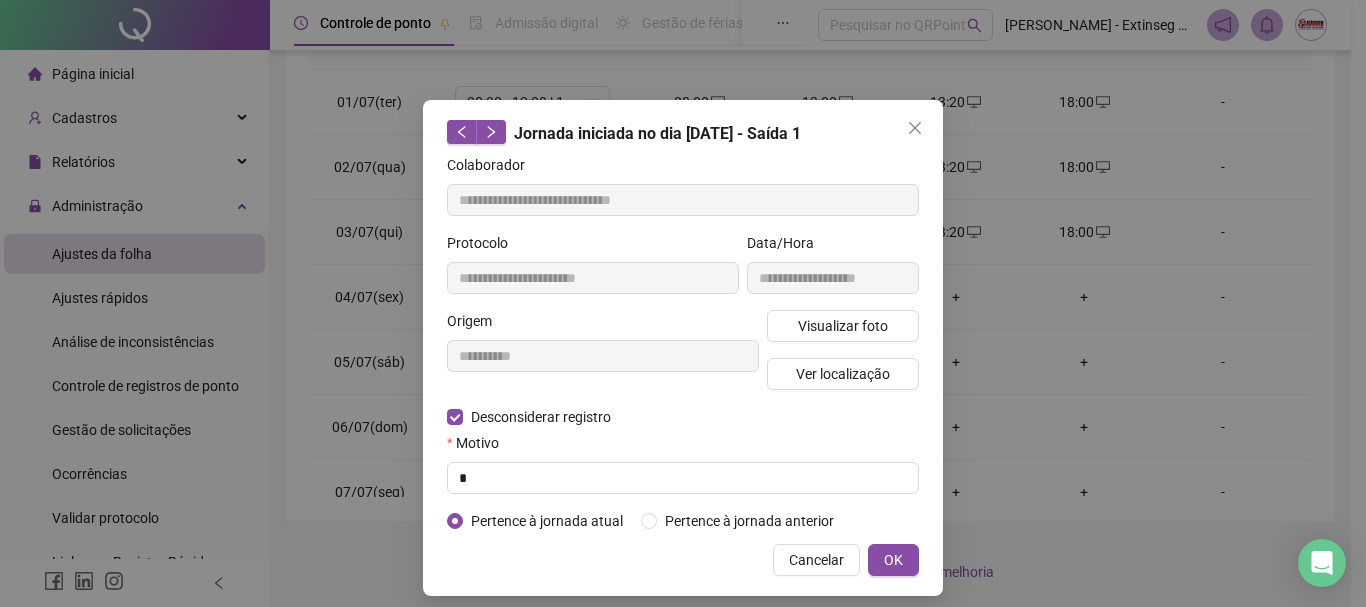 type on "**********" 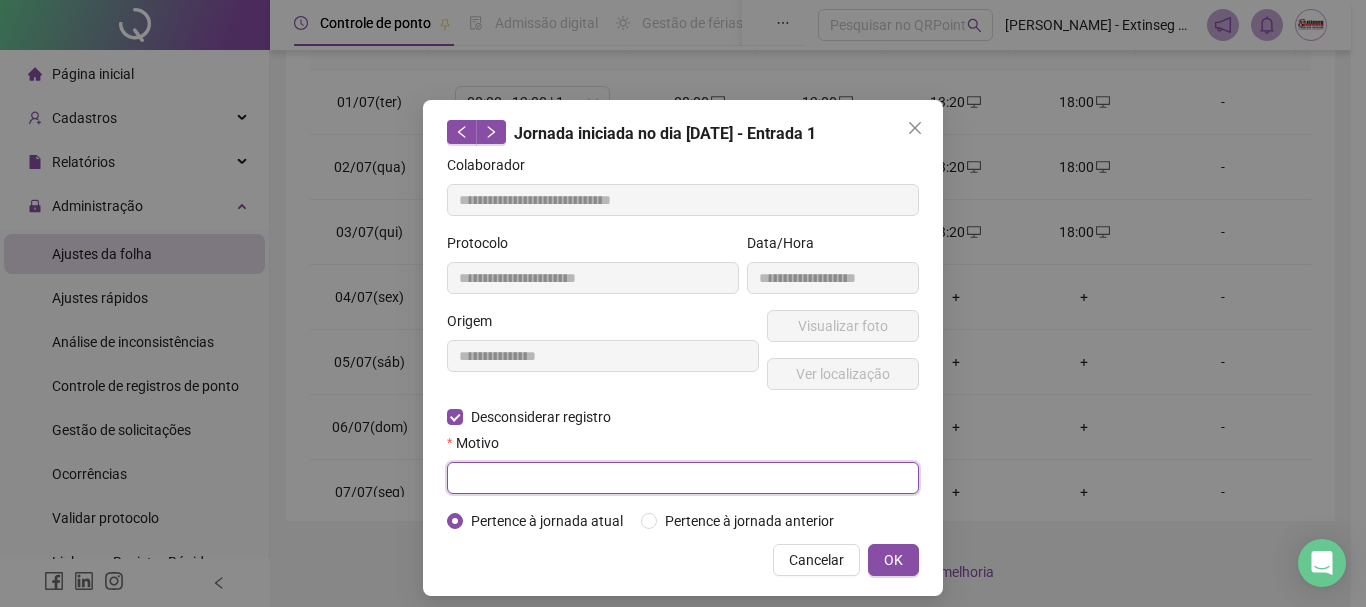 click at bounding box center [683, 478] 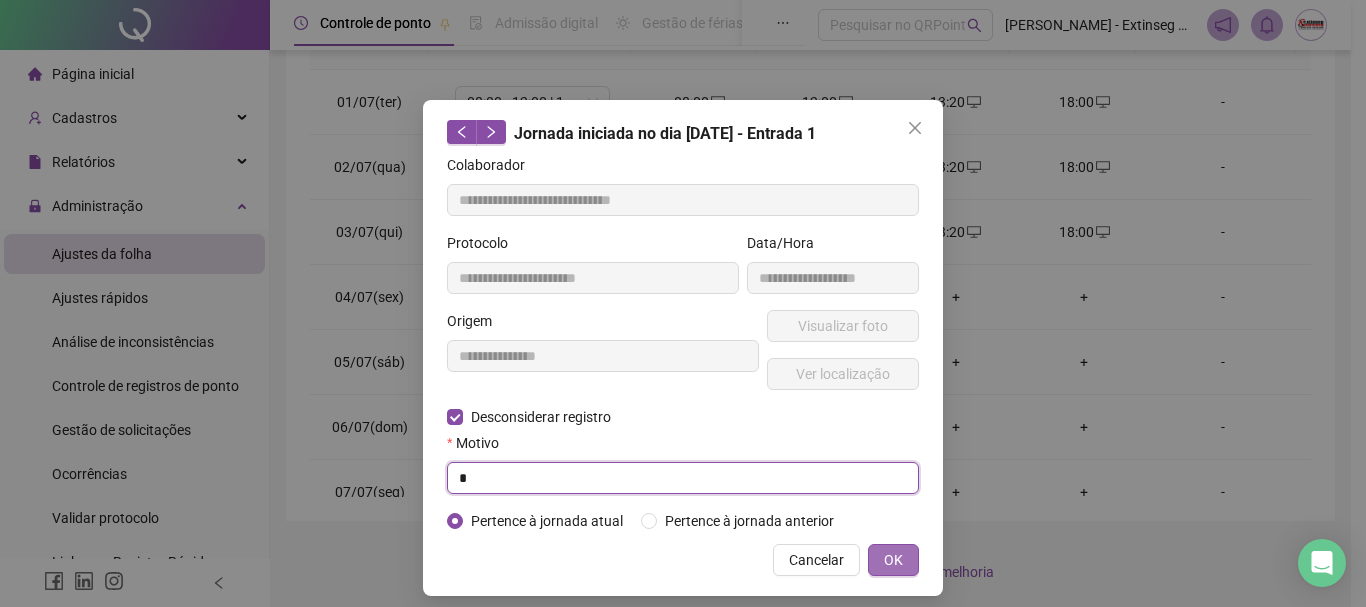 type on "*" 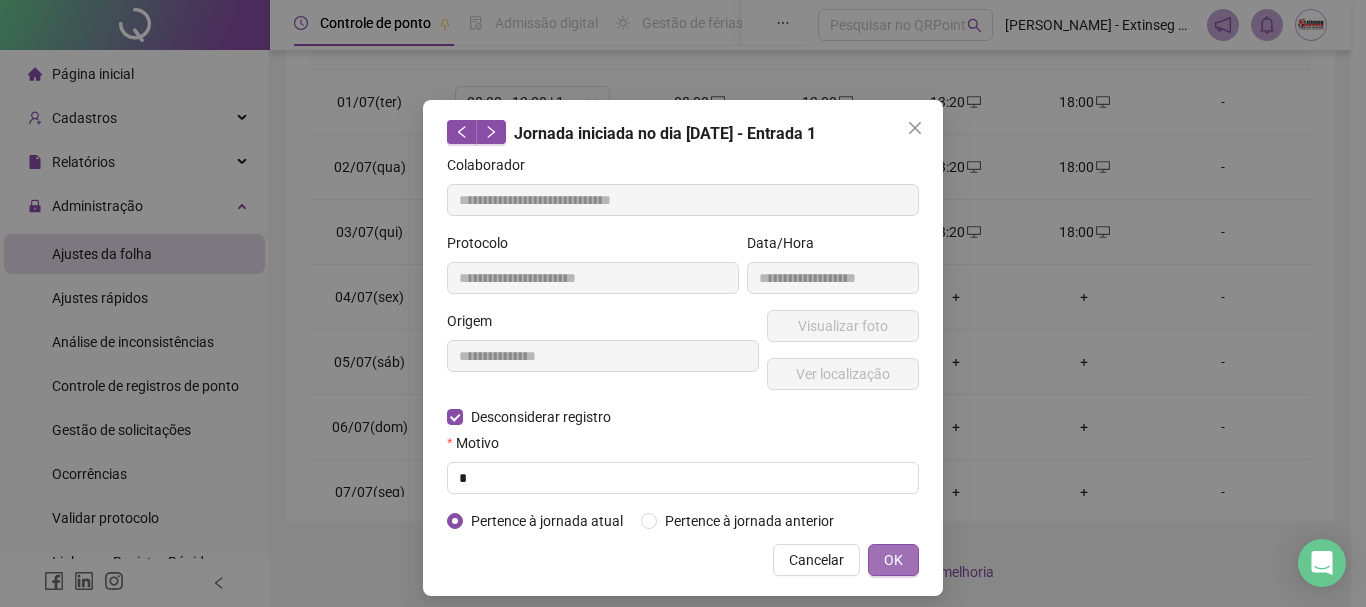 click on "OK" at bounding box center [893, 560] 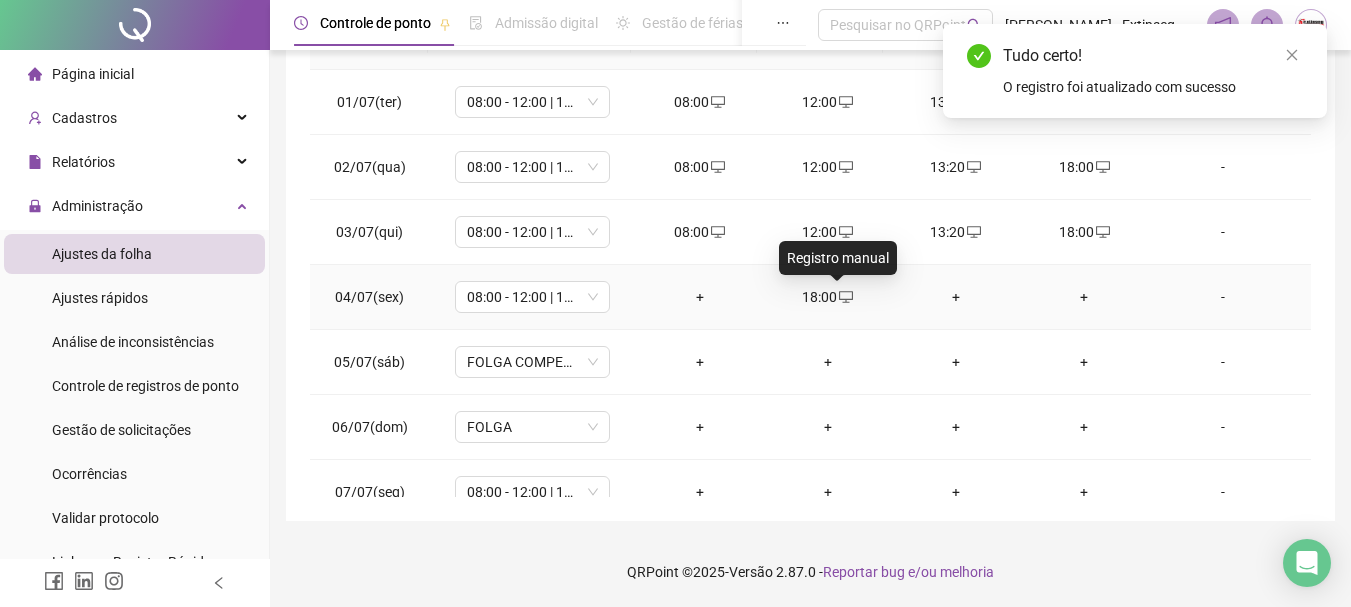 click 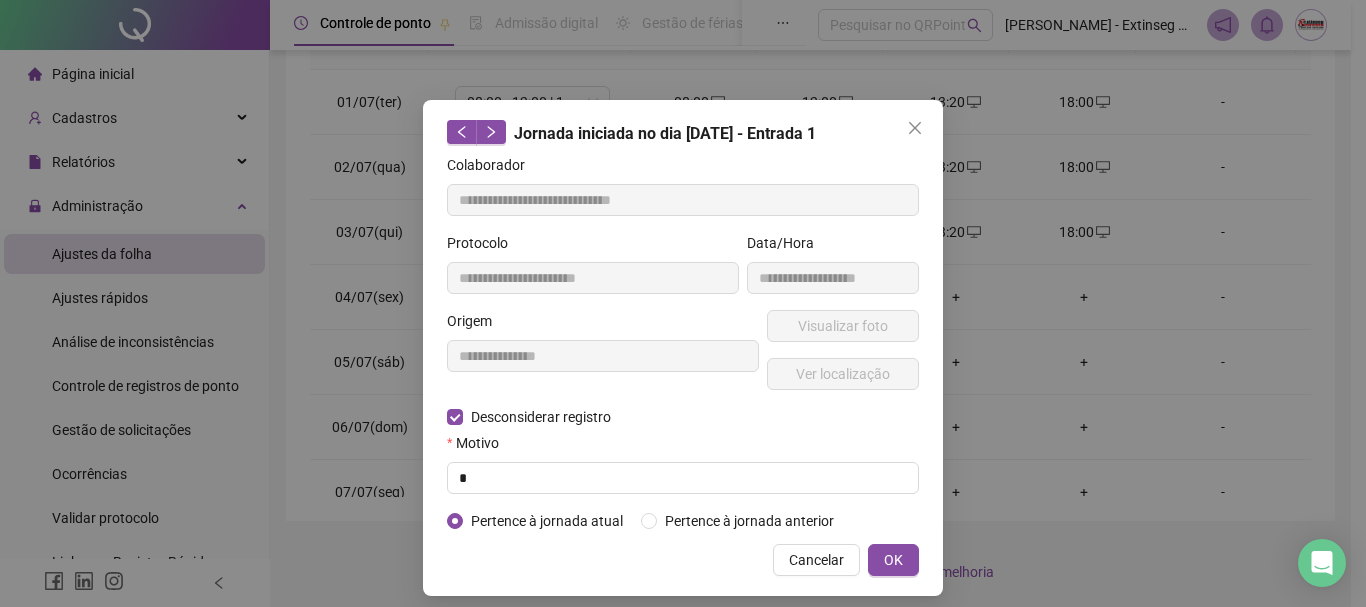 type on "**********" 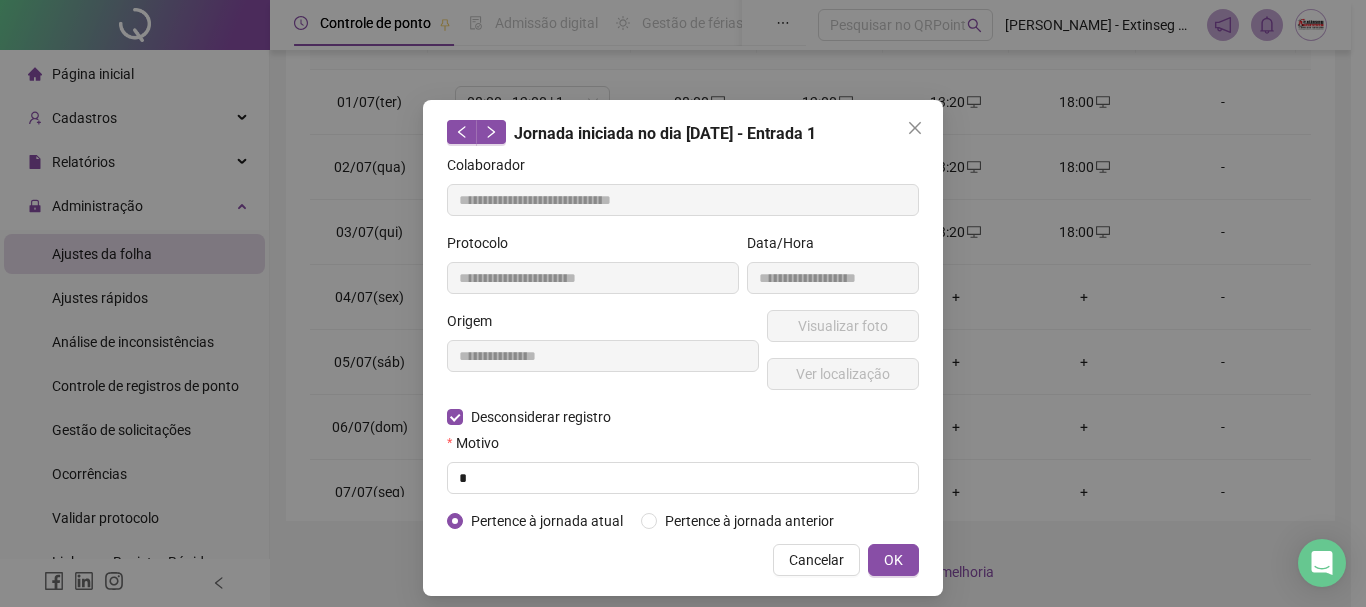 type on "**********" 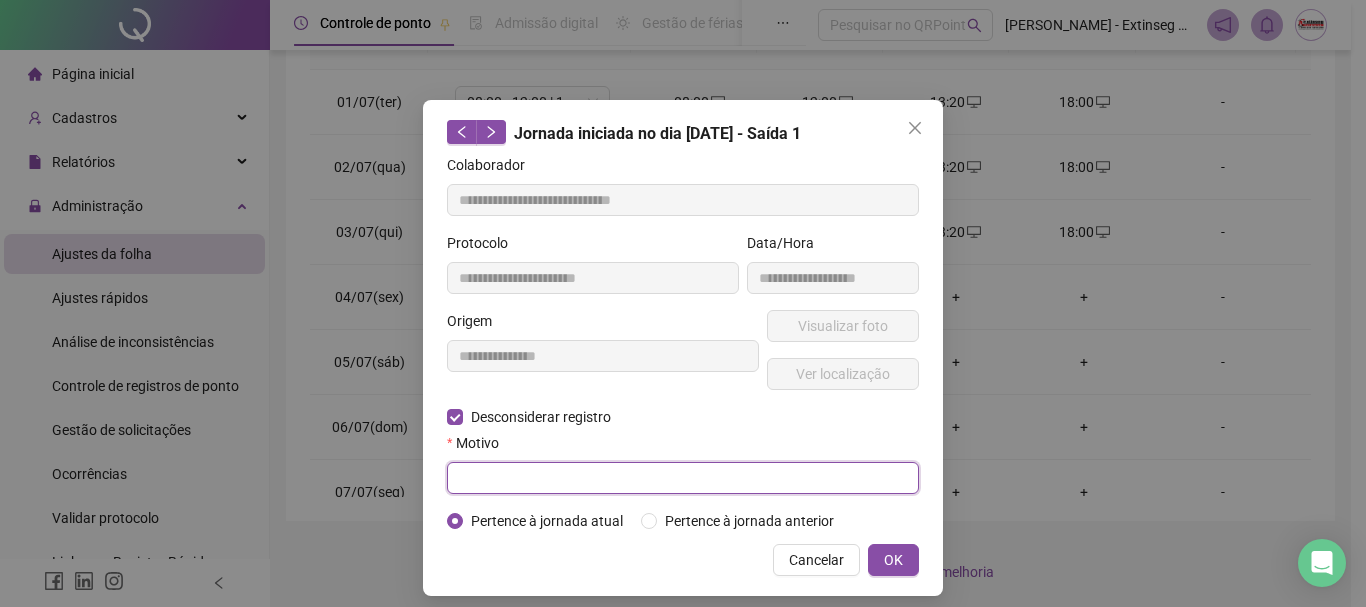 click at bounding box center [683, 478] 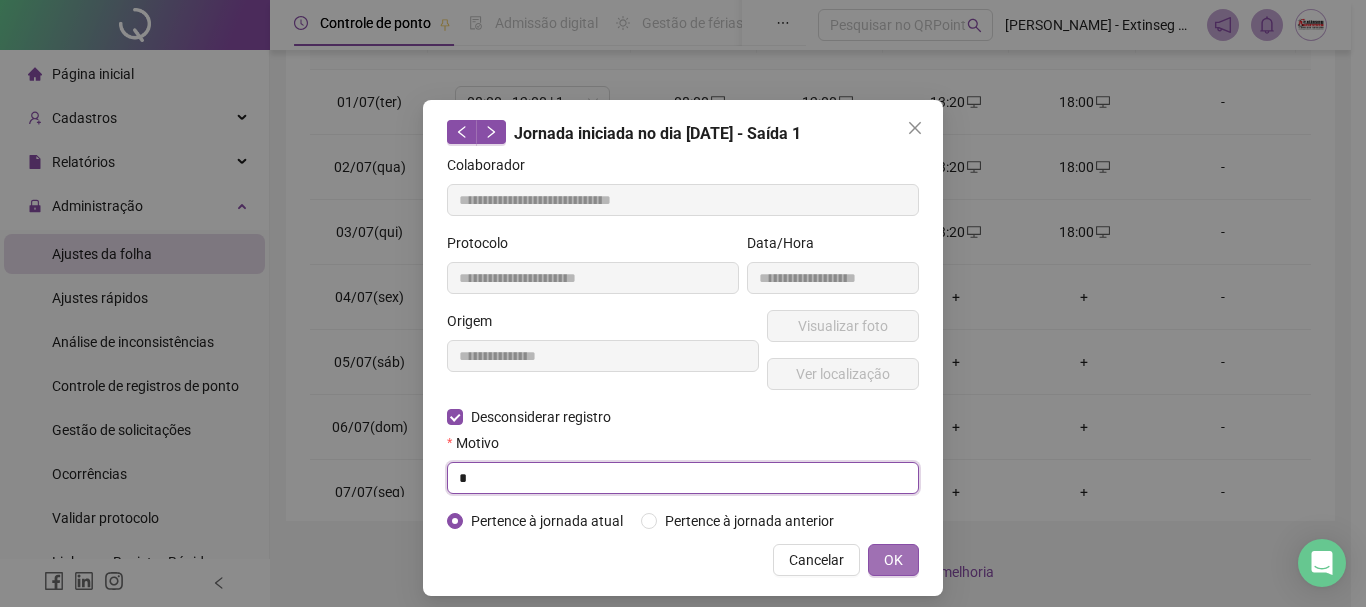 type on "*" 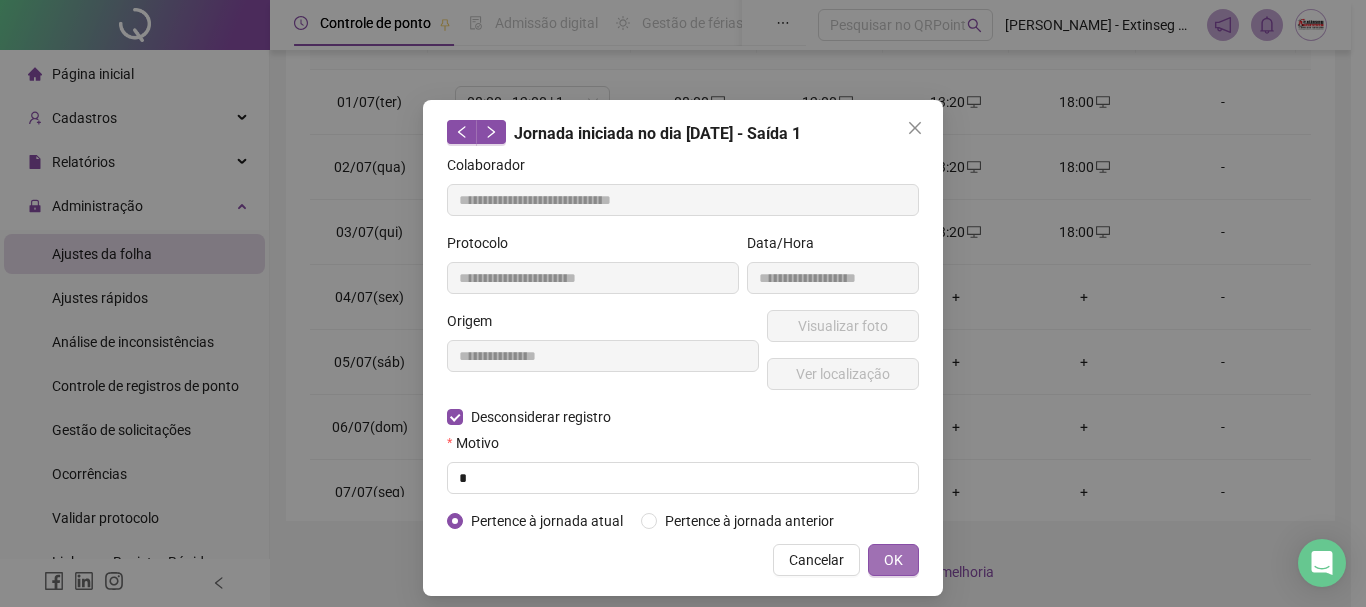 click on "OK" at bounding box center [893, 560] 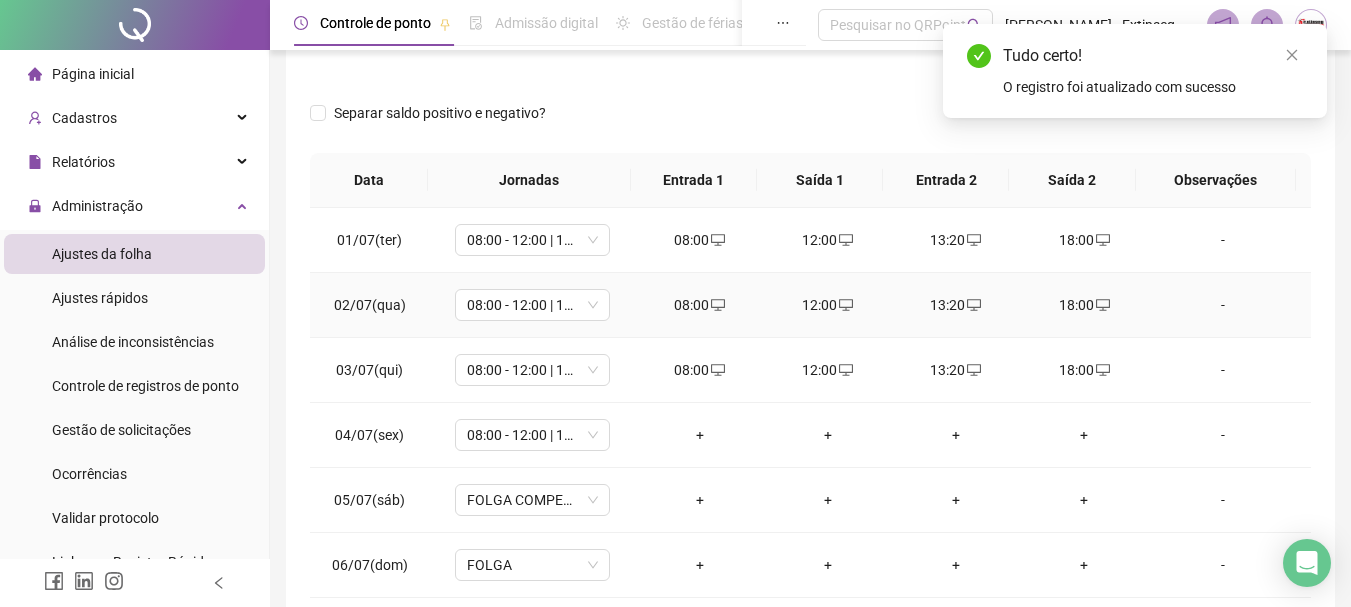 scroll, scrollTop: 0, scrollLeft: 0, axis: both 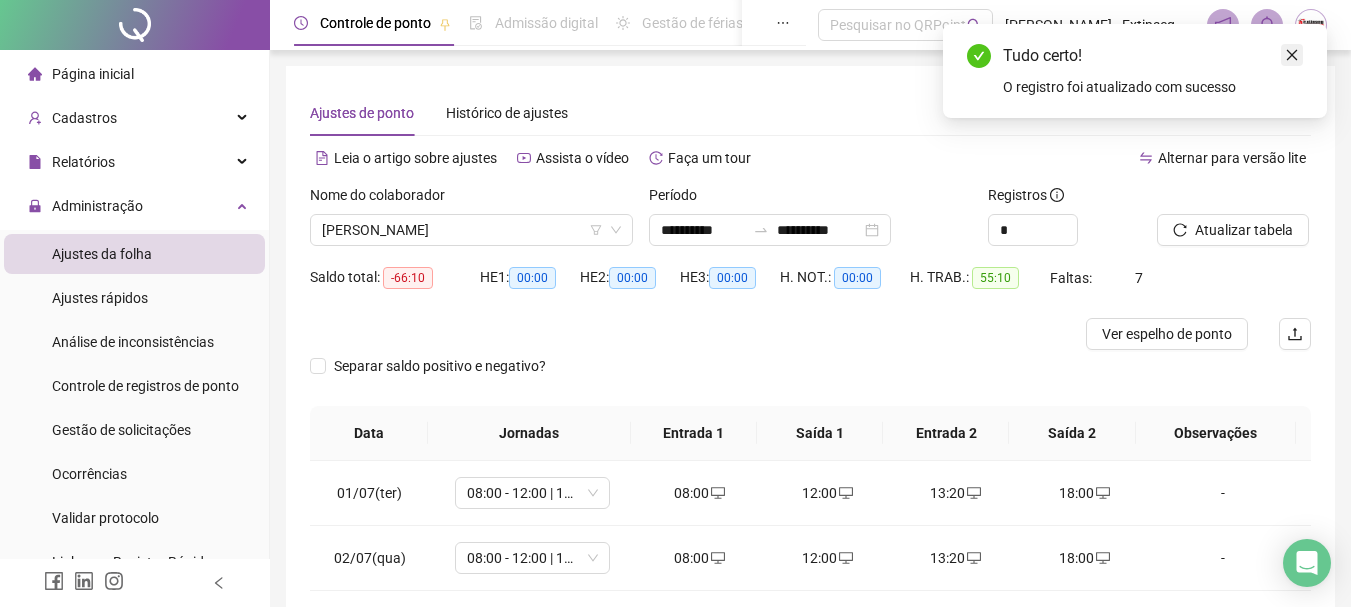 click 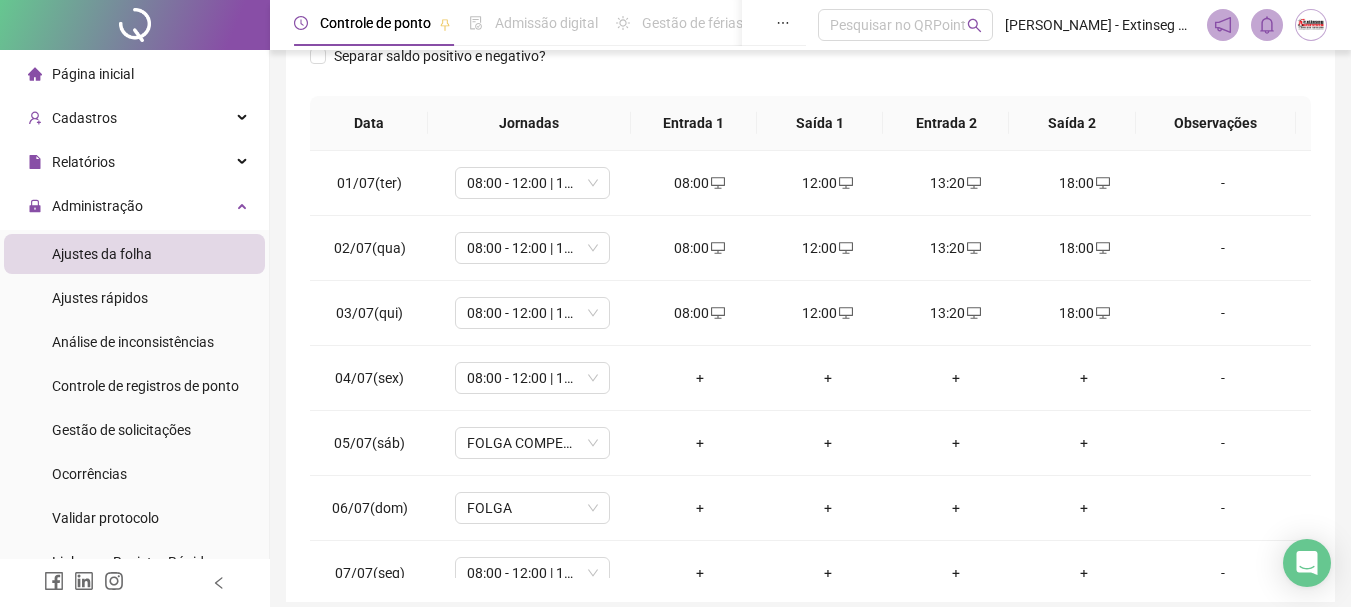scroll, scrollTop: 391, scrollLeft: 0, axis: vertical 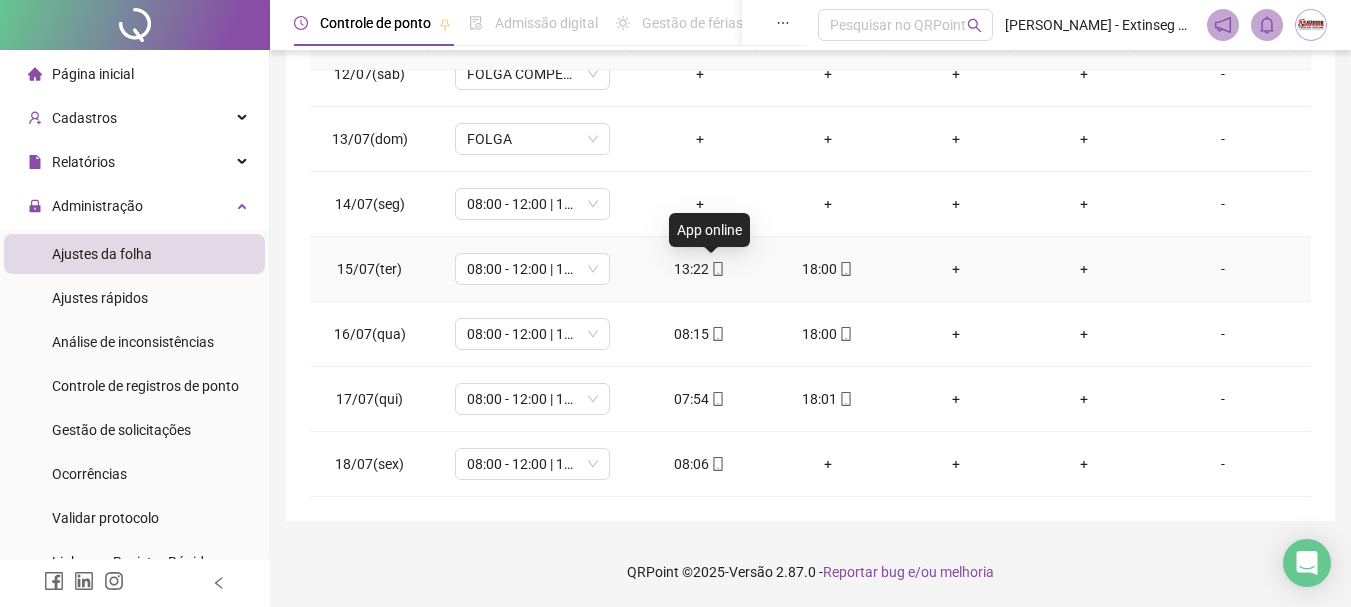 click 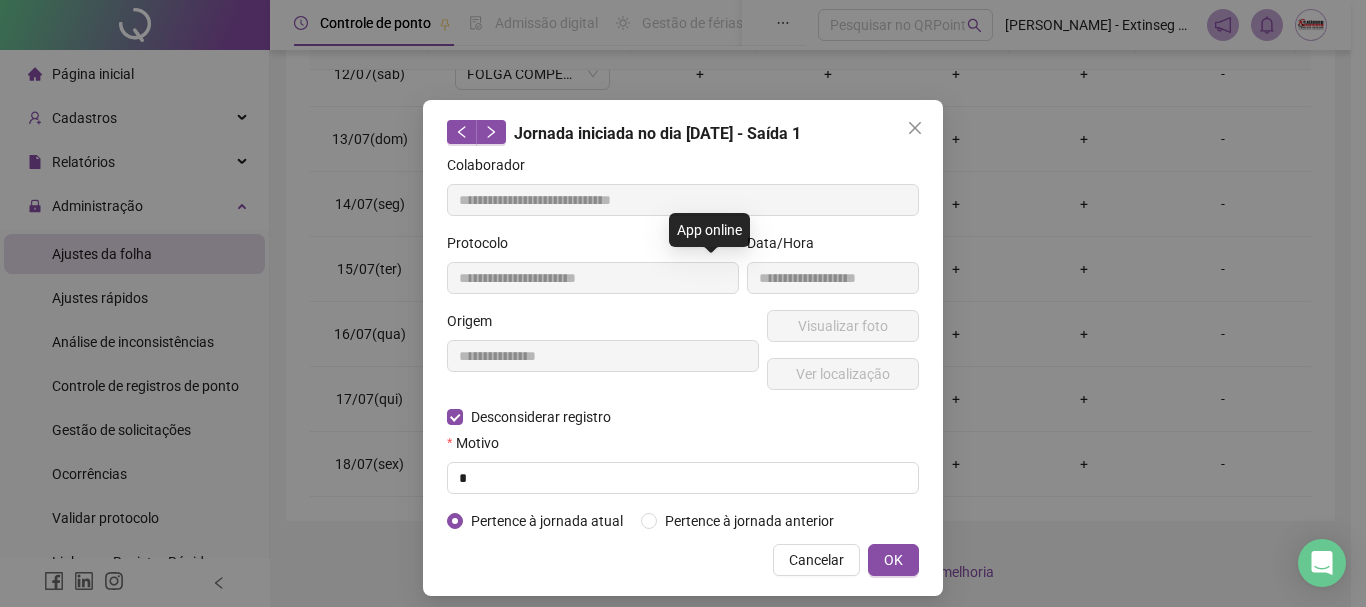 type on "**********" 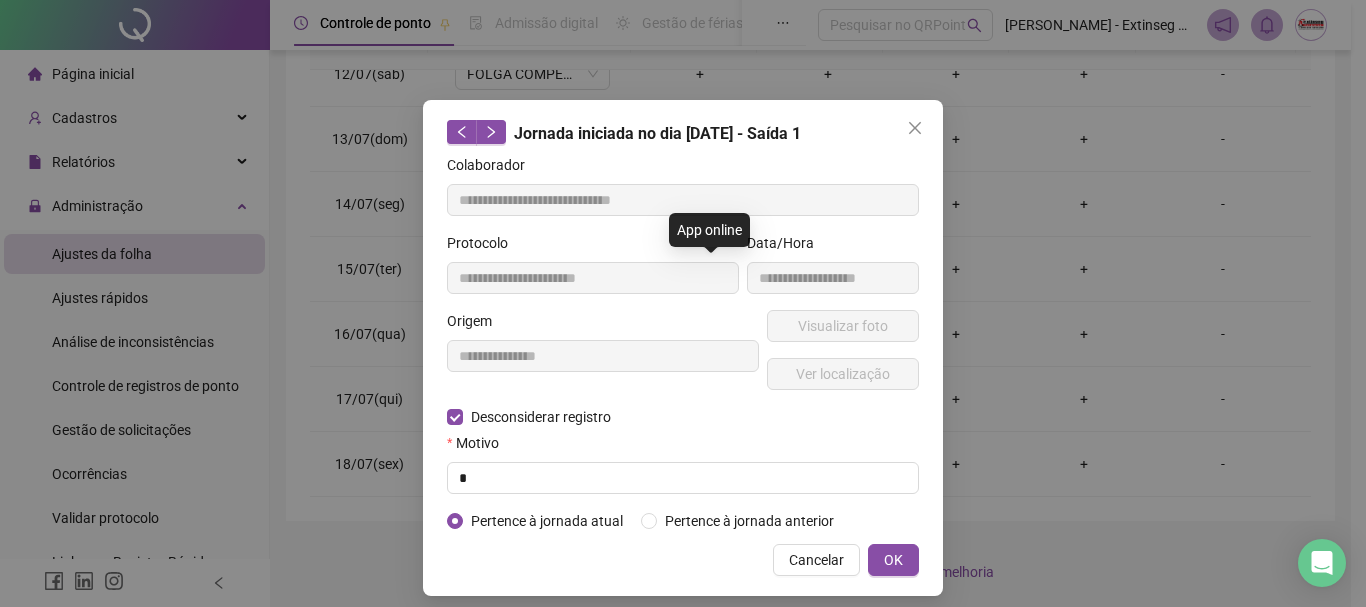 type on "**********" 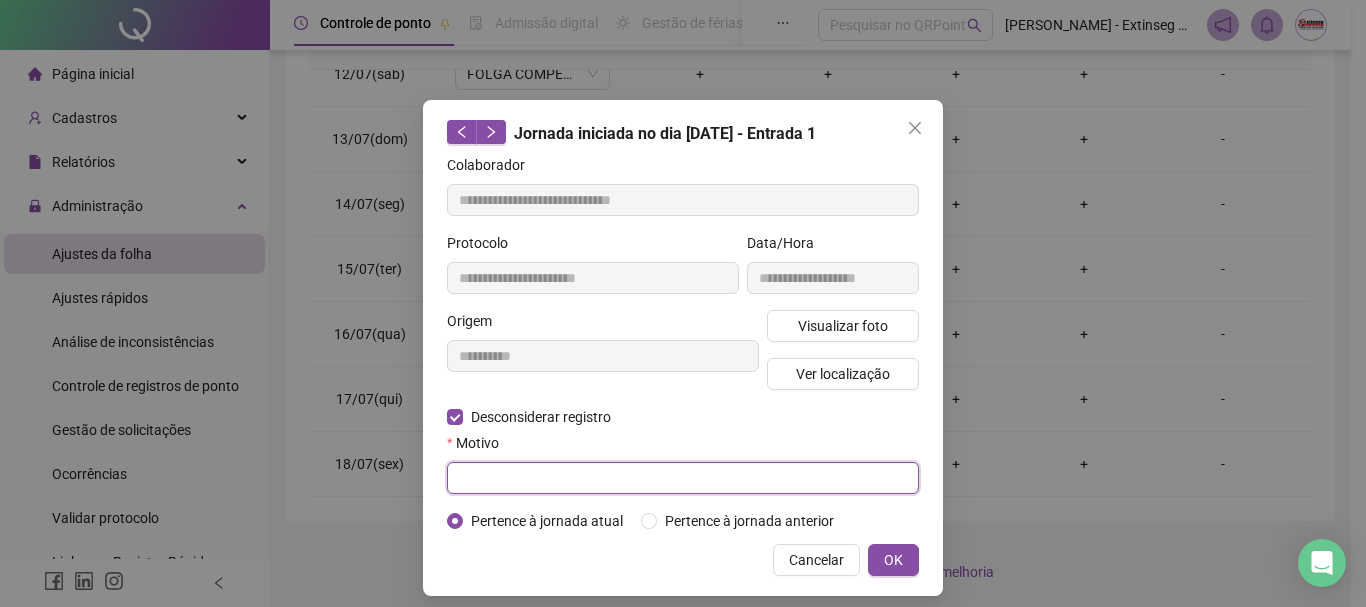 click at bounding box center (683, 478) 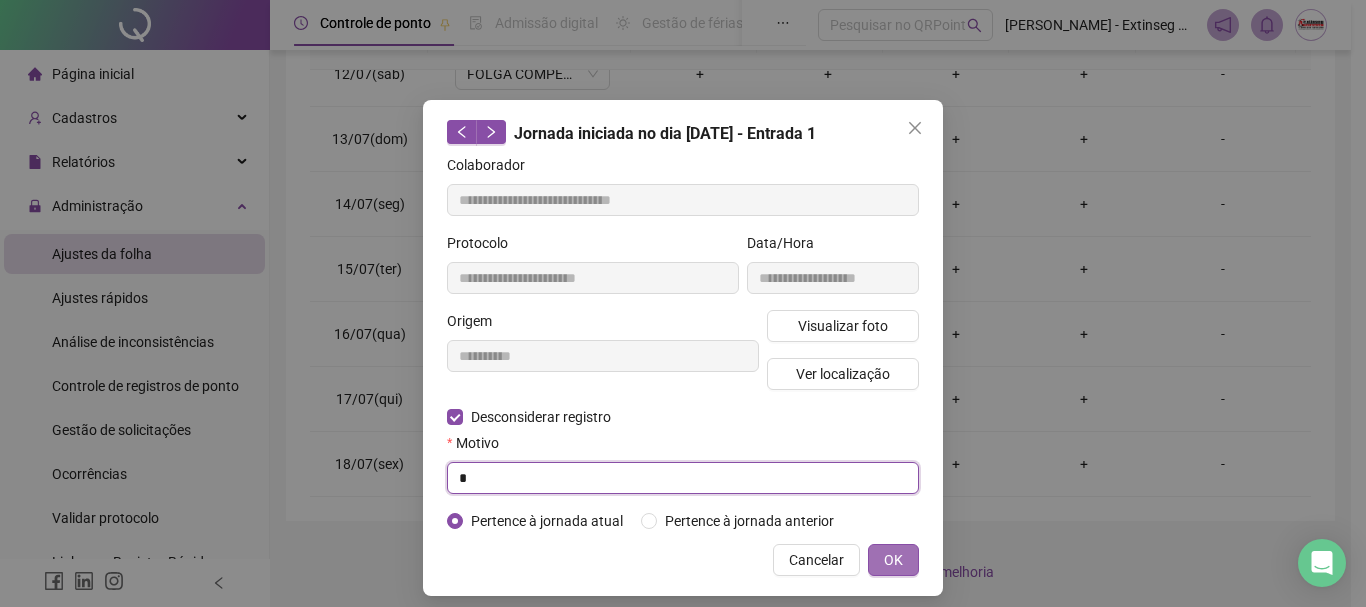 type on "*" 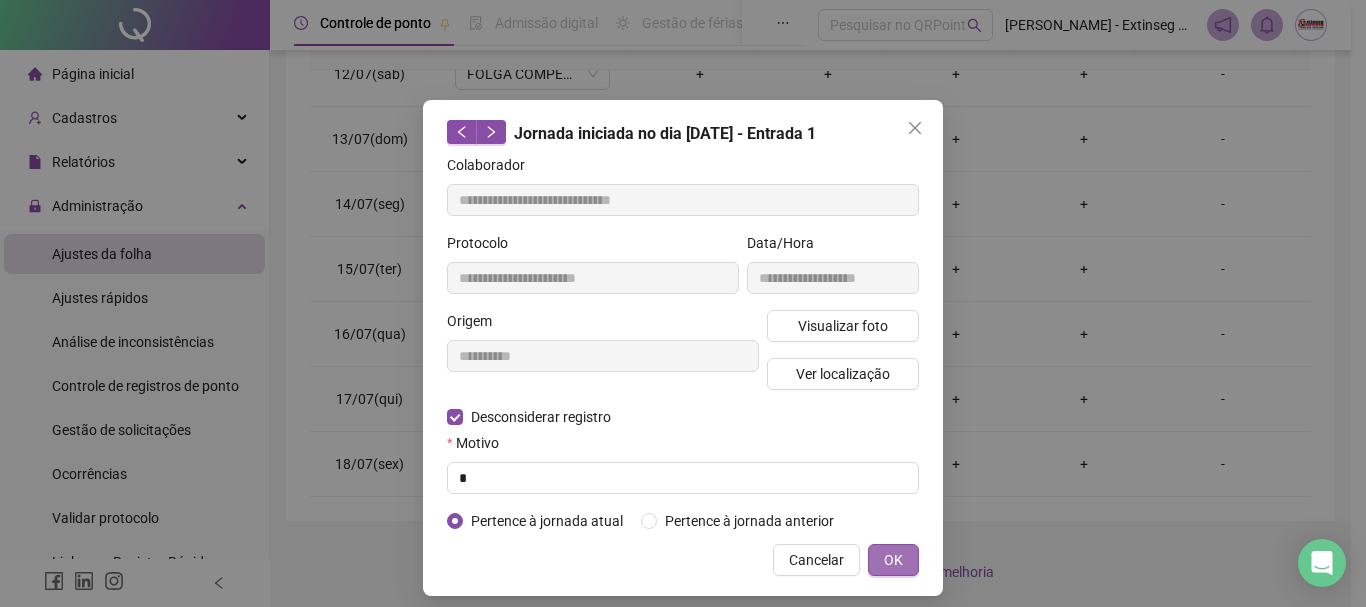 click on "OK" at bounding box center [893, 560] 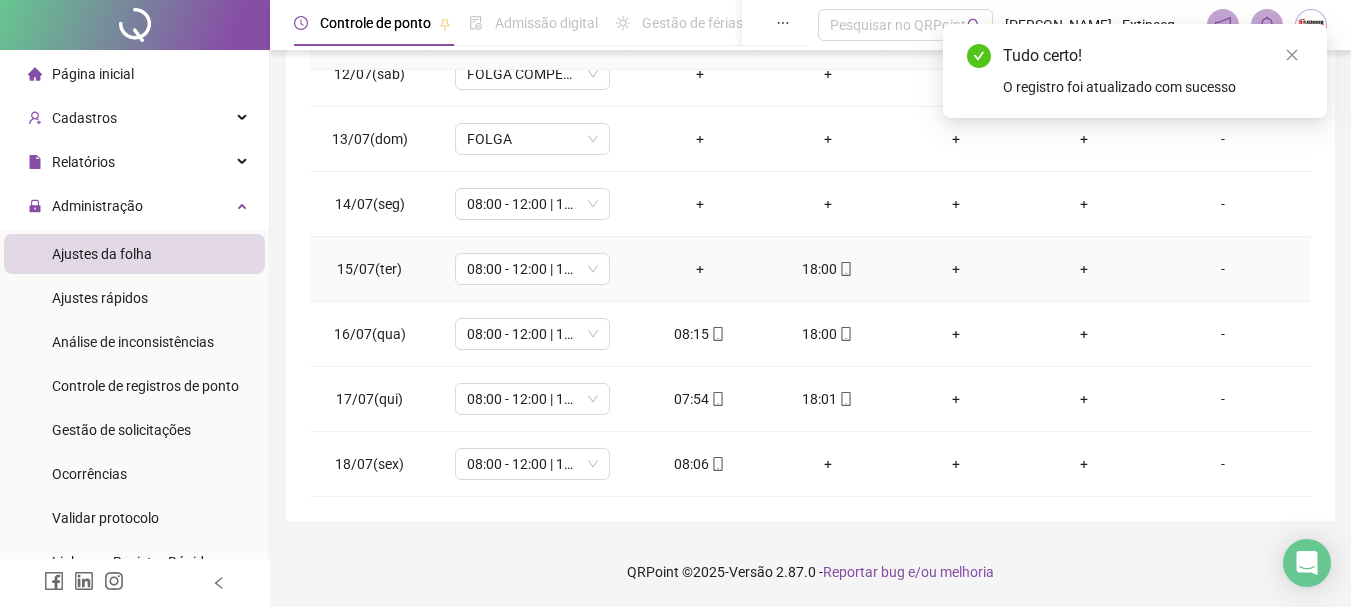 click 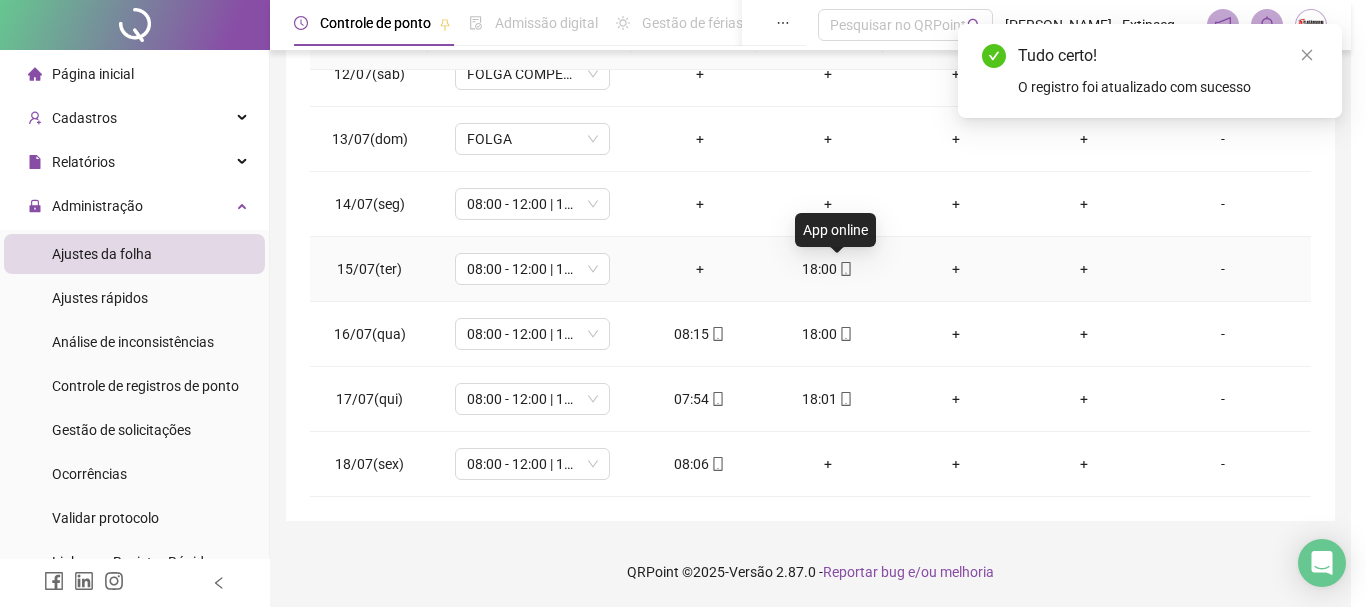type on "**********" 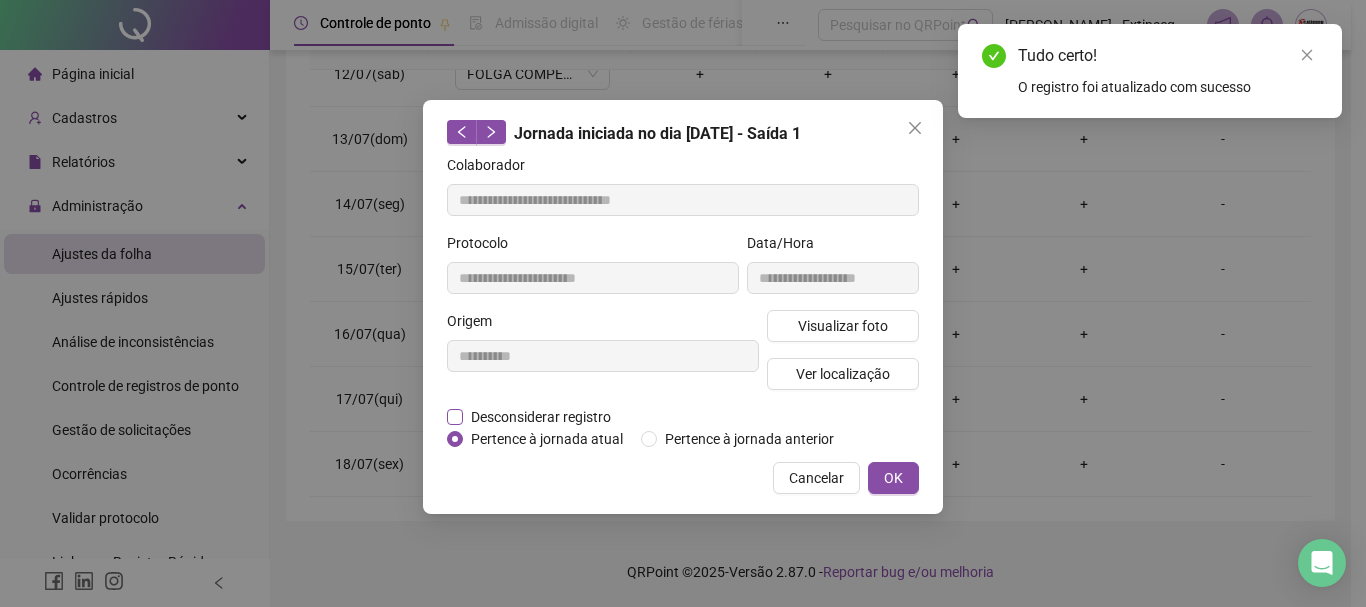 click on "Desconsiderar registro" at bounding box center [541, 417] 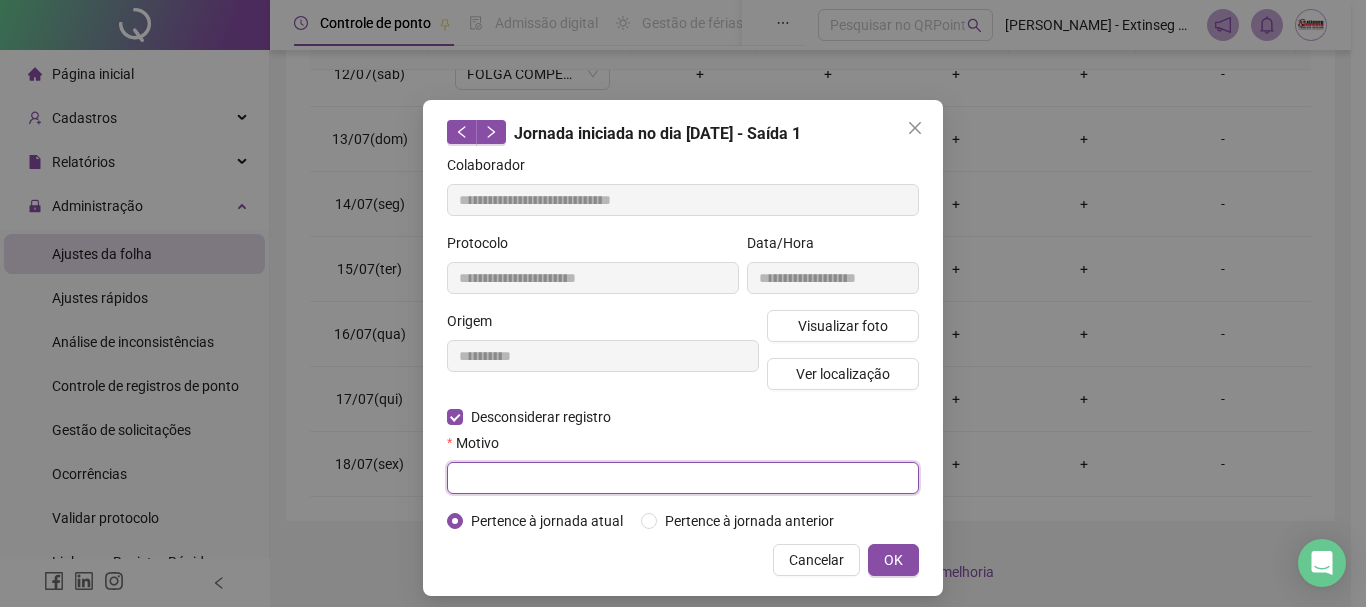 click at bounding box center [683, 478] 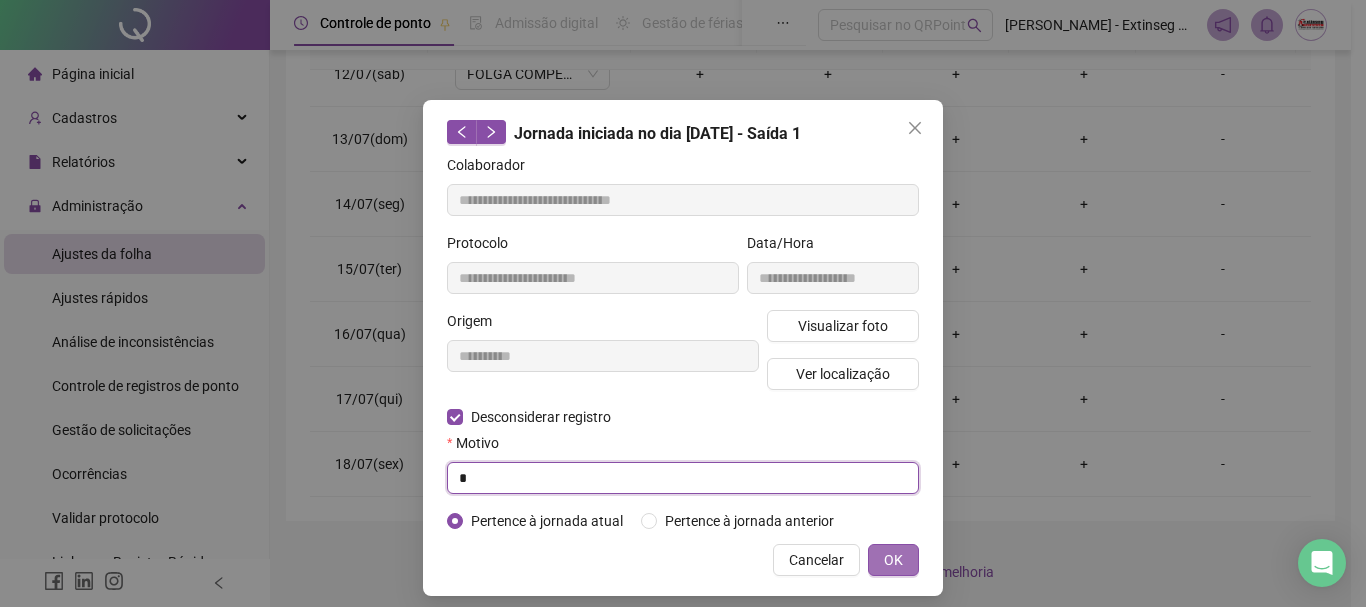 type on "*" 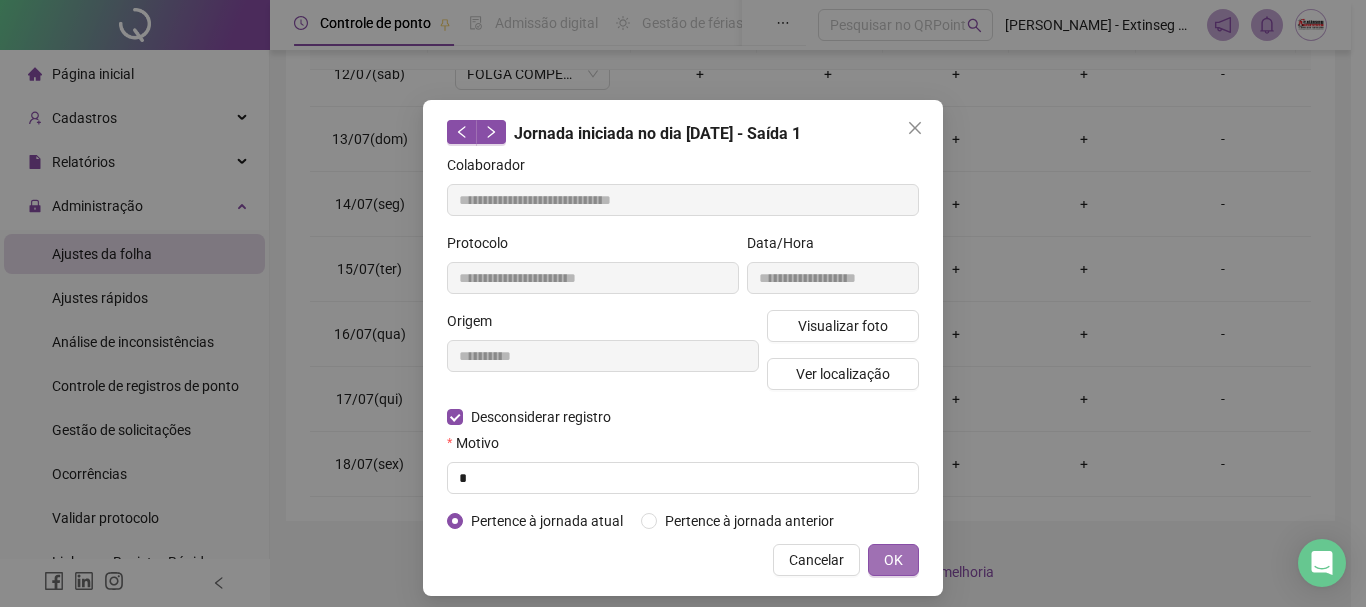 click on "OK" at bounding box center (893, 560) 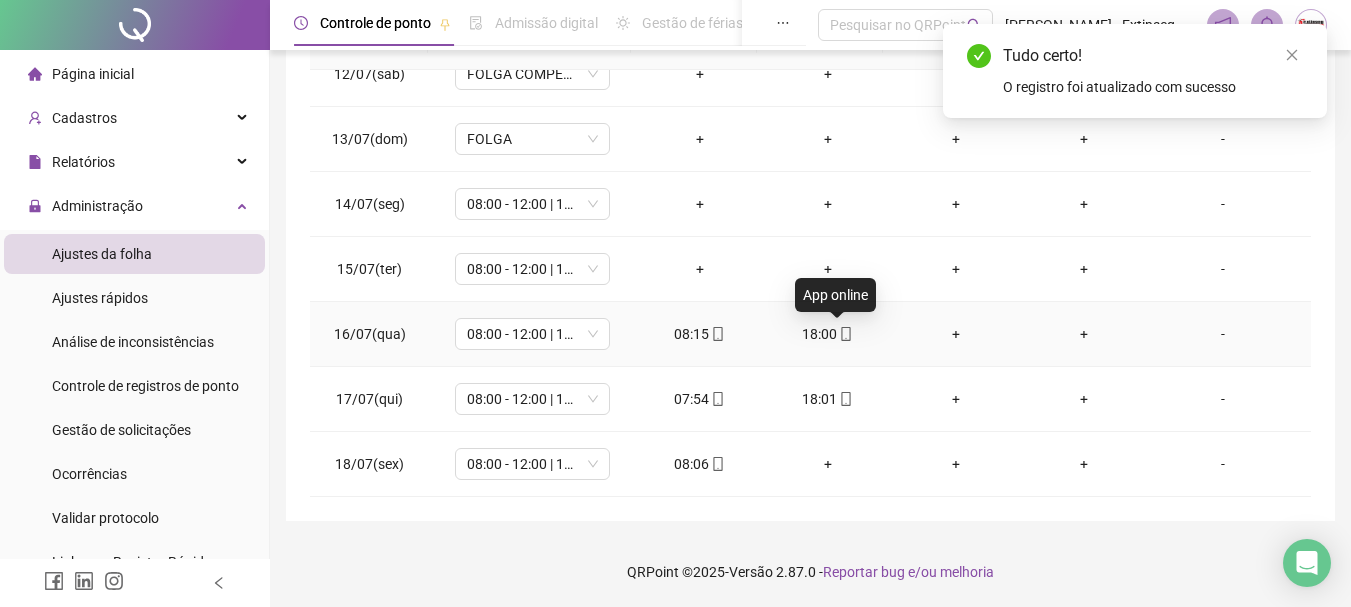 click 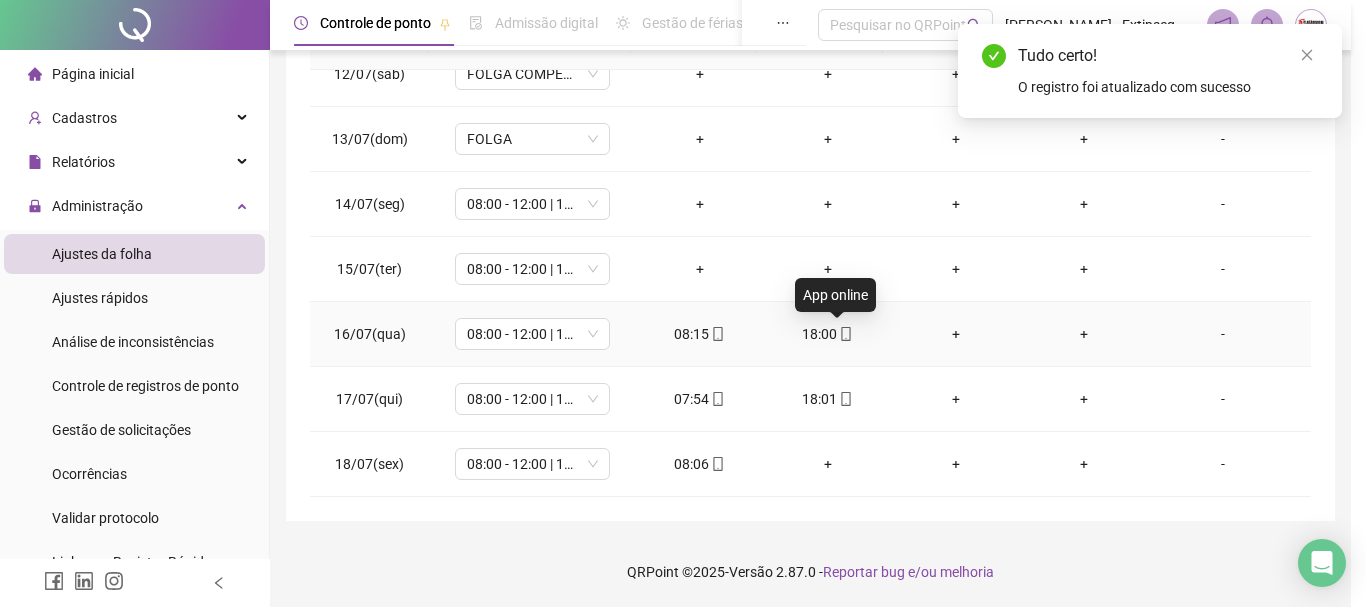 type on "**********" 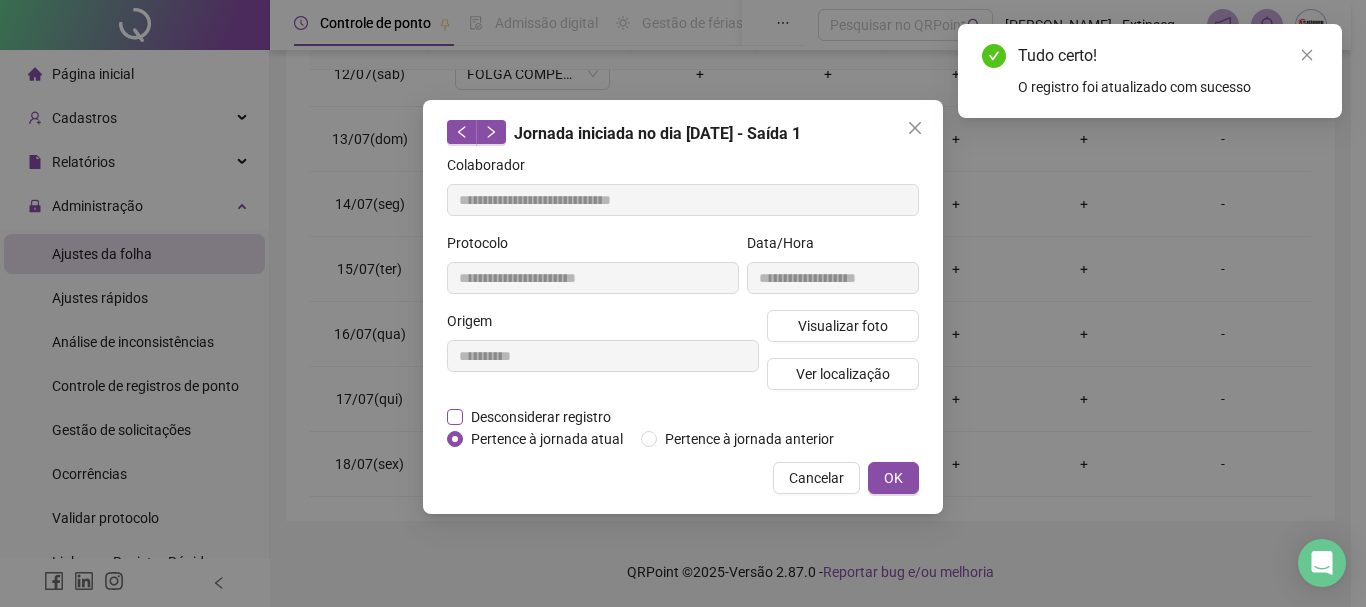 click on "Desconsiderar registro" at bounding box center [541, 417] 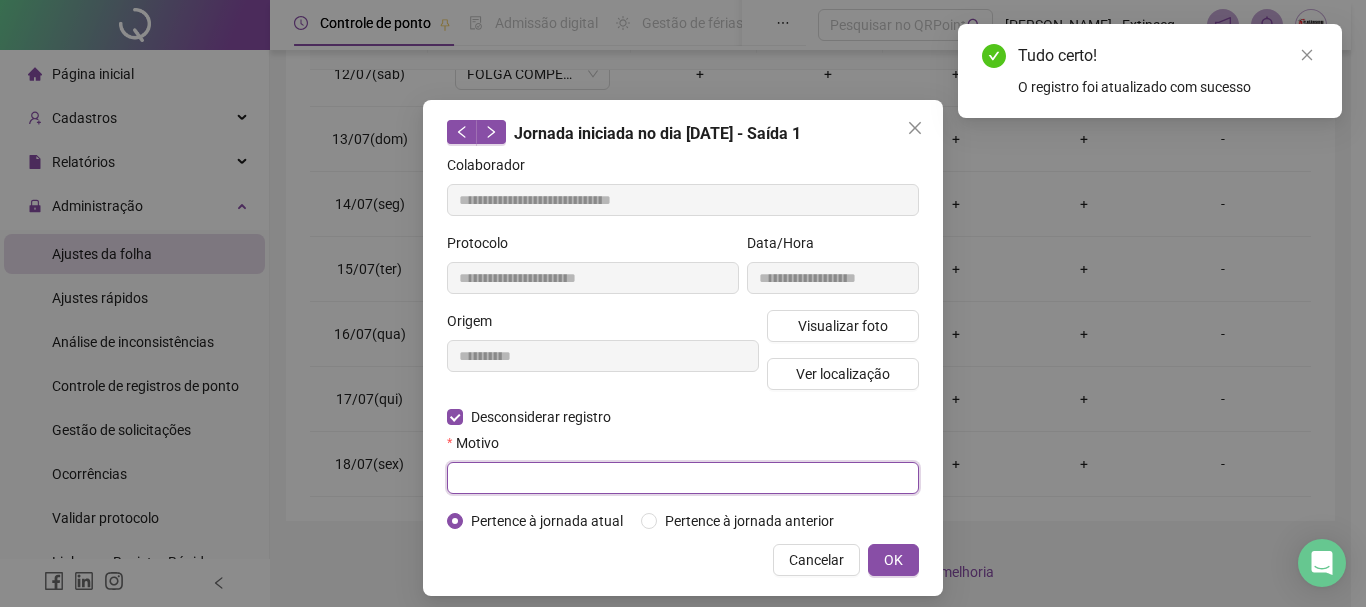 click at bounding box center [683, 478] 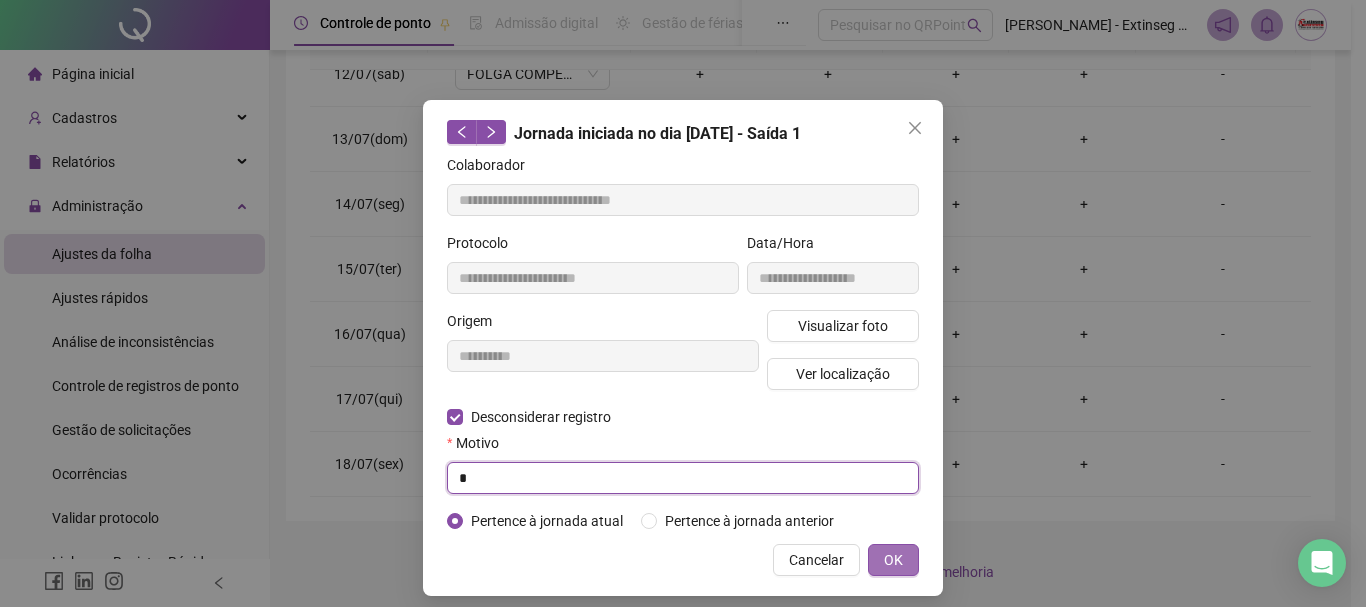 type on "*" 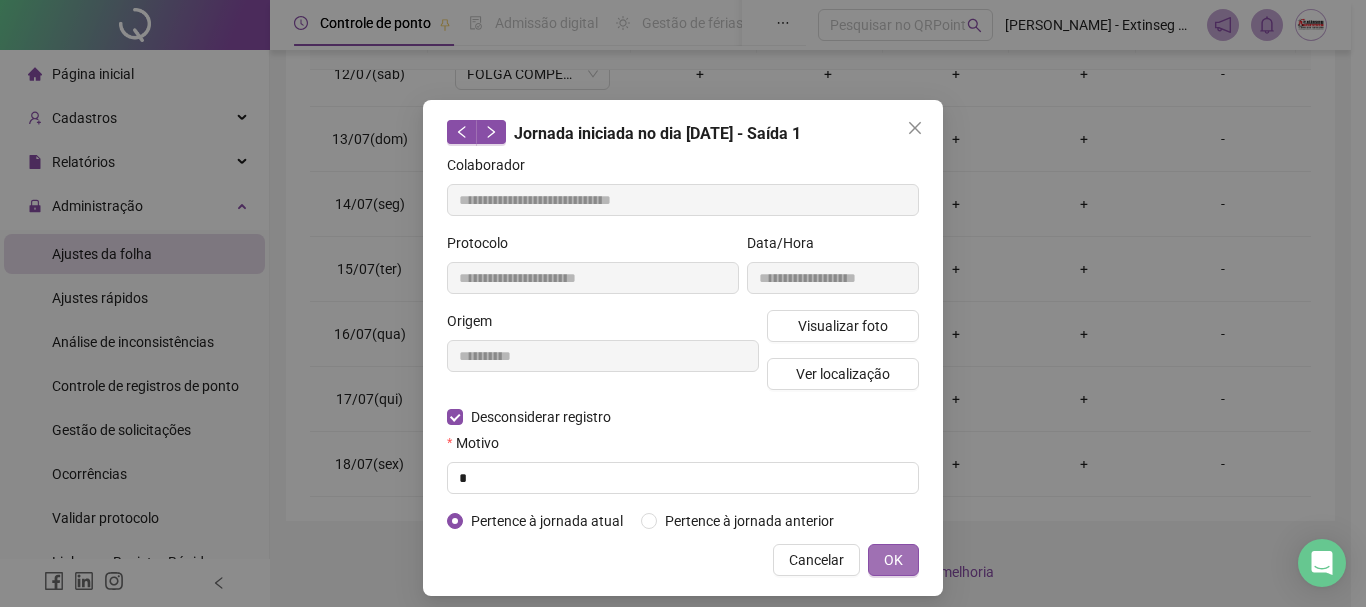 click on "OK" at bounding box center (893, 560) 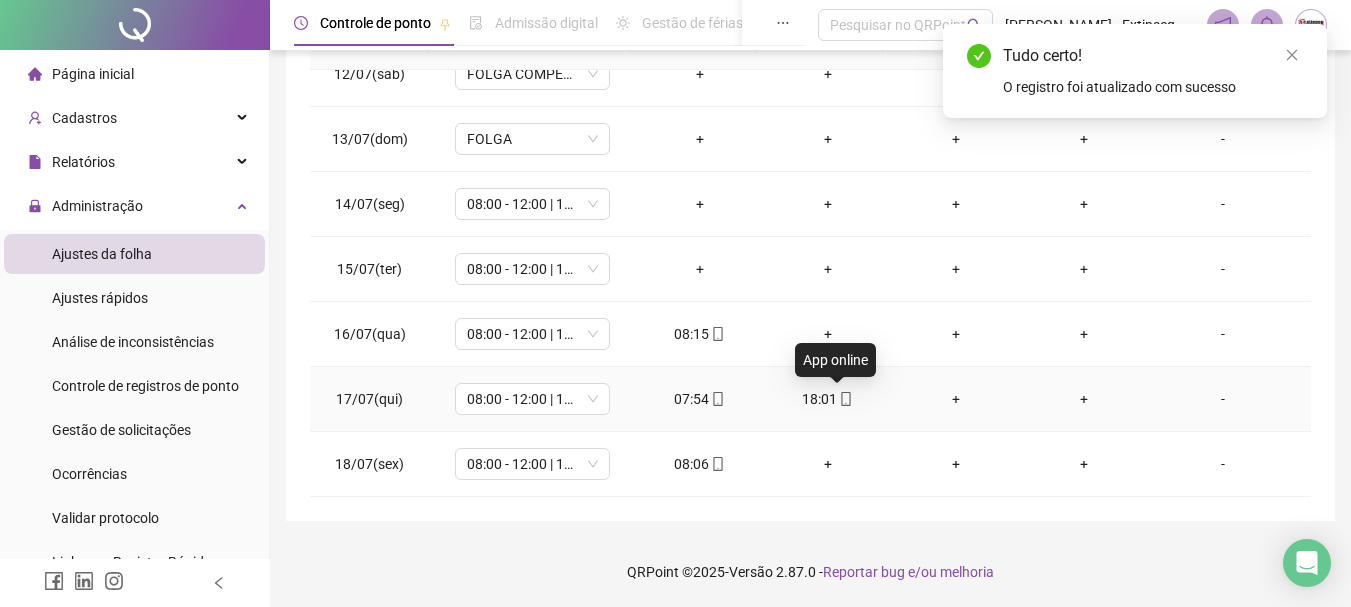 click 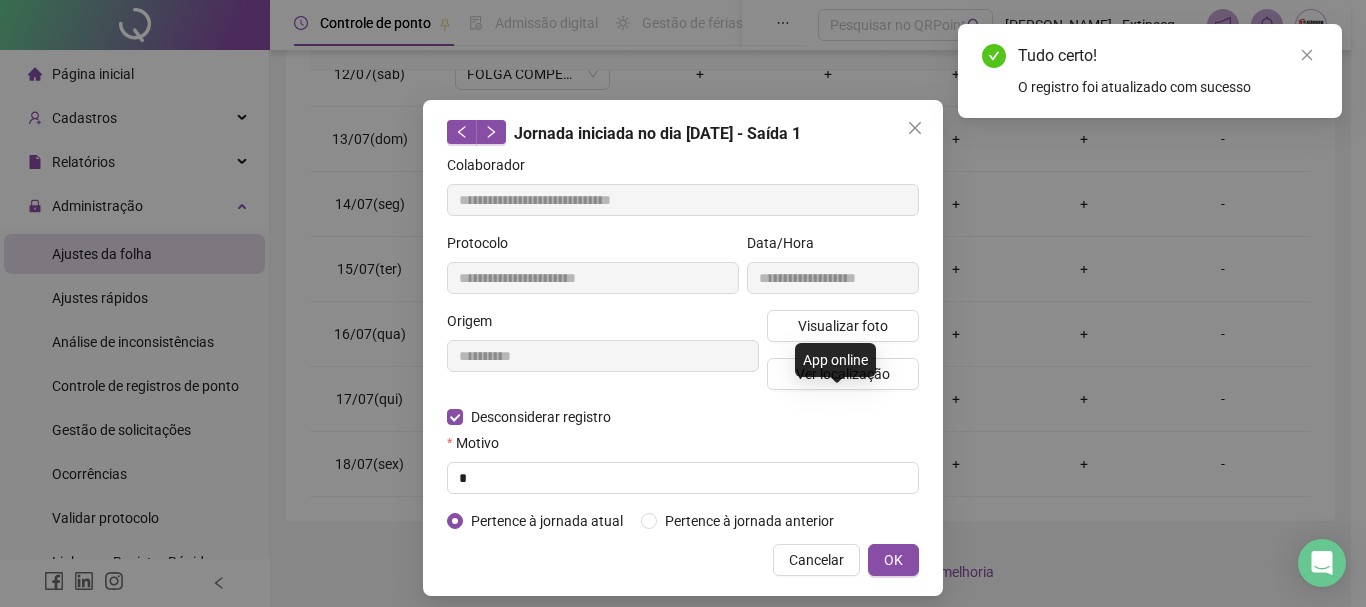 type on "**********" 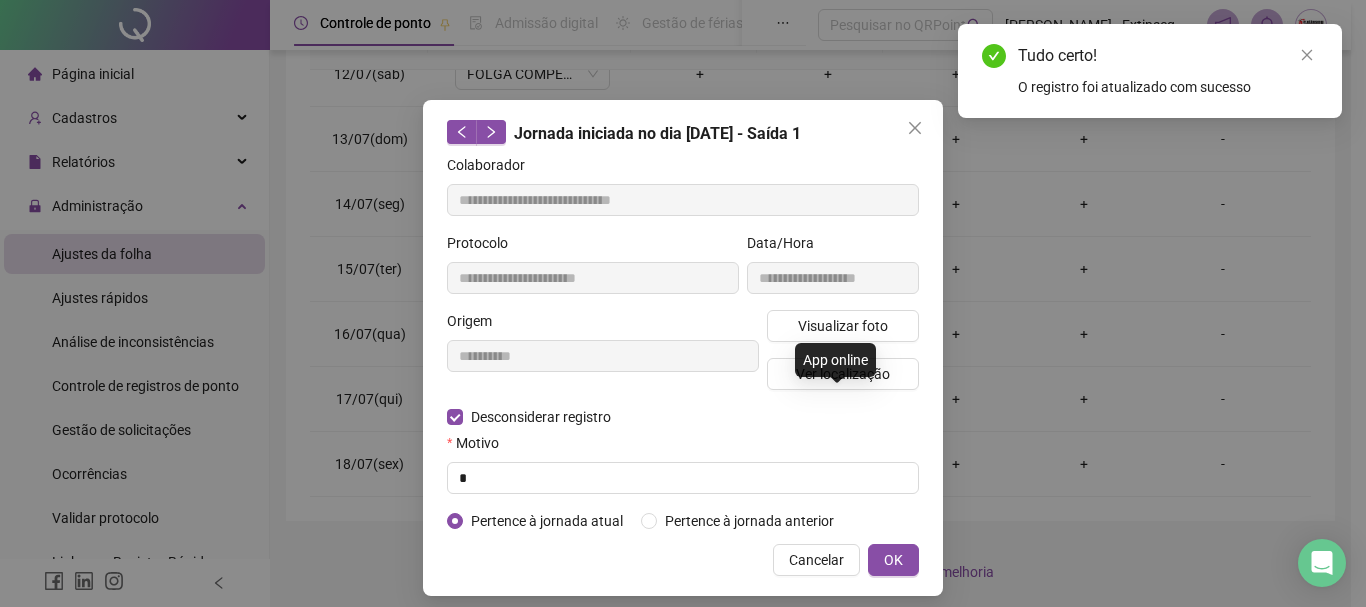 type on "**********" 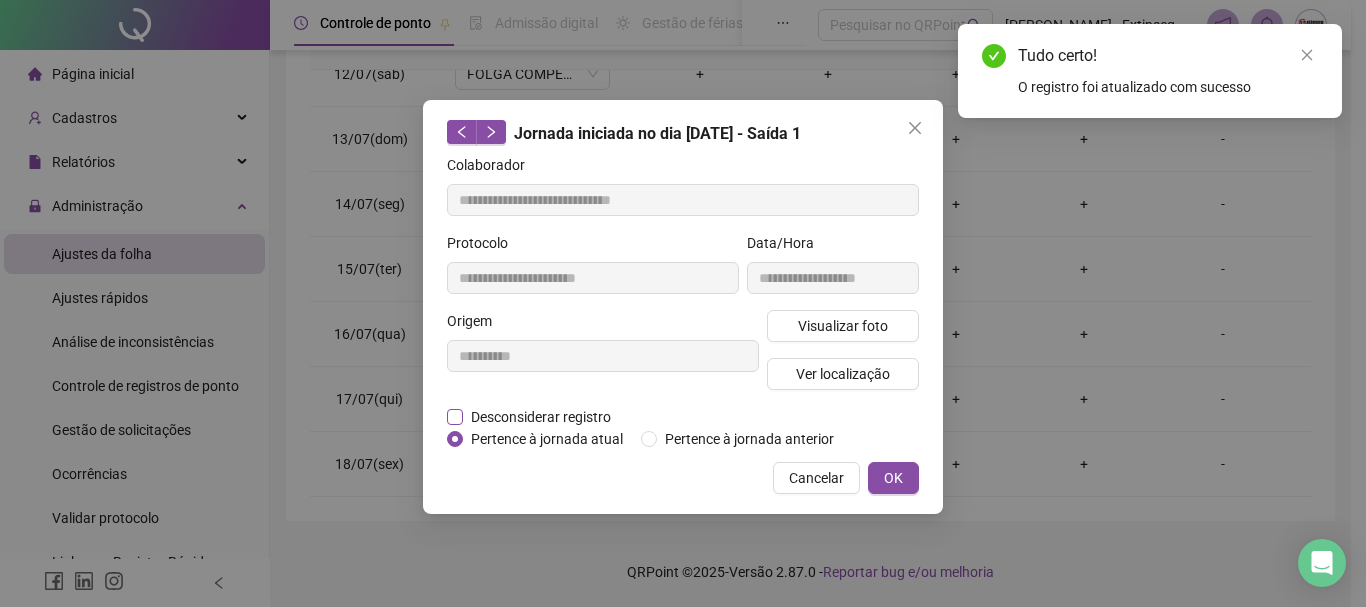 click on "Desconsiderar registro" at bounding box center [541, 417] 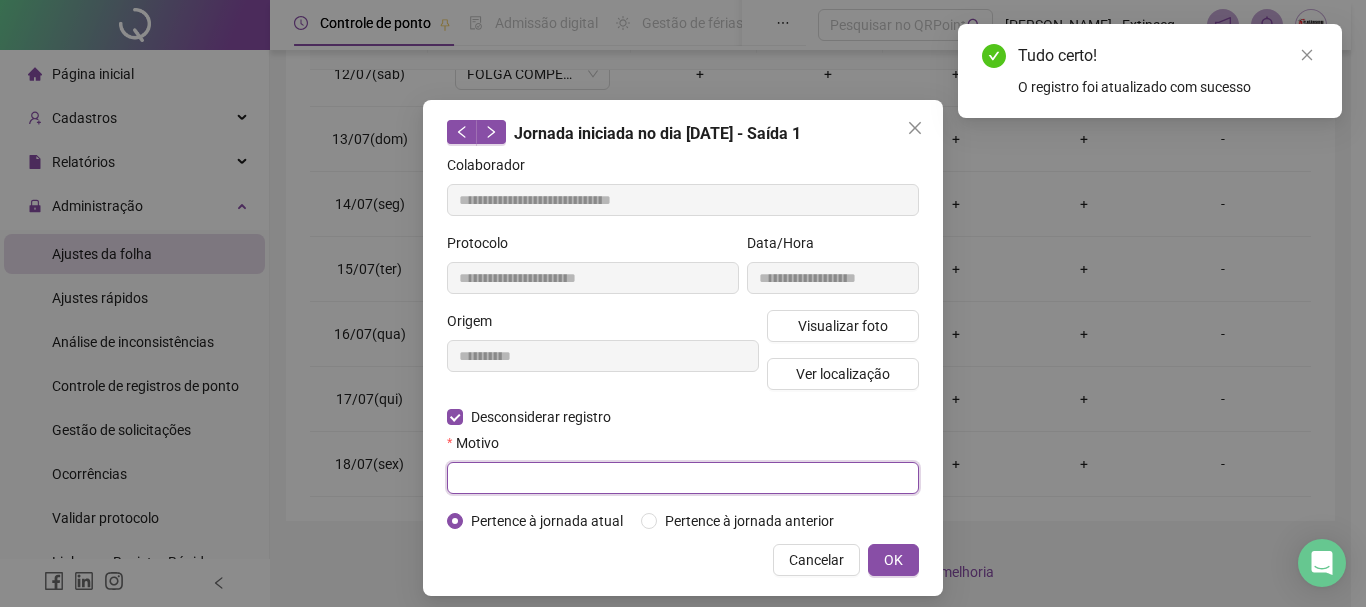 click at bounding box center [683, 478] 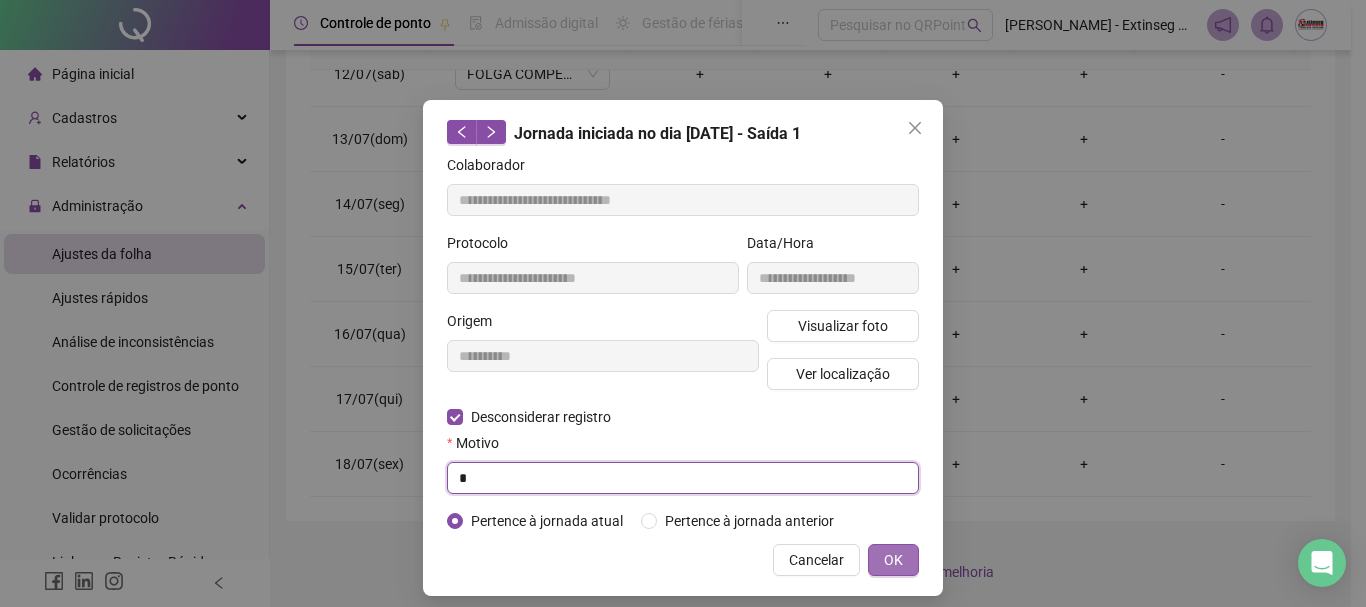 type on "*" 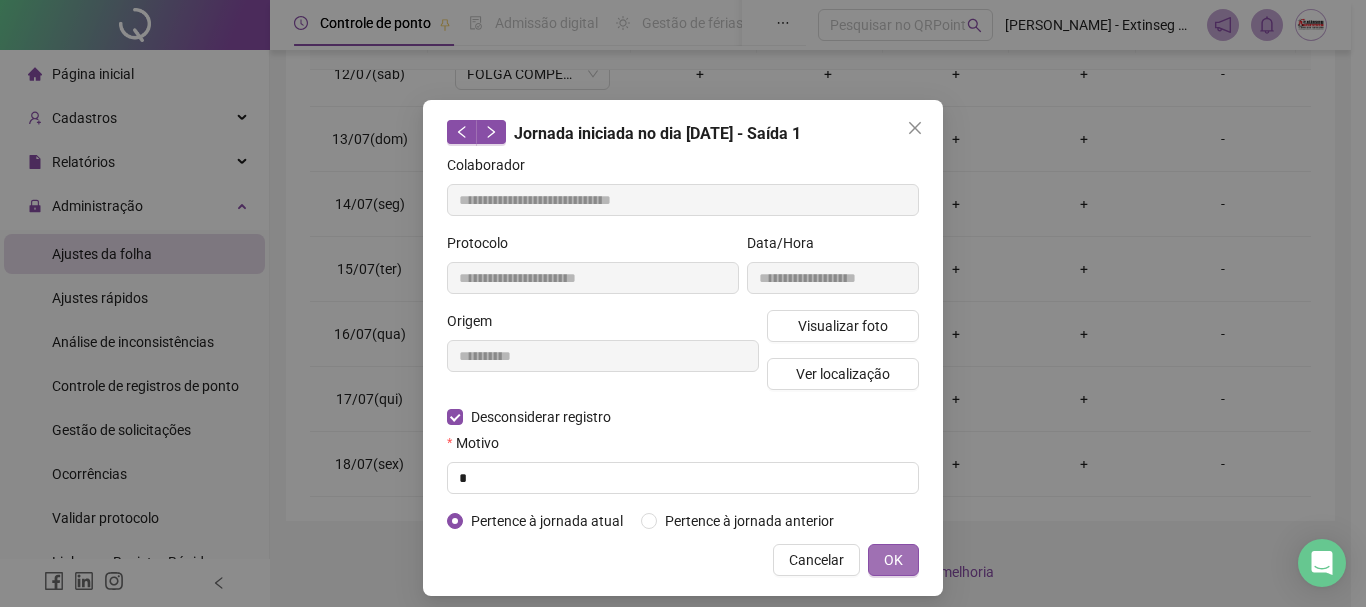 click on "OK" at bounding box center (893, 560) 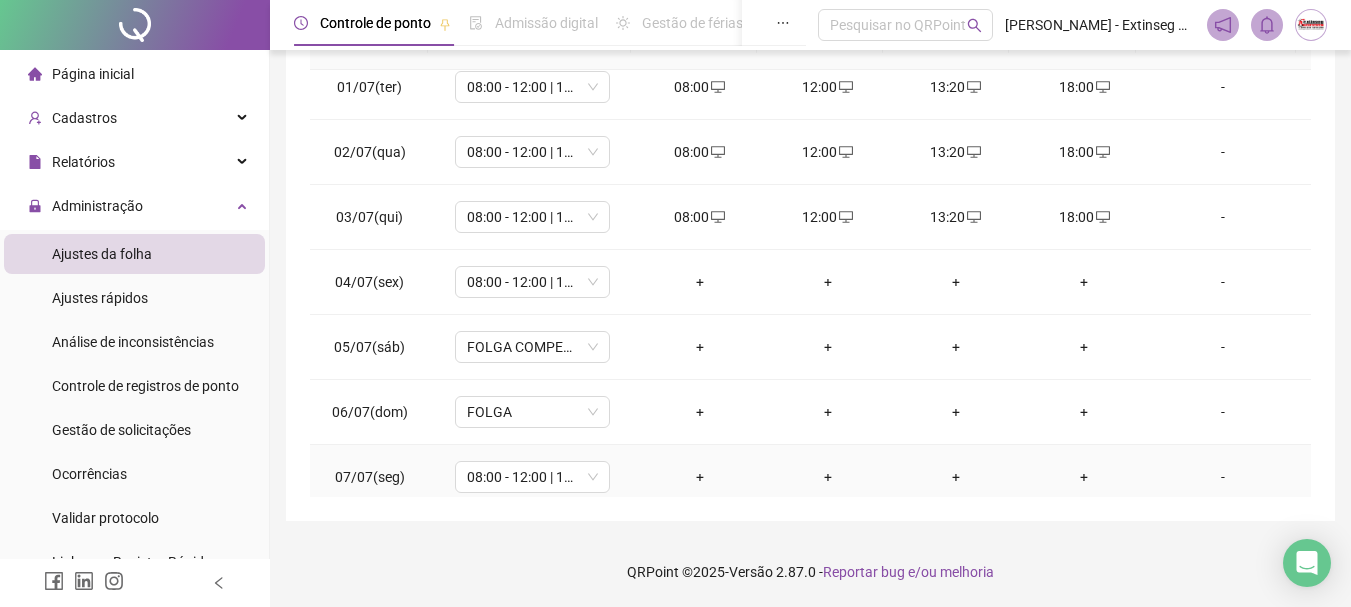 scroll, scrollTop: 0, scrollLeft: 0, axis: both 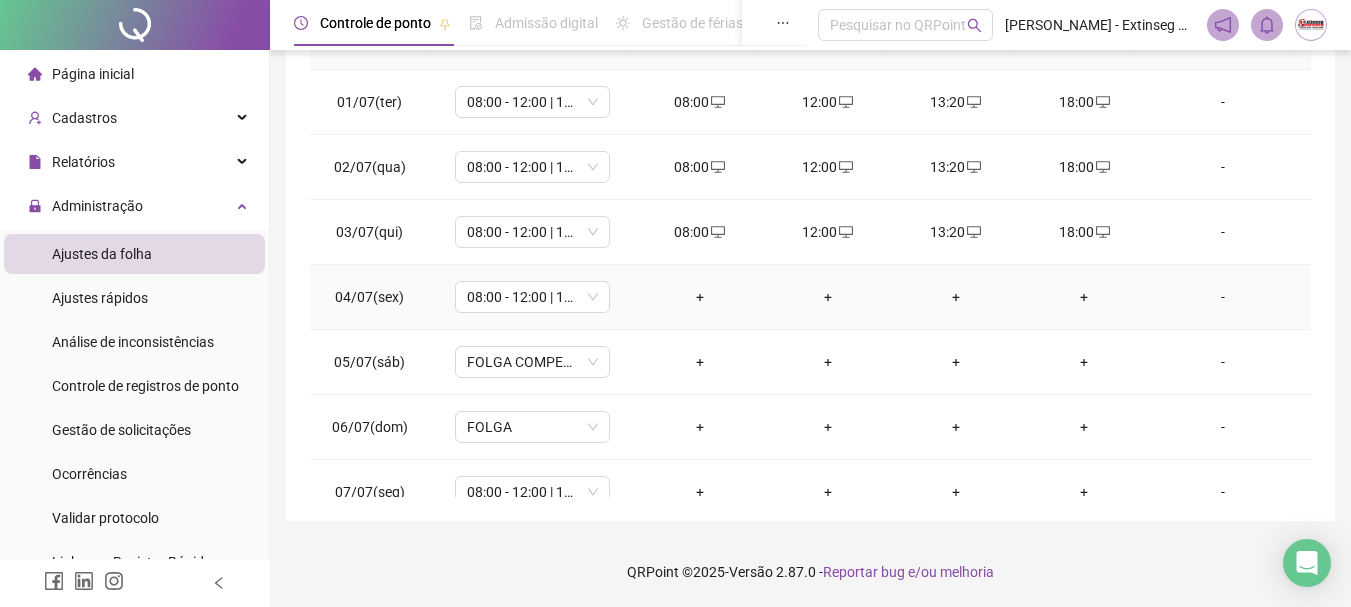 click on "+" at bounding box center [700, 297] 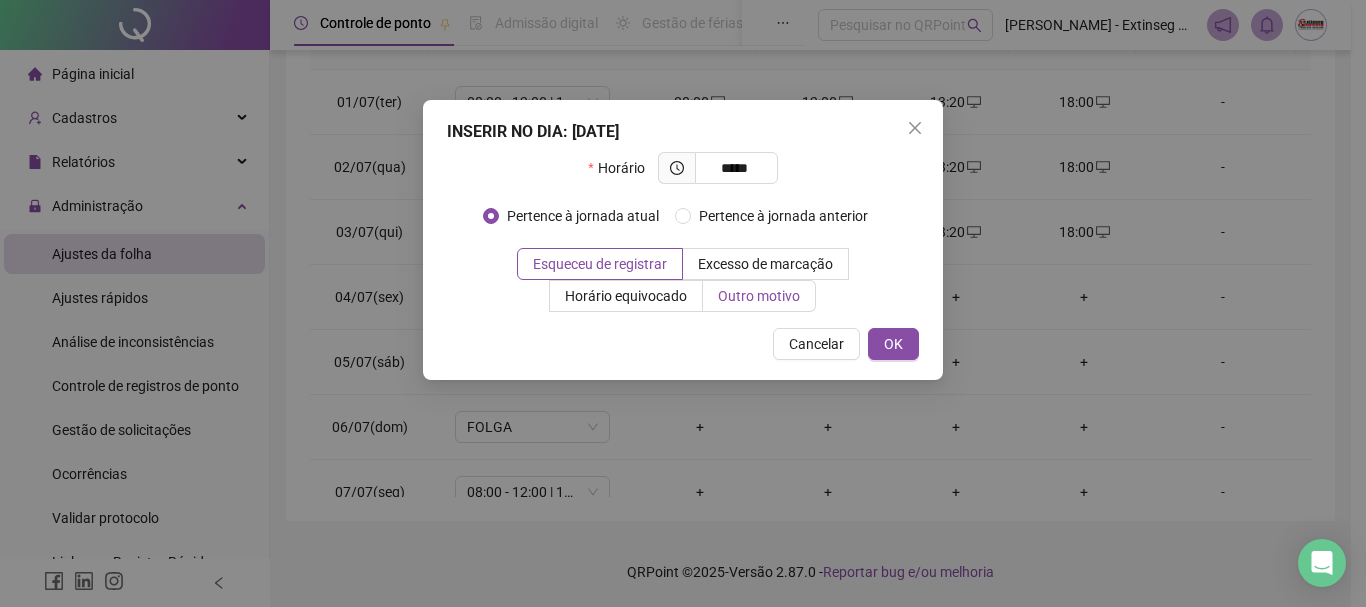 type on "*****" 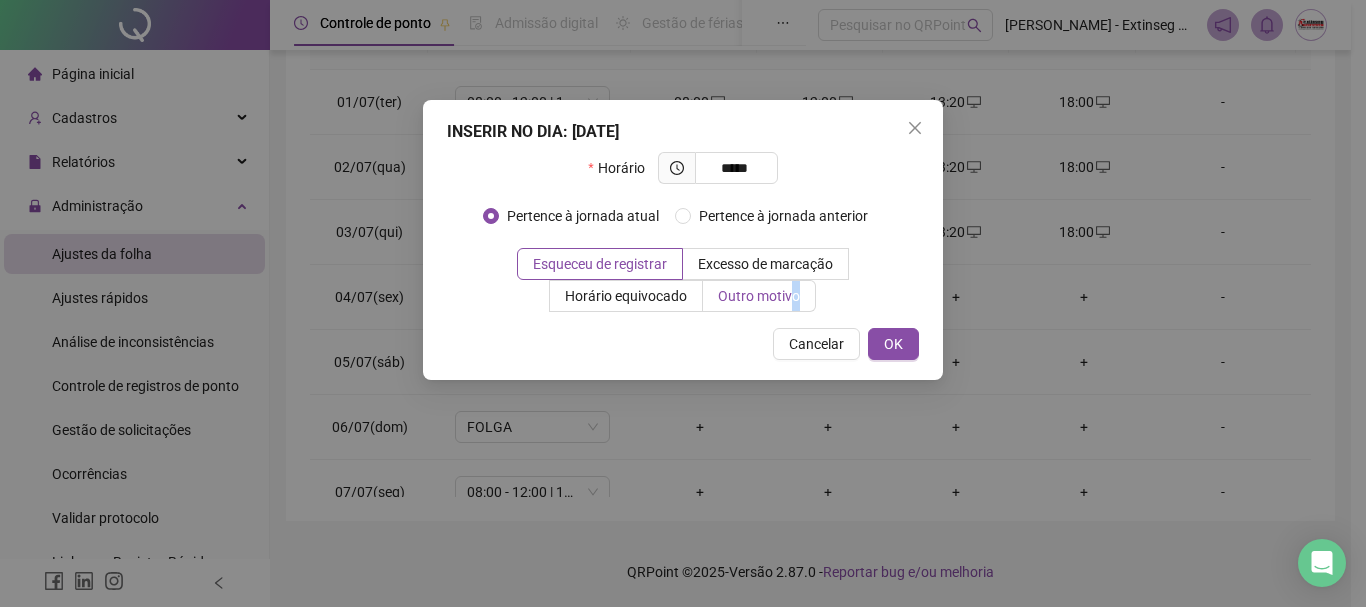 click on "Outro motivo" at bounding box center [759, 296] 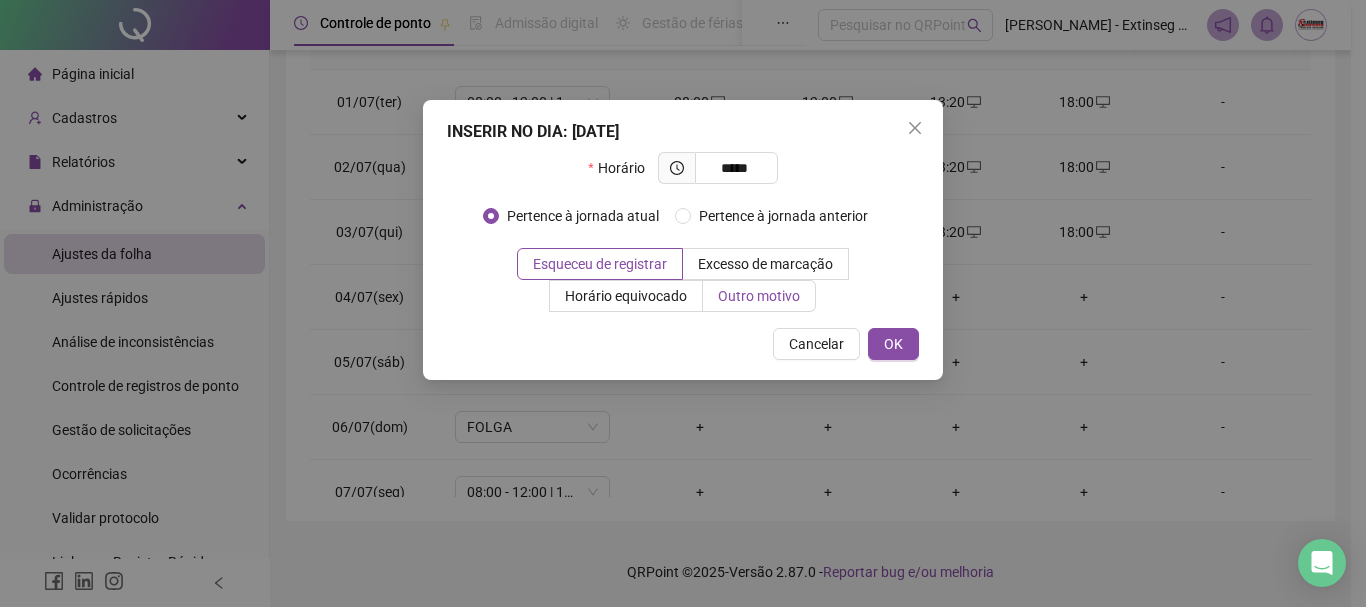 click on "Outro motivo" at bounding box center (759, 296) 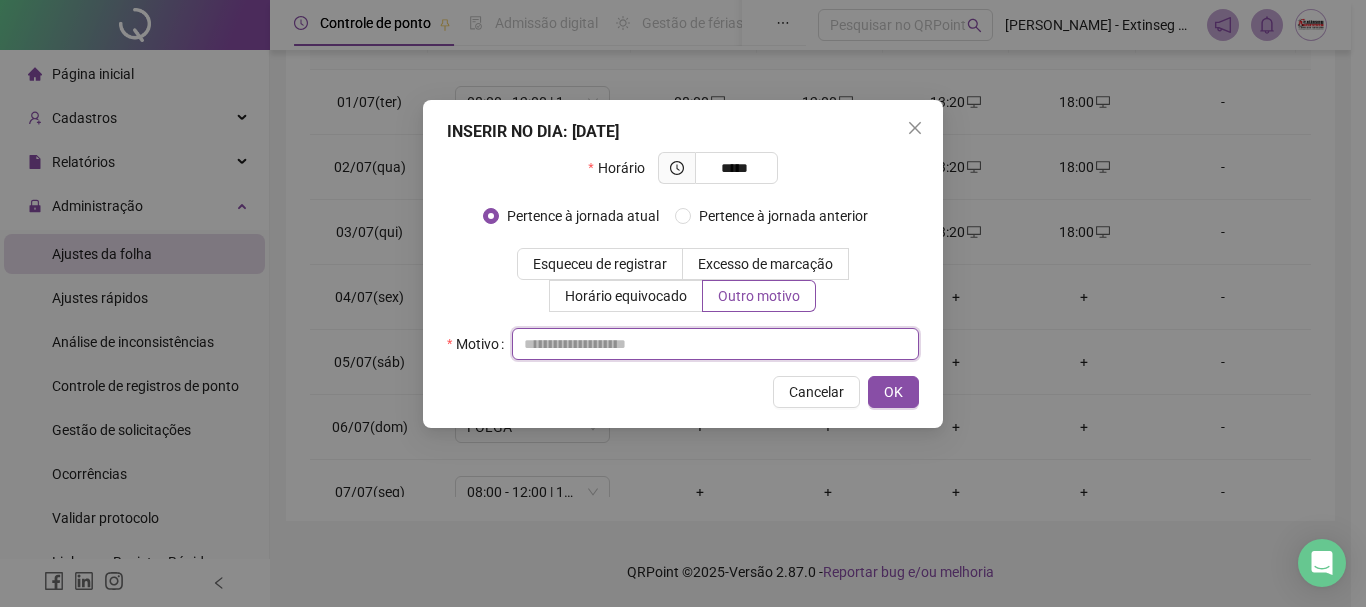click at bounding box center (715, 344) 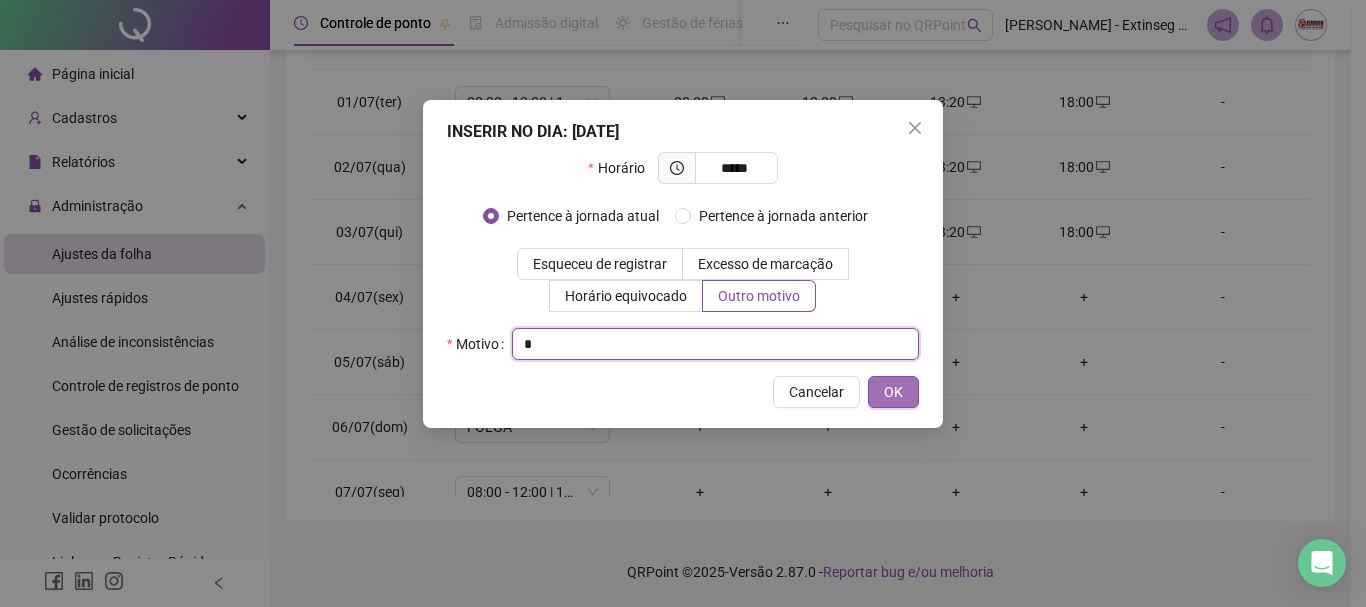 type on "*" 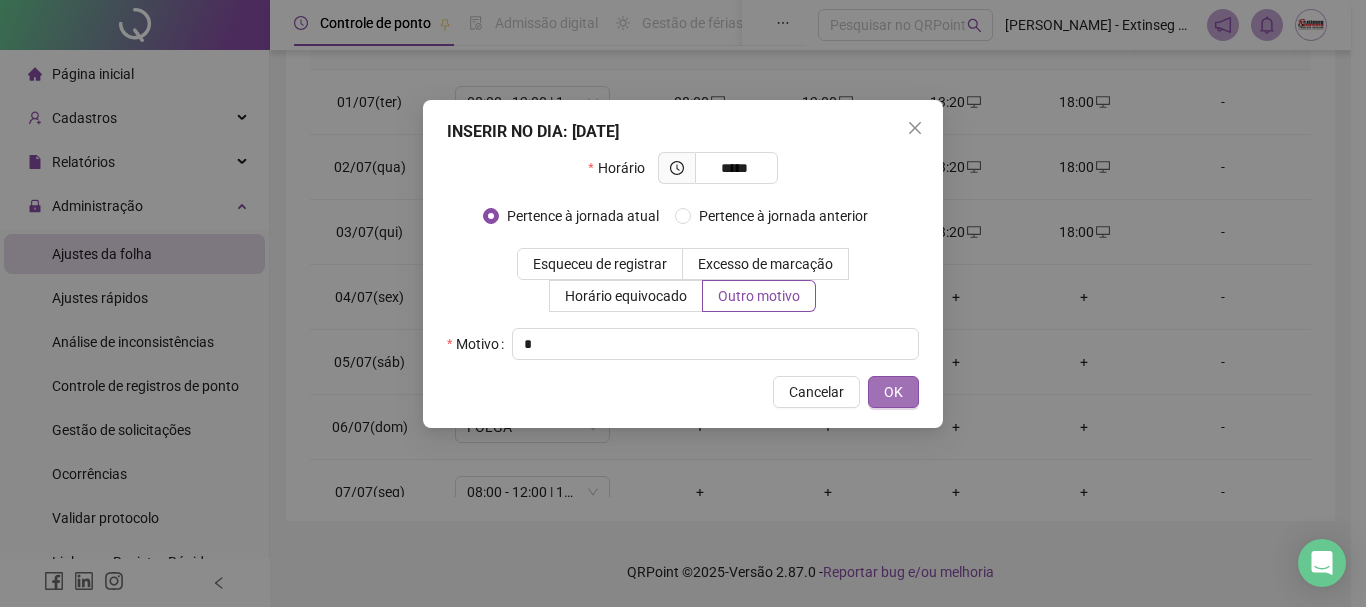 click on "OK" at bounding box center [893, 392] 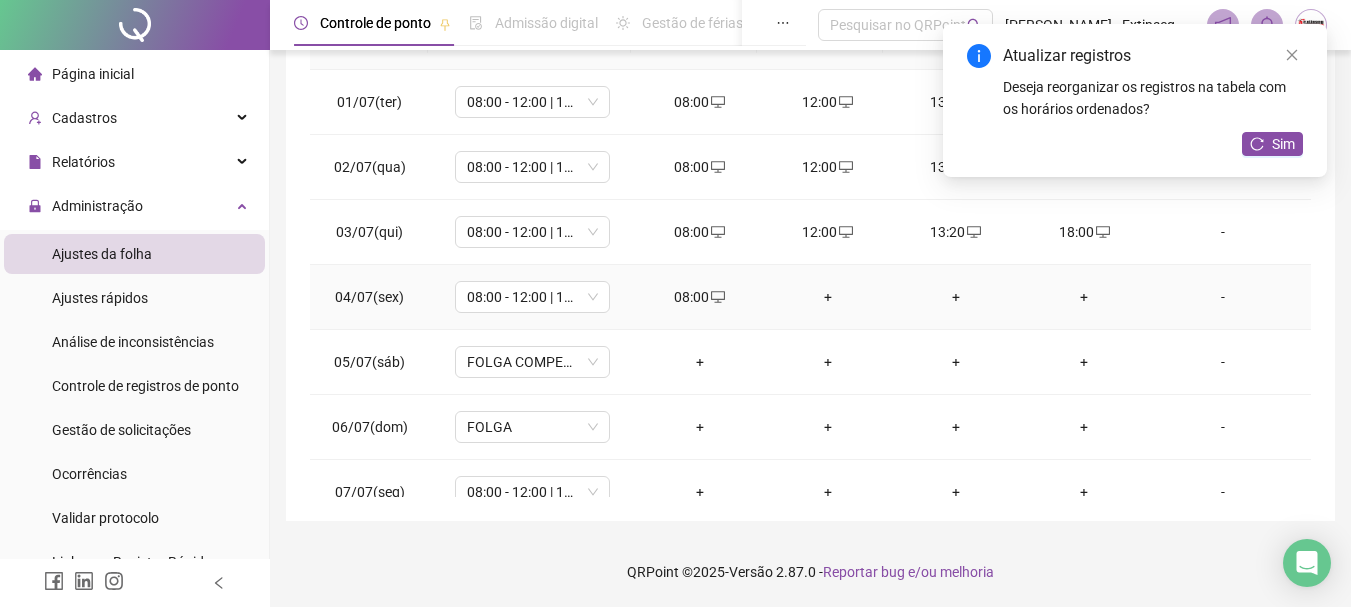 click on "+" at bounding box center [828, 297] 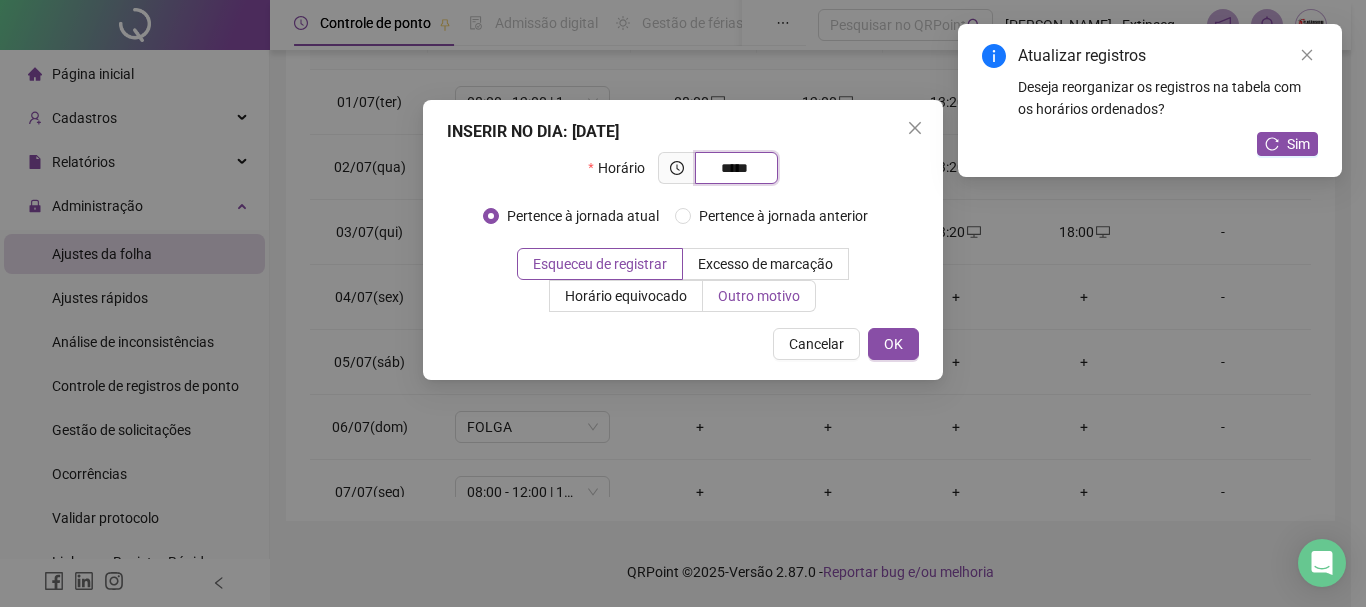 type on "*****" 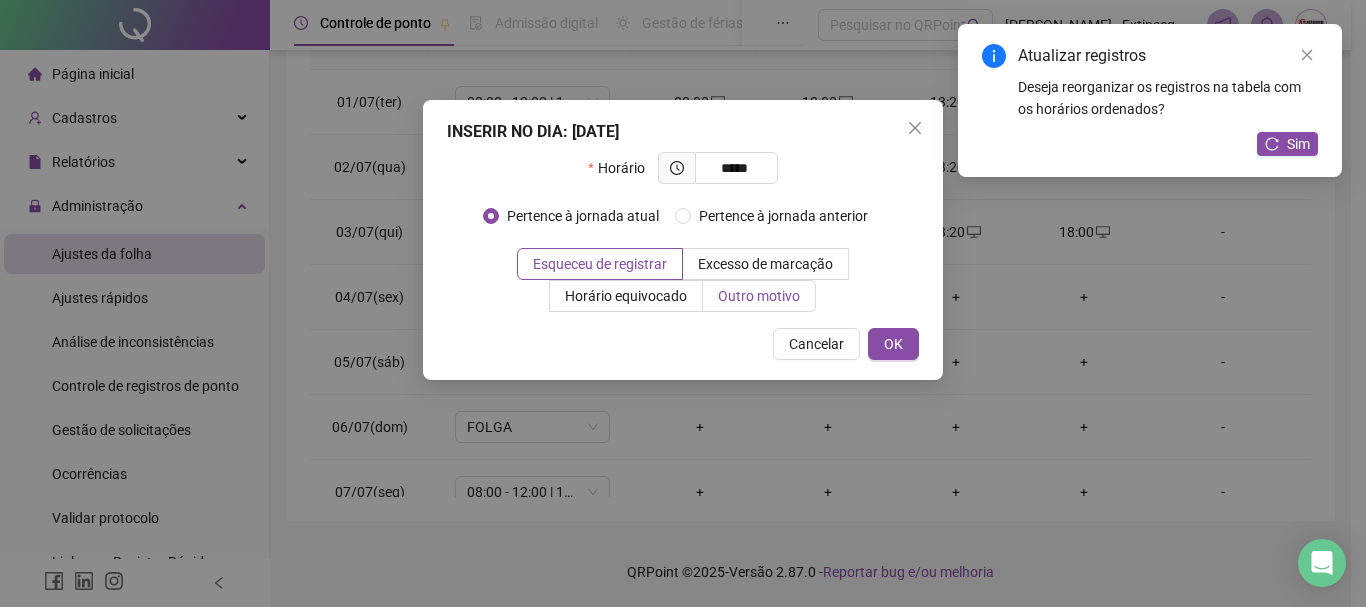 click on "Outro motivo" at bounding box center [759, 296] 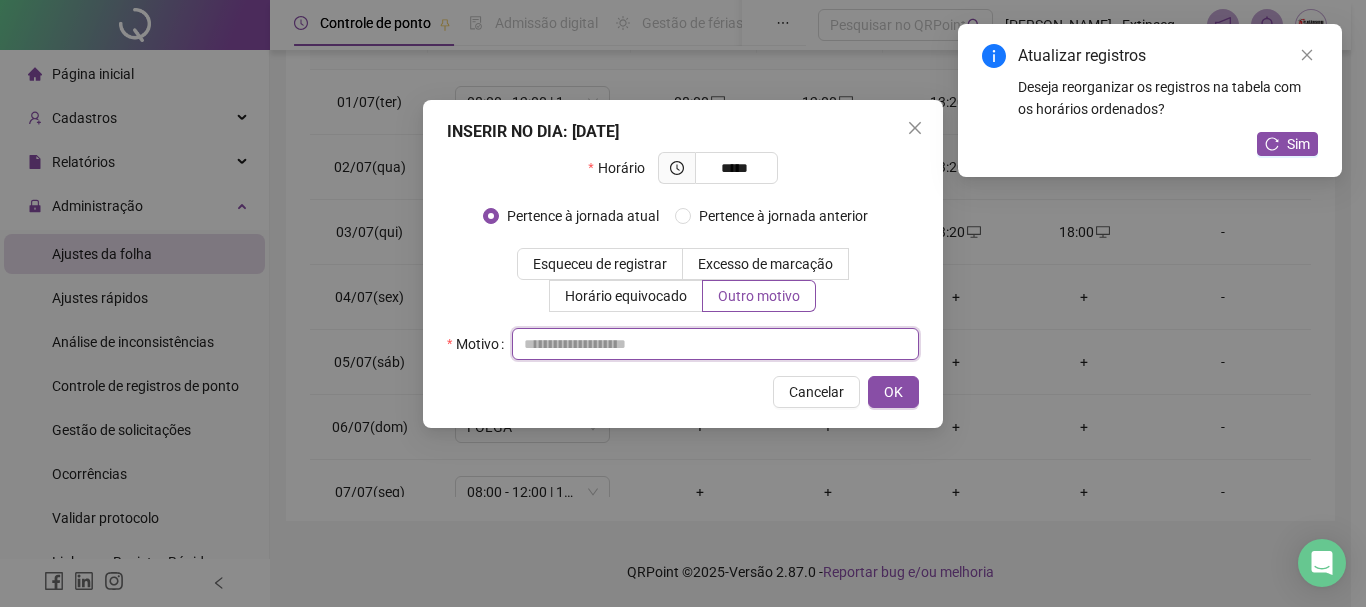 click at bounding box center (715, 344) 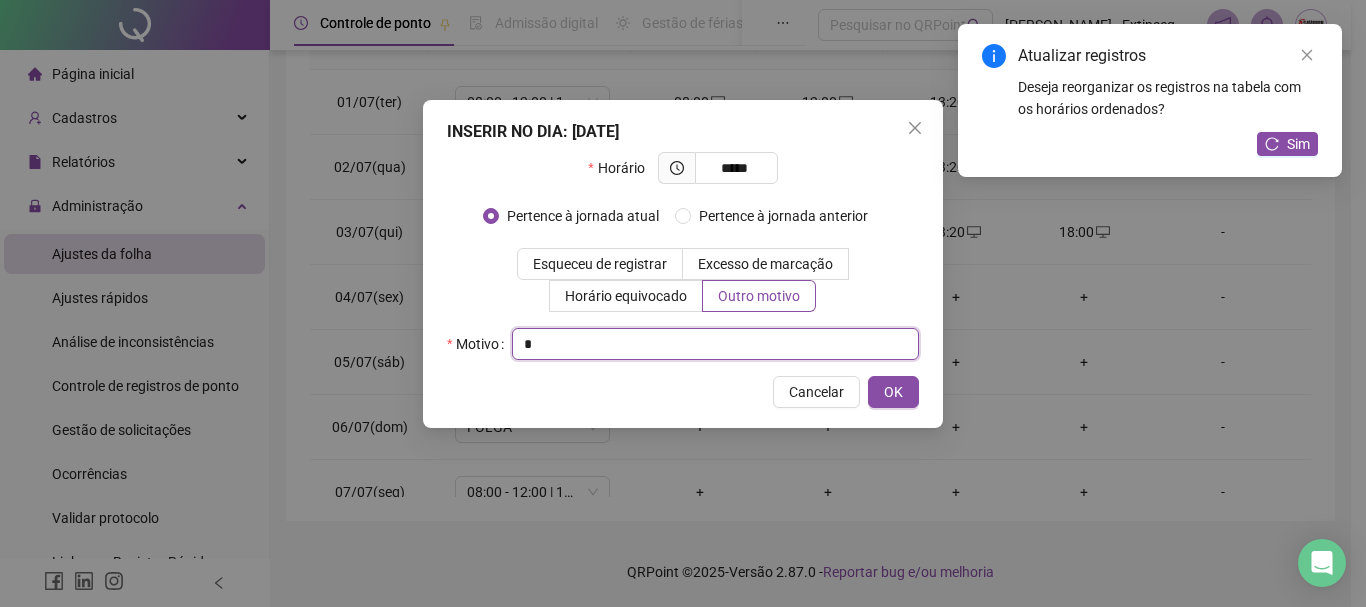 type on "*" 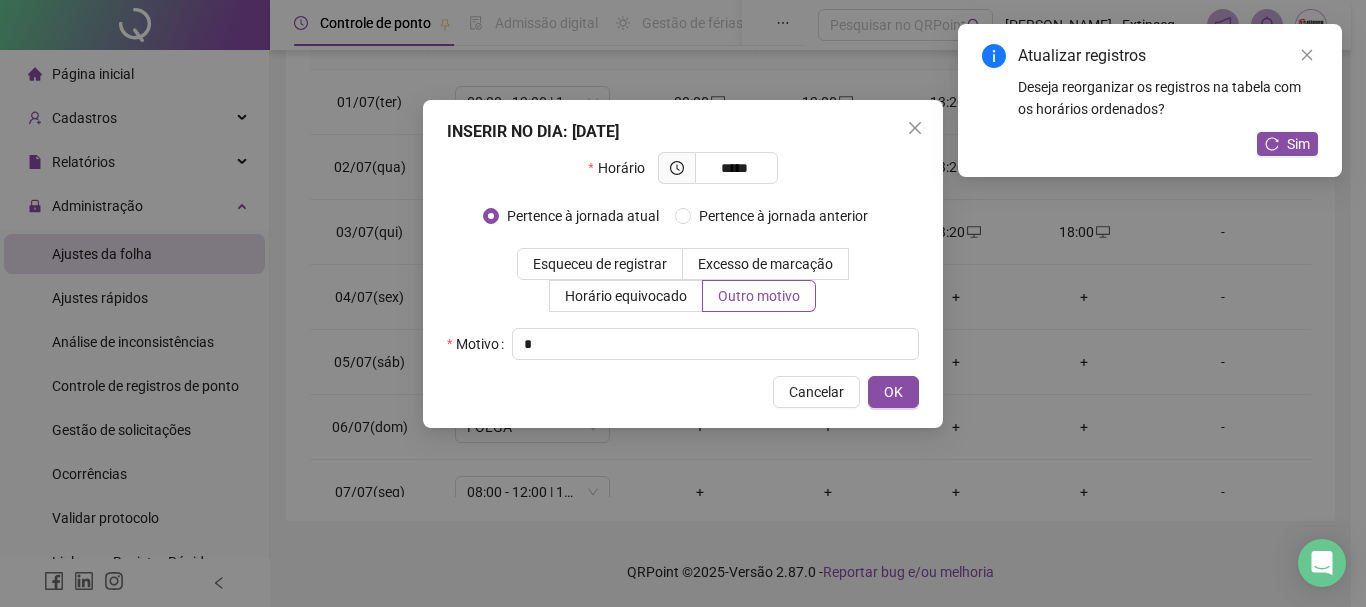 click on "INSERIR NO DIA :   [DATE] Horário ***** Pertence à jornada atual [GEOGRAPHIC_DATA] à jornada anterior Esqueceu de registrar Excesso de marcação Horário equivocado Outro motivo Motivo * Cancelar OK" at bounding box center (683, 264) 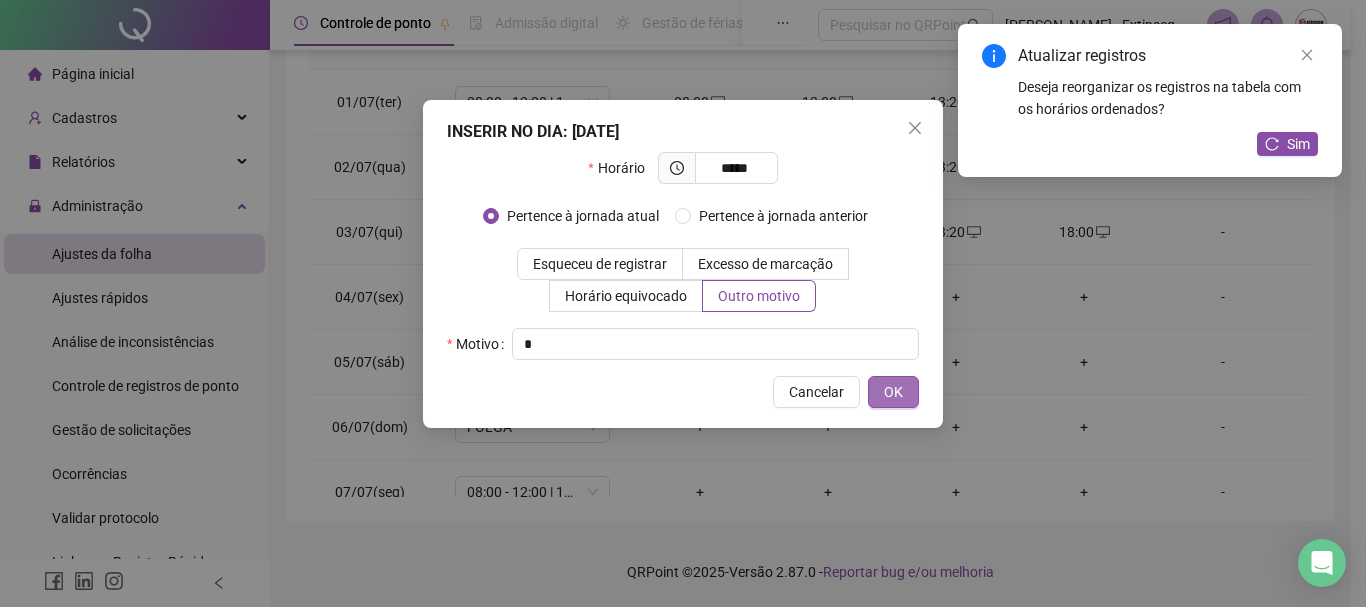 click on "OK" at bounding box center (893, 392) 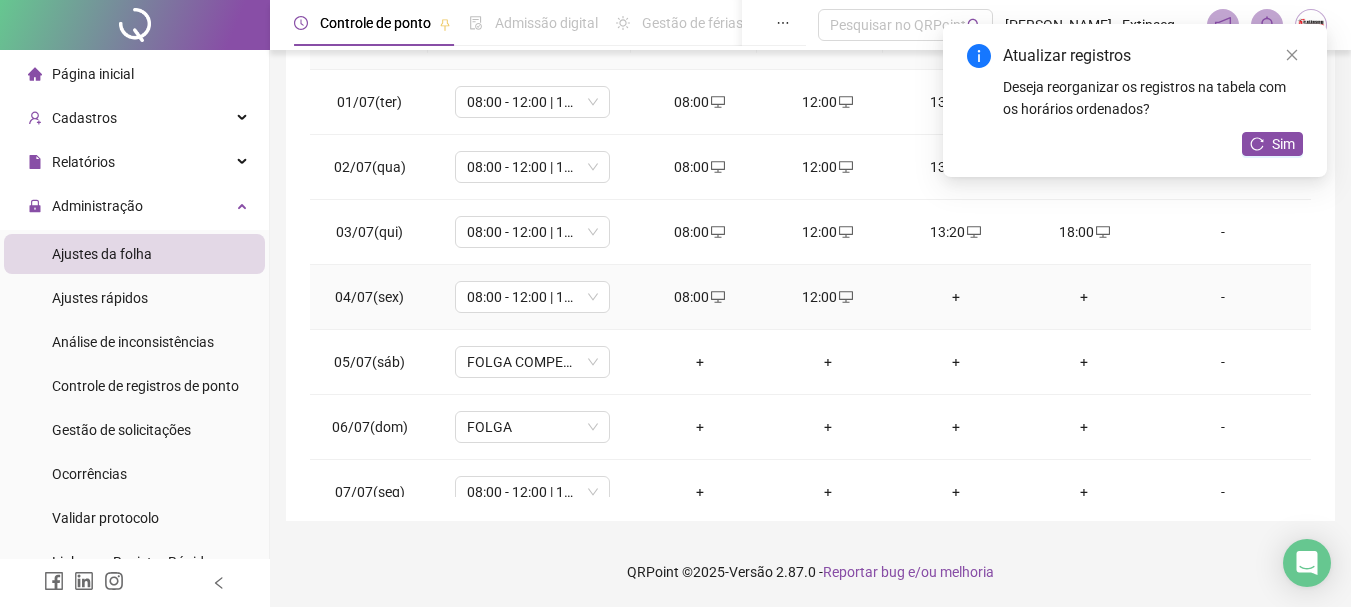 click on "+" at bounding box center (956, 297) 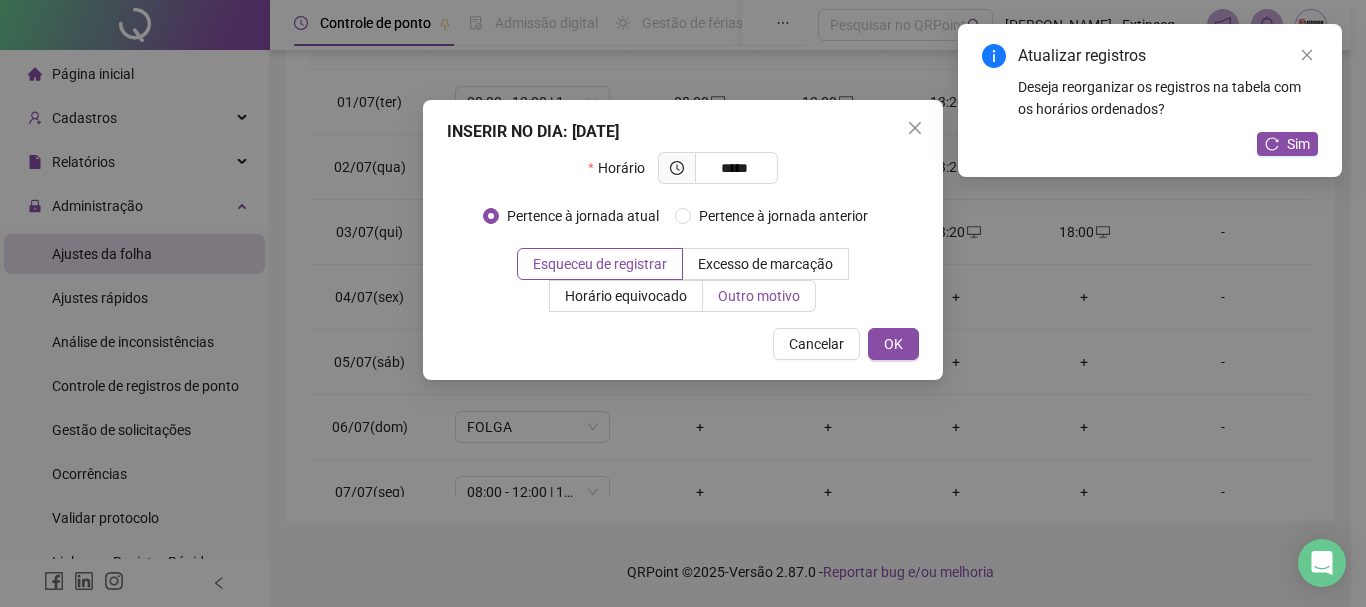 type on "*****" 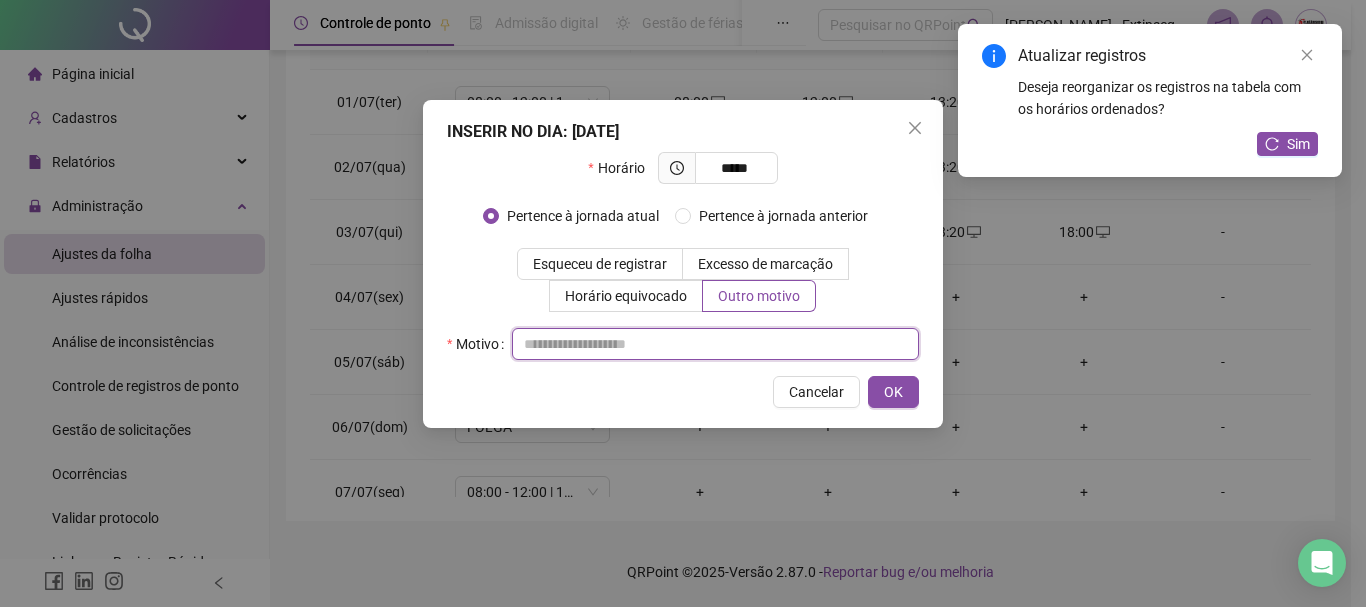 click at bounding box center (715, 344) 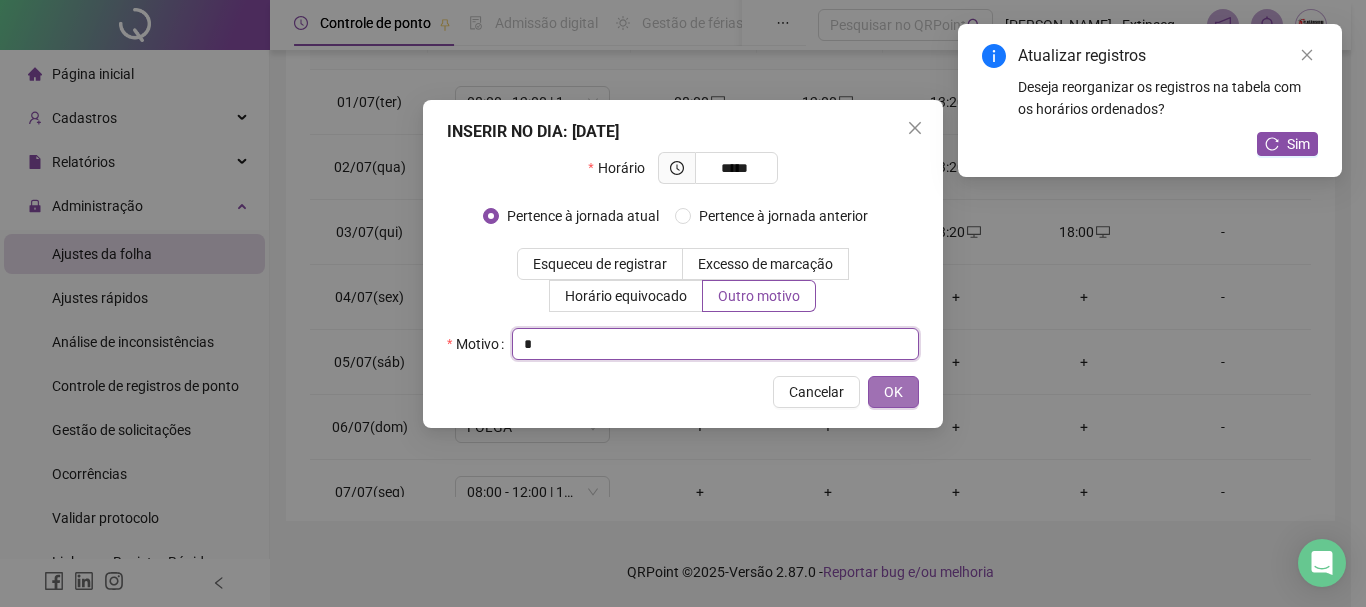type on "*" 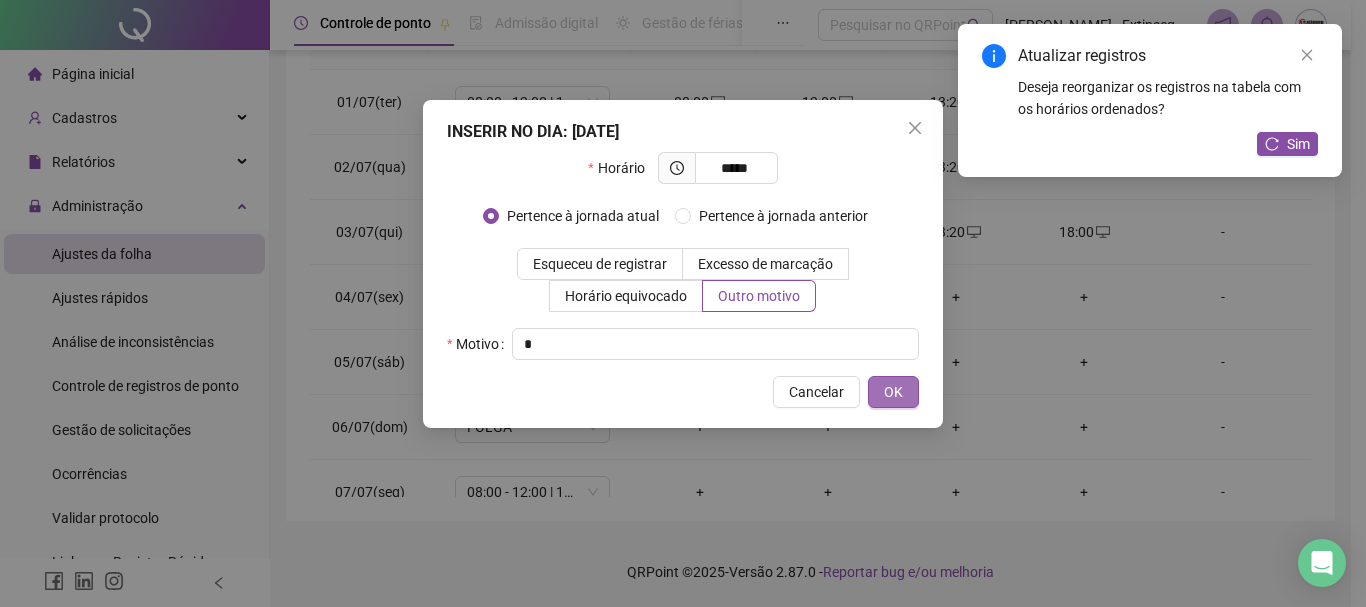 click on "OK" at bounding box center (893, 392) 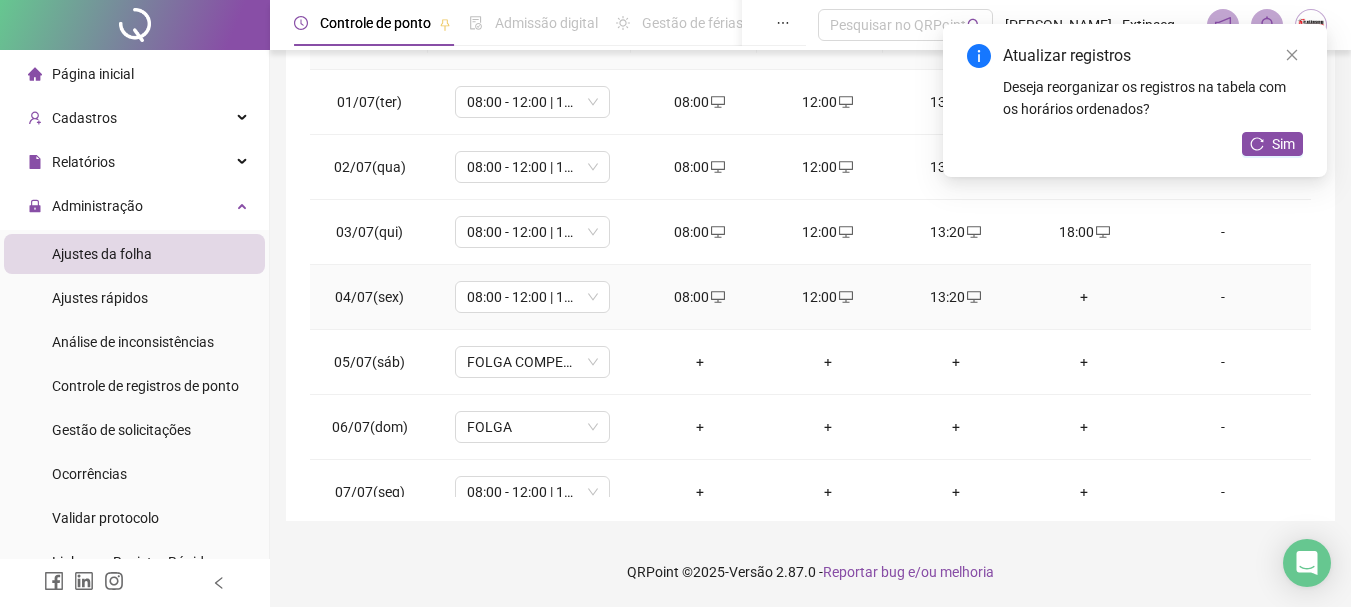 click on "+" at bounding box center [1084, 297] 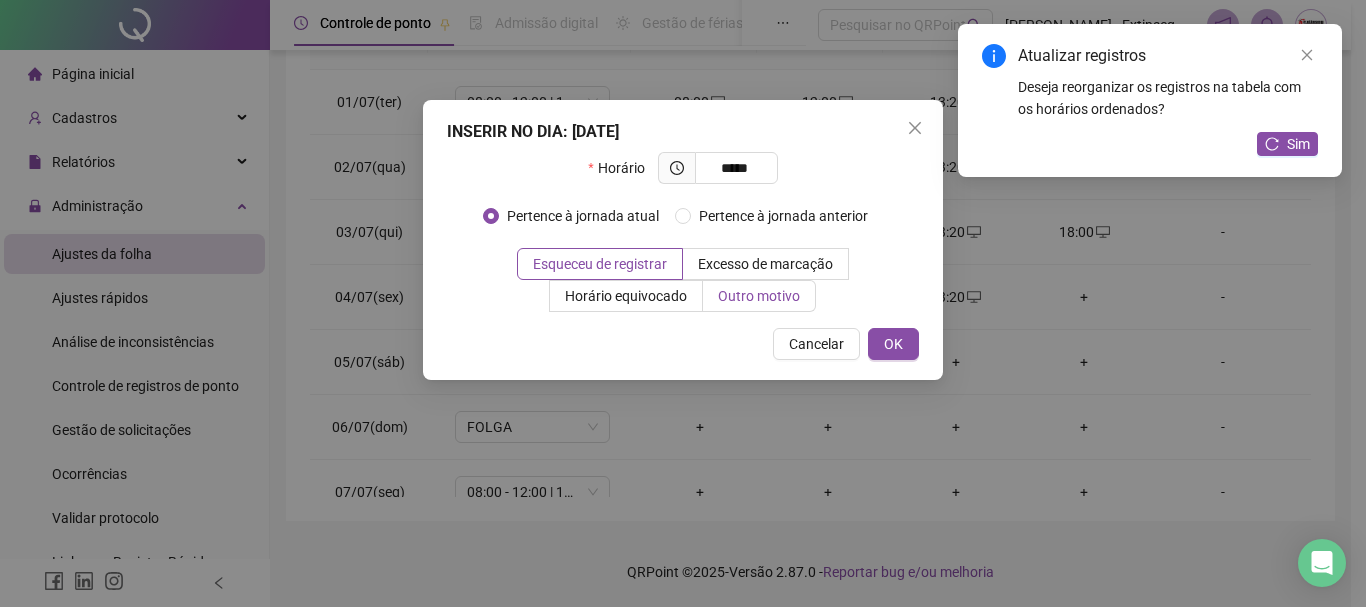 type on "*****" 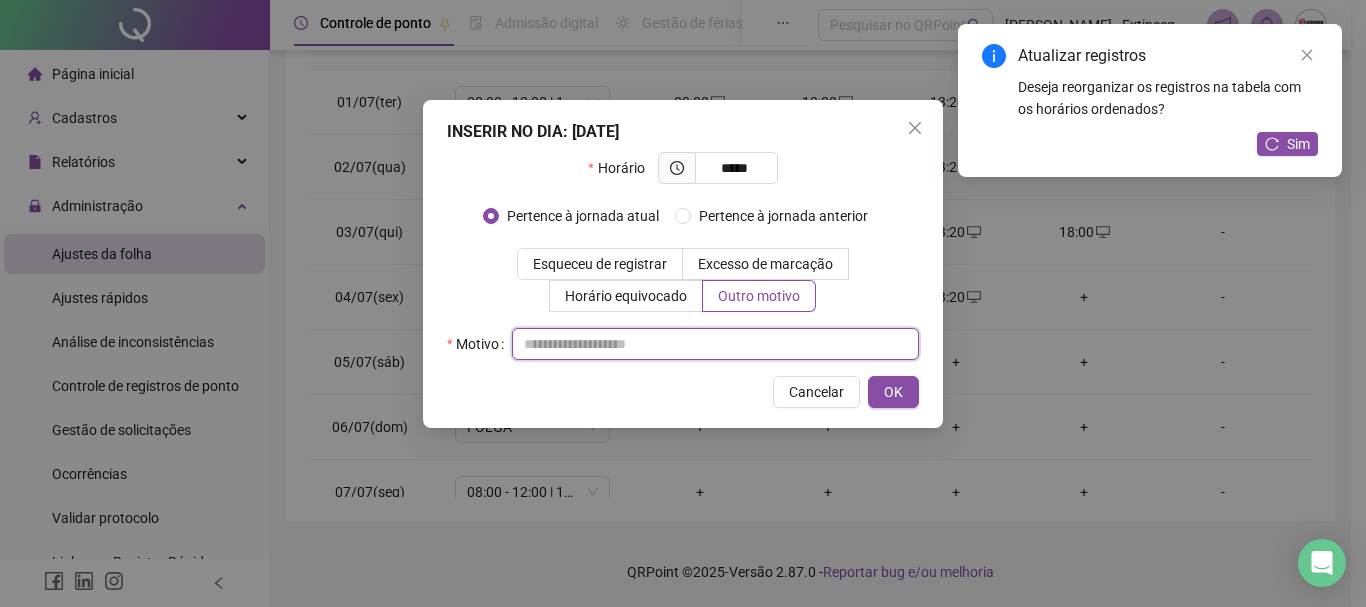 click at bounding box center [715, 344] 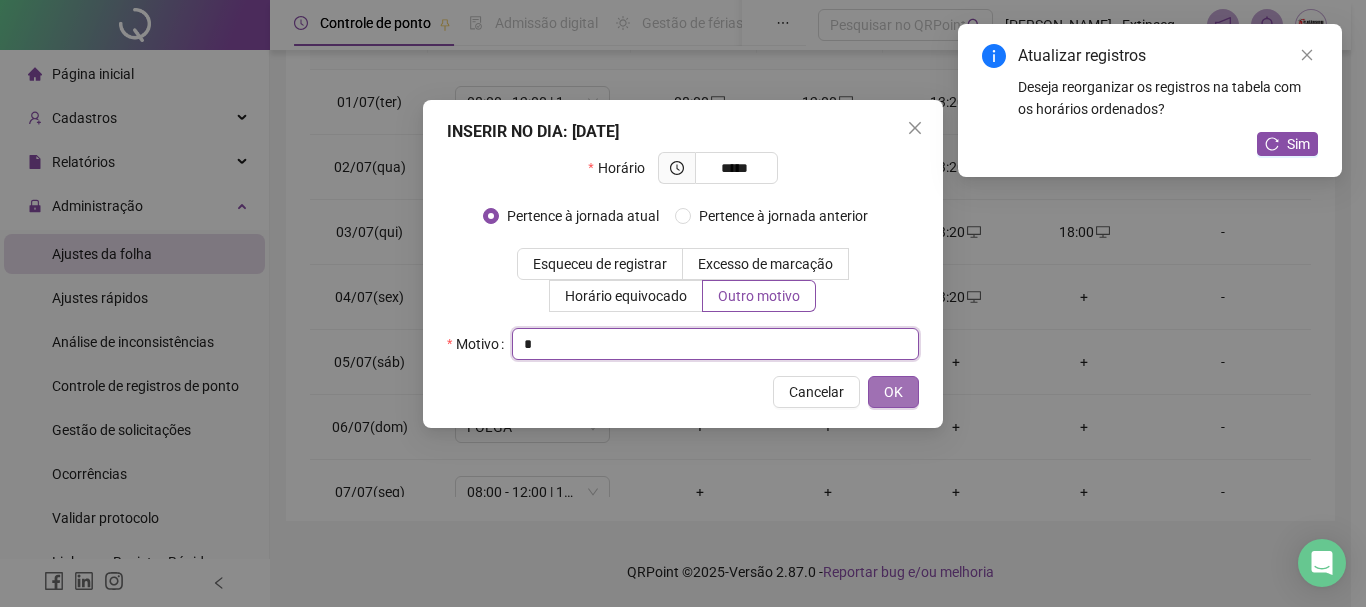 type on "*" 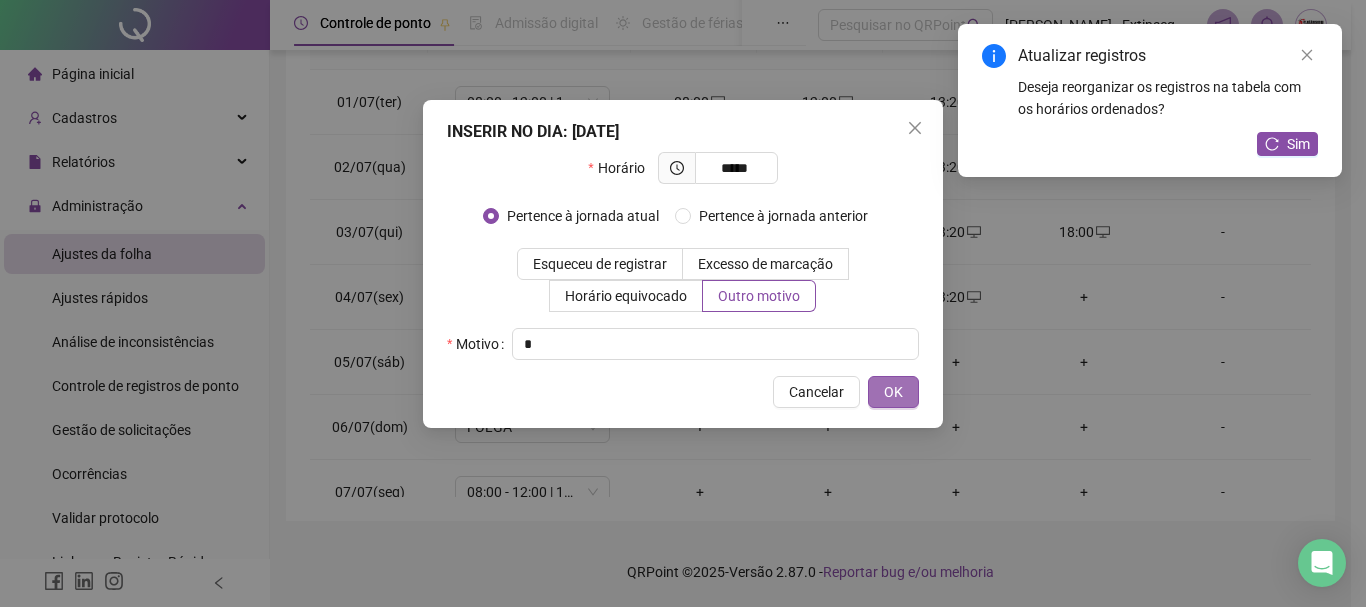 click on "OK" at bounding box center [893, 392] 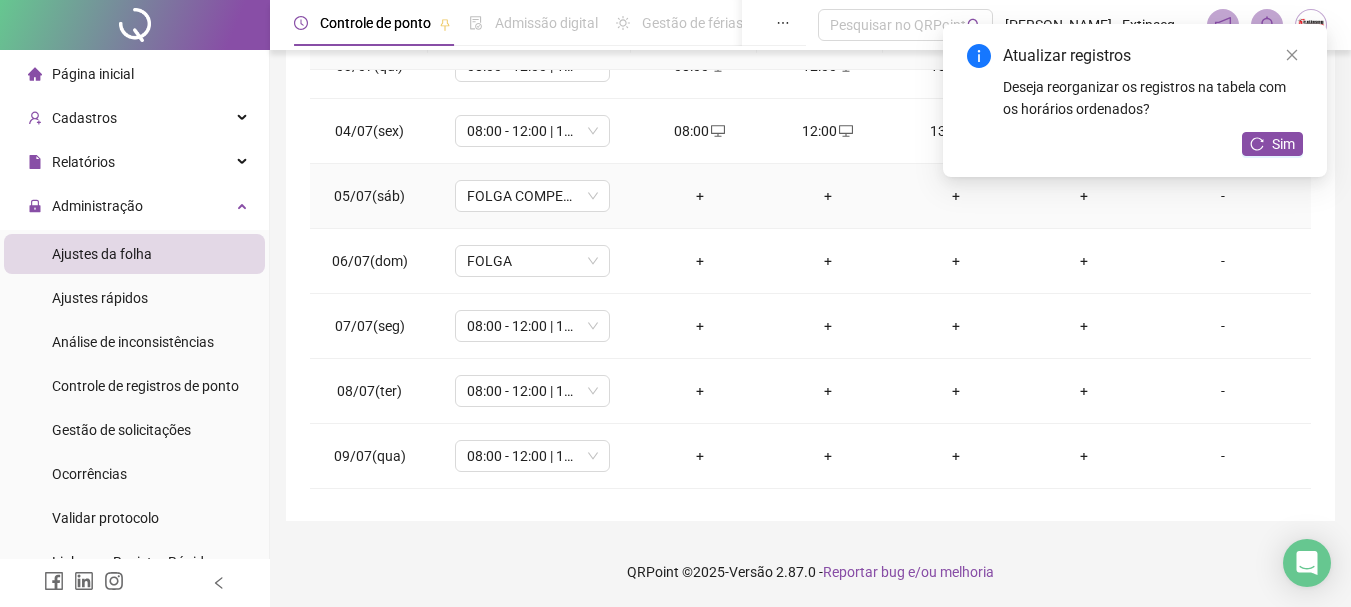 scroll, scrollTop: 200, scrollLeft: 0, axis: vertical 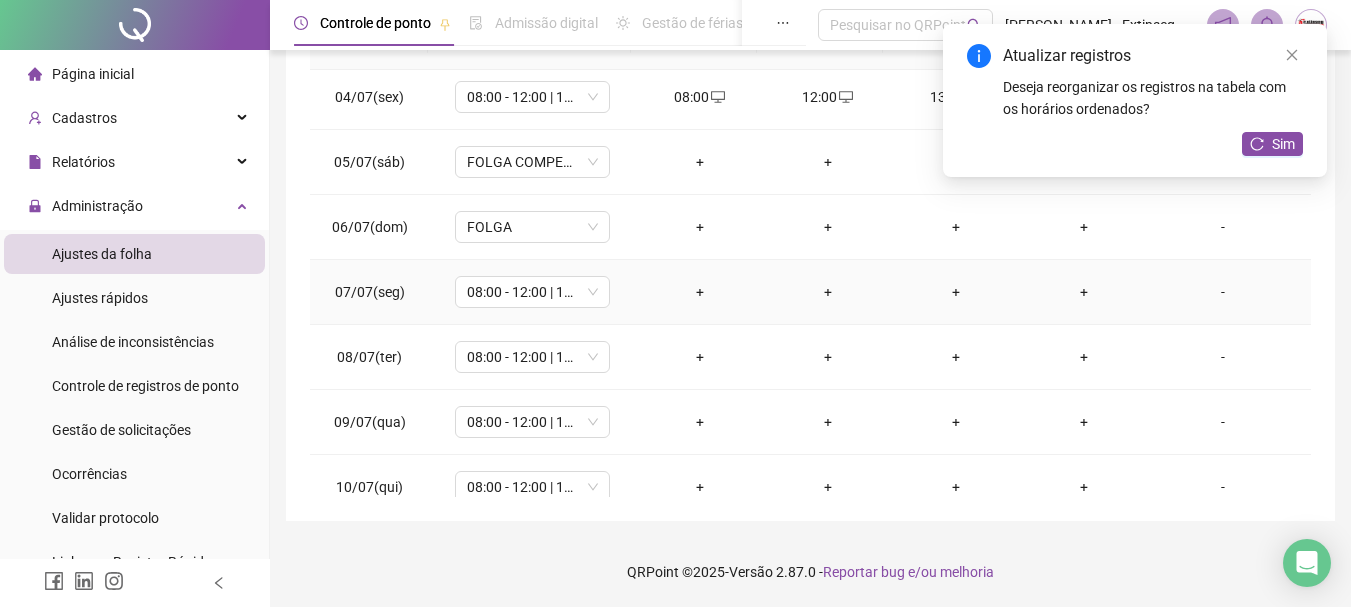 click on "+" at bounding box center [700, 292] 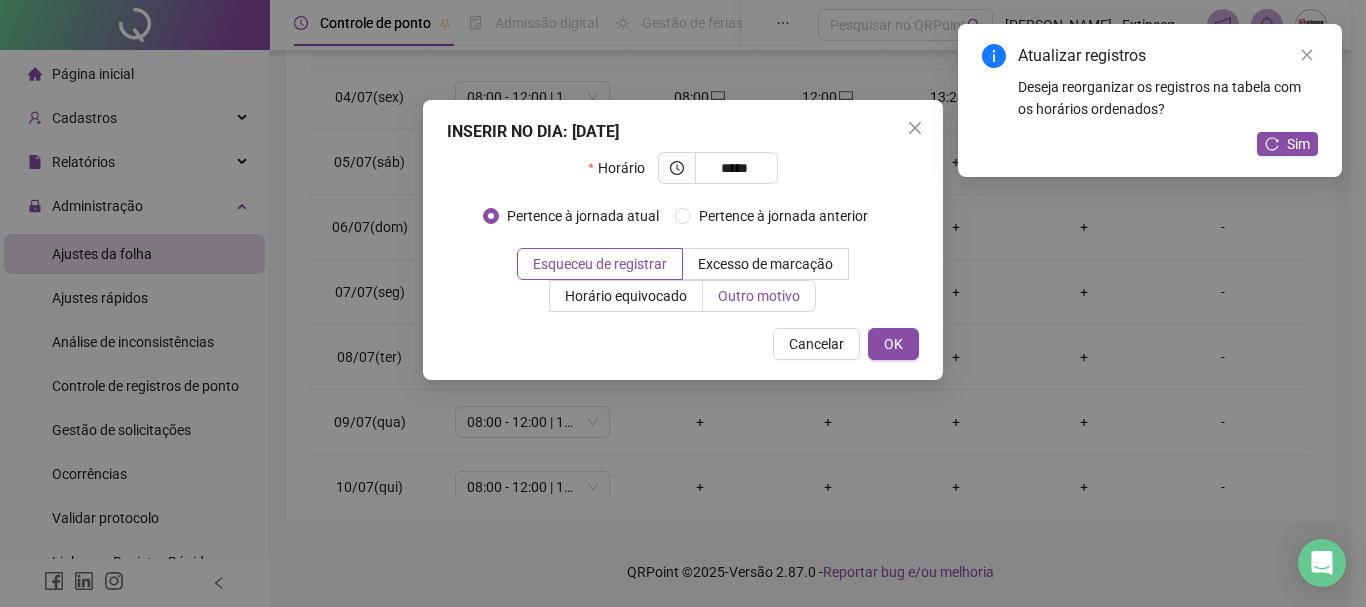 type on "*****" 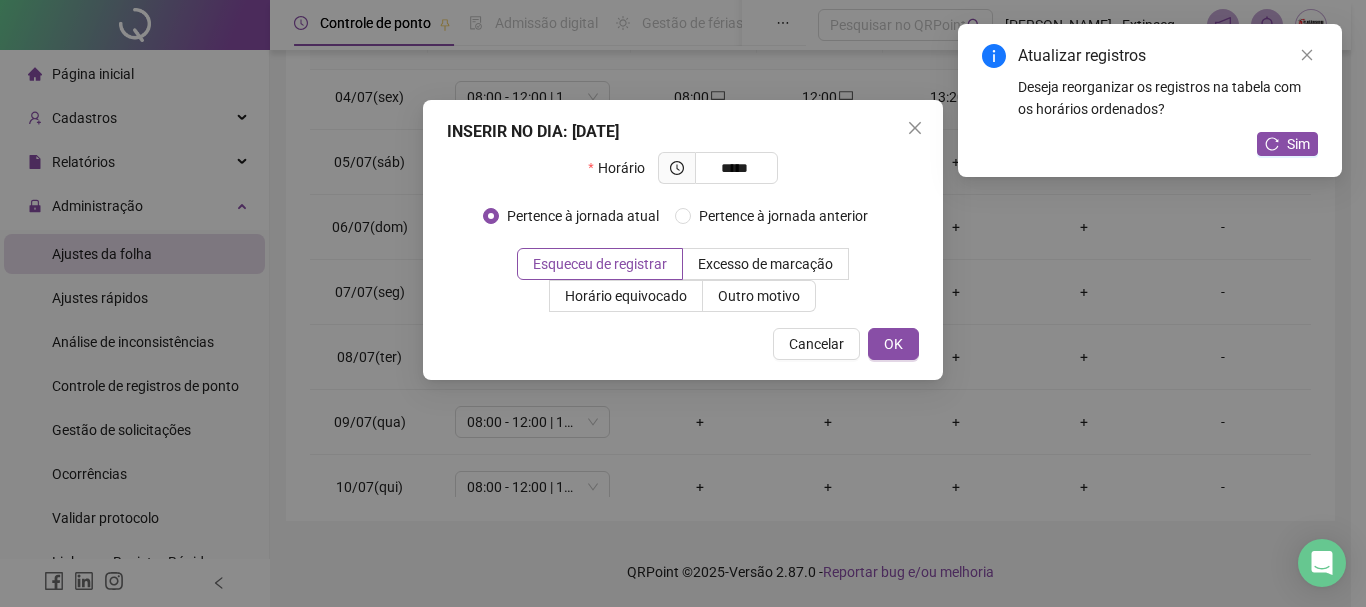drag, startPoint x: 775, startPoint y: 295, endPoint x: 764, endPoint y: 314, distance: 21.954498 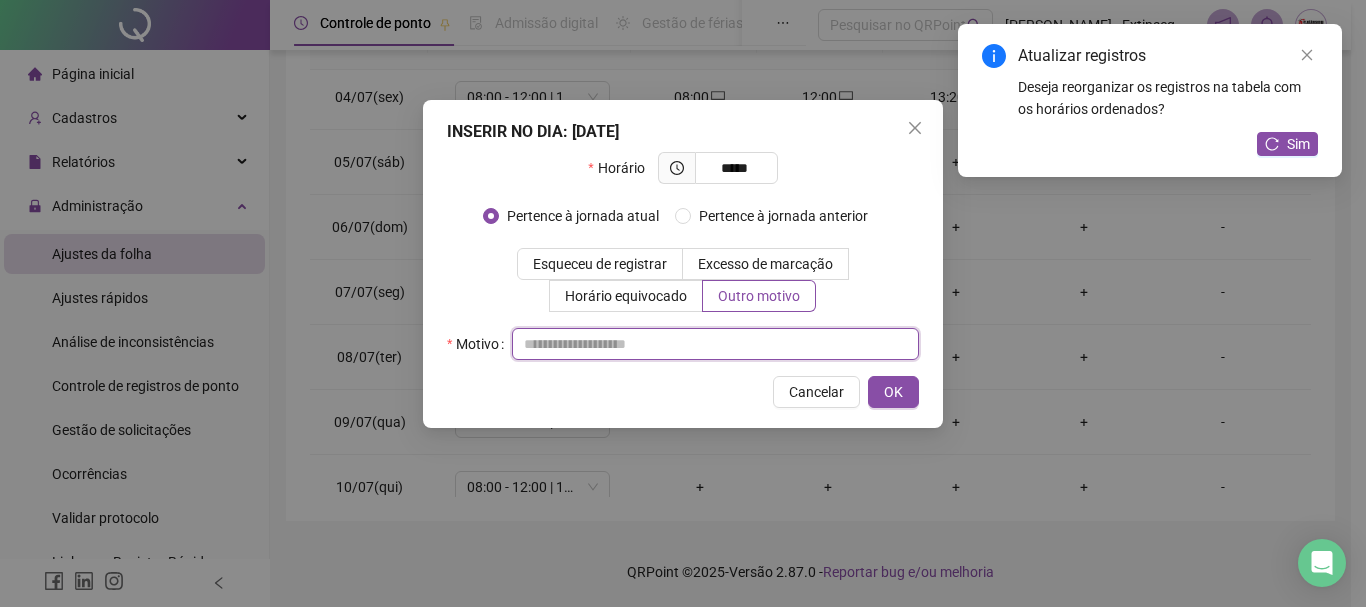 click at bounding box center [715, 344] 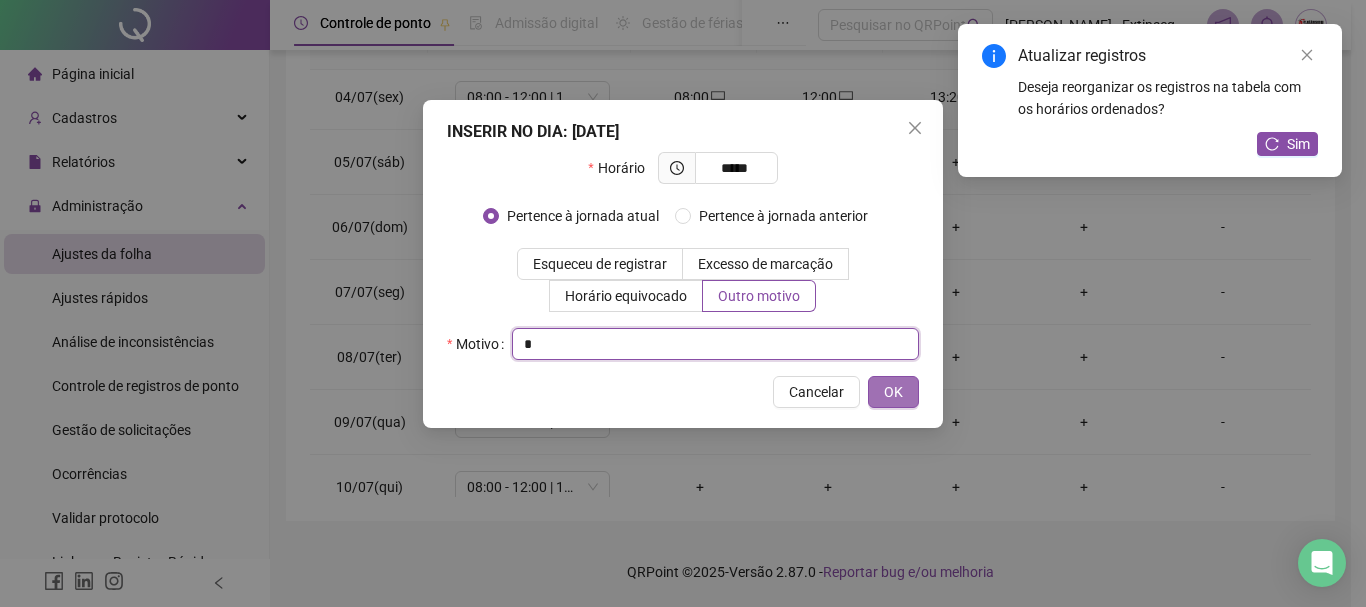 type on "*" 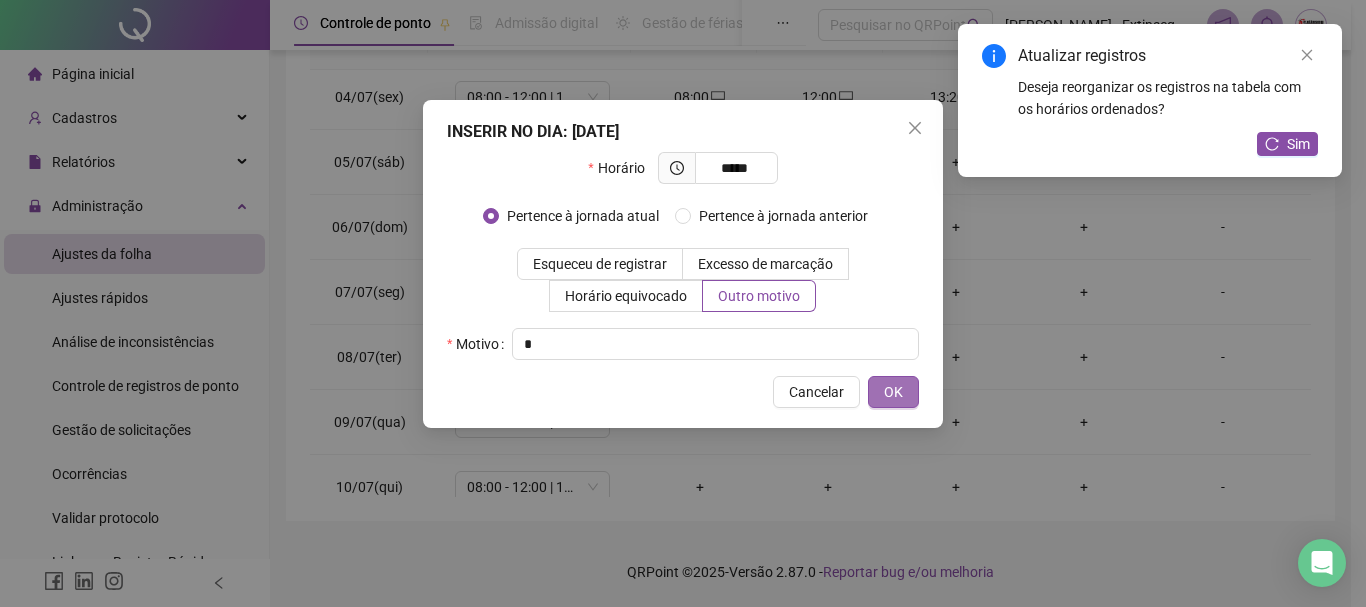 click on "OK" at bounding box center (893, 392) 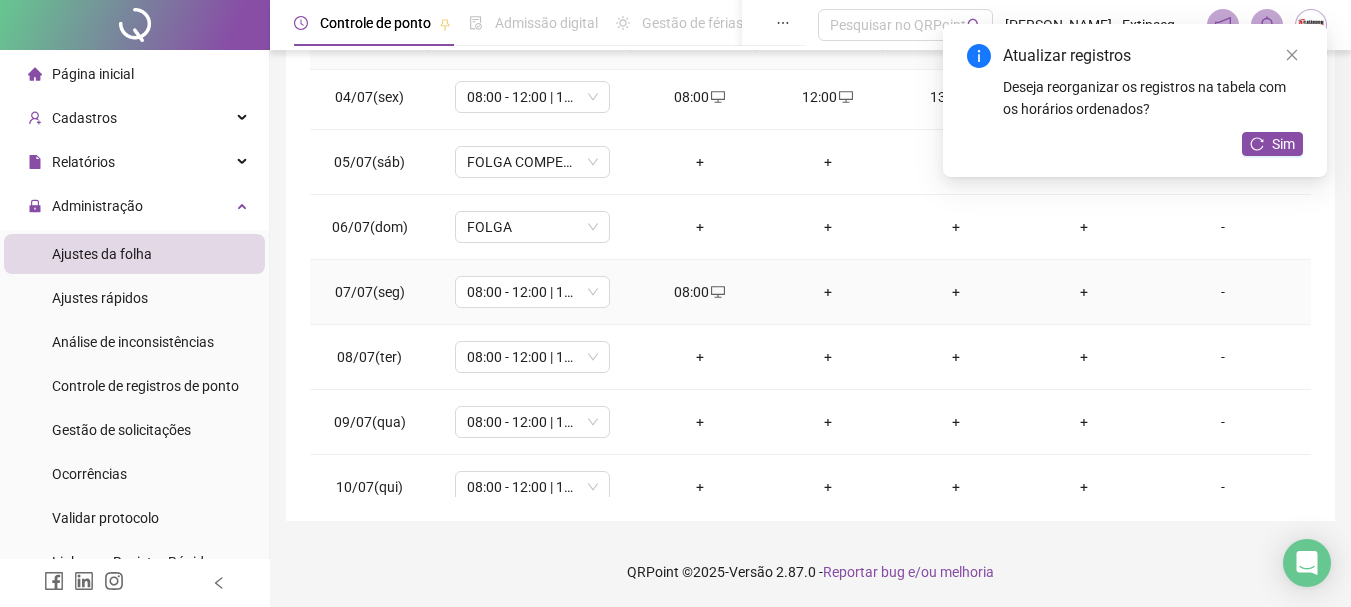 click on "+" at bounding box center [828, 292] 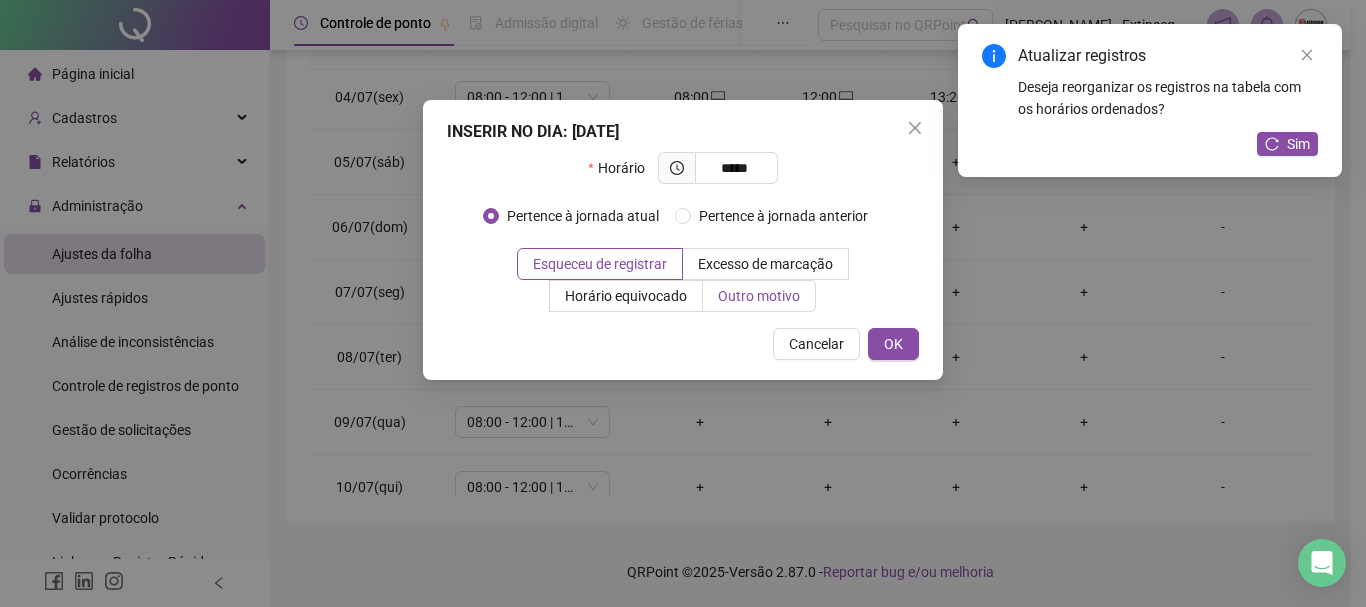 type on "*****" 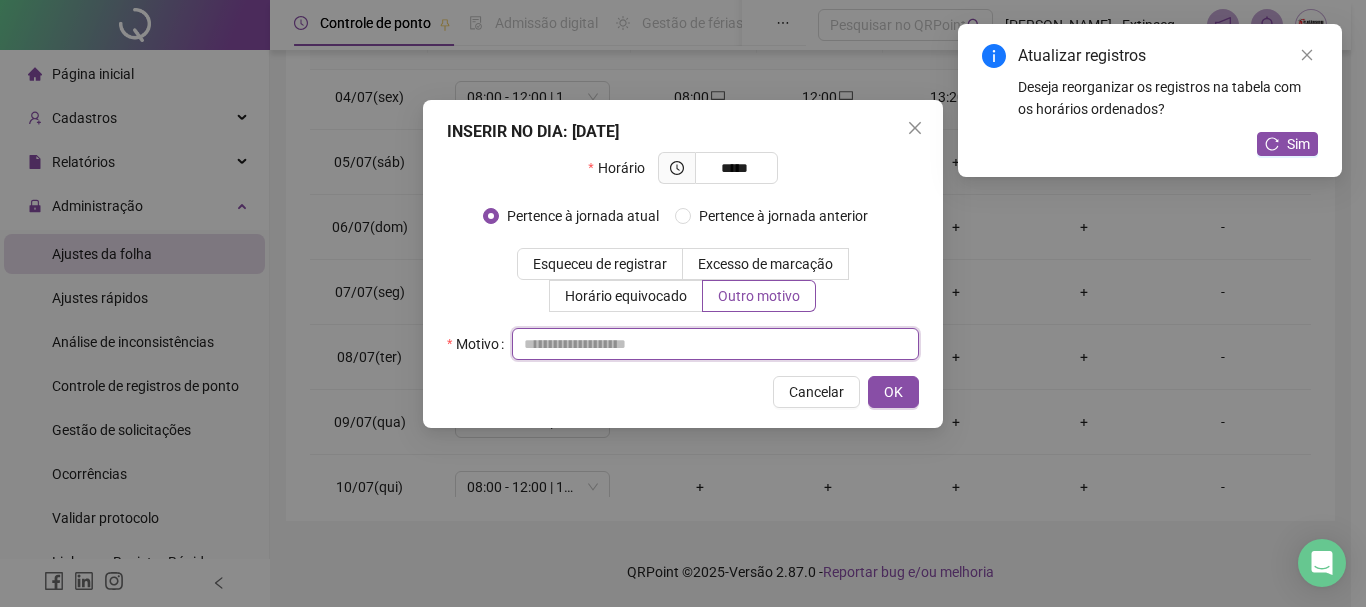 click at bounding box center [715, 344] 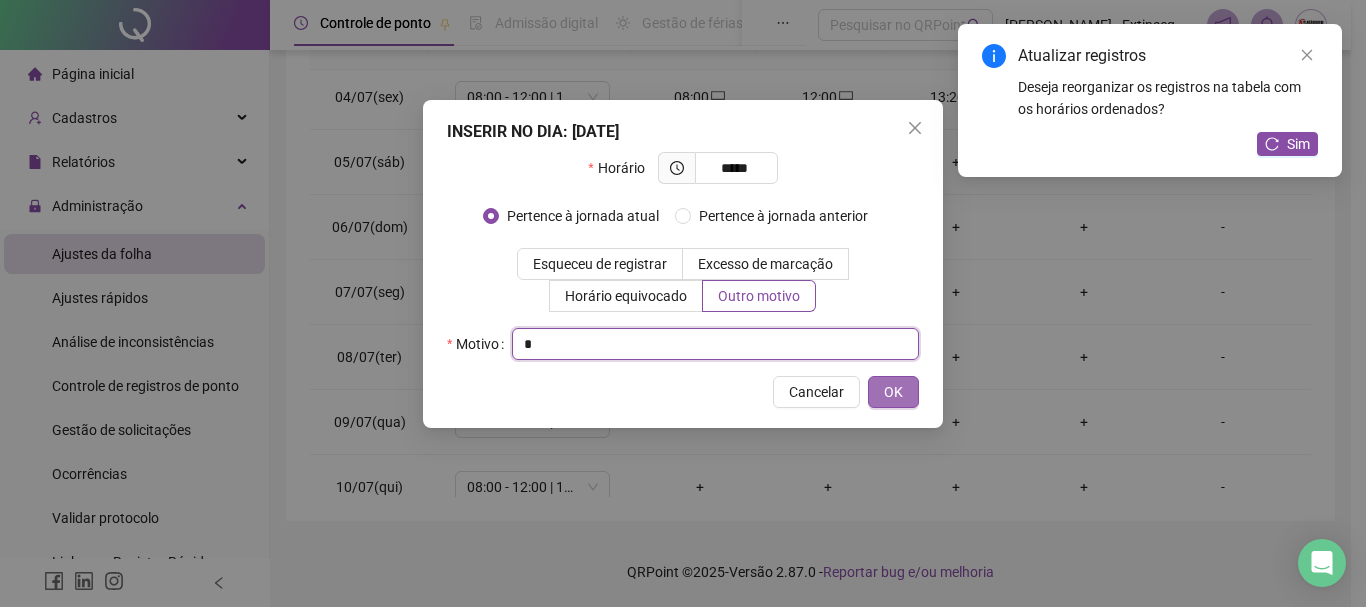 type on "*" 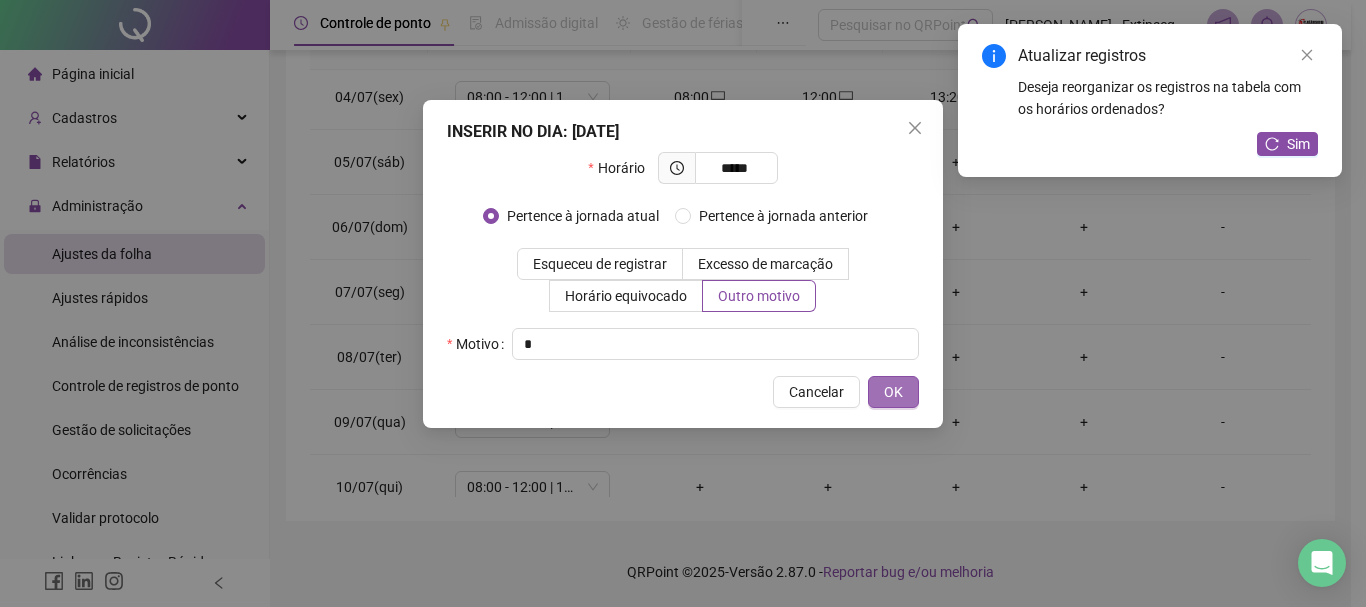 click on "OK" at bounding box center (893, 392) 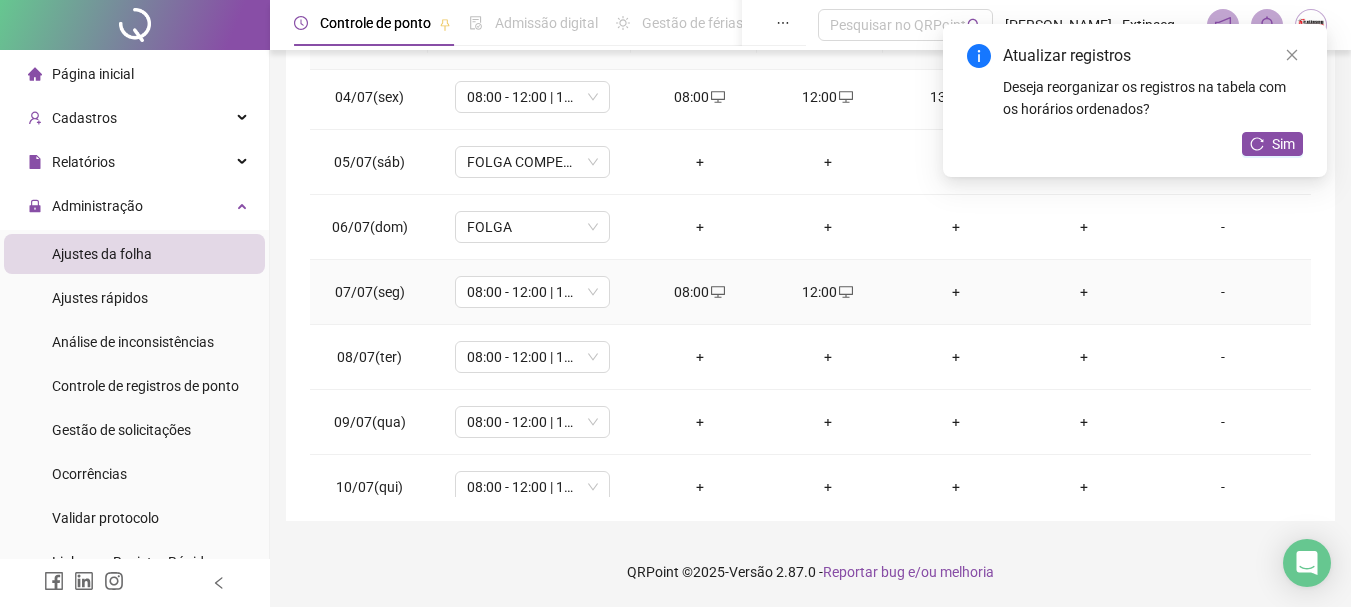 click on "+" at bounding box center [956, 292] 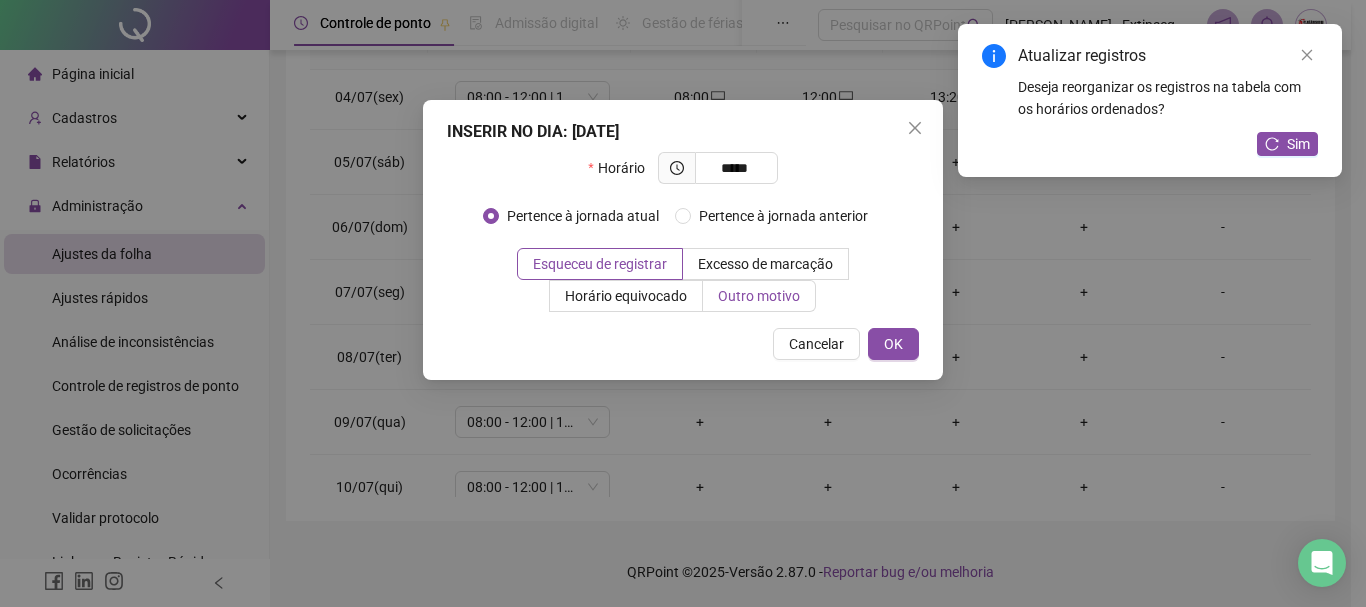 type on "*****" 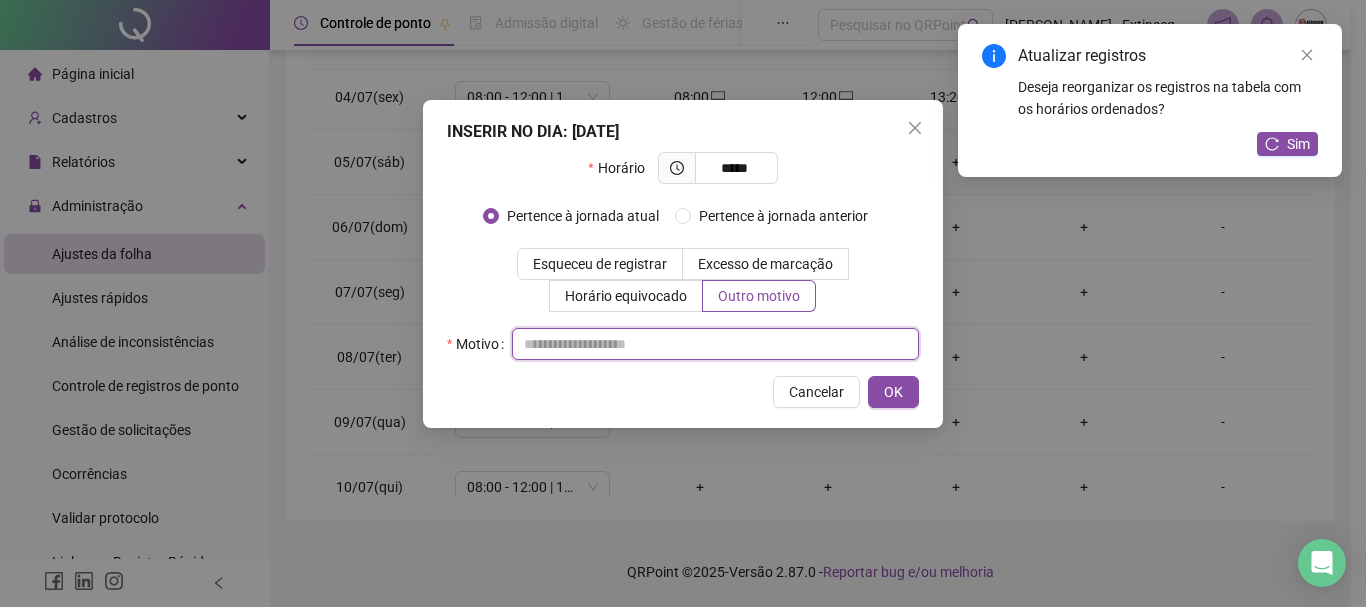 click at bounding box center (715, 344) 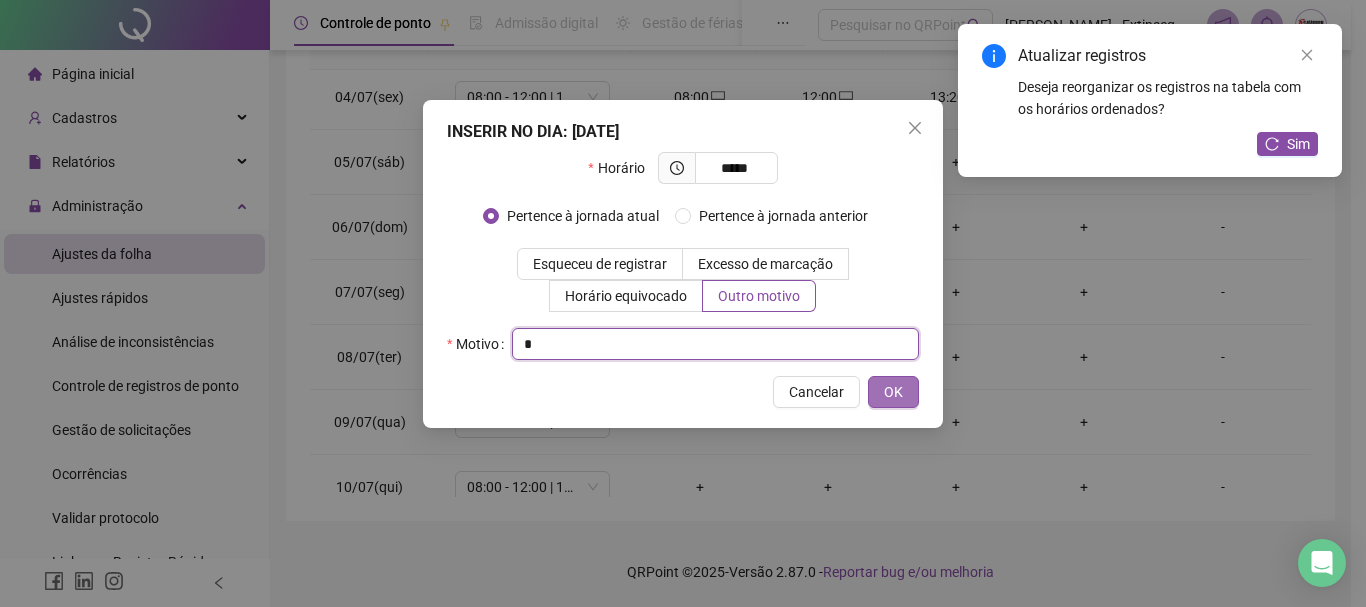 type on "*" 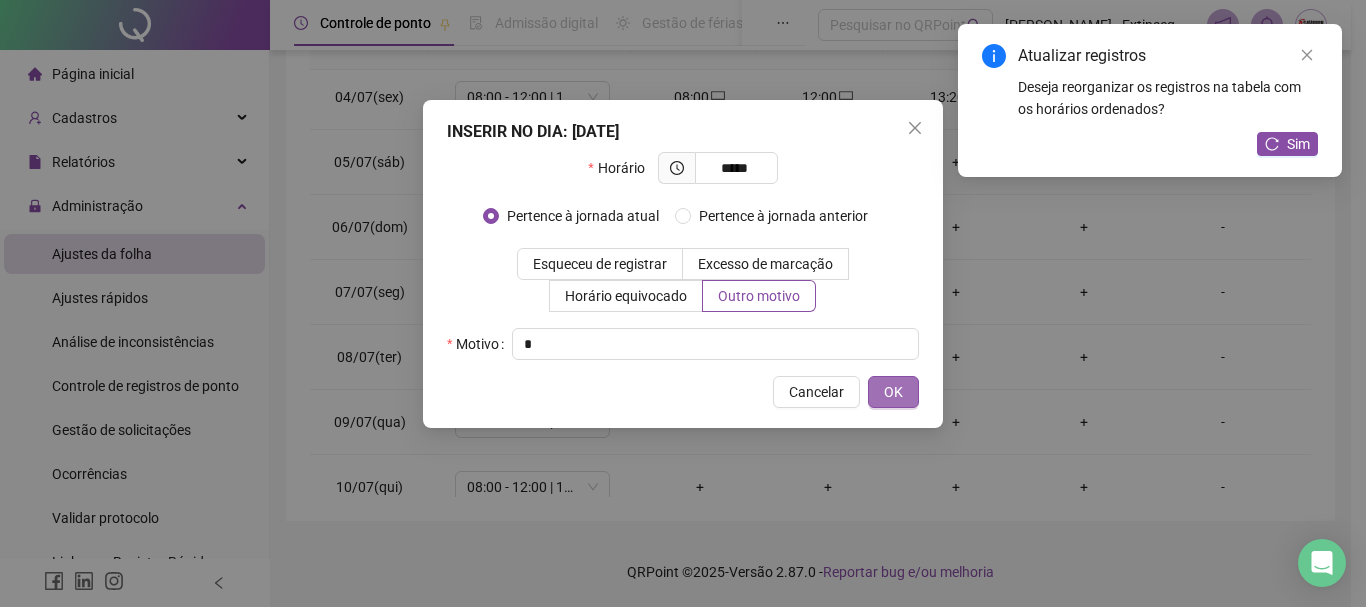 click on "OK" at bounding box center (893, 392) 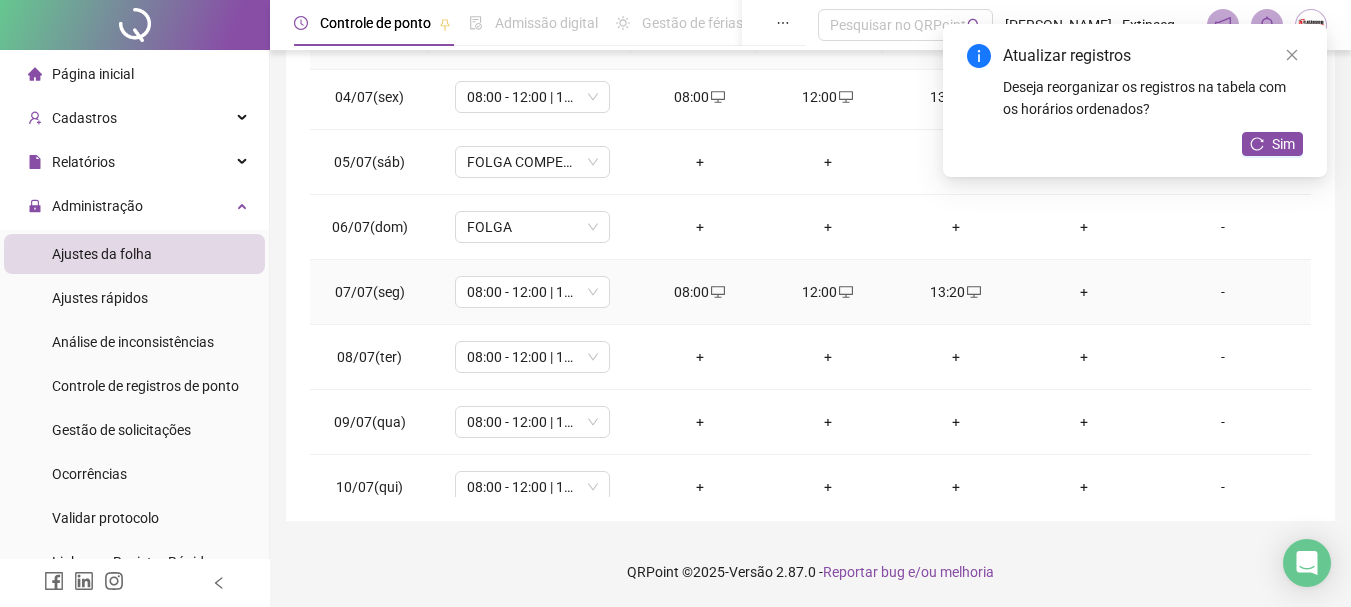 click on "+" at bounding box center [1084, 292] 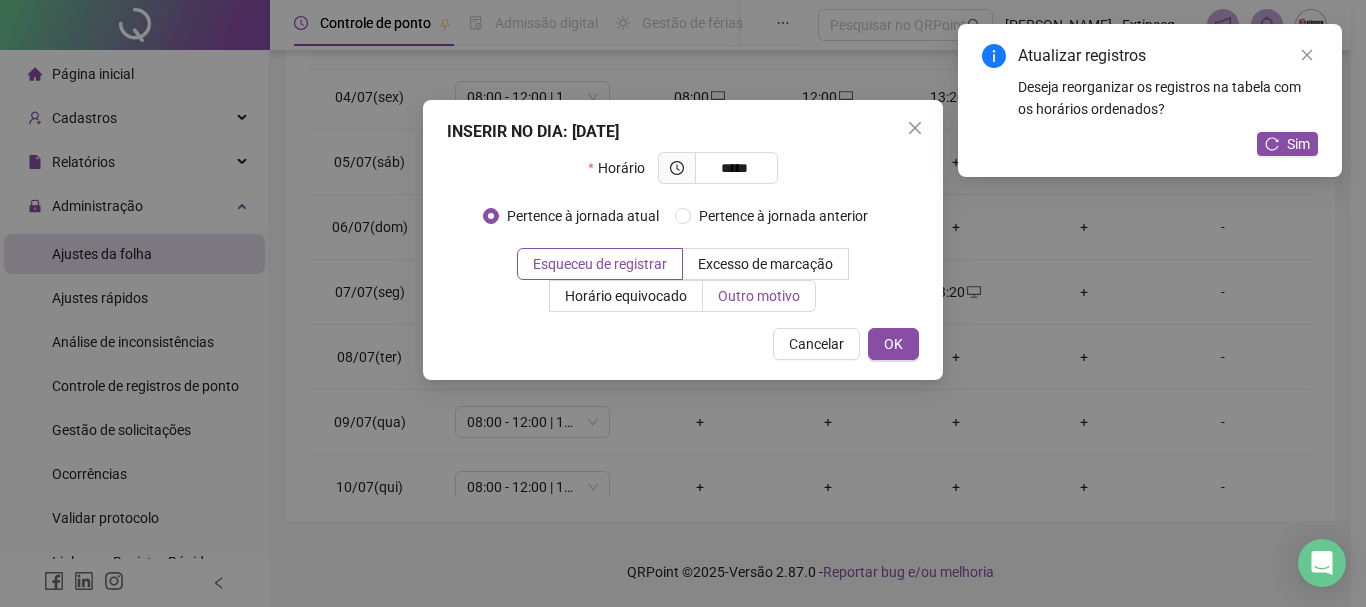 type on "*****" 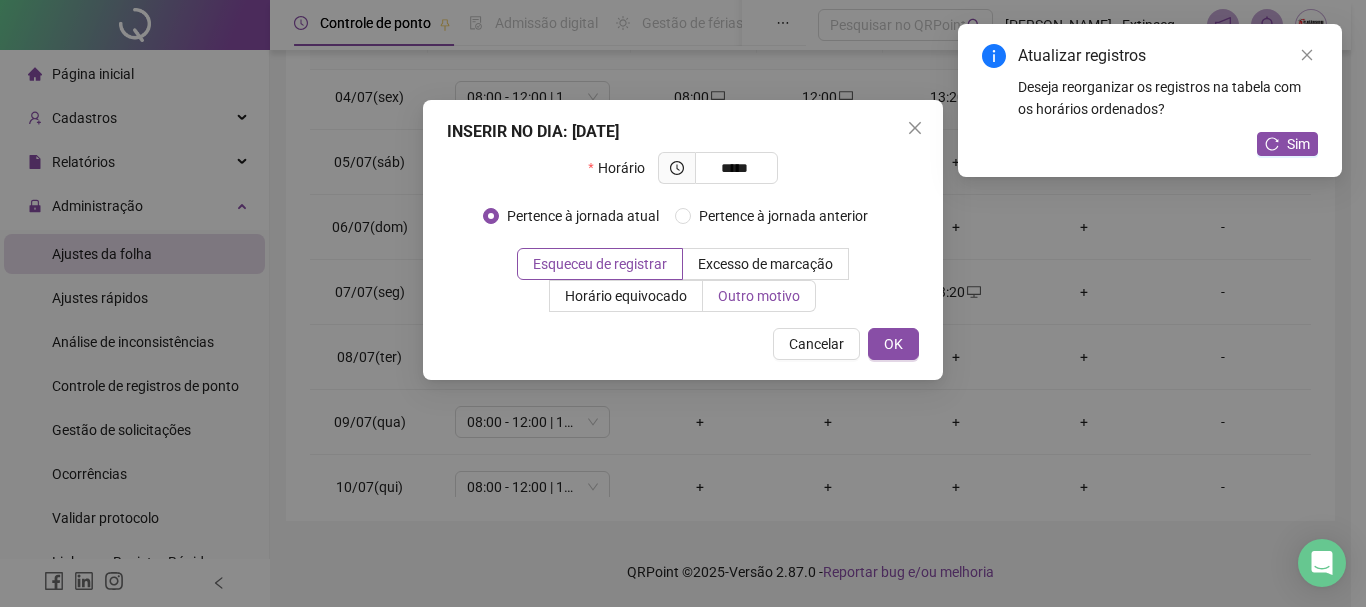 click on "Outro motivo" at bounding box center (759, 296) 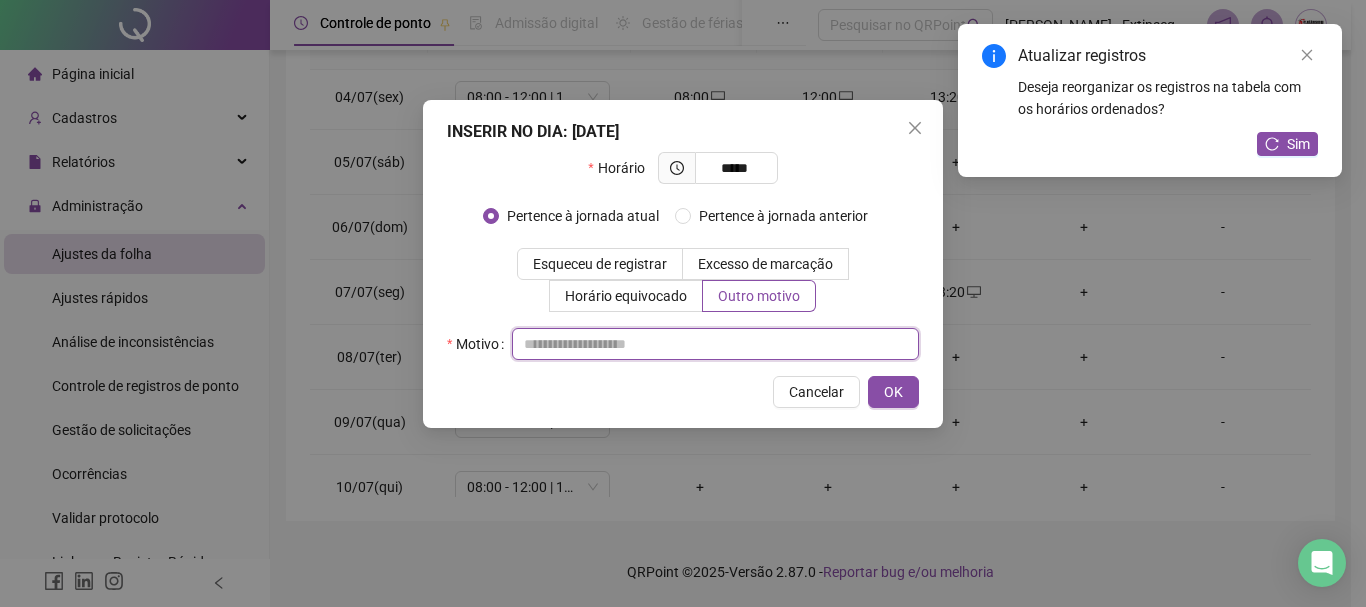 click at bounding box center (715, 344) 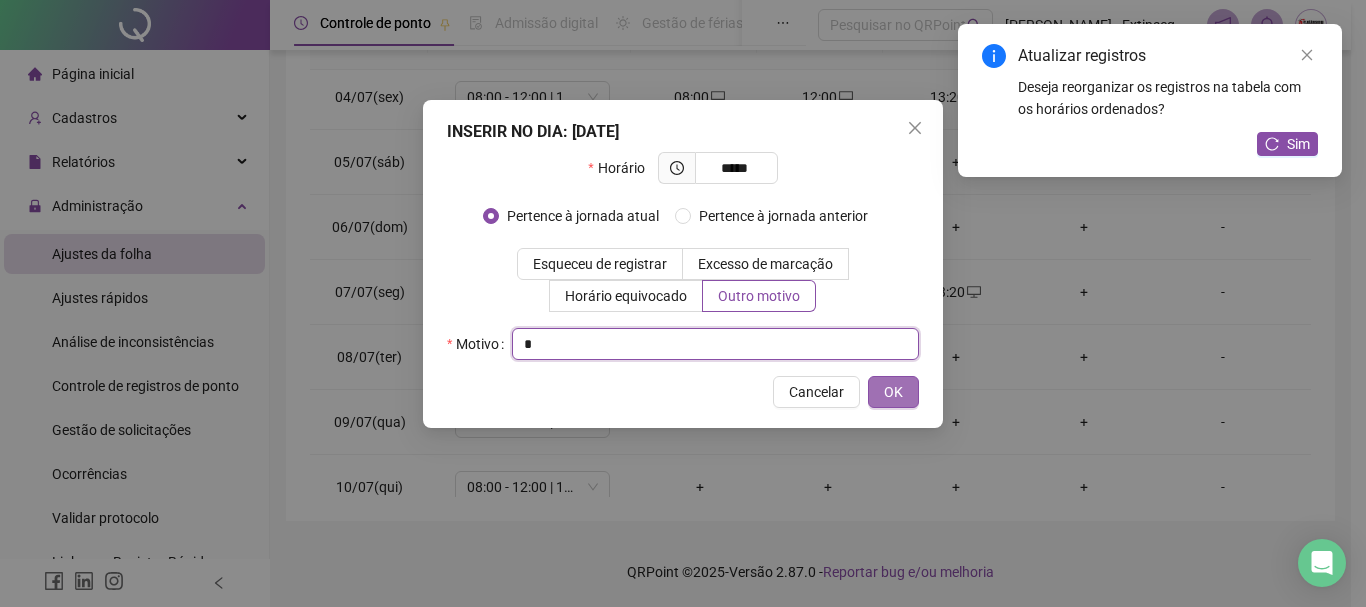 type on "*" 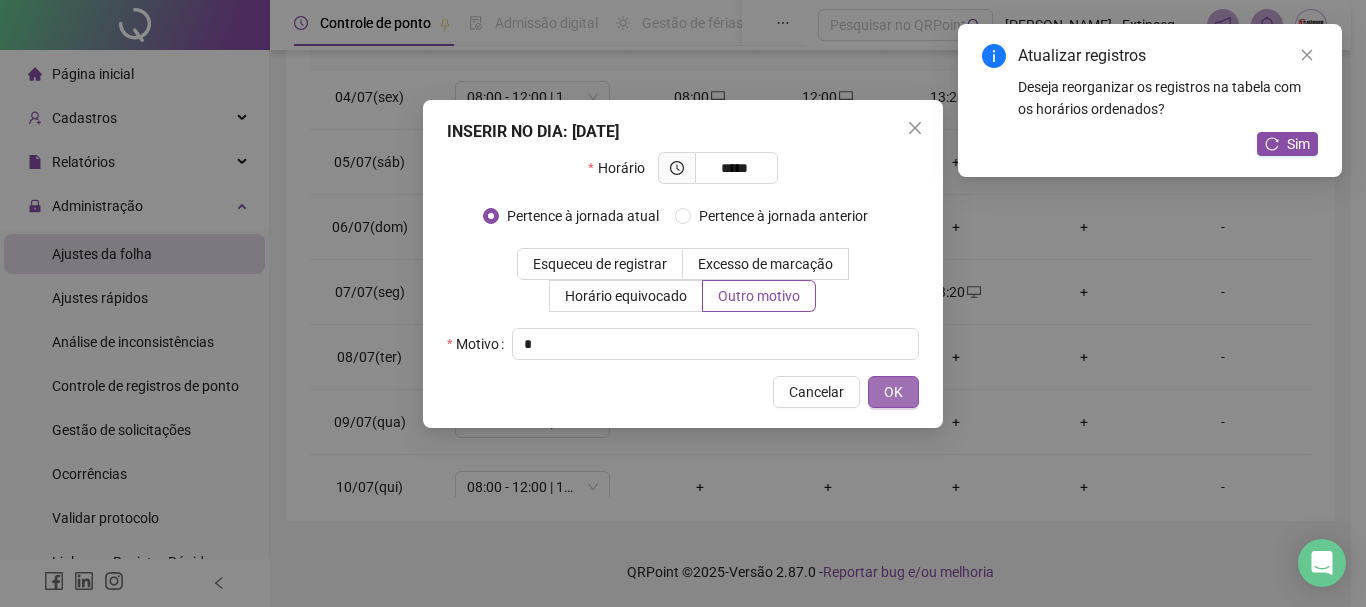 click on "OK" at bounding box center [893, 392] 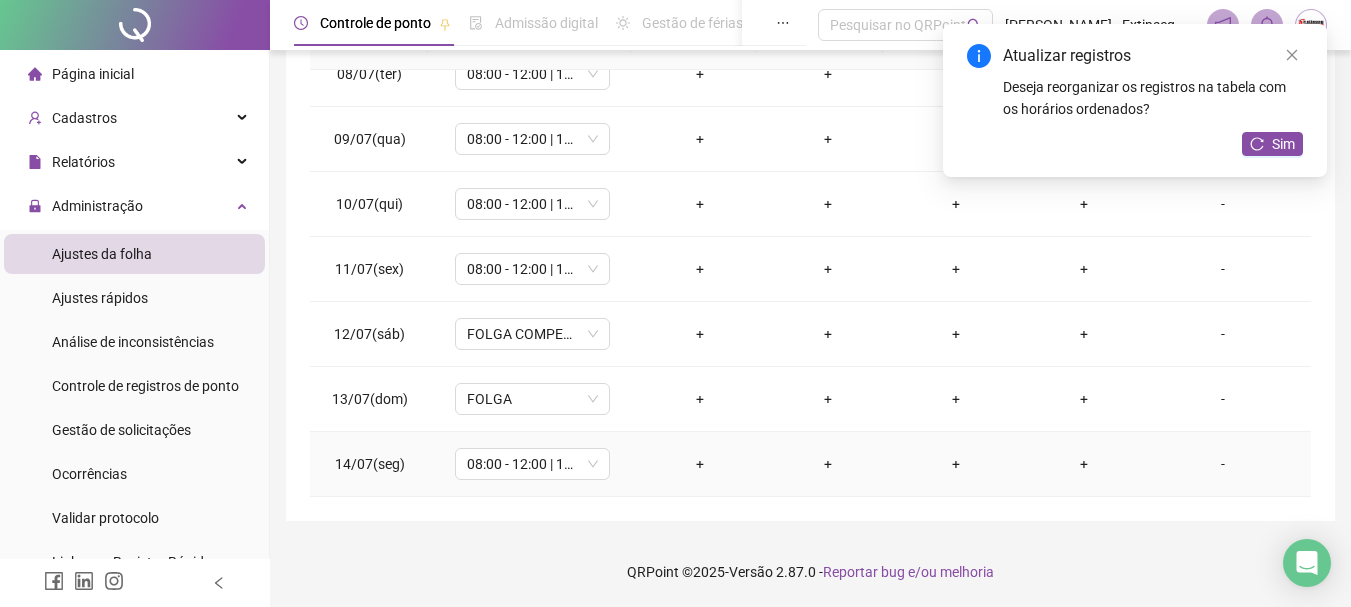 scroll, scrollTop: 200, scrollLeft: 0, axis: vertical 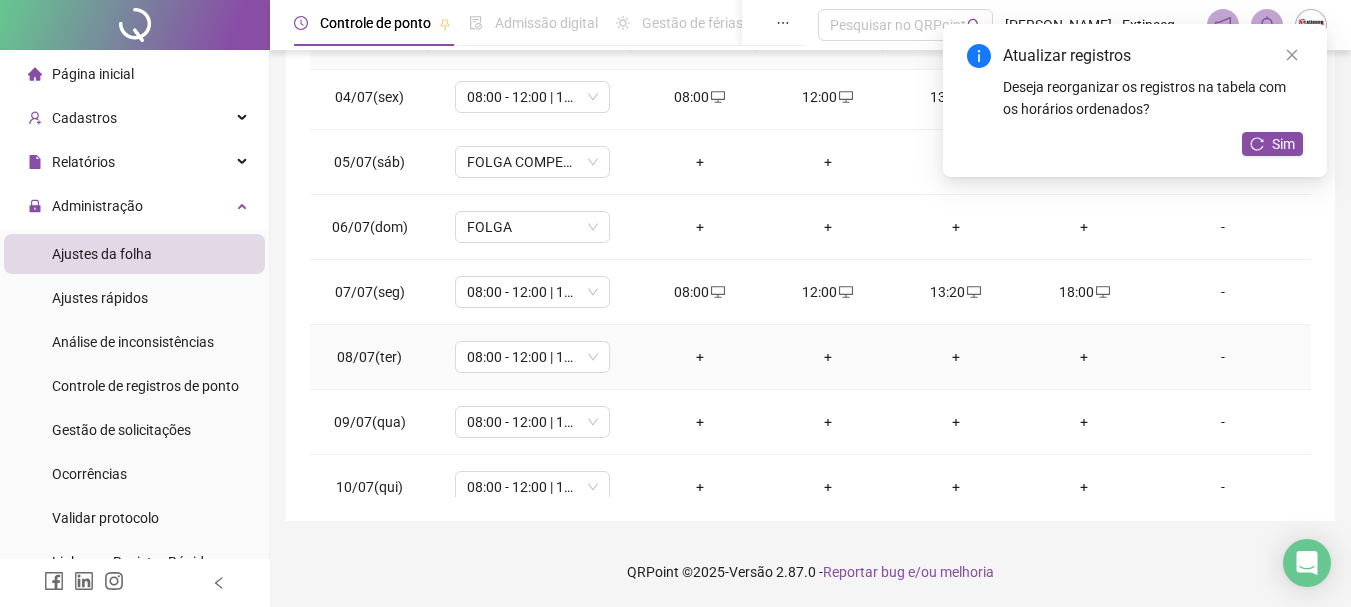 click on "+" at bounding box center [700, 357] 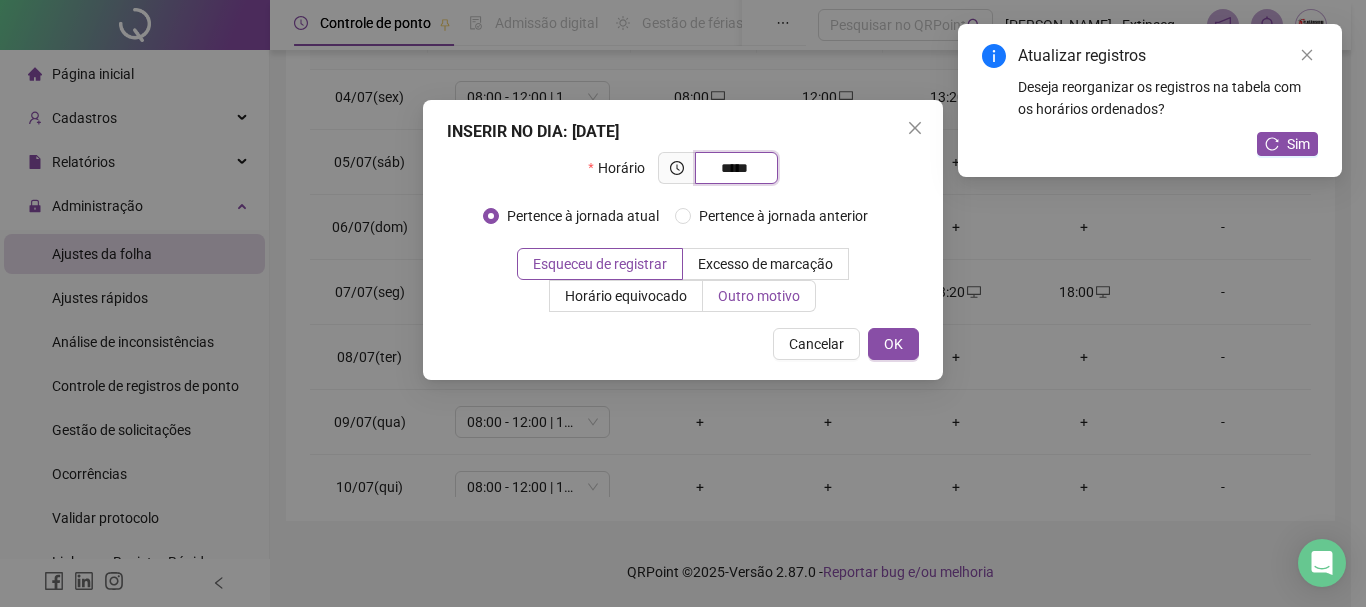 type on "*****" 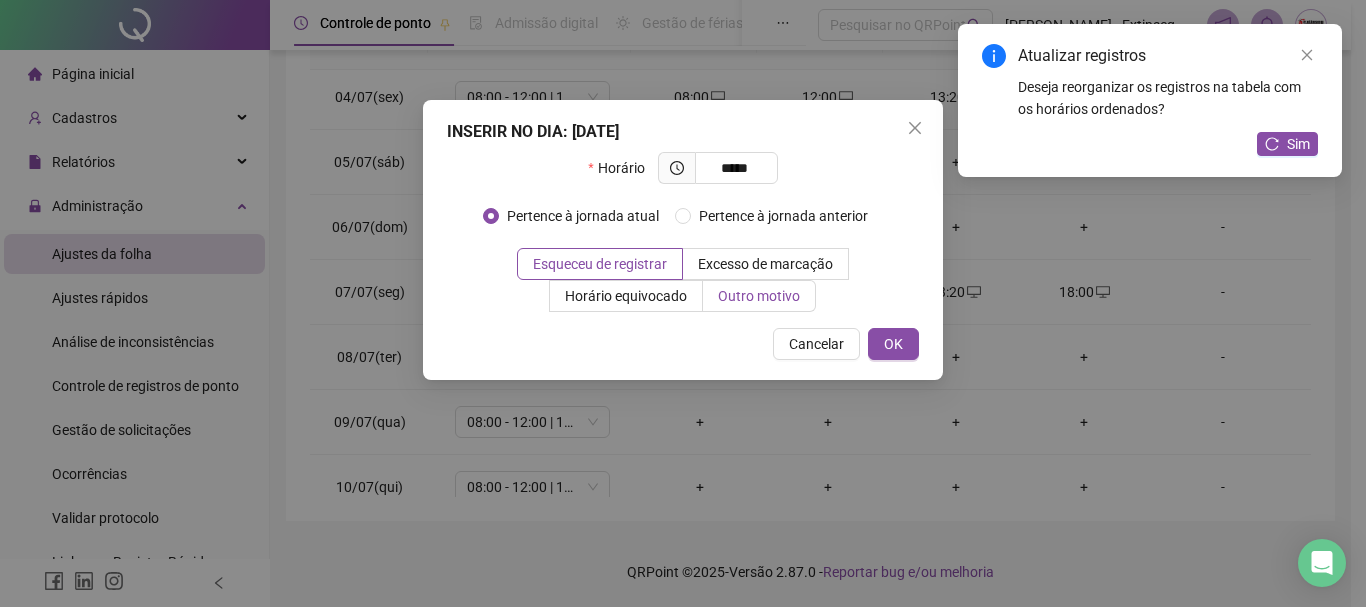 click on "Outro motivo" at bounding box center [759, 296] 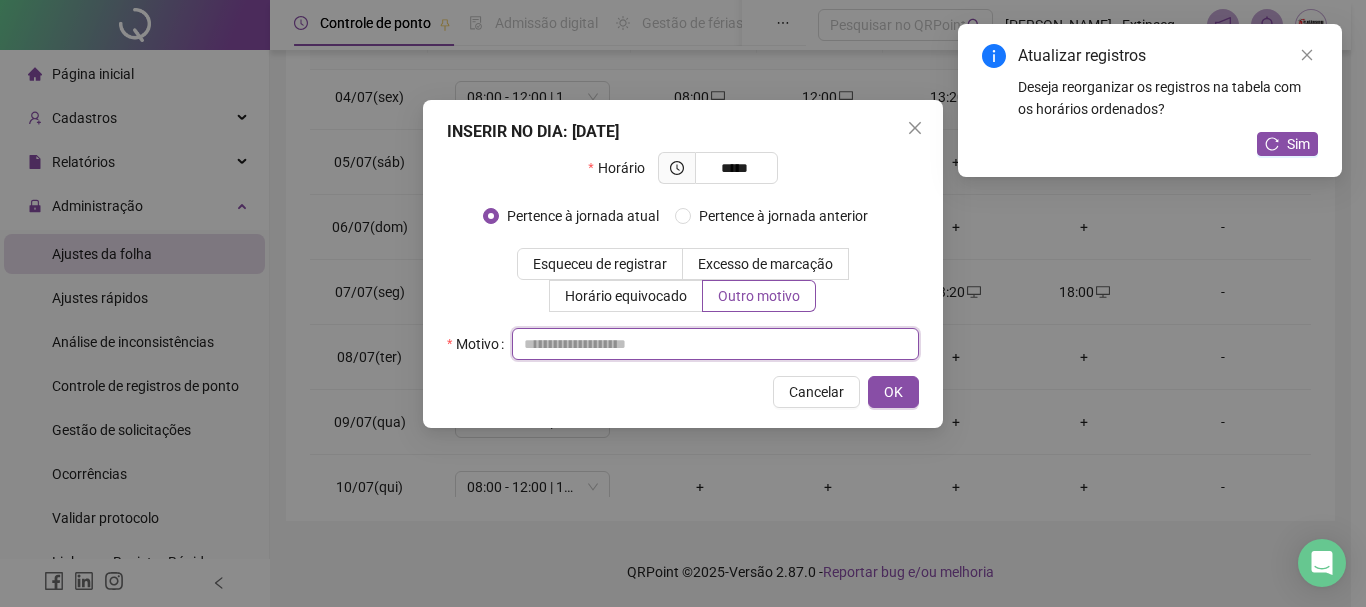 click at bounding box center [715, 344] 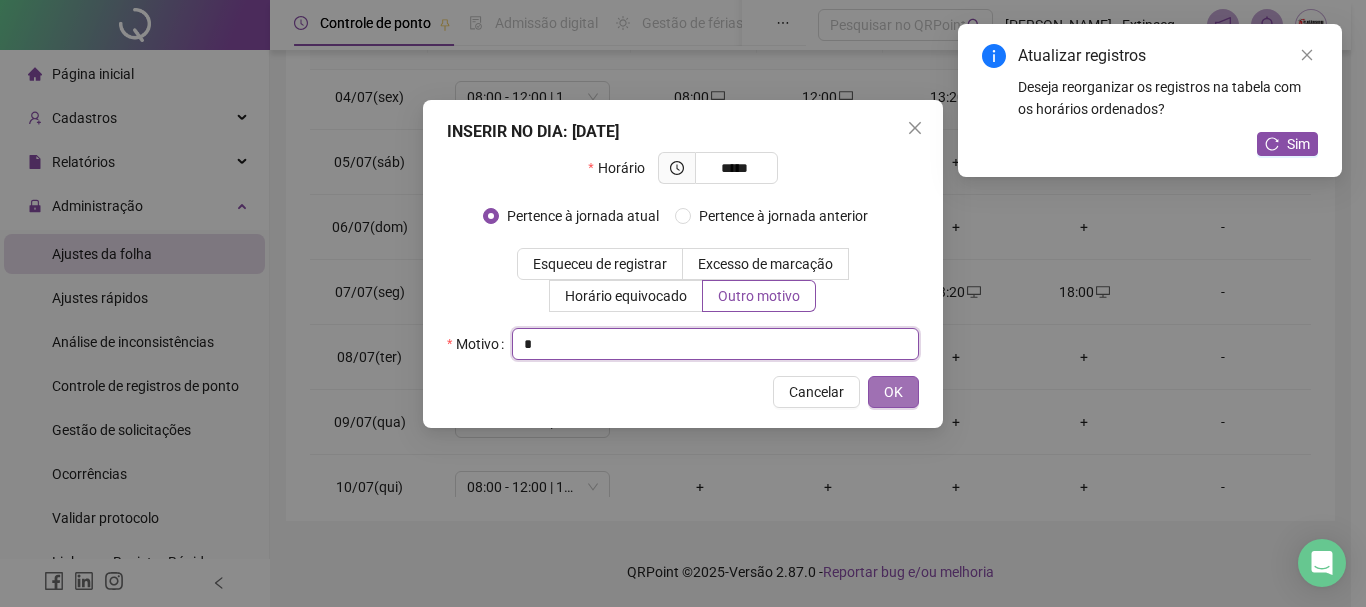 type on "*" 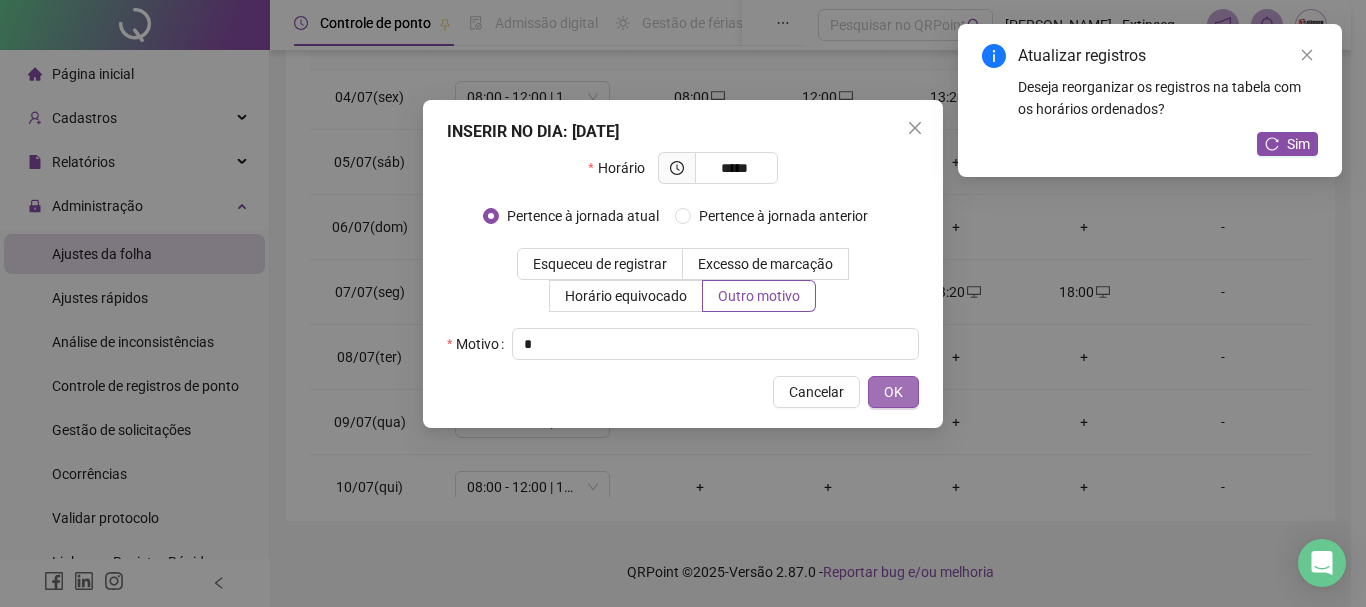 click on "OK" at bounding box center (893, 392) 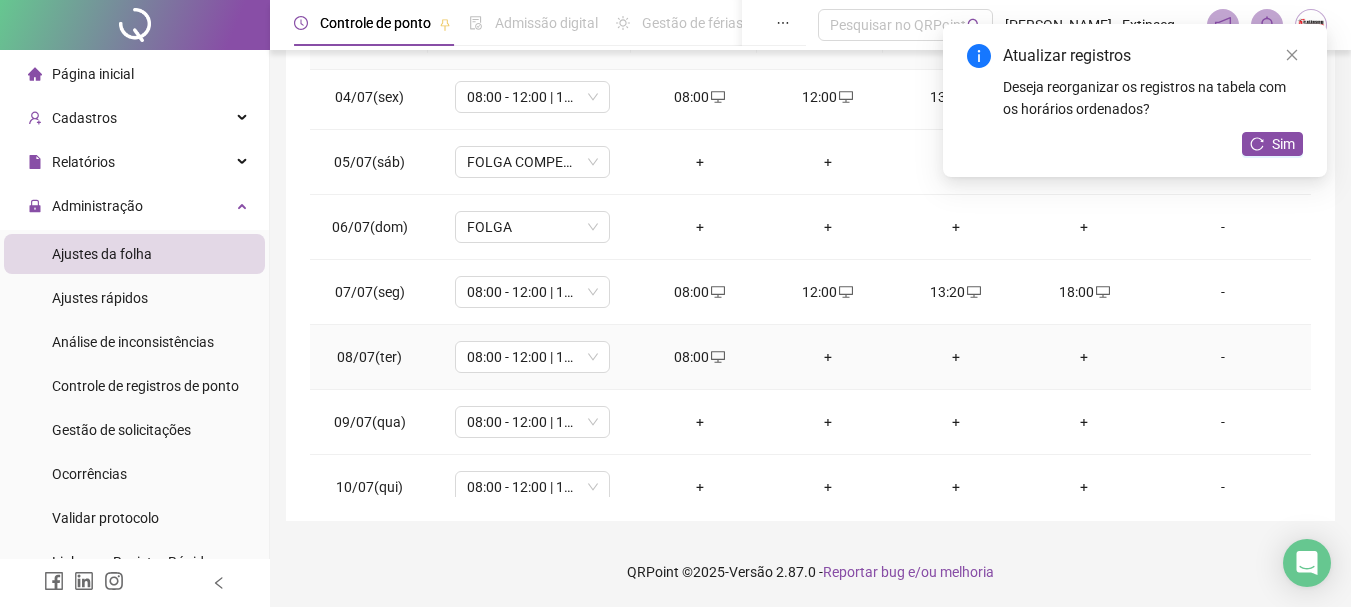 click on "+" at bounding box center (828, 357) 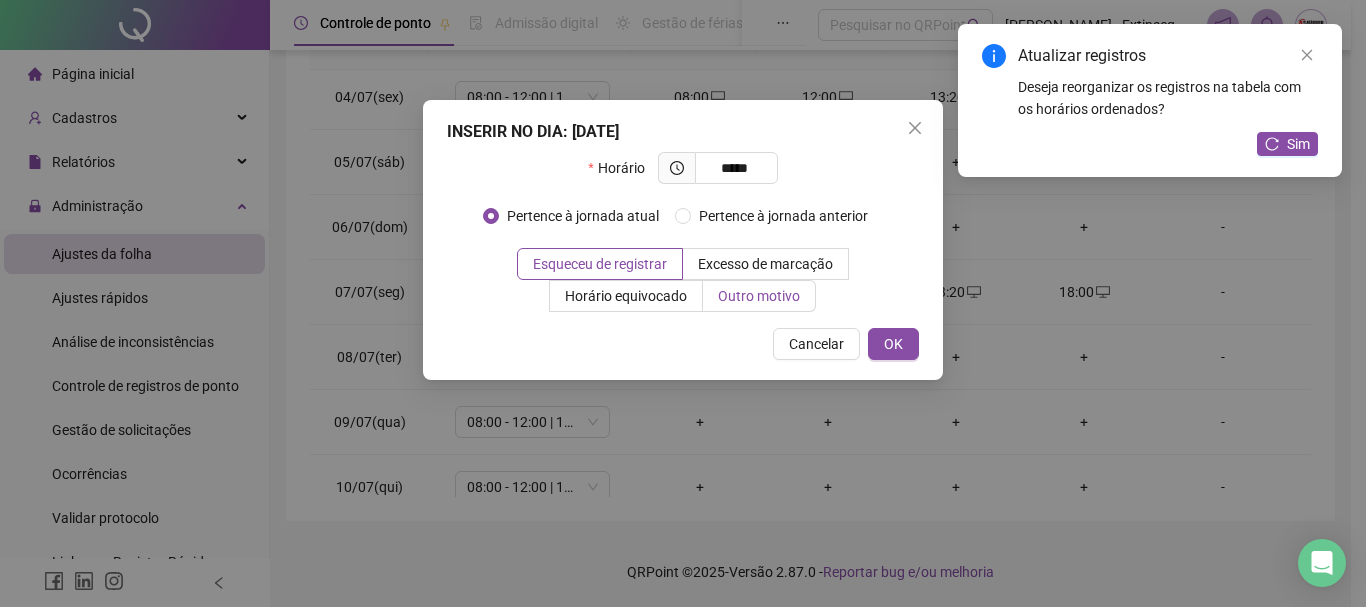 type on "*****" 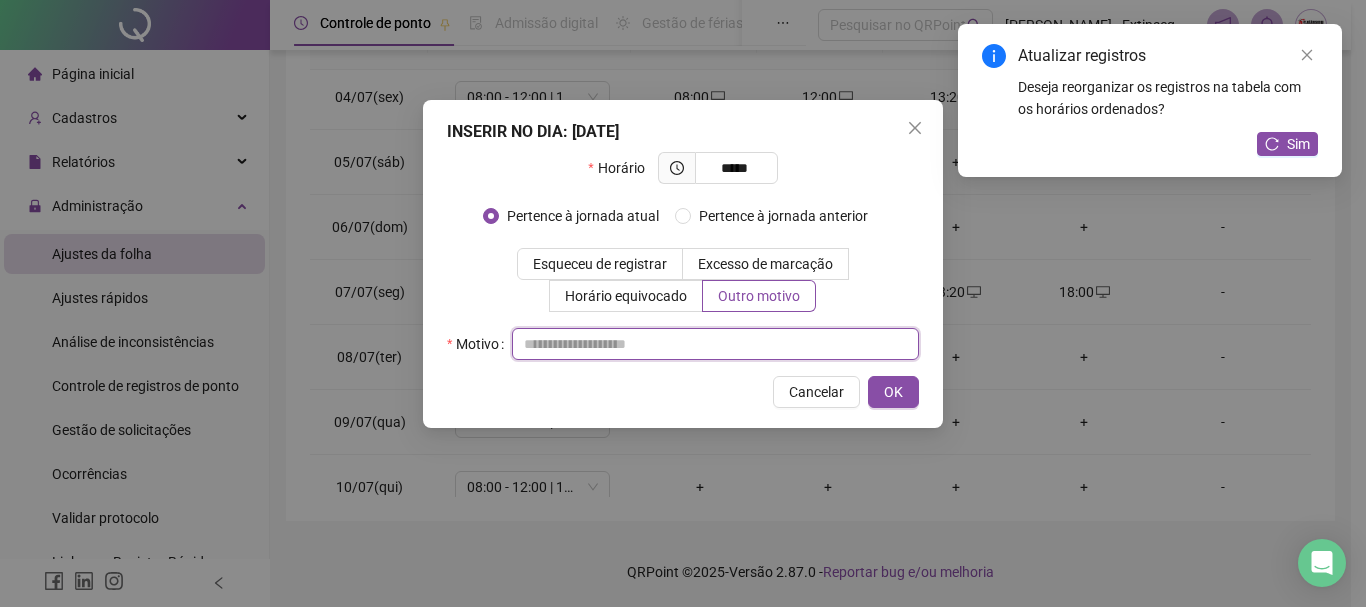 click at bounding box center (715, 344) 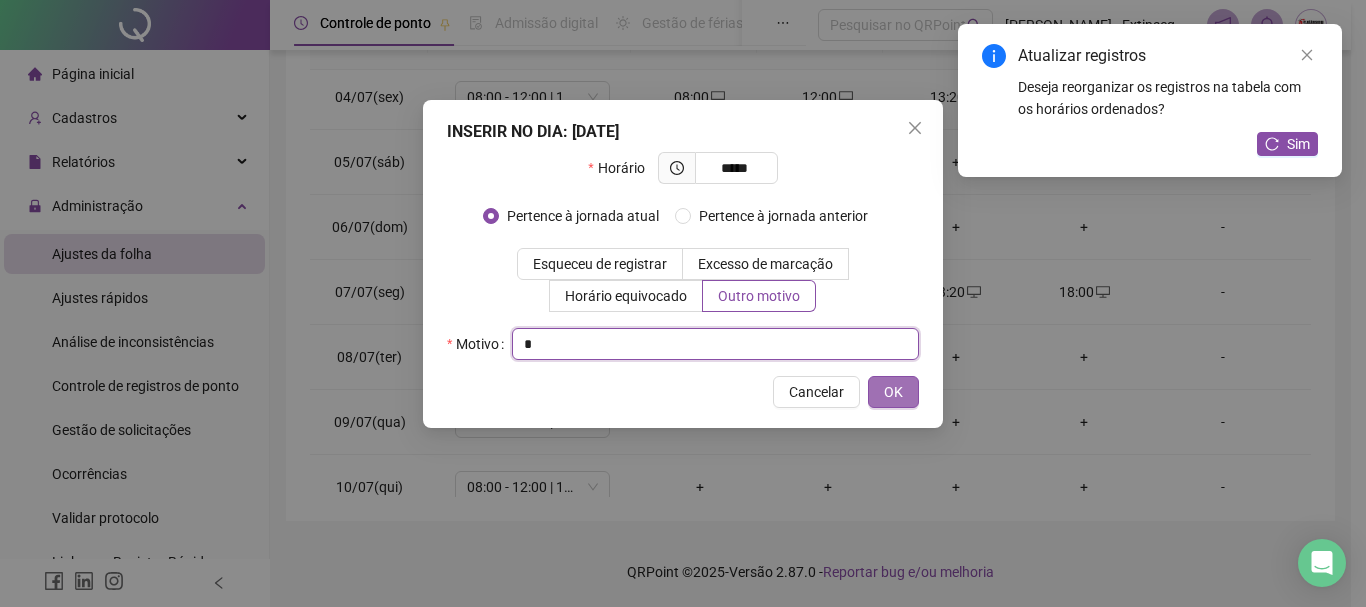 type on "*" 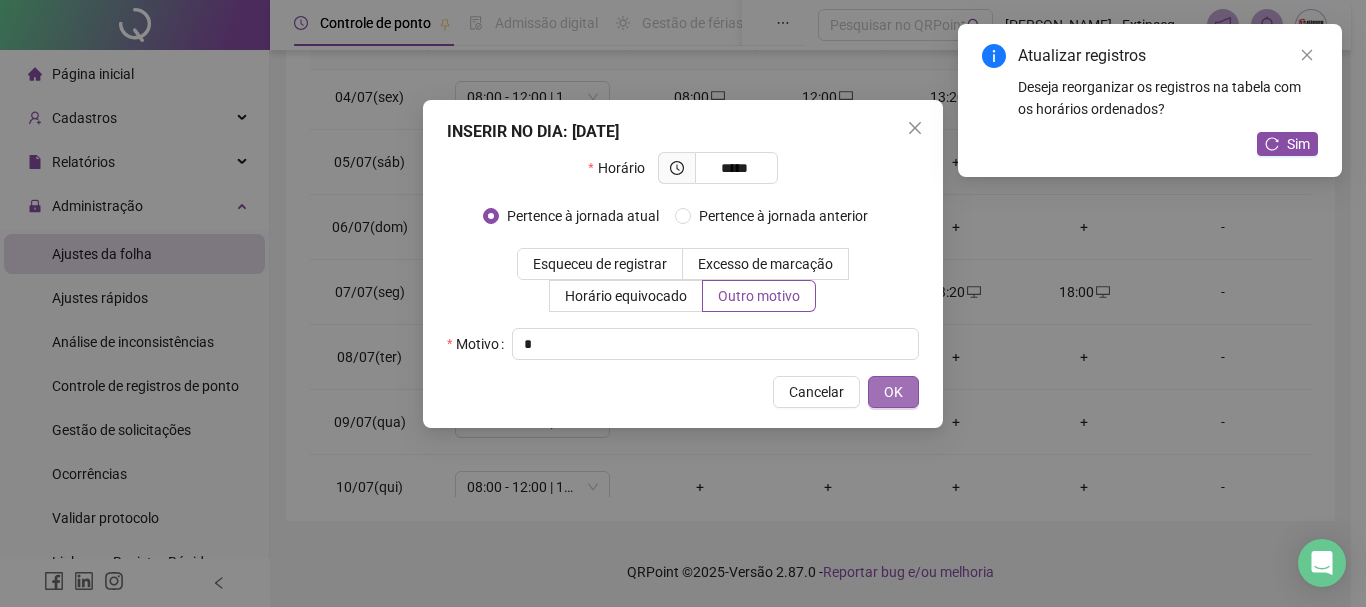 click on "OK" at bounding box center (893, 392) 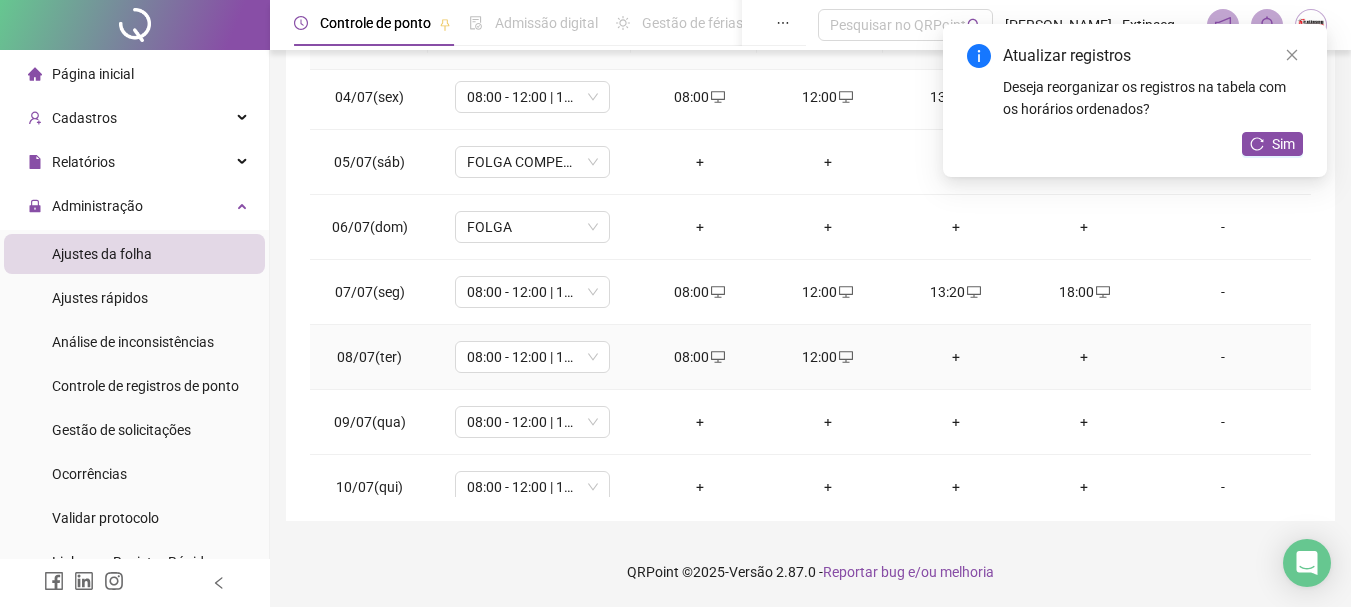 click on "+" at bounding box center [956, 357] 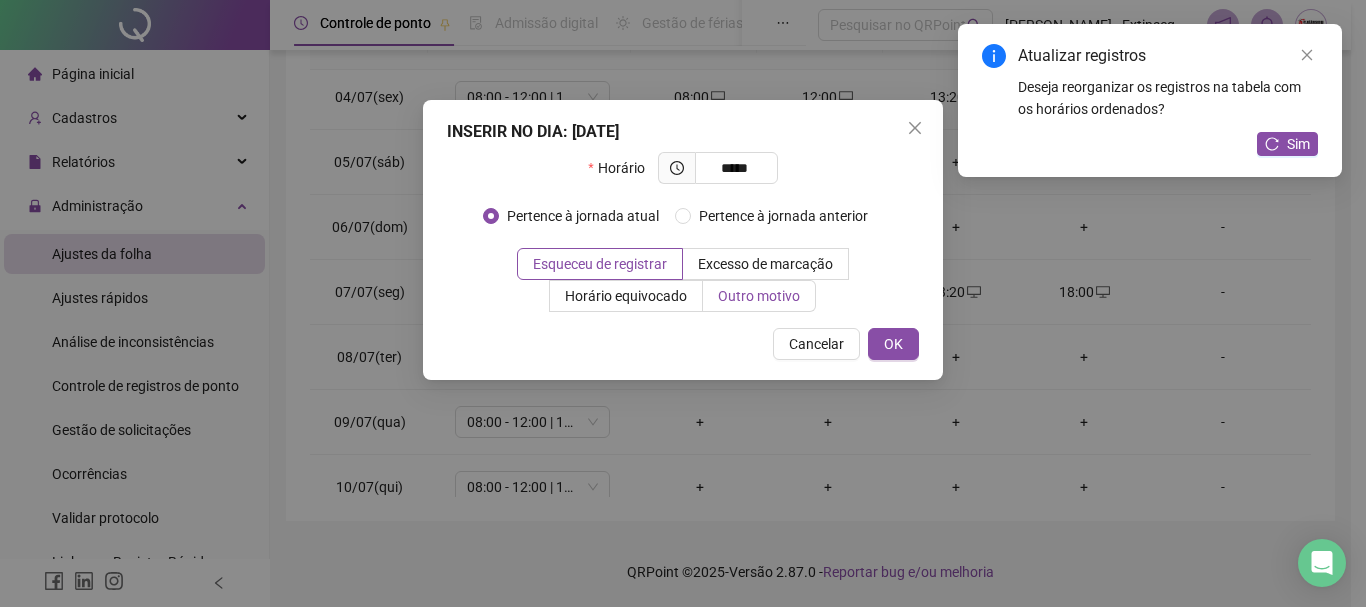 type on "*****" 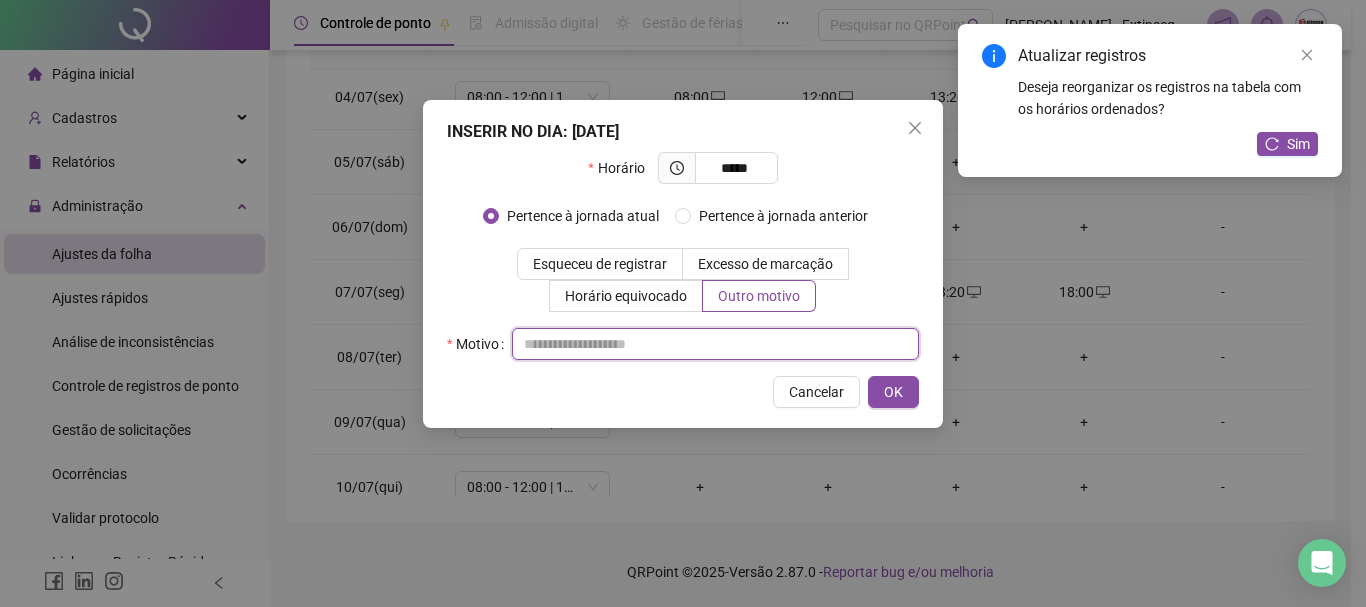 click at bounding box center [715, 344] 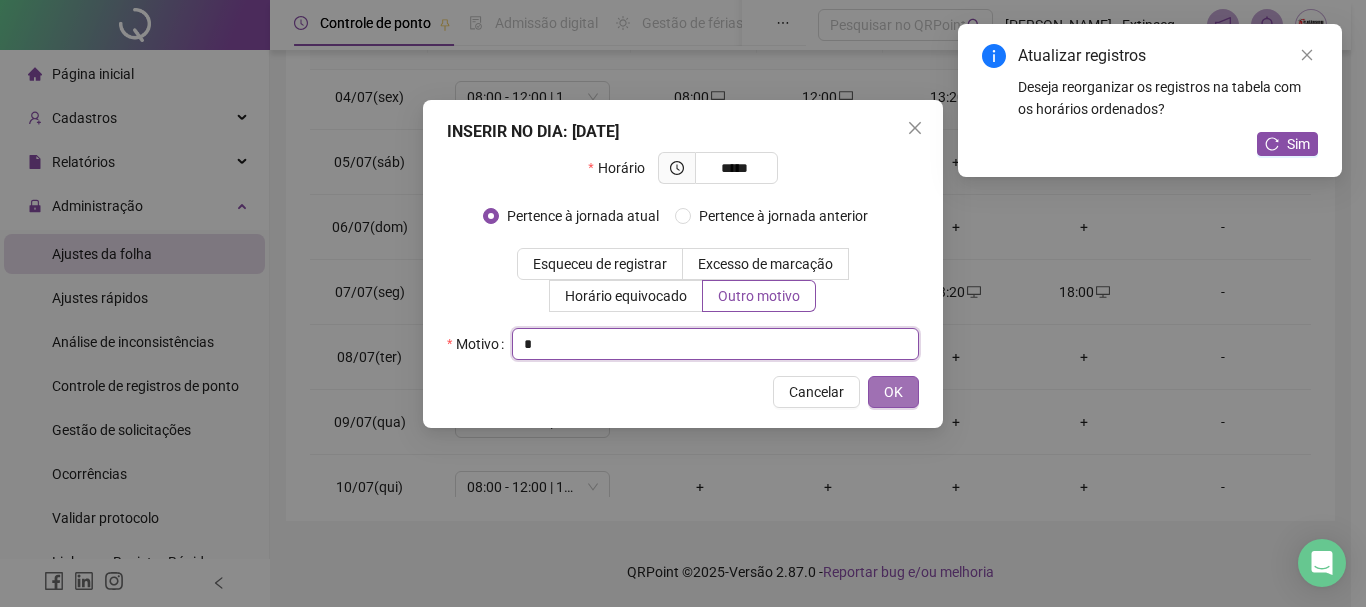 type on "*" 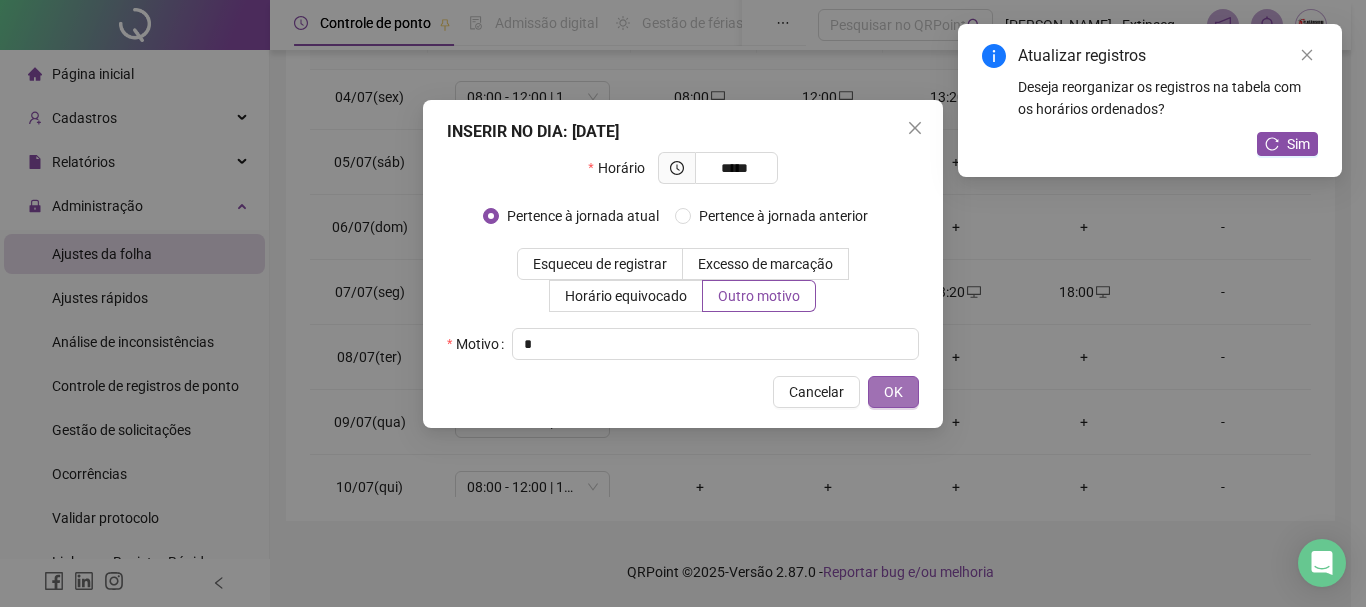 click on "OK" at bounding box center [893, 392] 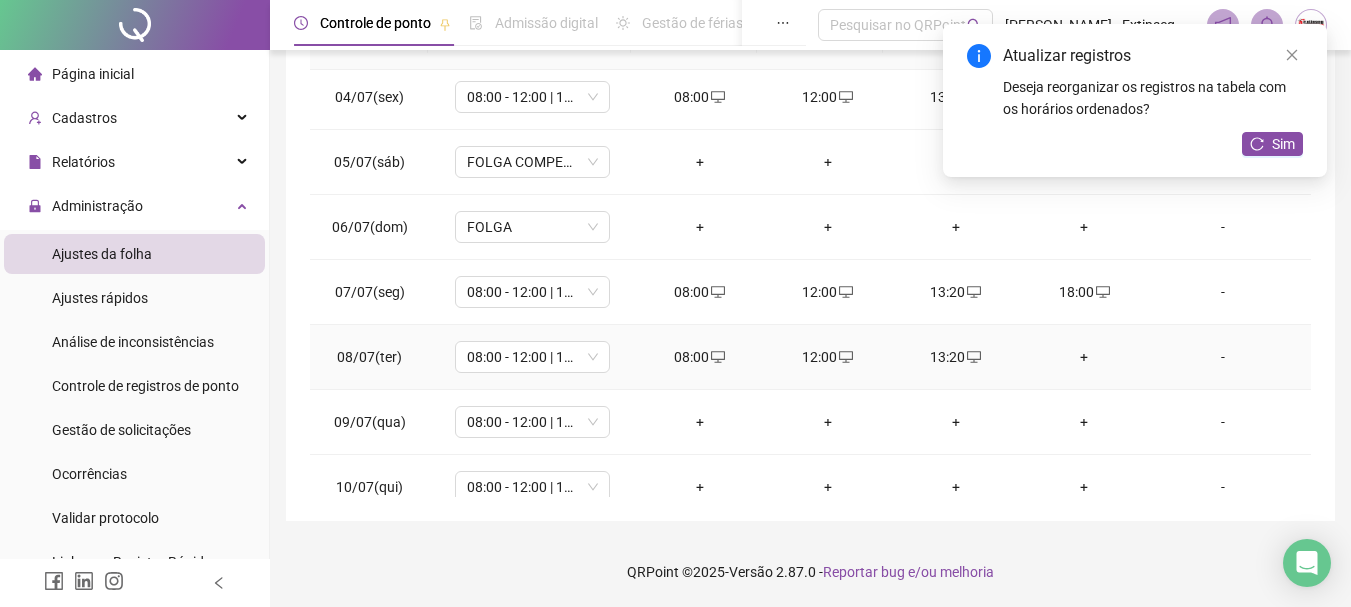 click on "+" at bounding box center (1084, 357) 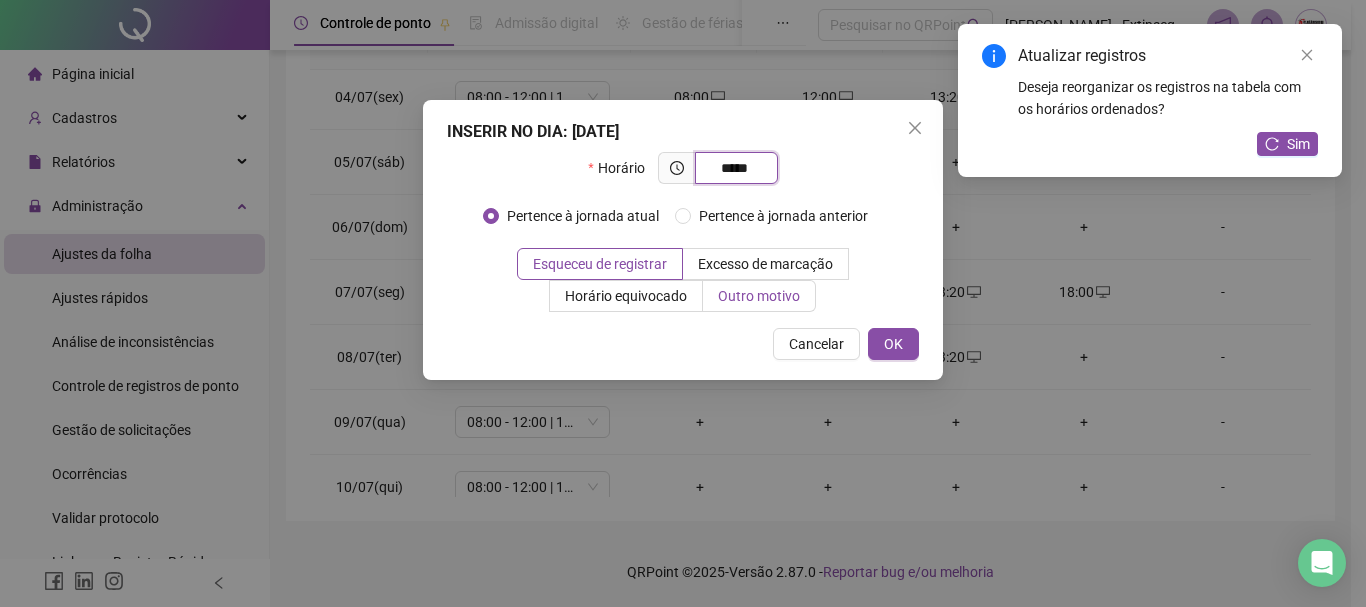 type on "*****" 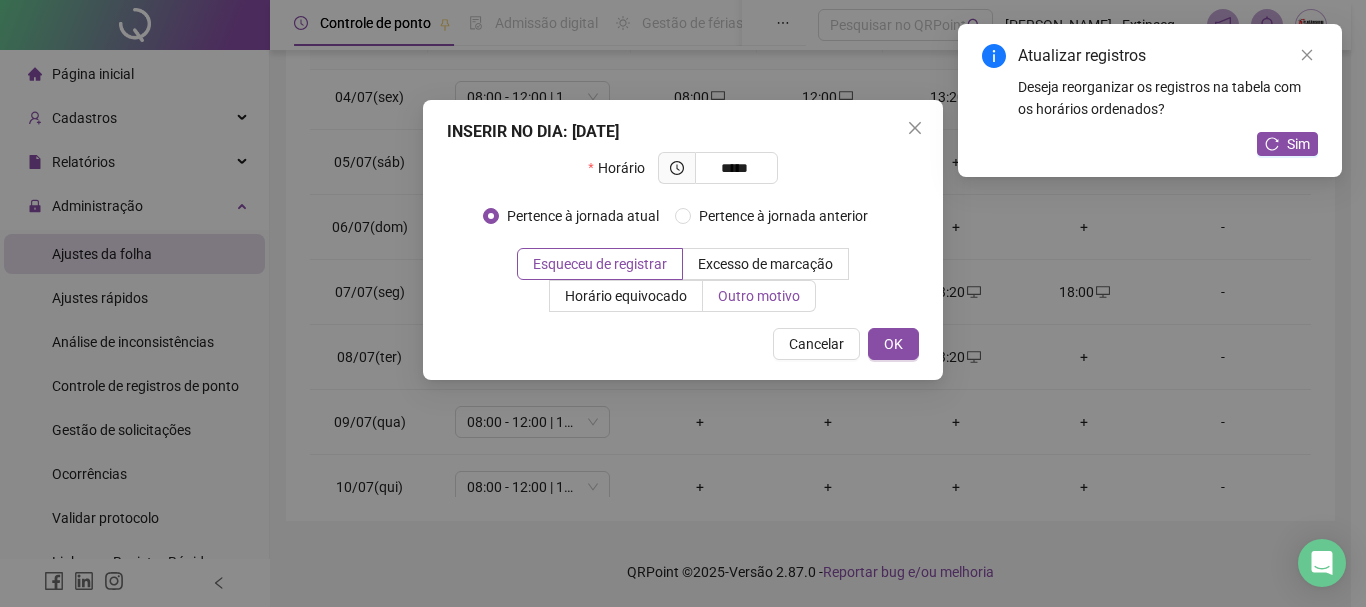 click on "Outro motivo" at bounding box center (759, 296) 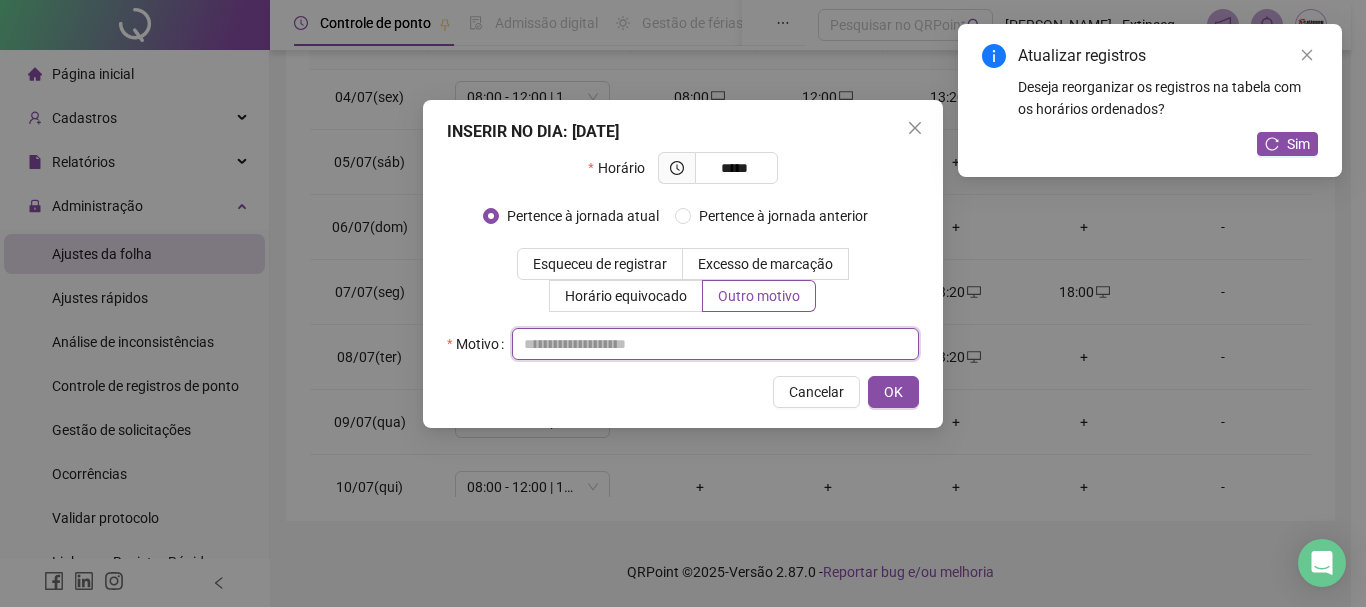 click at bounding box center (715, 344) 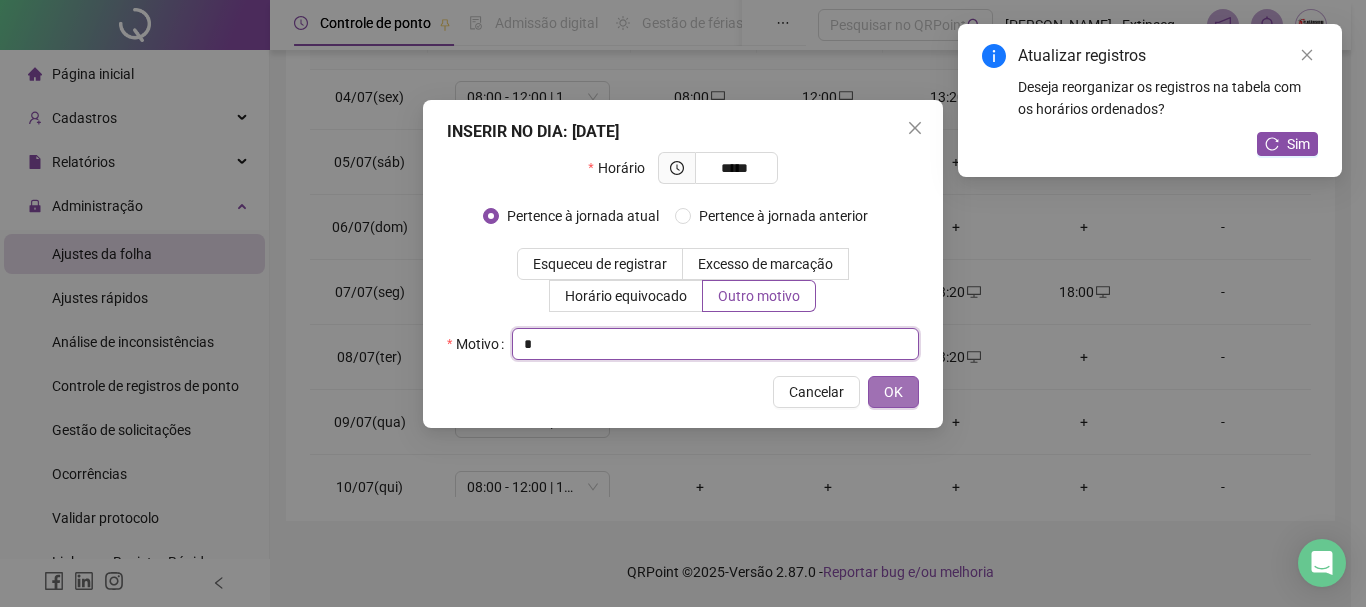 type on "*" 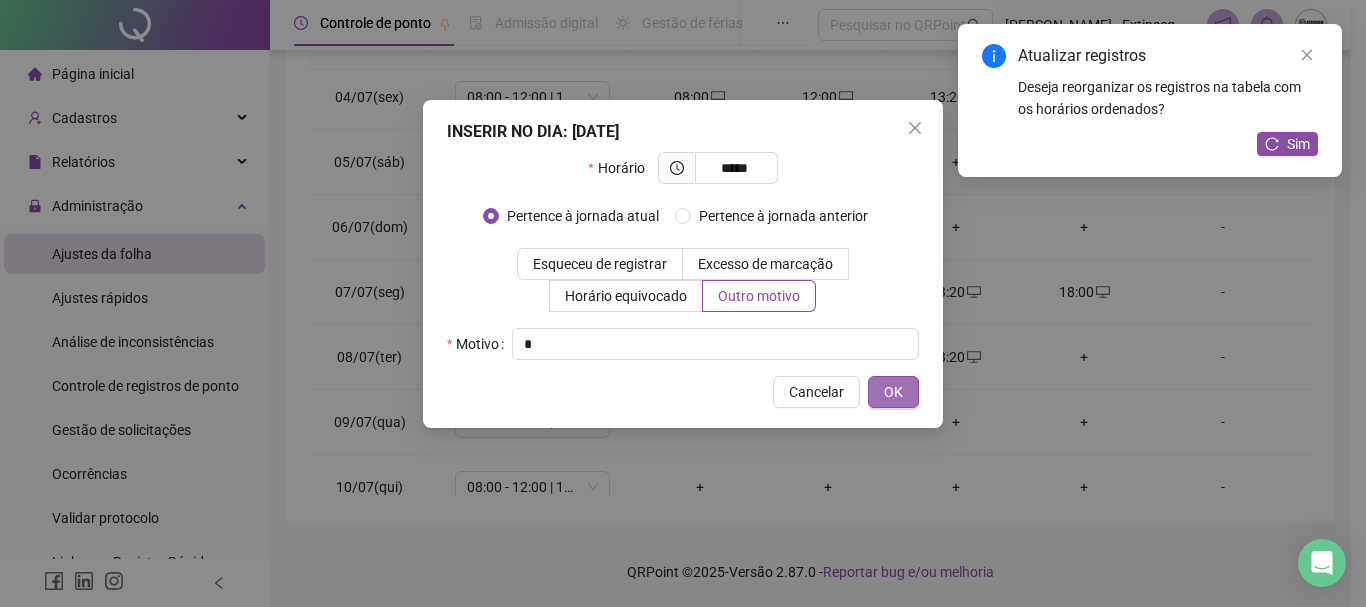 click on "OK" at bounding box center (893, 392) 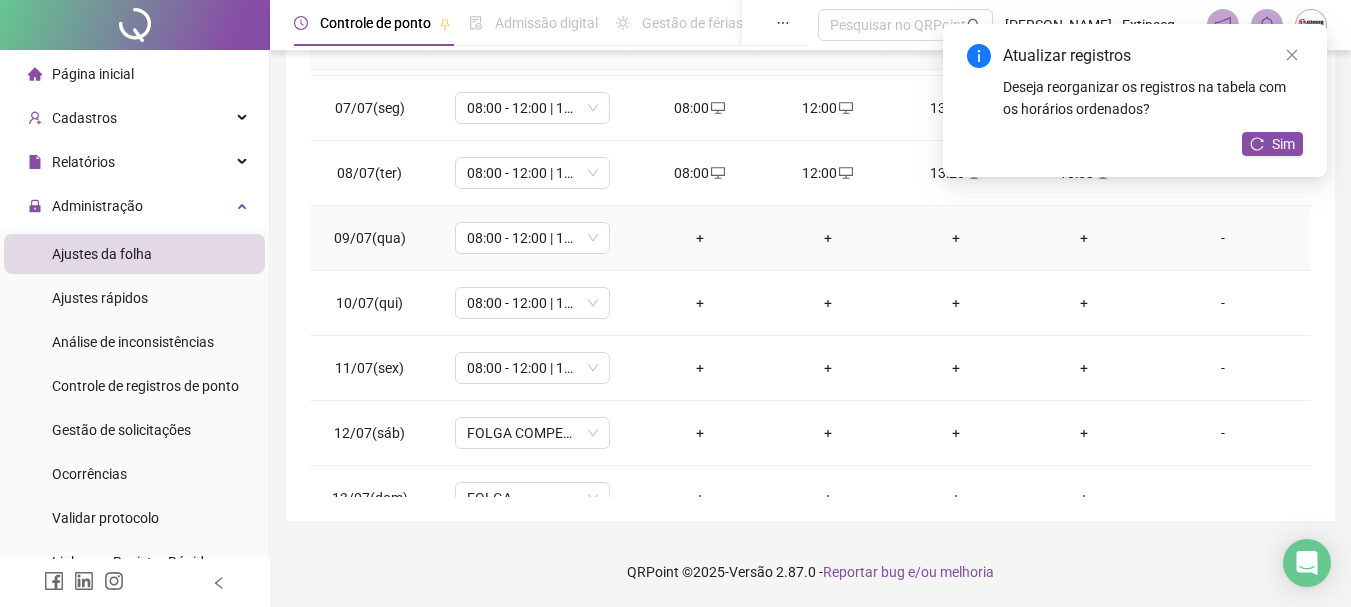 scroll, scrollTop: 400, scrollLeft: 0, axis: vertical 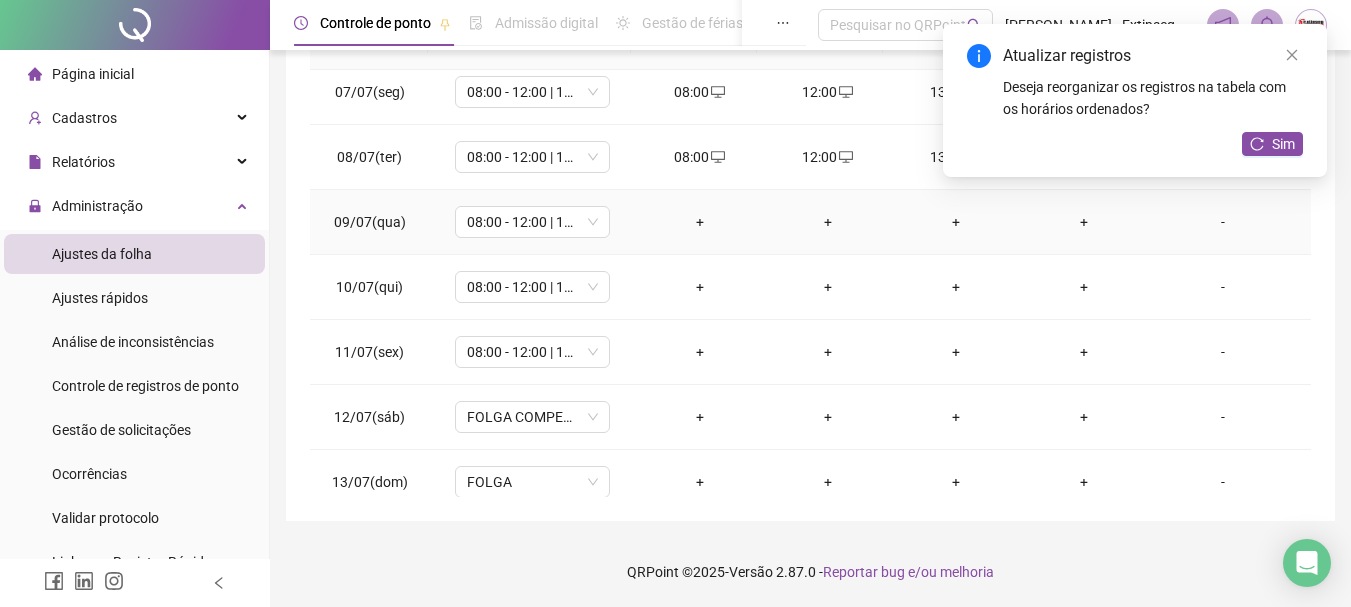 click on "+" at bounding box center [700, 222] 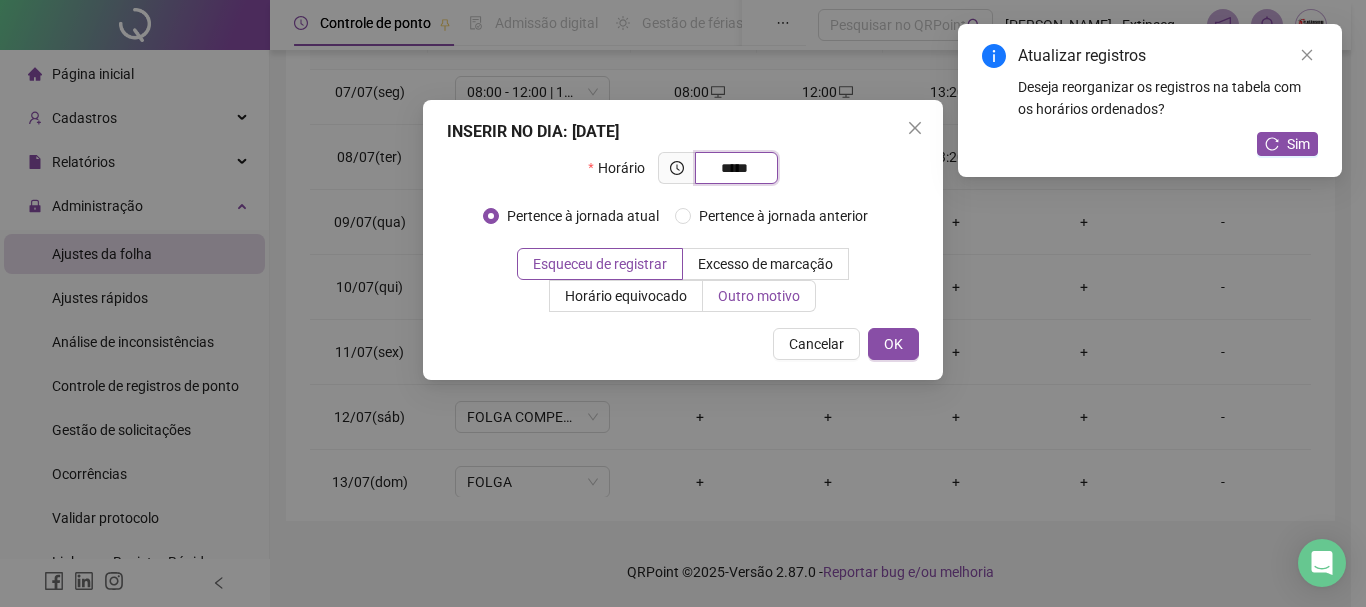 type on "*****" 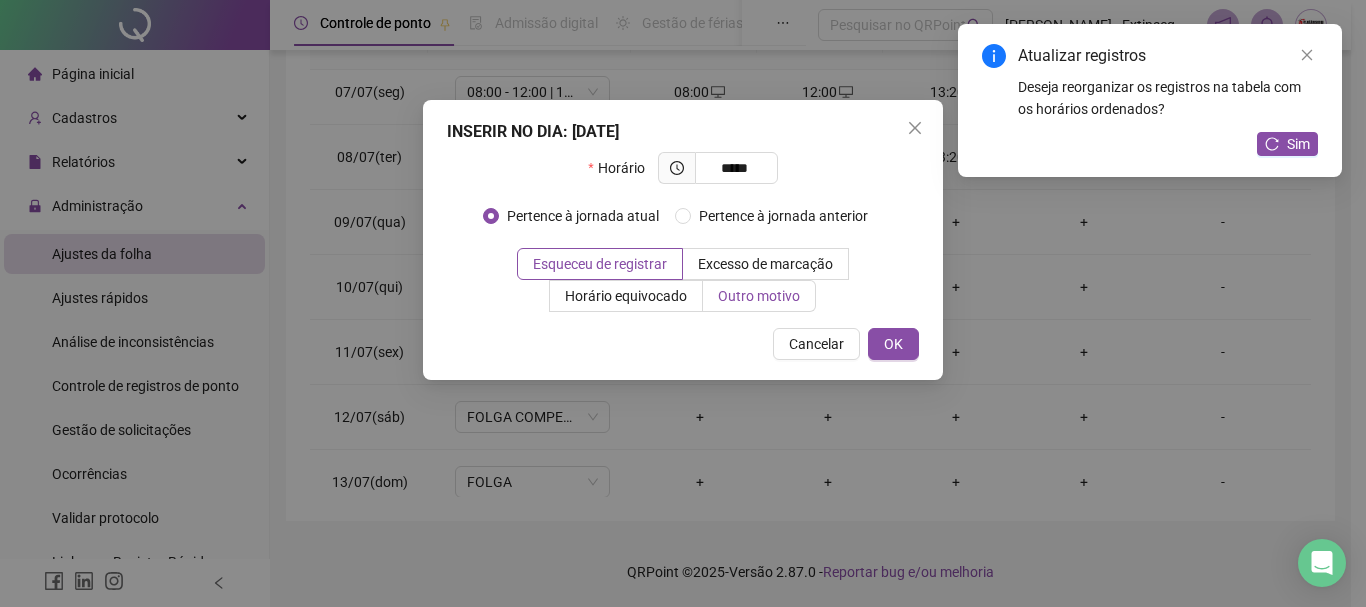 click on "Outro motivo" at bounding box center [759, 296] 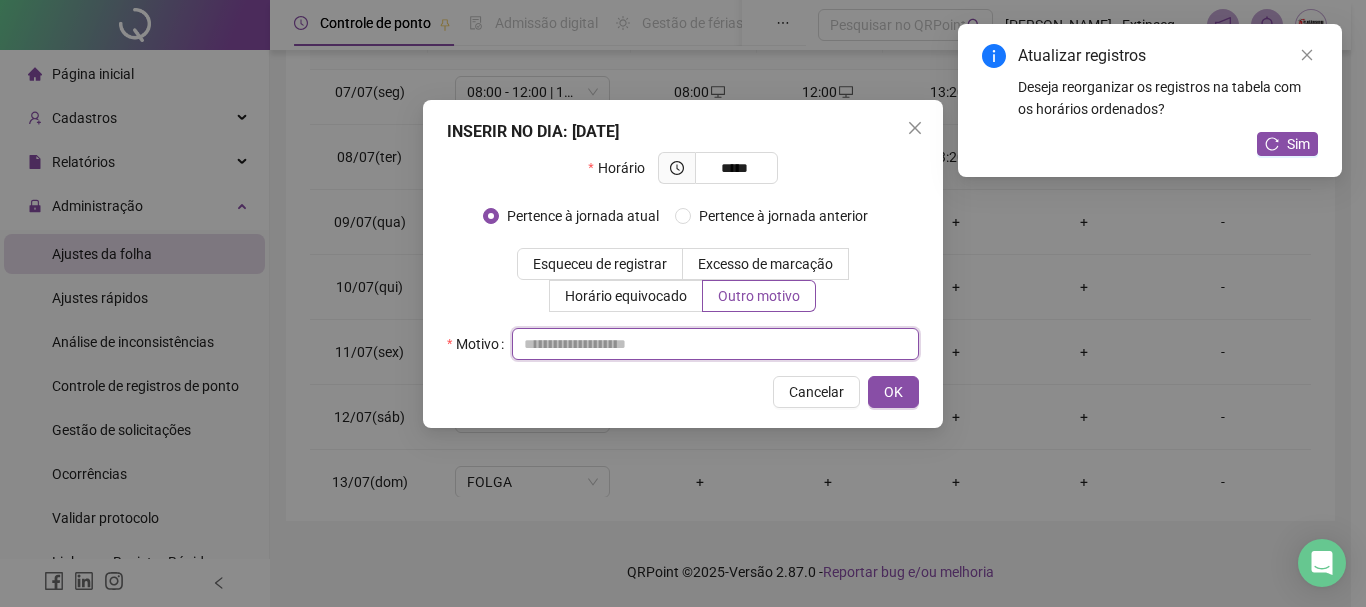 click at bounding box center (715, 344) 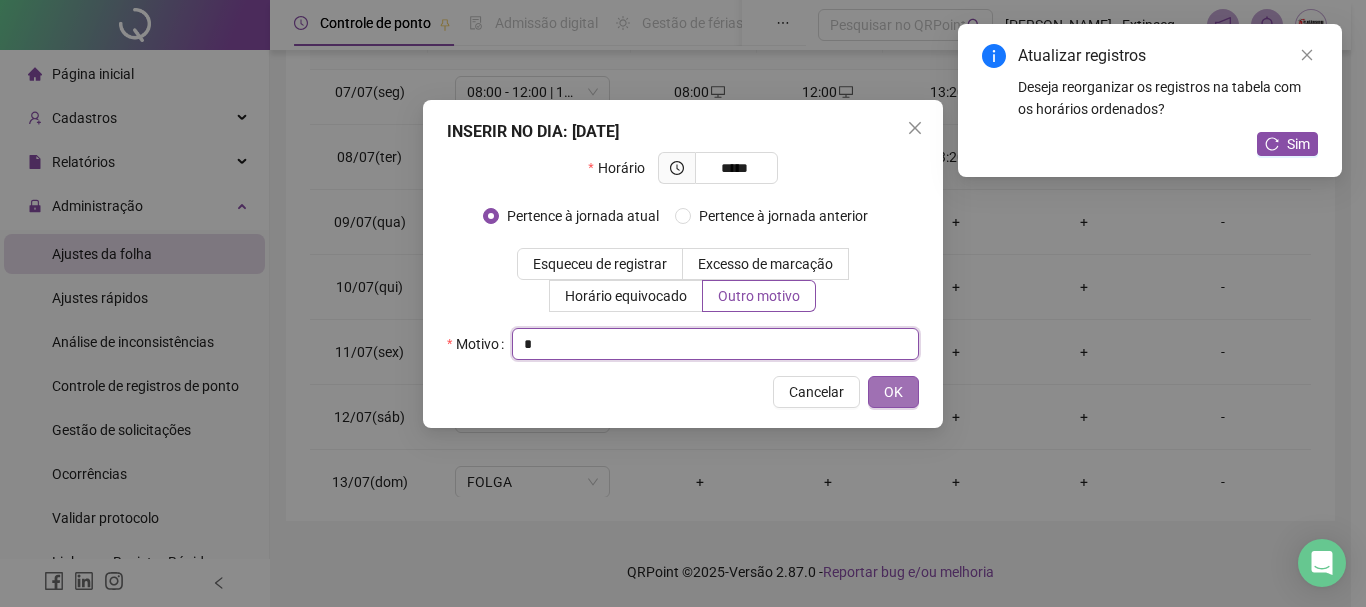 type on "*" 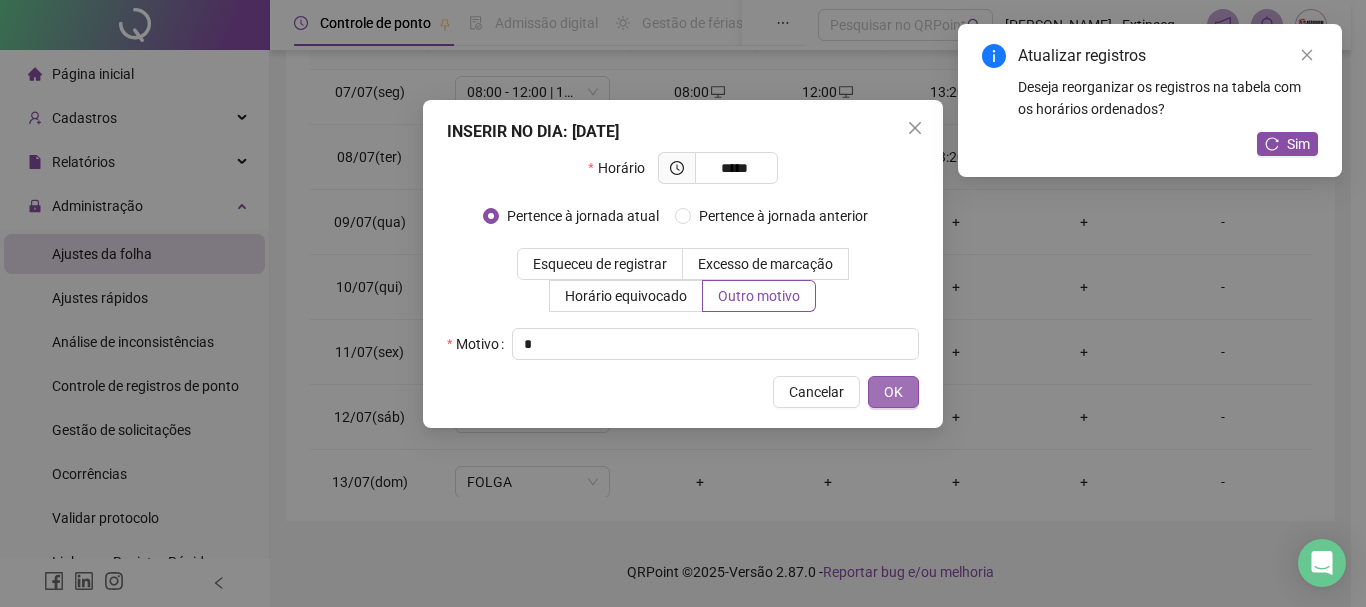click on "OK" at bounding box center (893, 392) 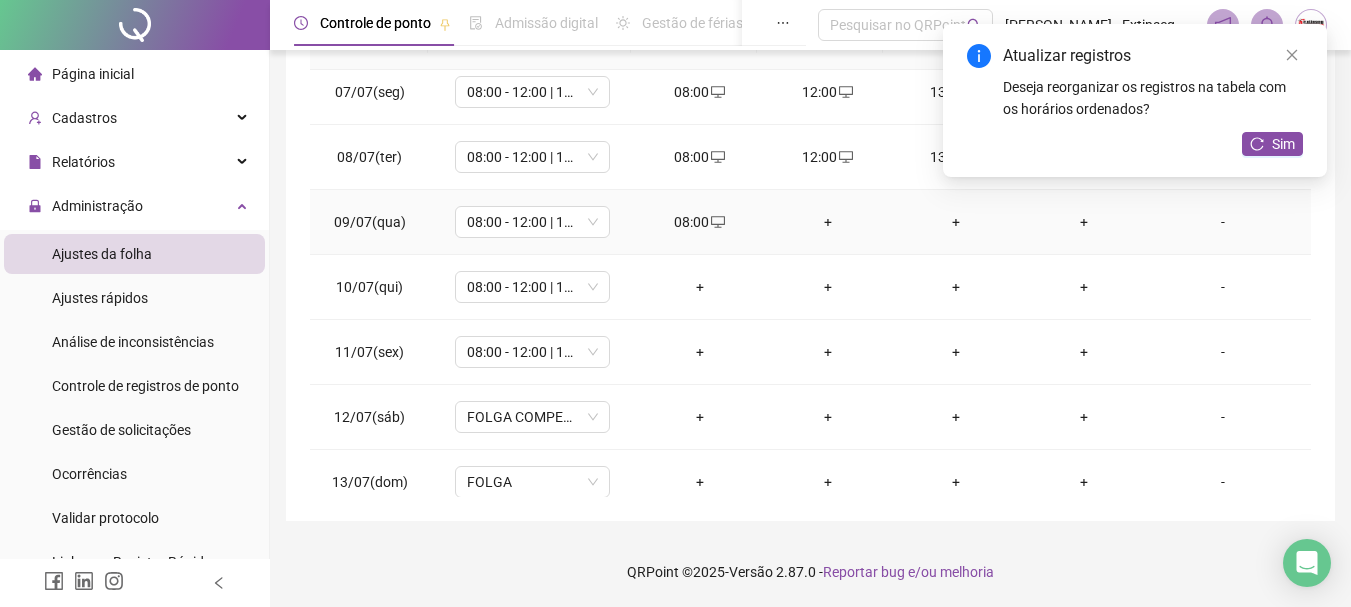 click on "+" at bounding box center [828, 222] 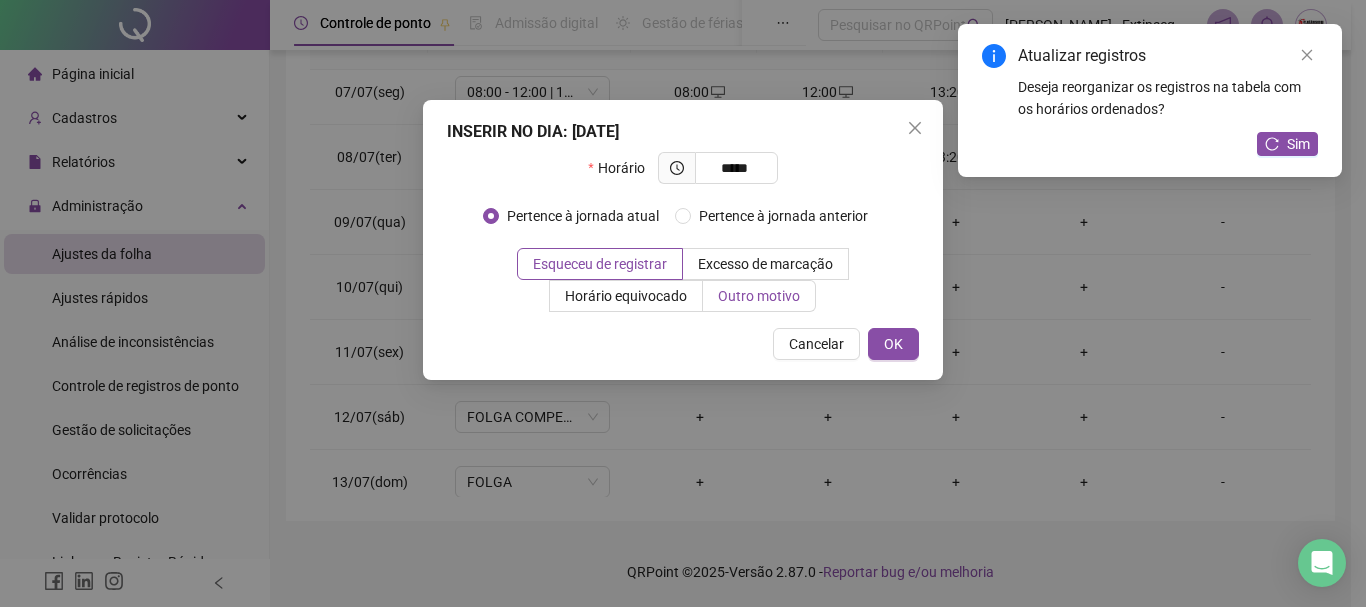 type on "*****" 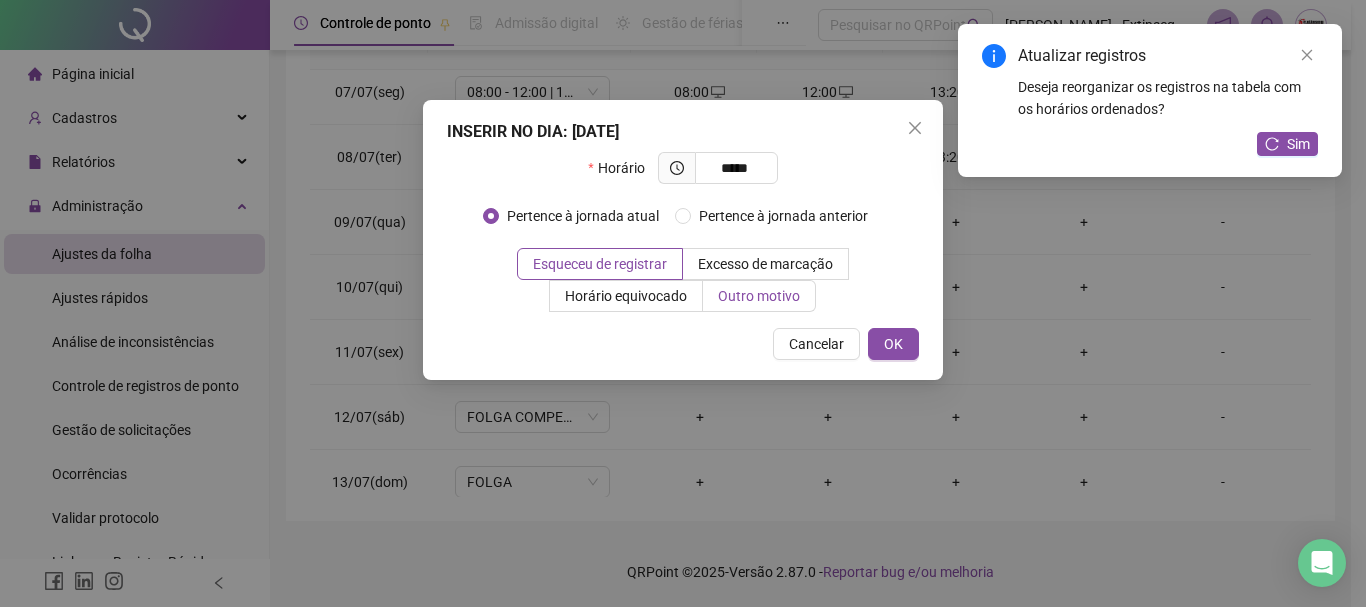 click on "Outro motivo" at bounding box center [759, 296] 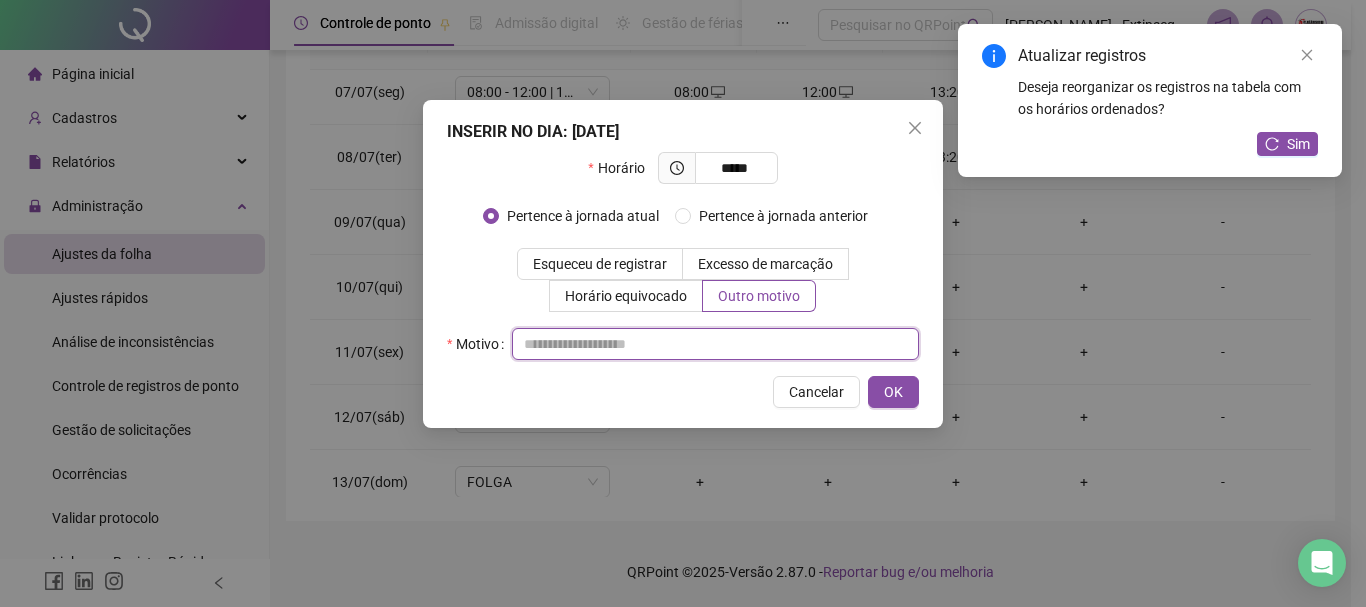 click at bounding box center (715, 344) 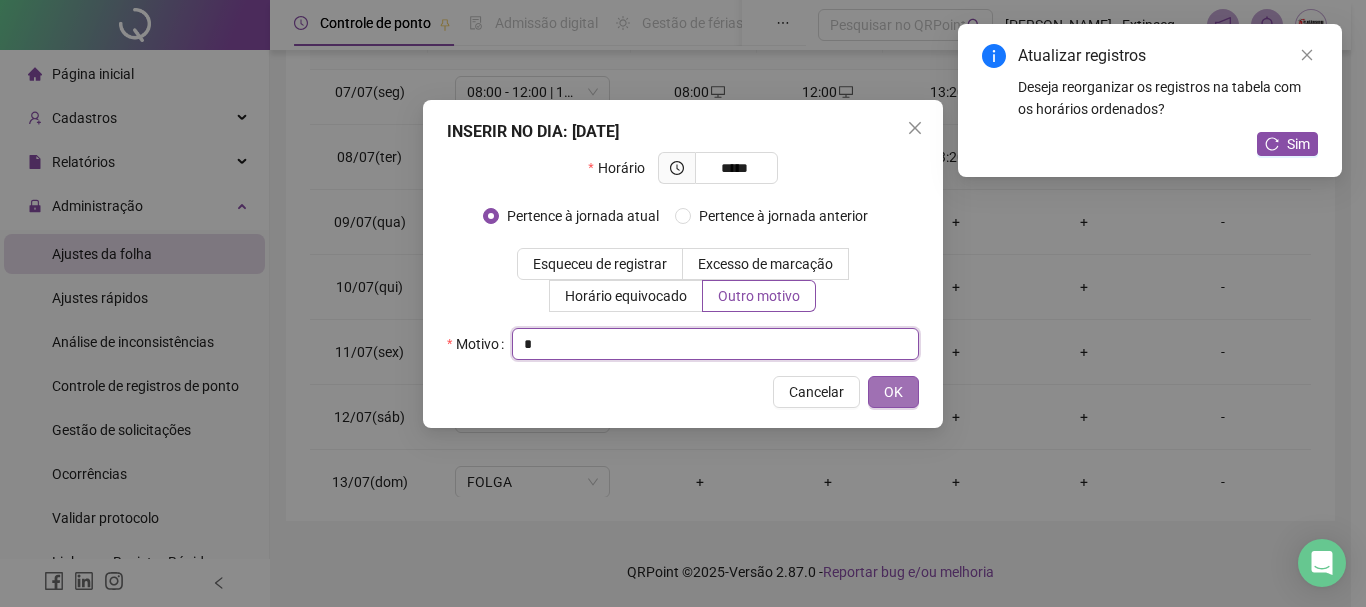 type on "*" 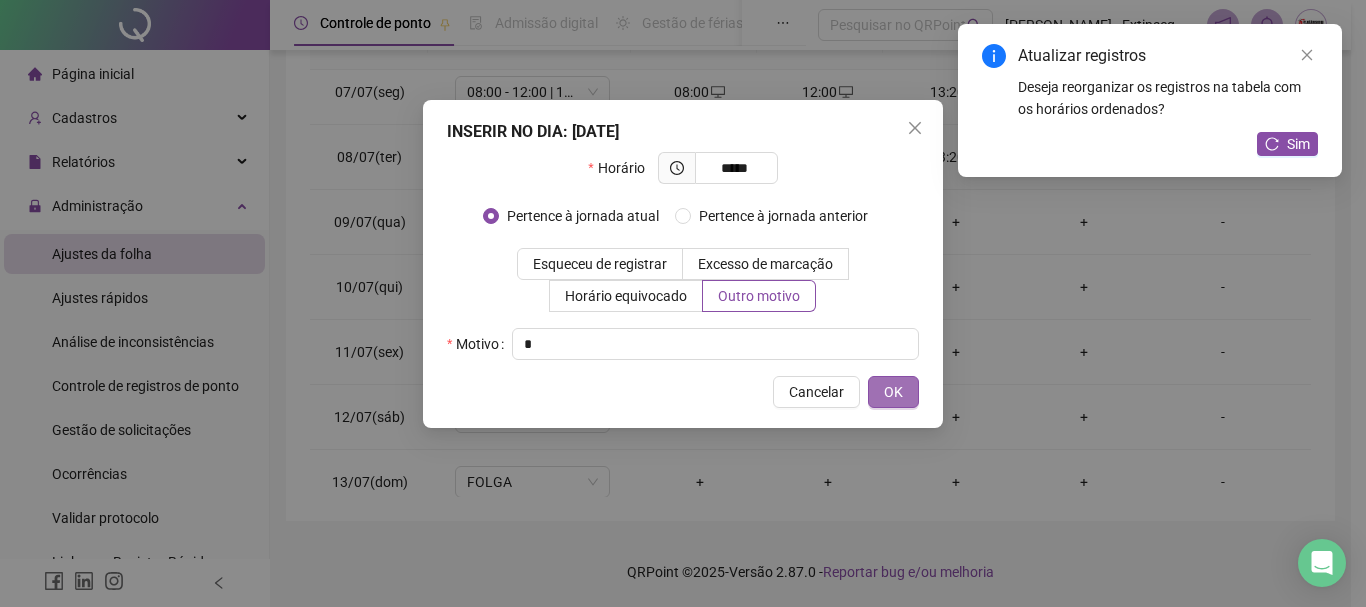click on "OK" at bounding box center (893, 392) 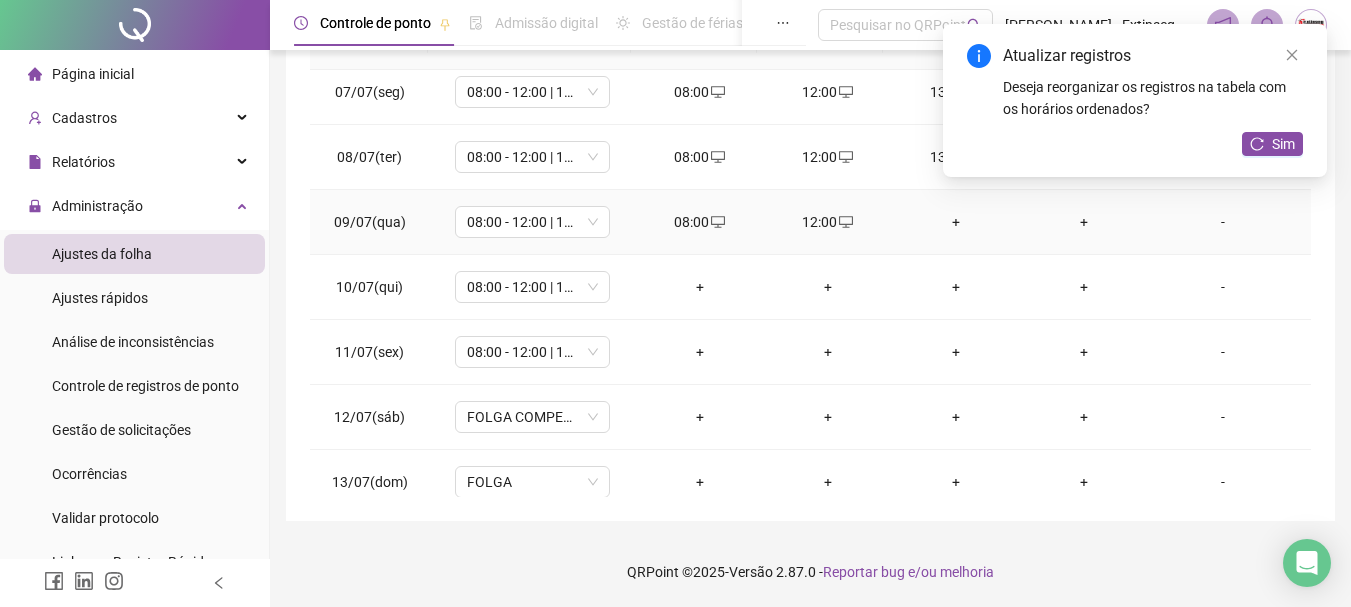 drag, startPoint x: 941, startPoint y: 206, endPoint x: 940, endPoint y: 220, distance: 14.035668 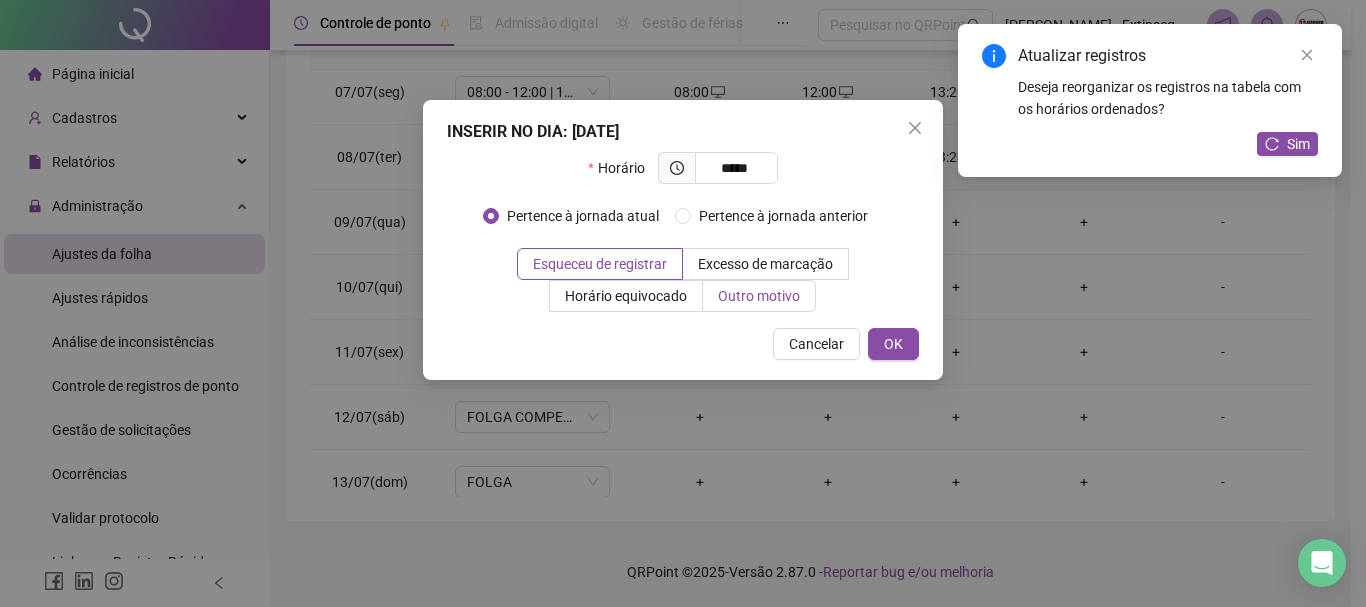 type on "*****" 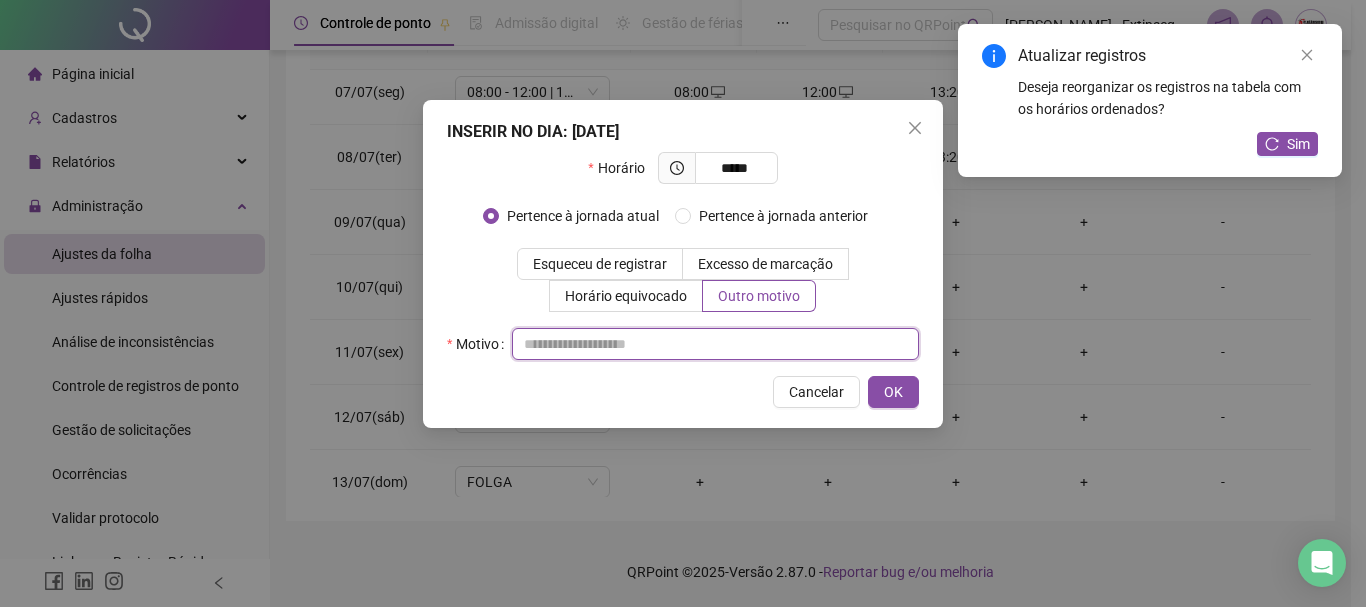 click at bounding box center [715, 344] 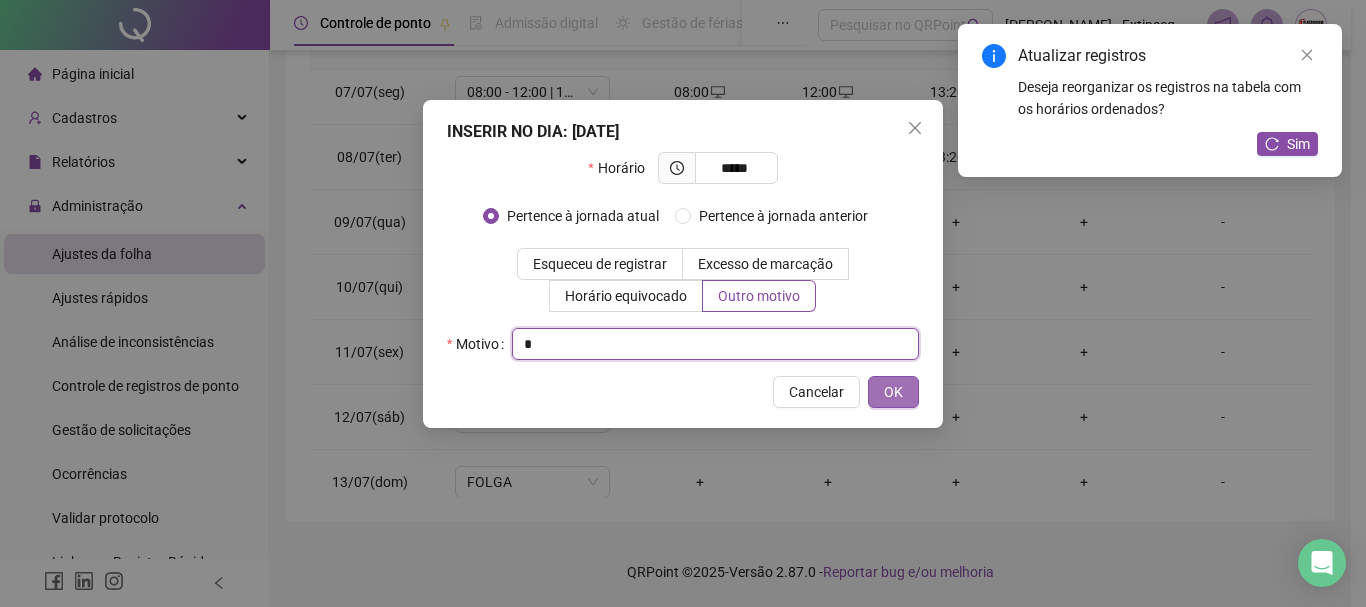 type on "*" 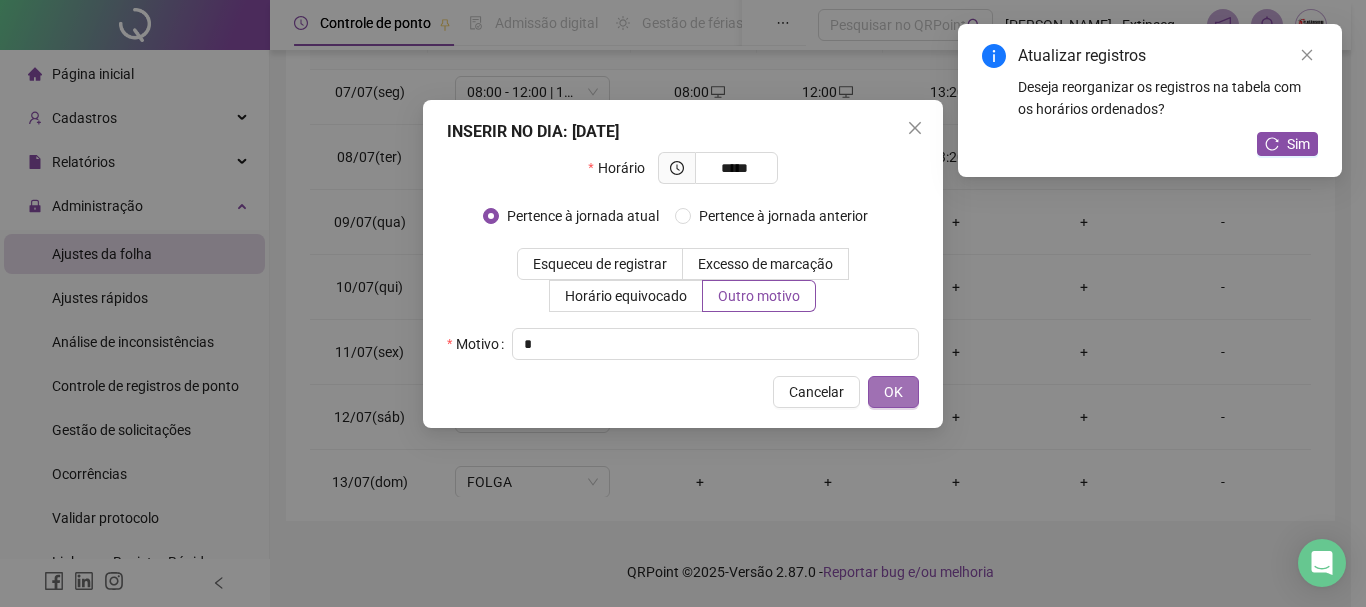 click on "OK" at bounding box center (893, 392) 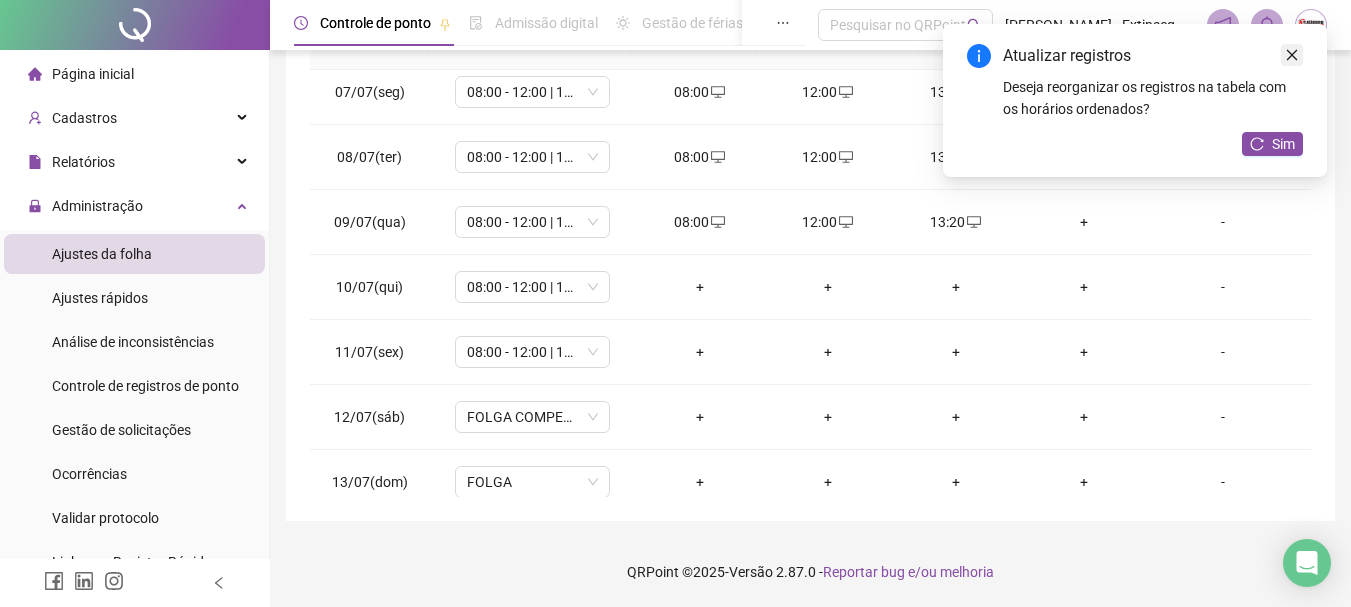 click 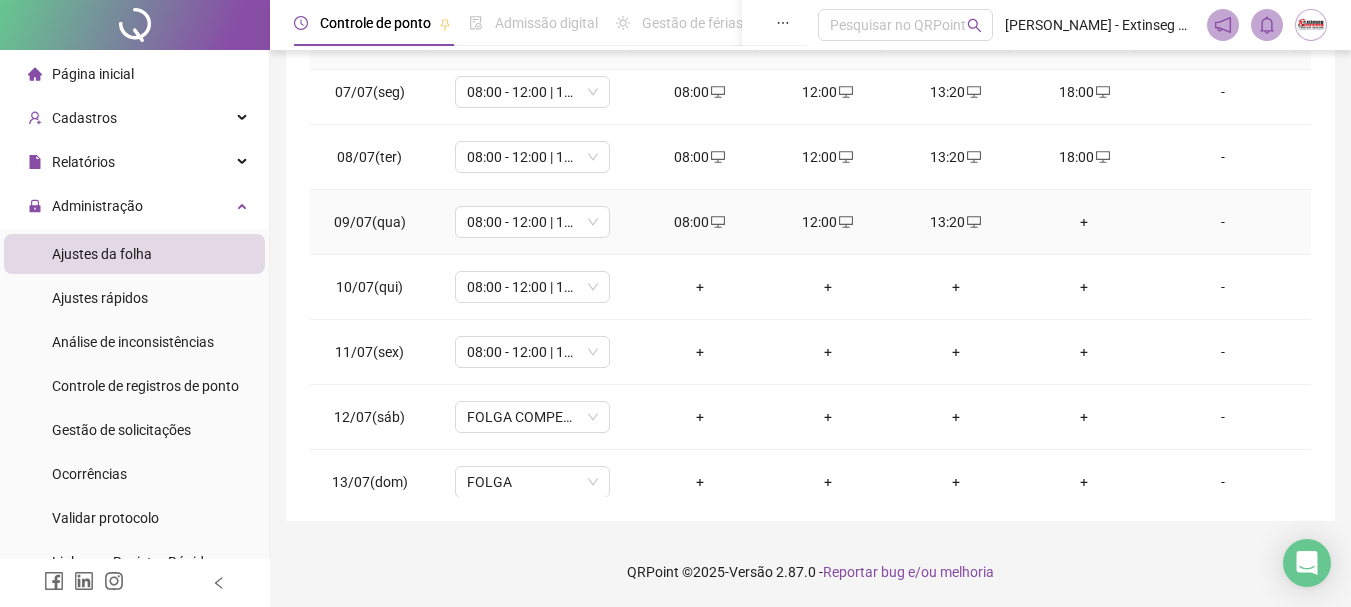 click on "+" at bounding box center [1084, 222] 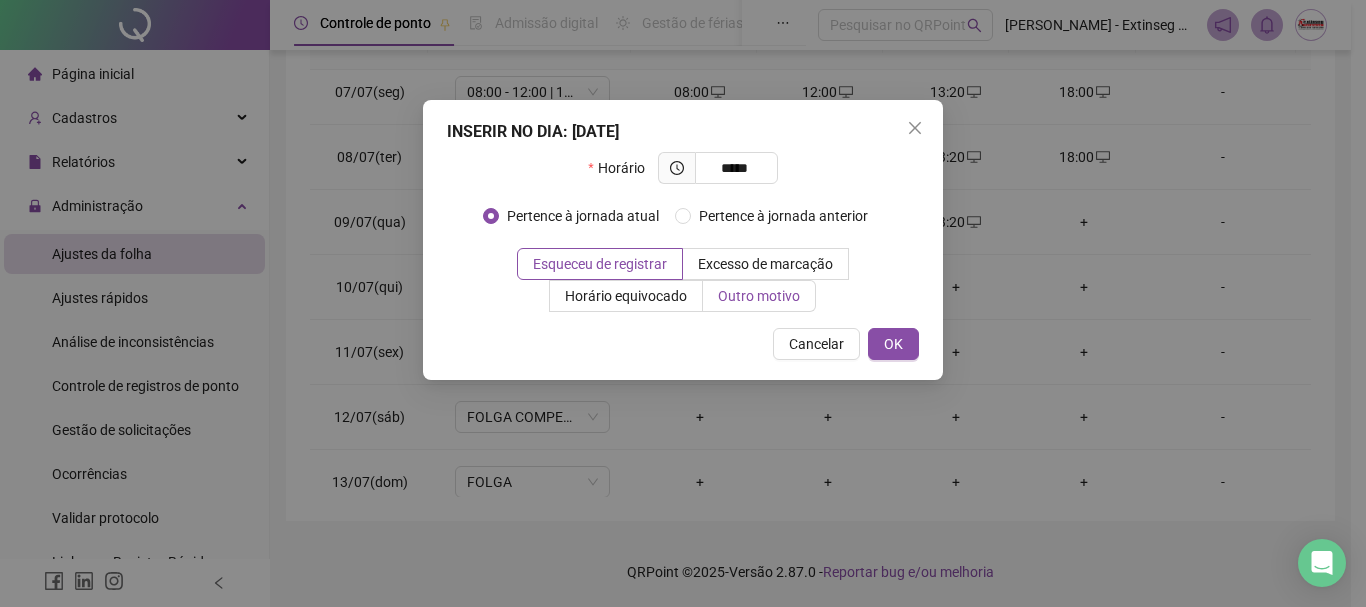 type on "*****" 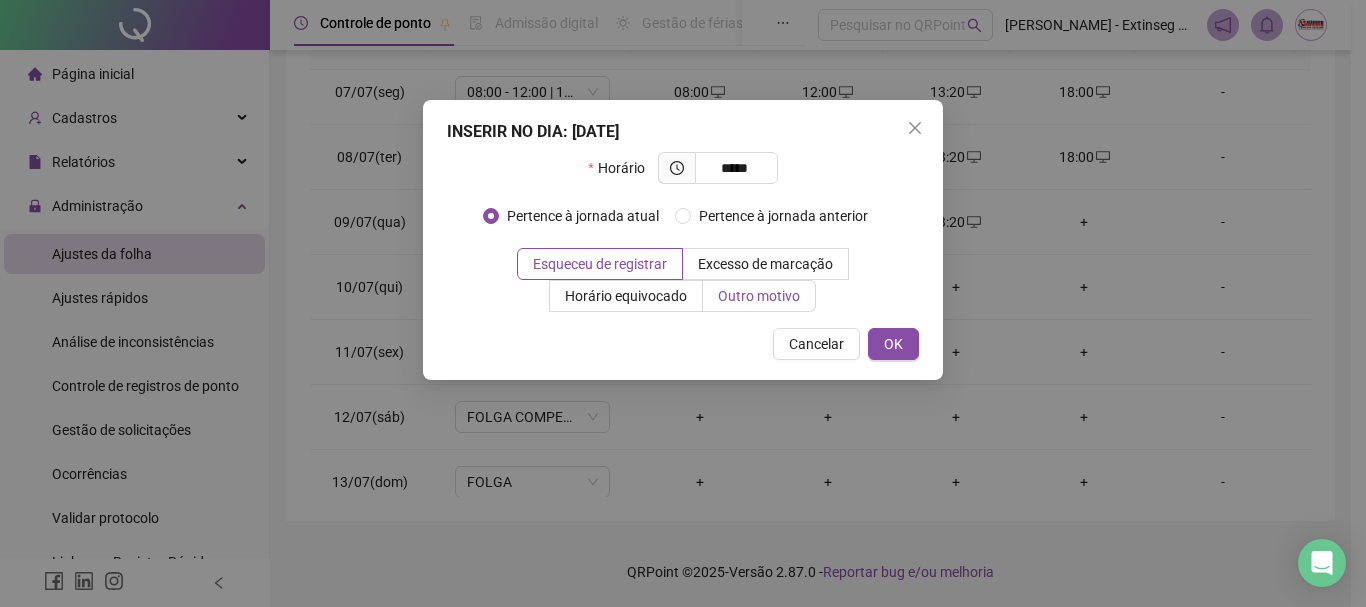 click on "Outro motivo" at bounding box center [759, 296] 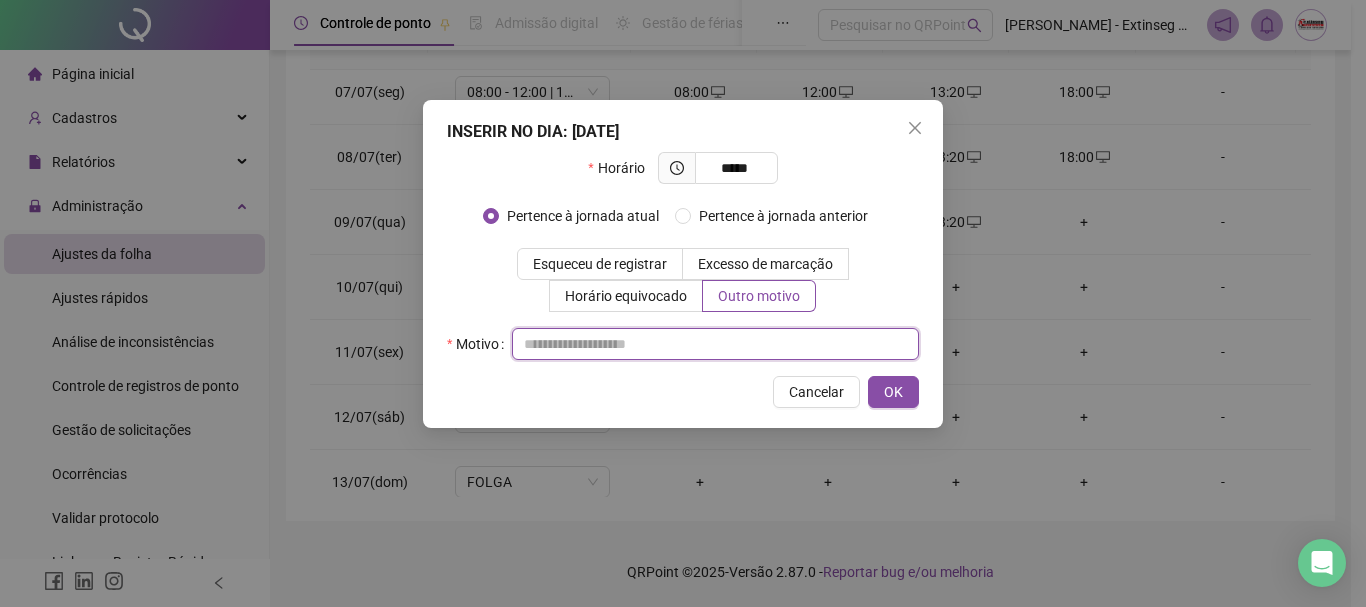 click at bounding box center (715, 344) 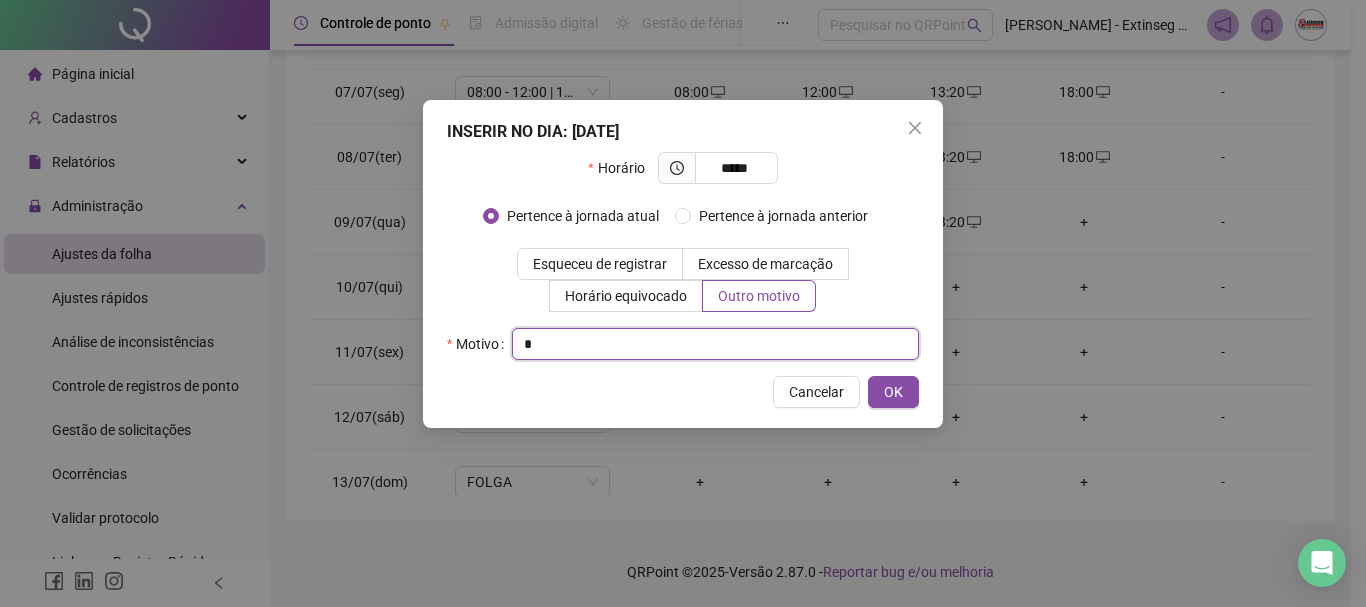 type on "*" 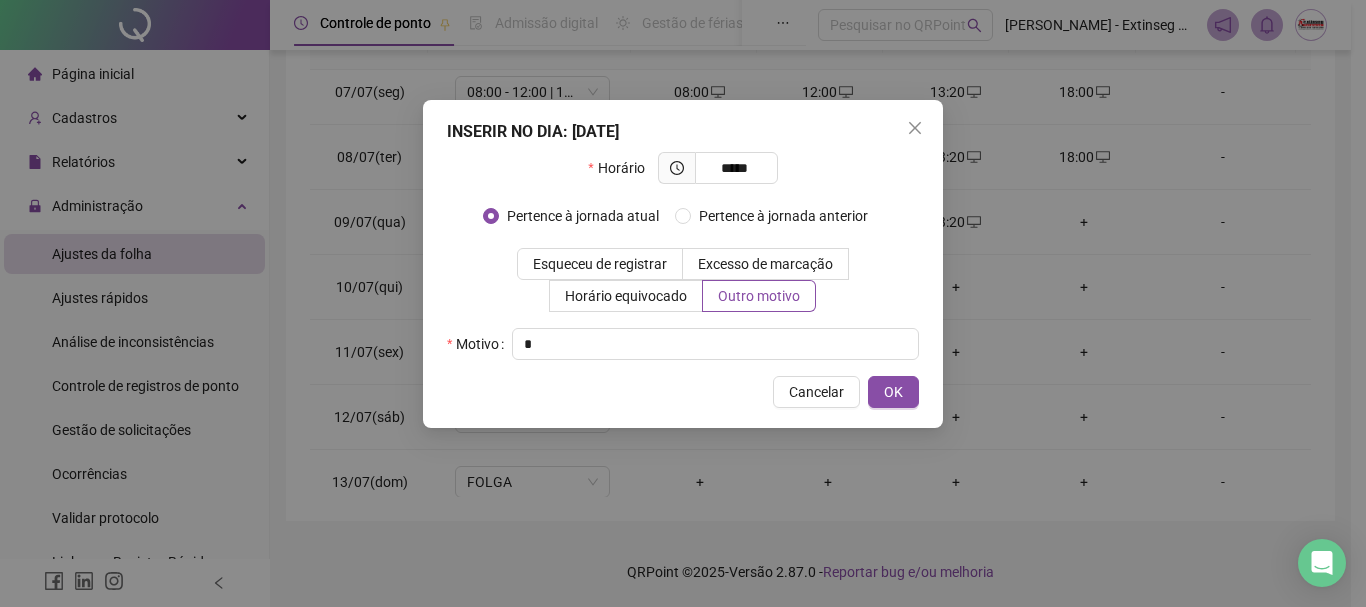click on "INSERIR NO DIA :   [DATE] Horário ***** Pertence à jornada atual [GEOGRAPHIC_DATA] à jornada anterior Esqueceu de registrar Excesso de marcação Horário equivocado Outro motivo Motivo * Cancelar OK" at bounding box center (683, 264) 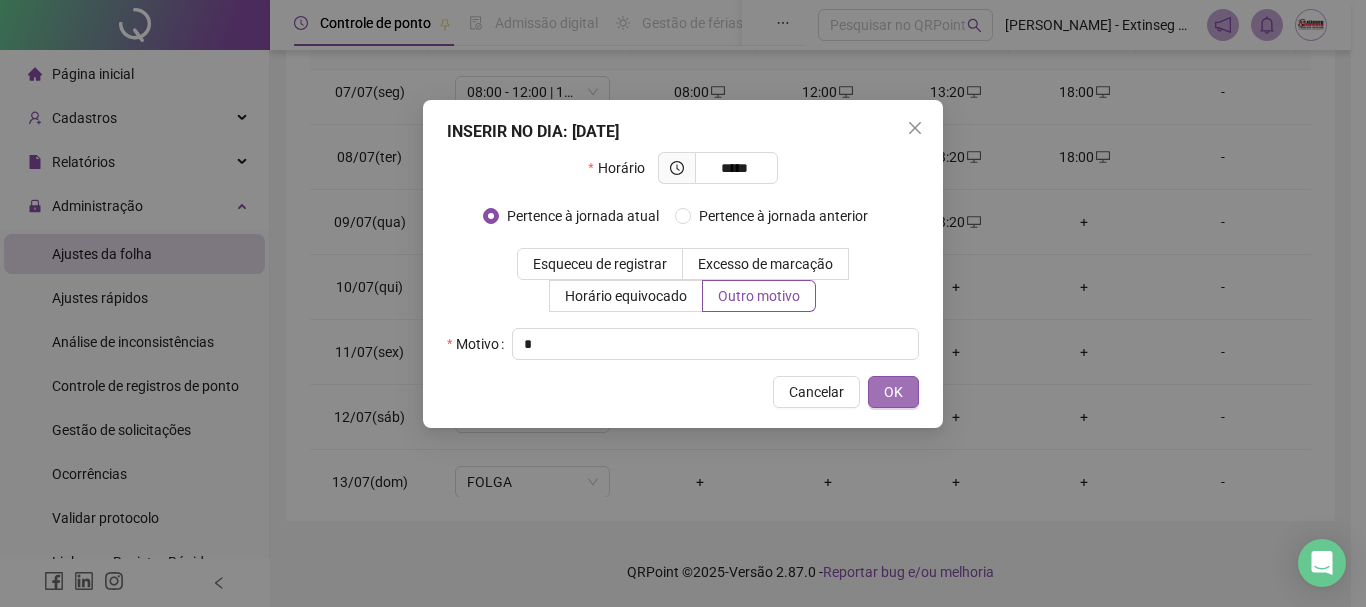 click on "OK" at bounding box center [893, 392] 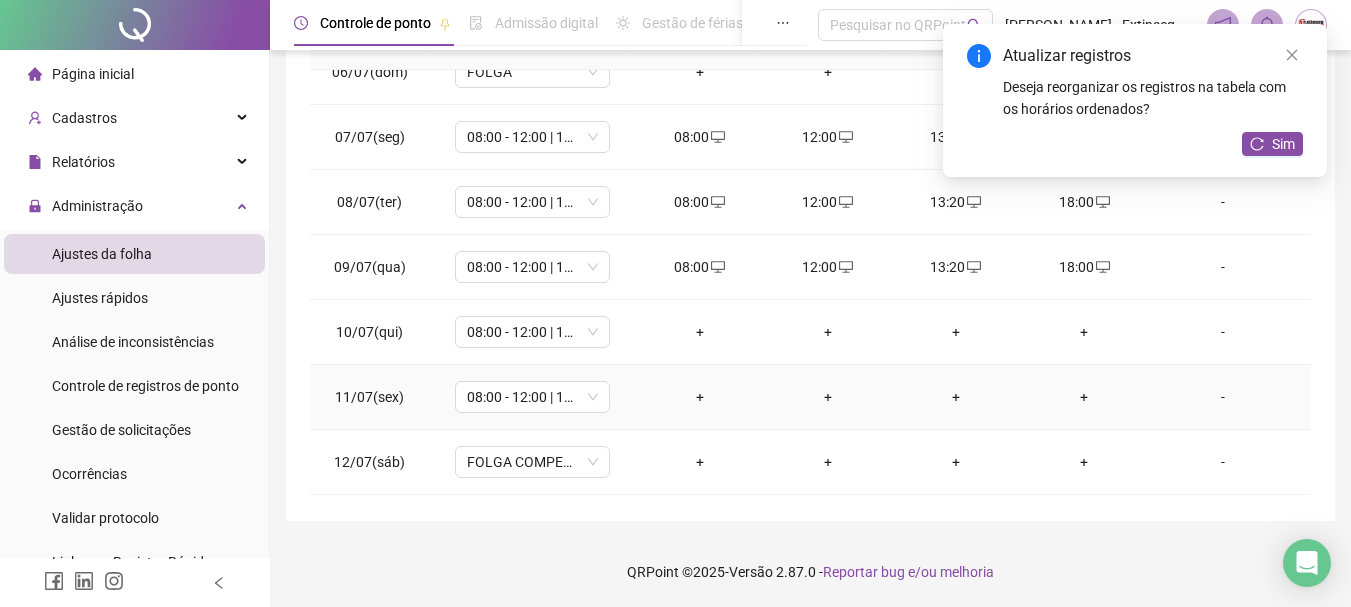 scroll, scrollTop: 400, scrollLeft: 0, axis: vertical 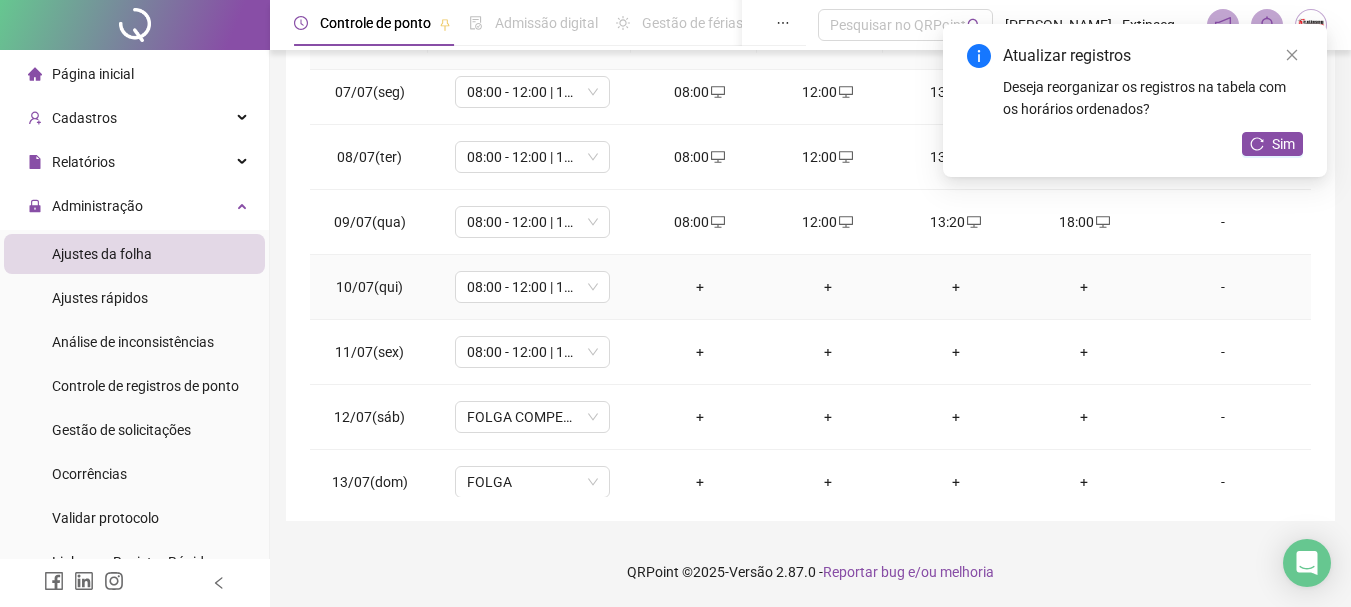 click on "+" at bounding box center [700, 287] 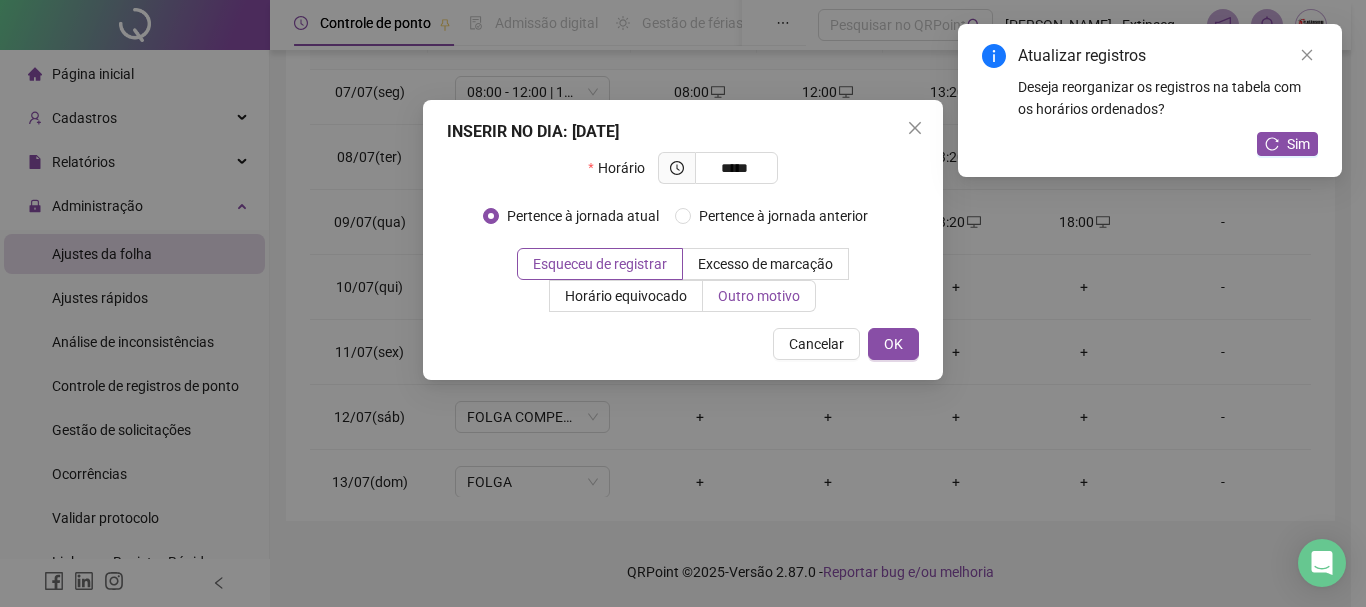 type on "*****" 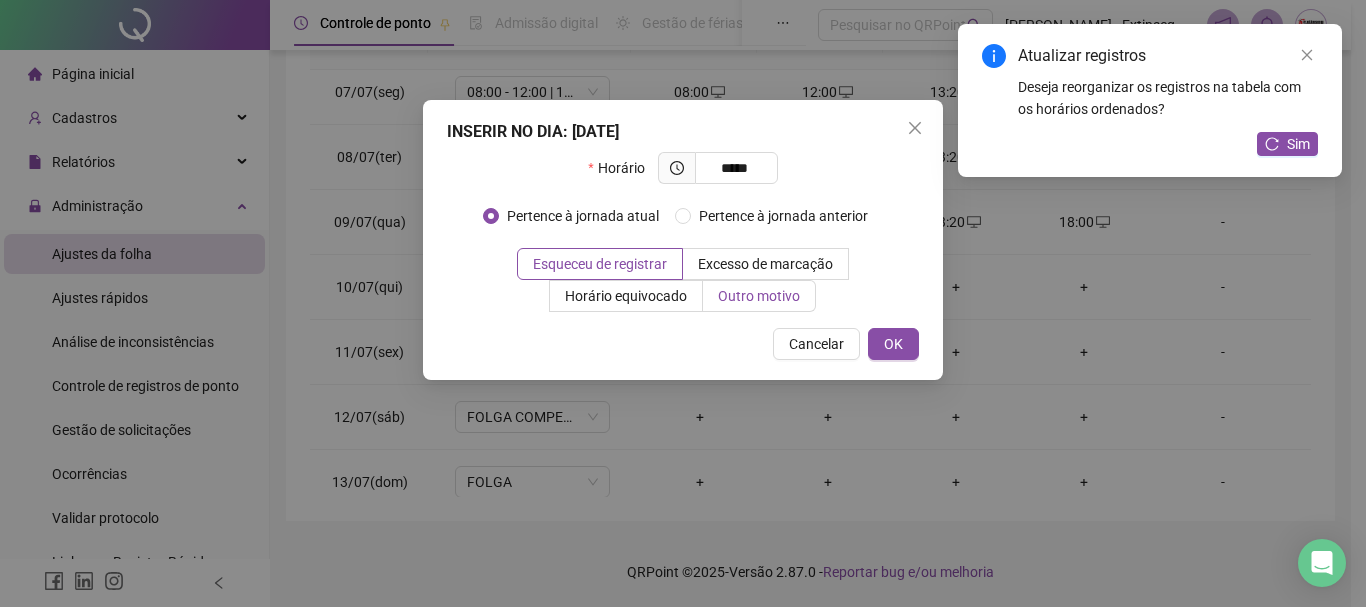 click on "Outro motivo" at bounding box center (759, 296) 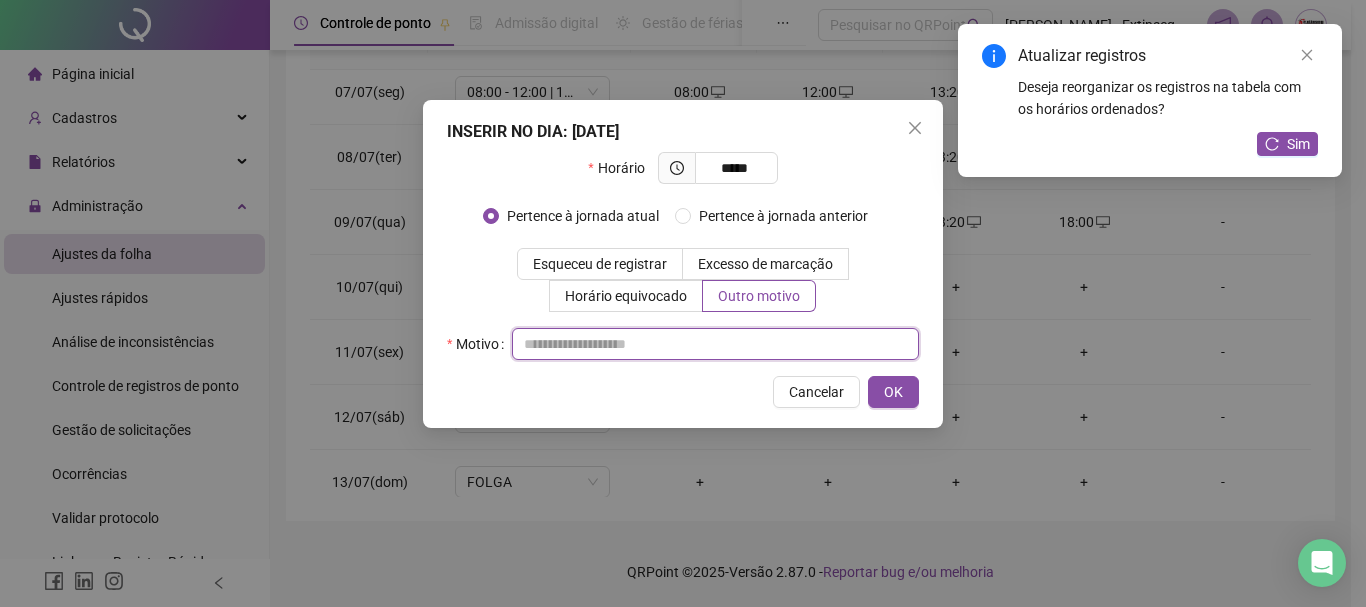 click at bounding box center [715, 344] 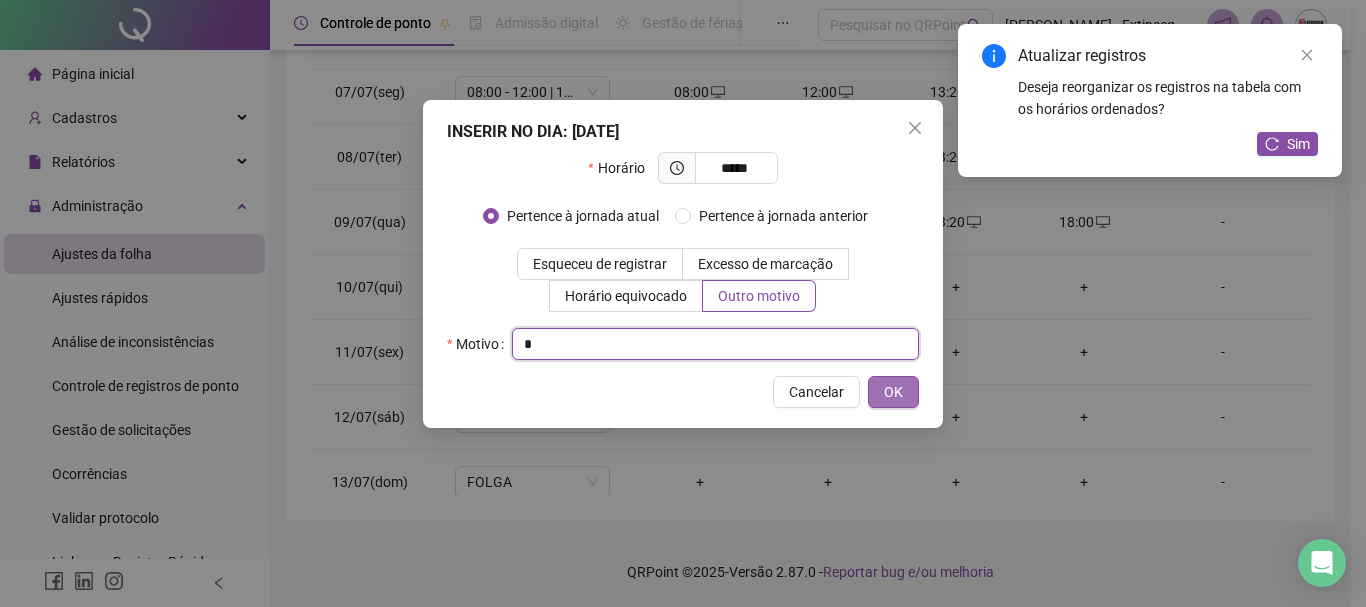 type on "*" 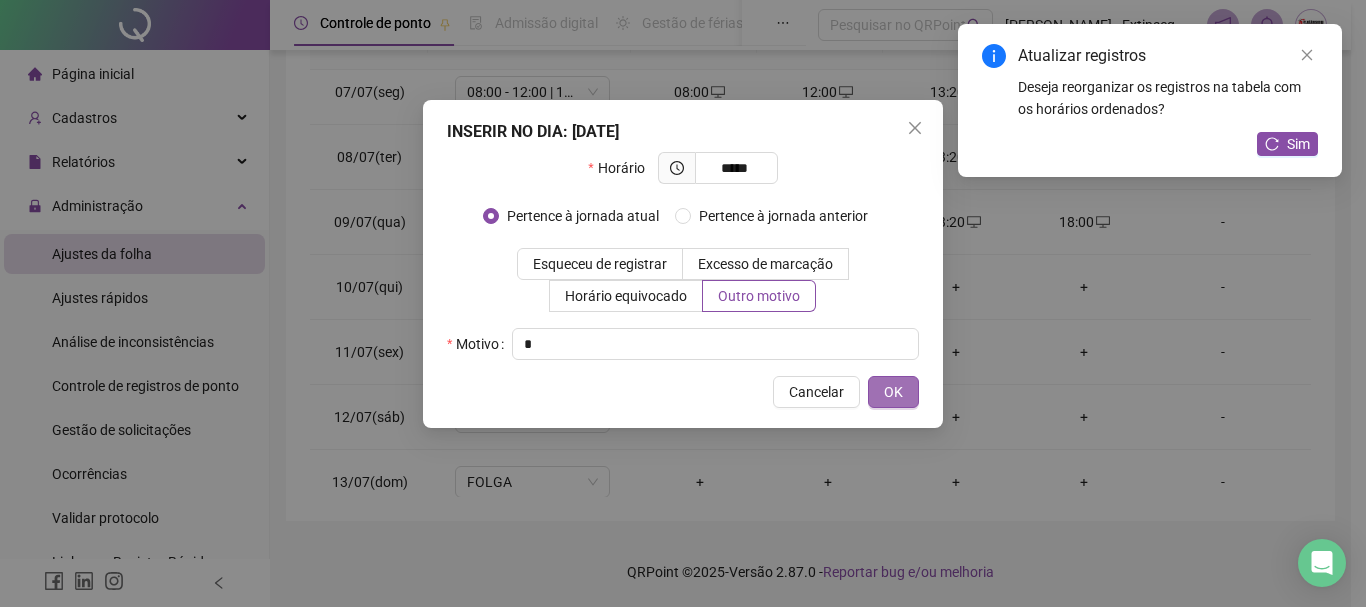 click on "OK" at bounding box center (893, 392) 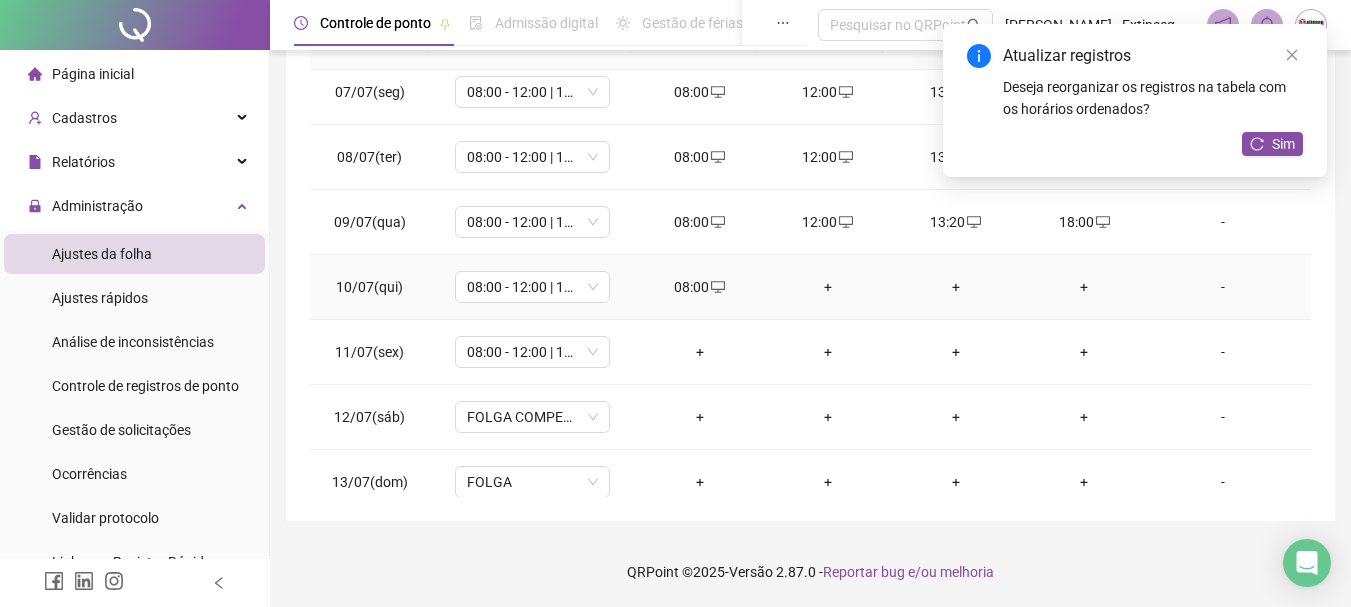 click on "+" at bounding box center (828, 287) 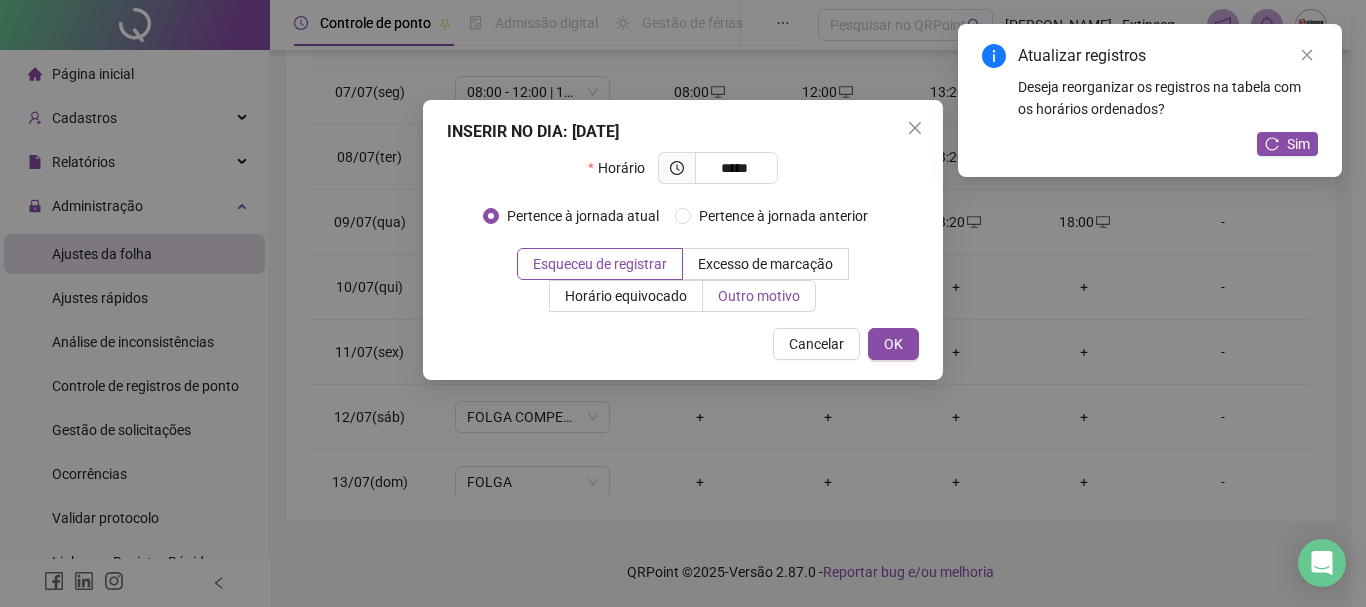 type on "*****" 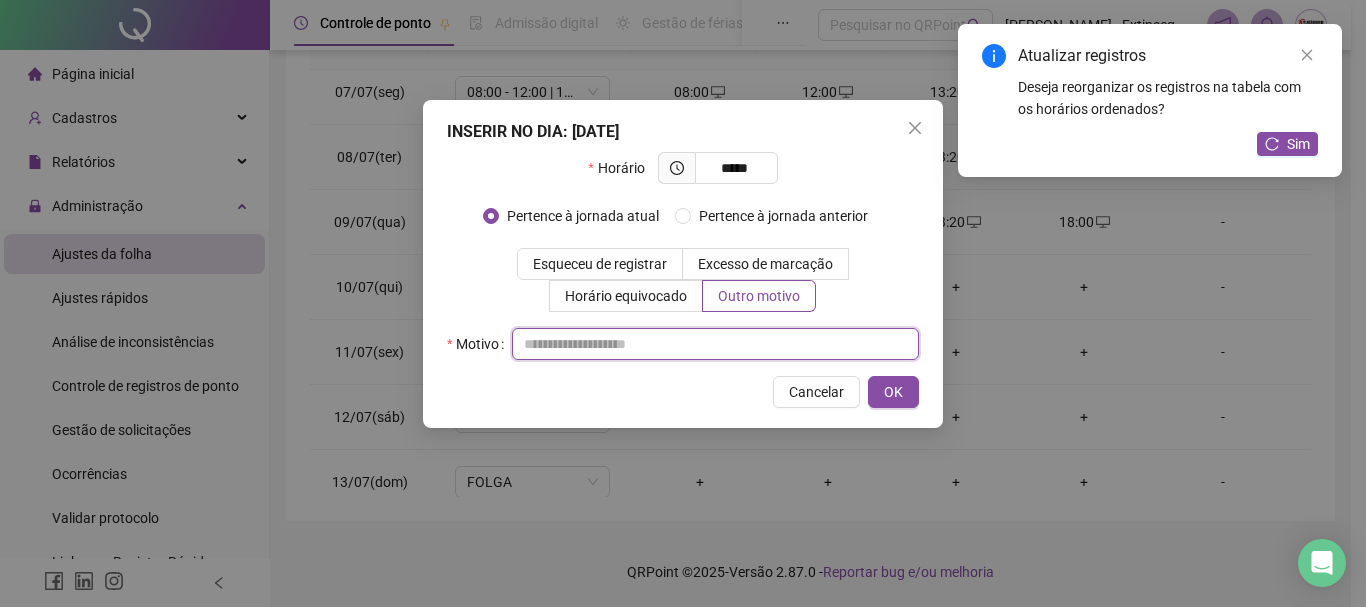 click at bounding box center [715, 344] 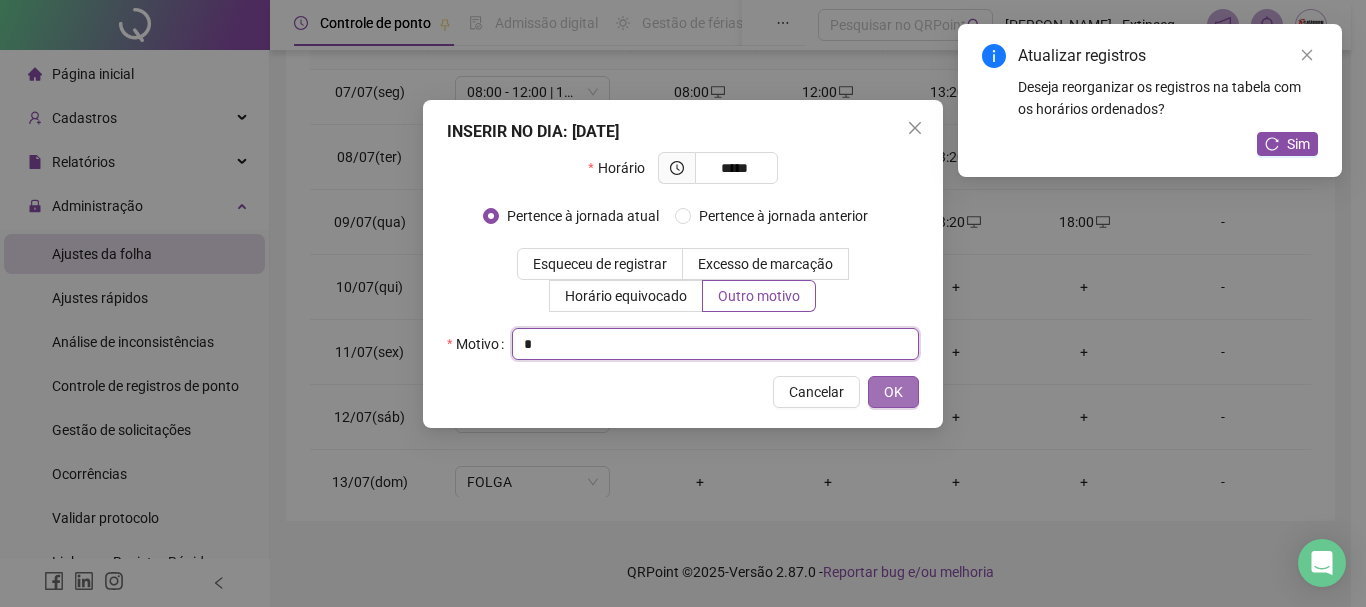 type on "*" 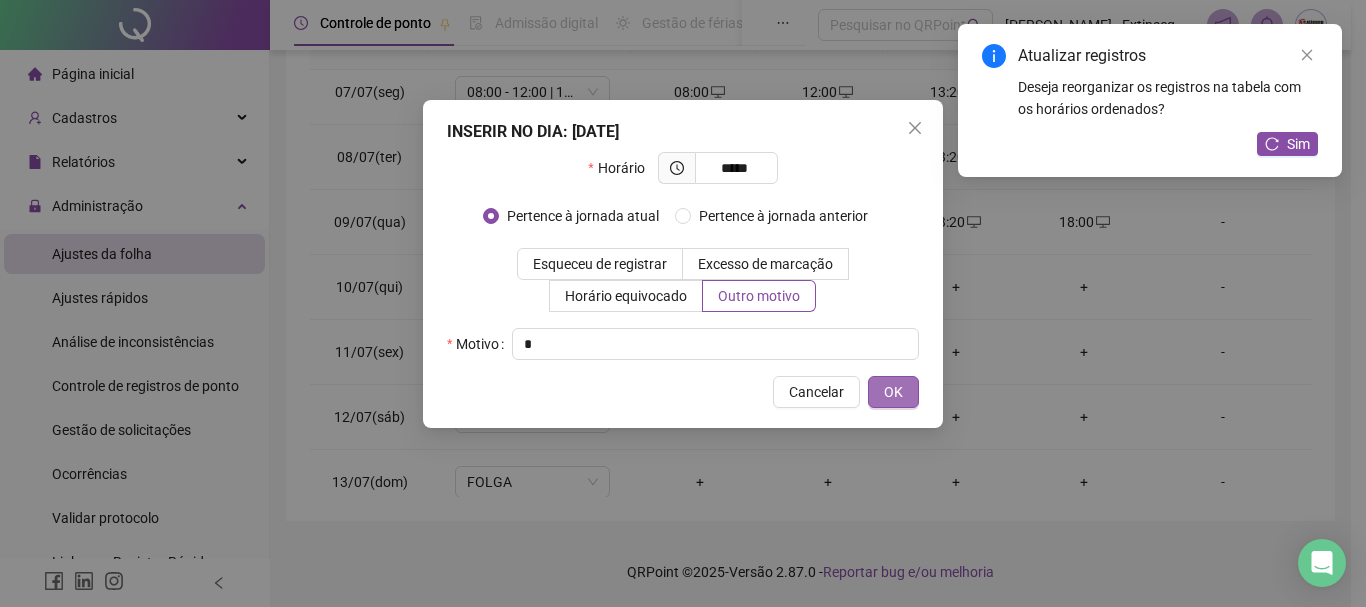 click on "OK" at bounding box center [893, 392] 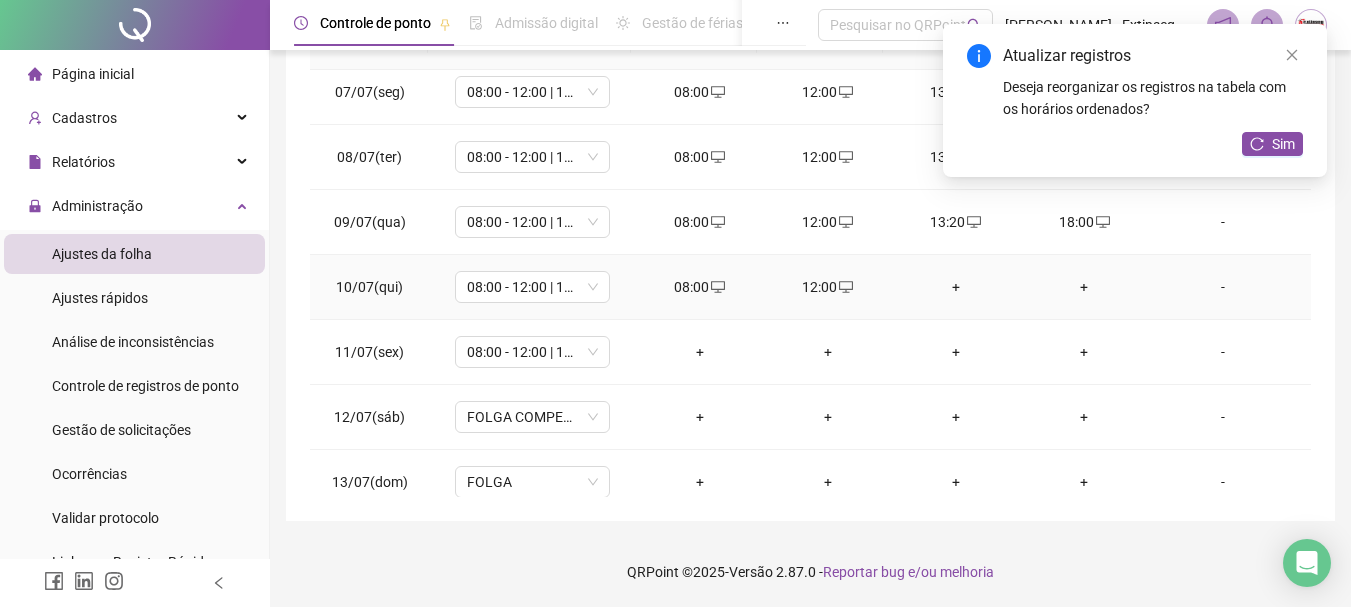 click on "+" at bounding box center [956, 287] 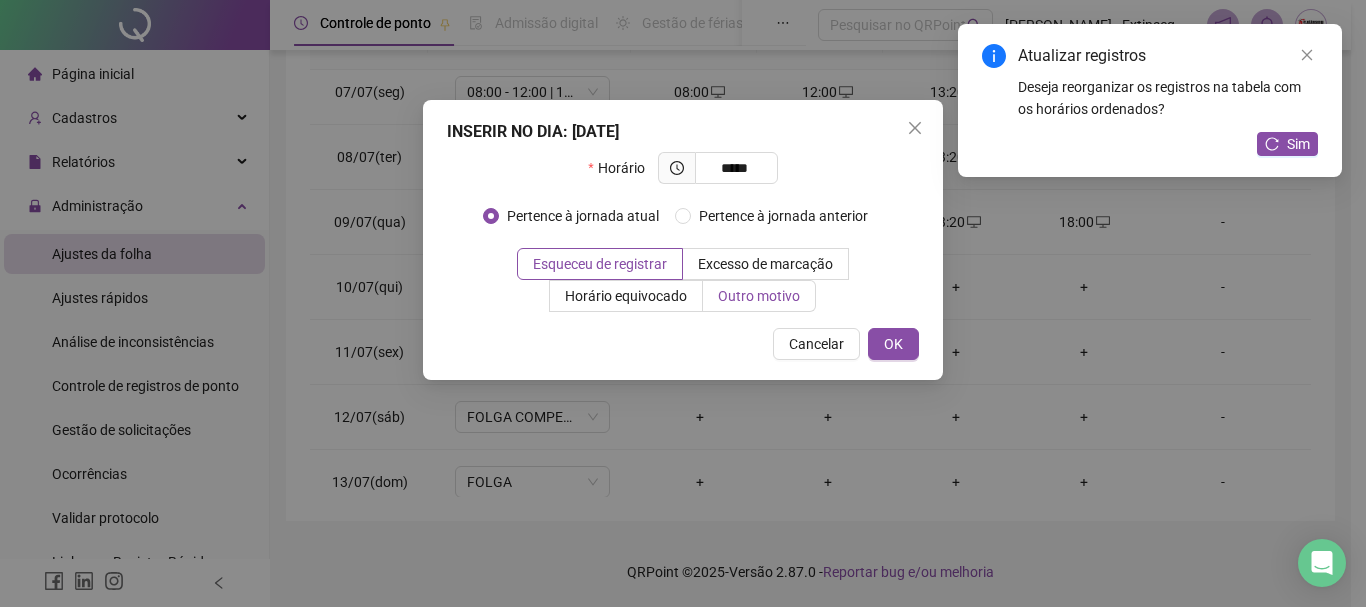 type on "*****" 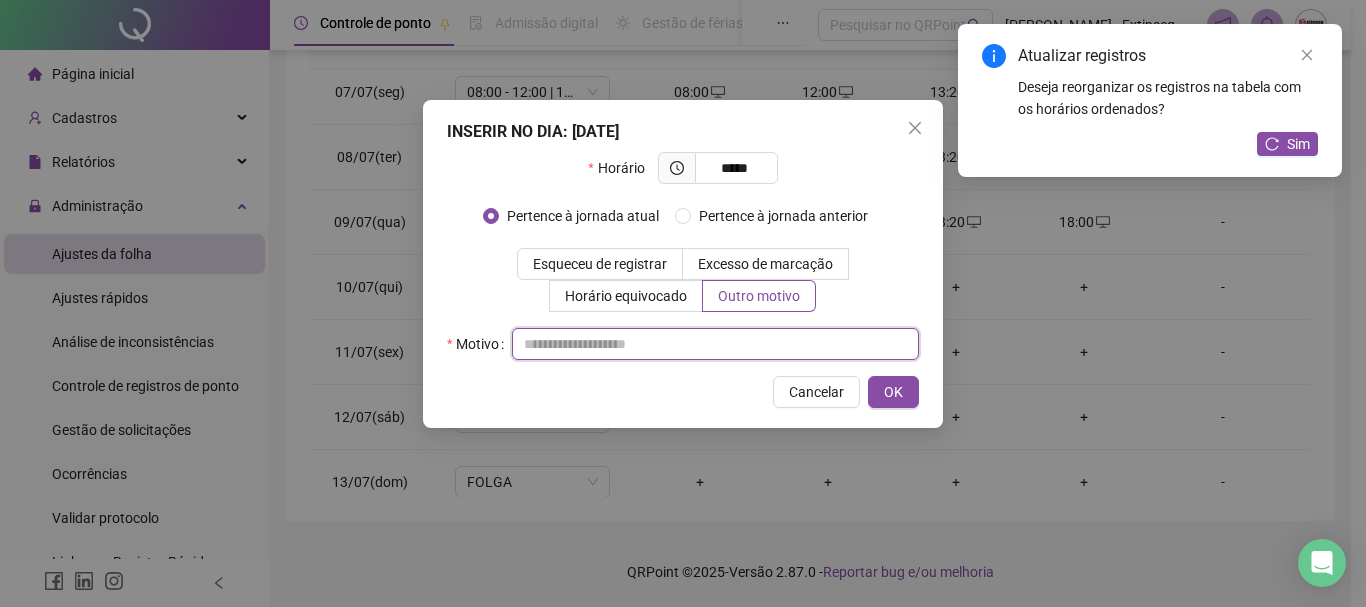 click at bounding box center [715, 344] 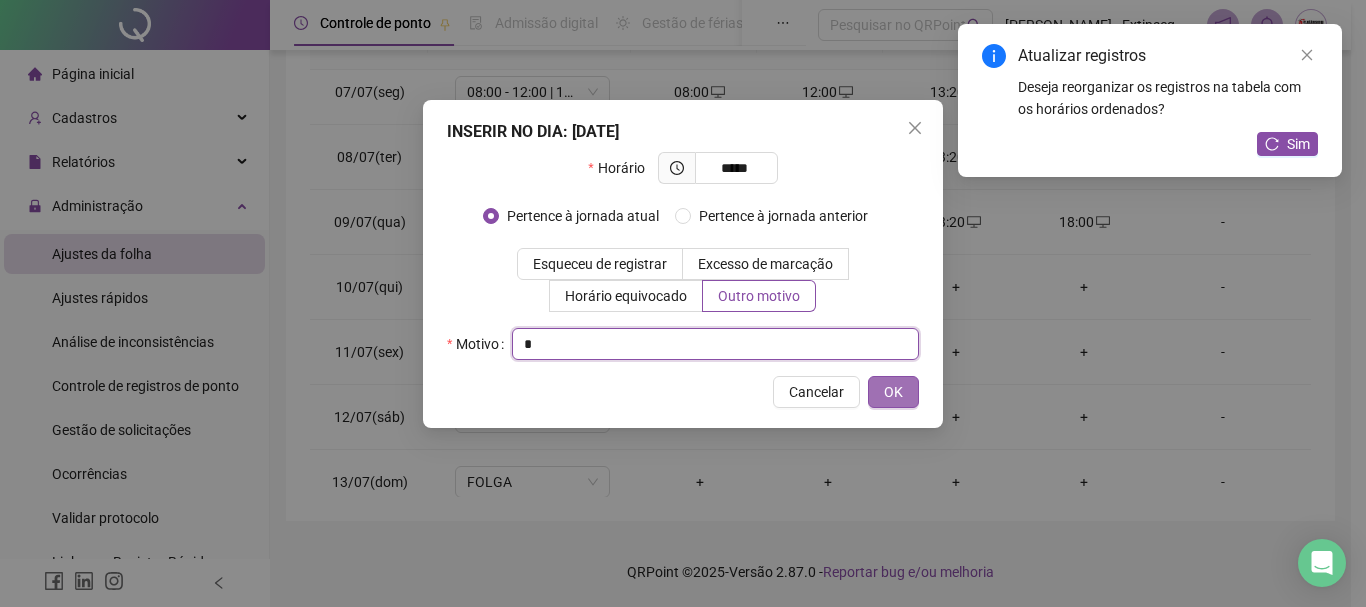 type on "*" 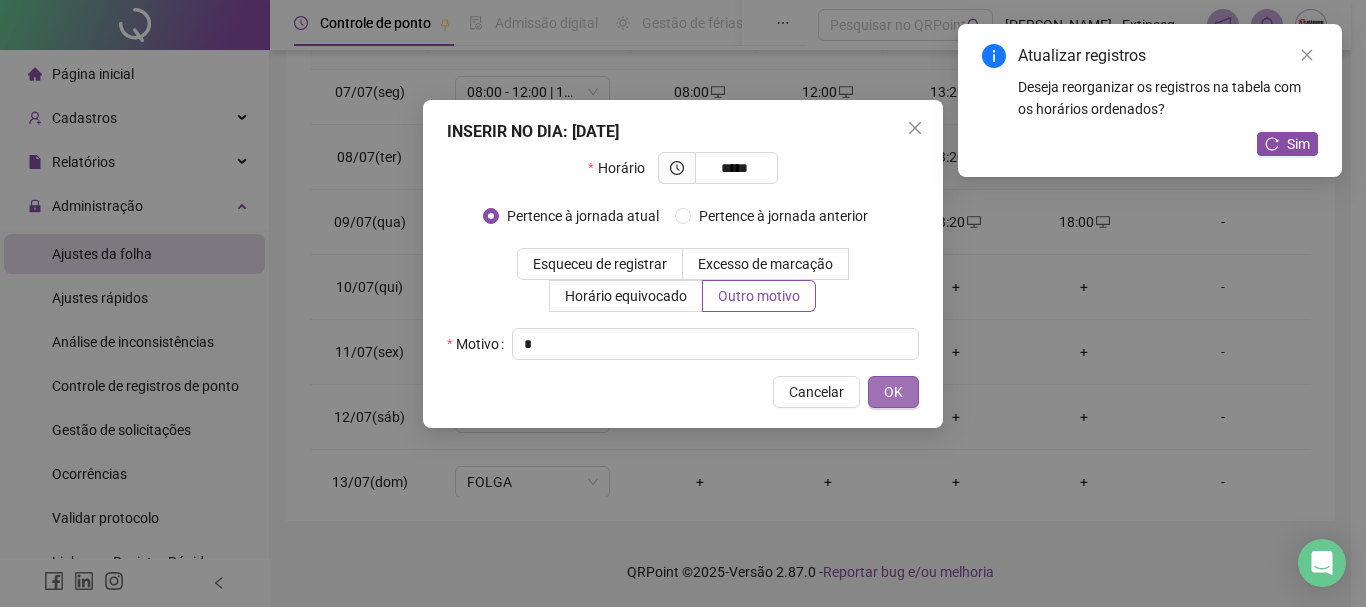 click on "OK" at bounding box center [893, 392] 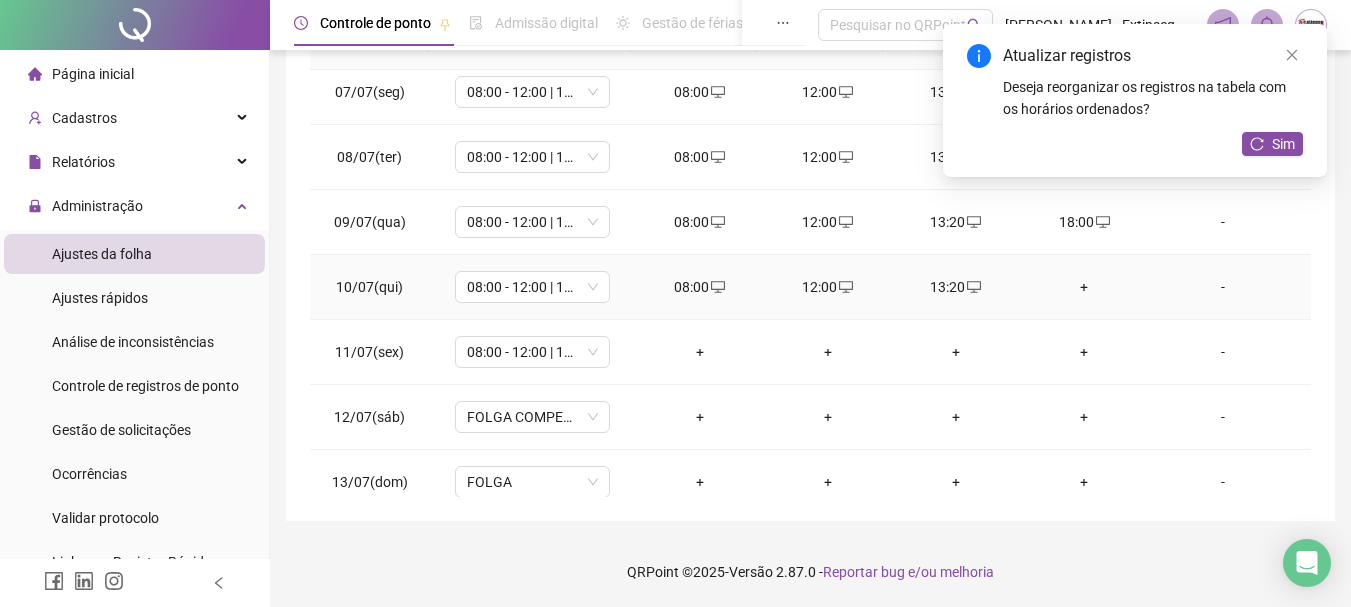 click on "+" at bounding box center [1084, 287] 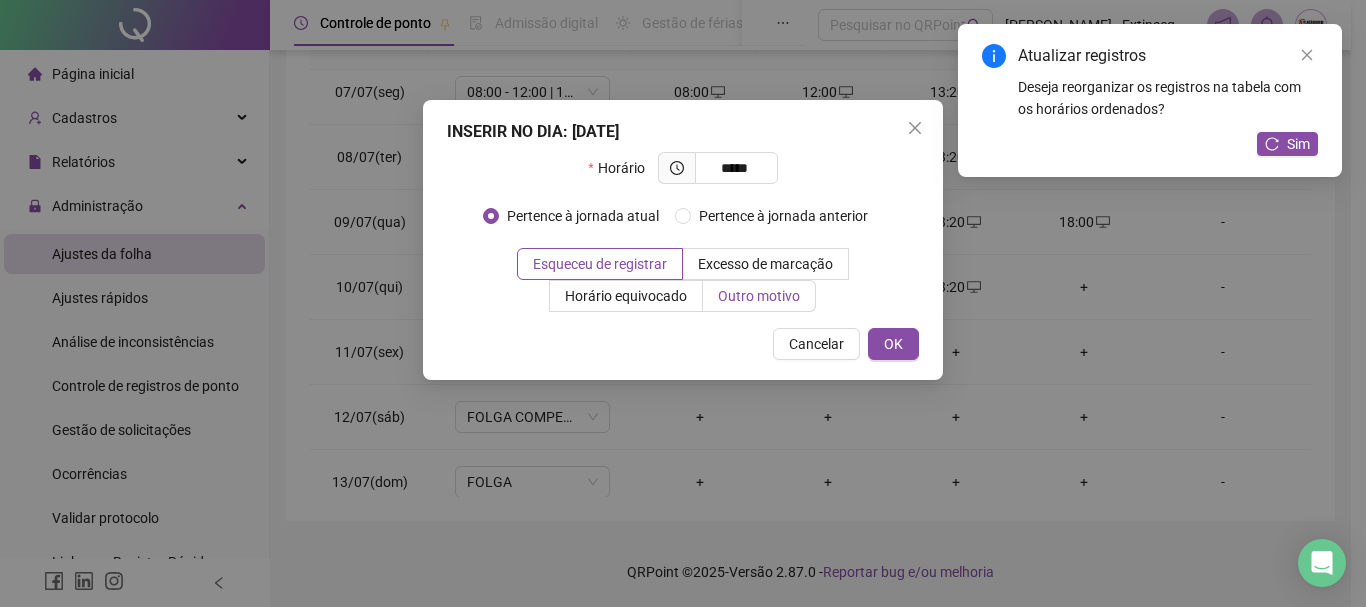 type on "*****" 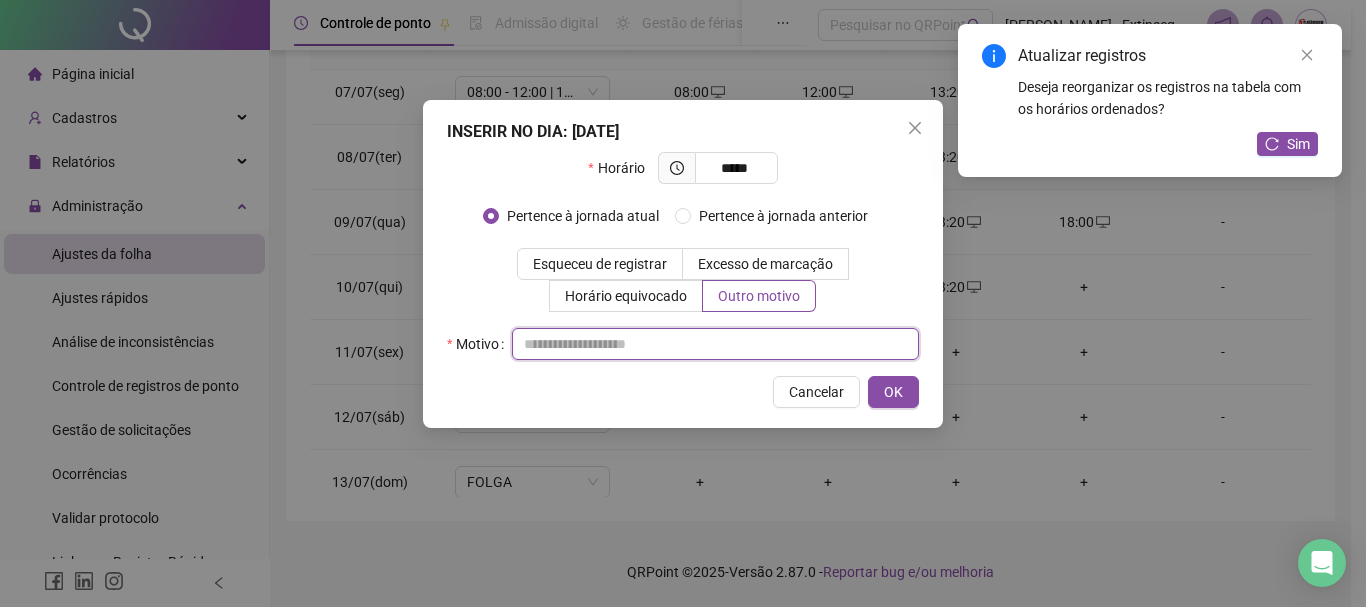 click at bounding box center [715, 344] 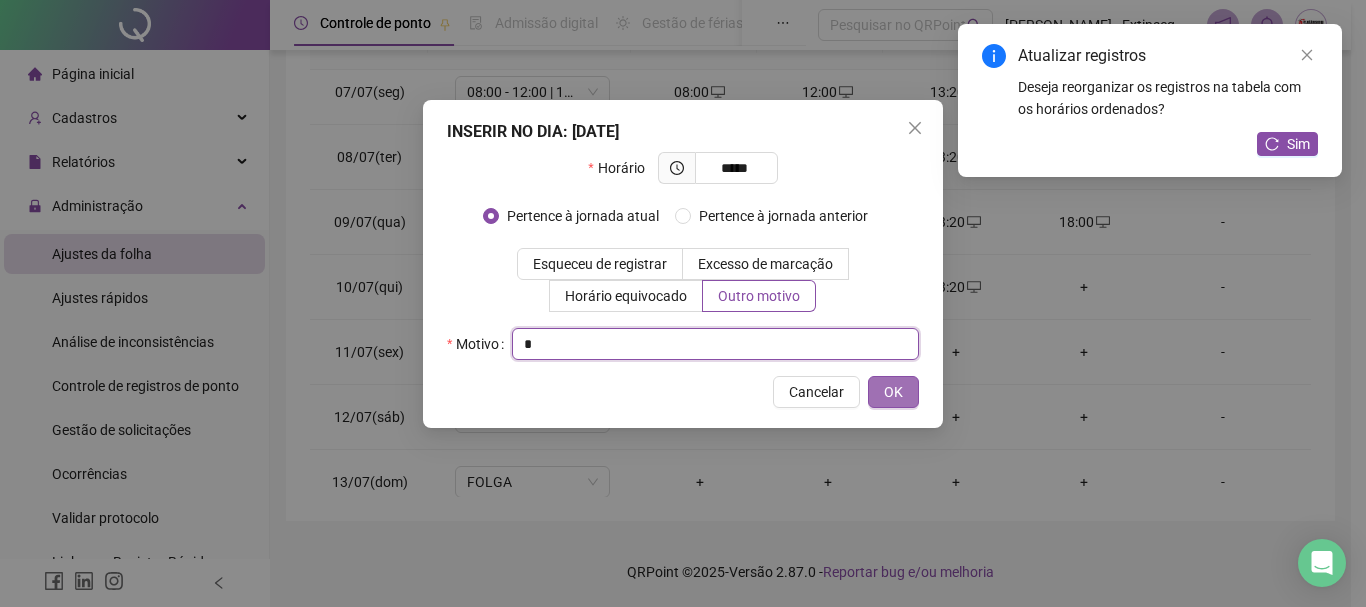 type on "*" 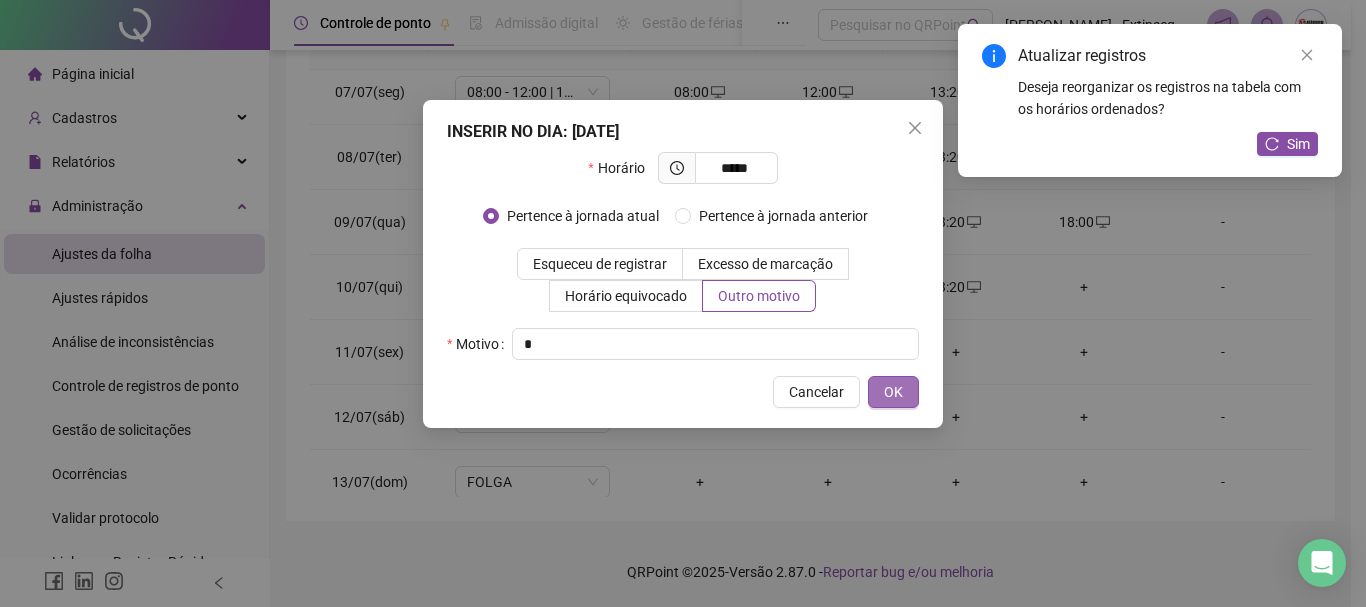 click on "OK" at bounding box center (893, 392) 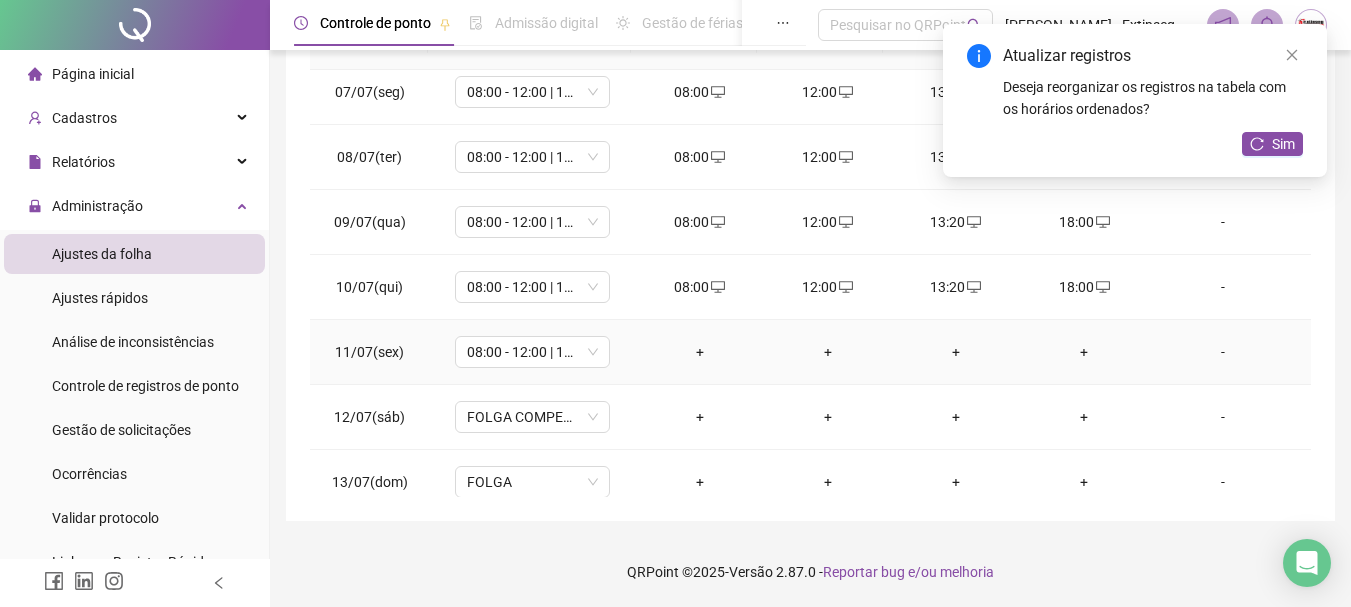 scroll, scrollTop: 500, scrollLeft: 0, axis: vertical 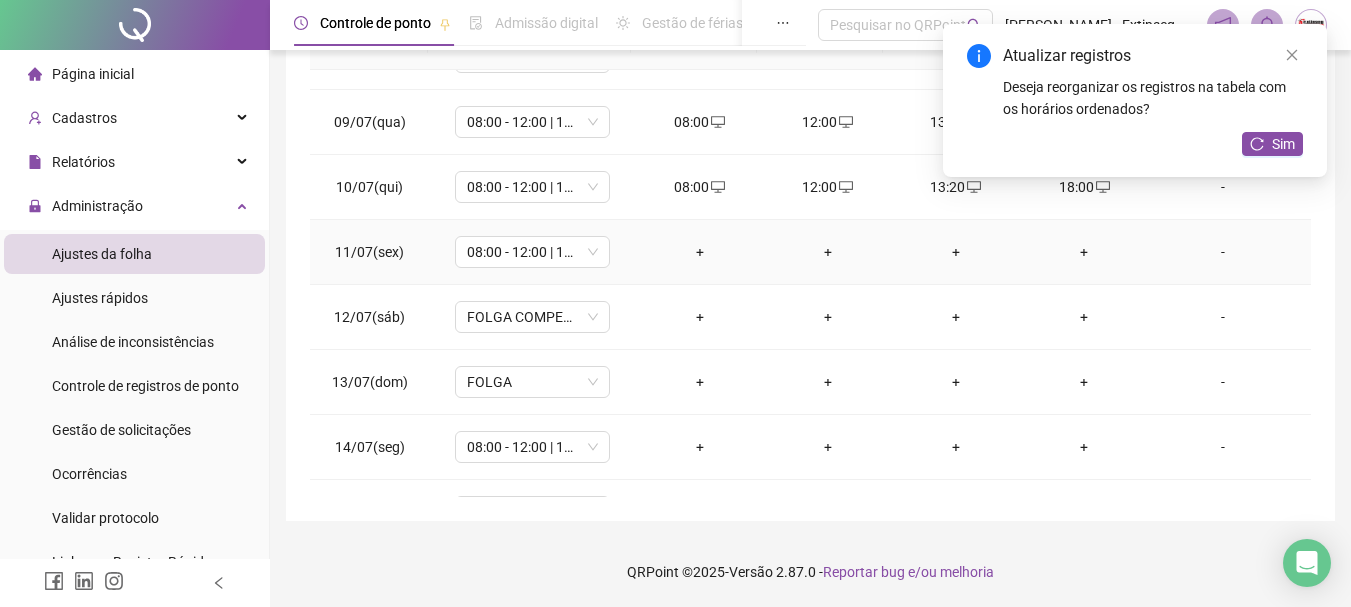 click on "+" at bounding box center [700, 252] 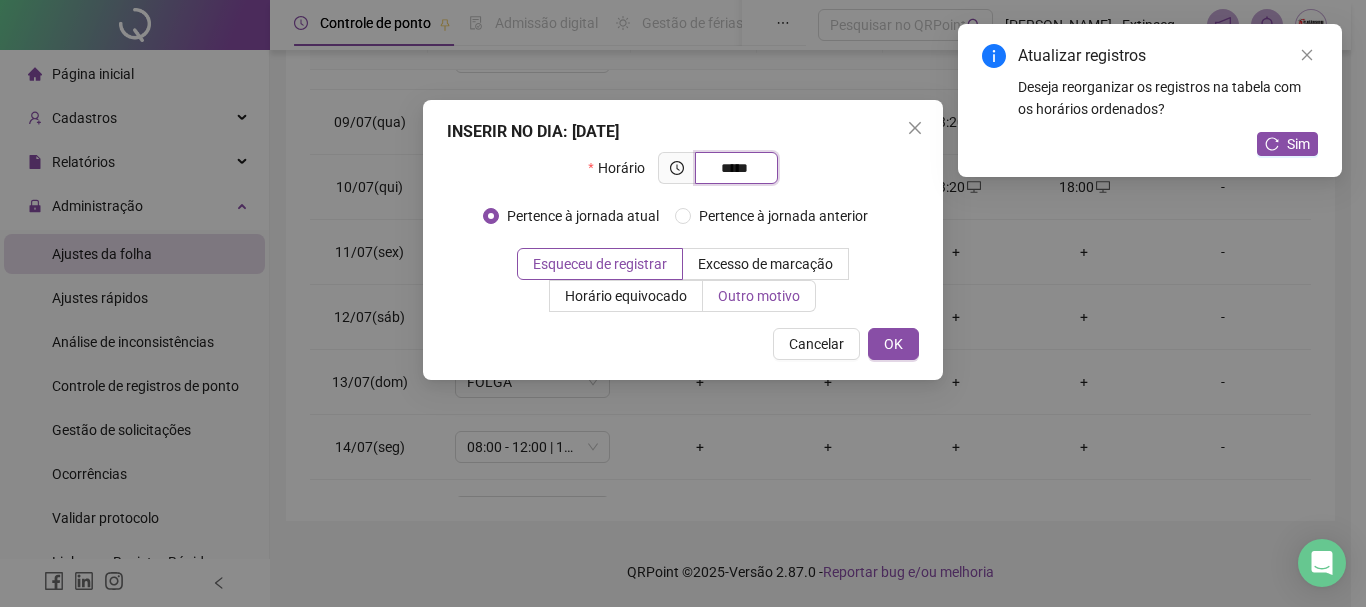 type on "*****" 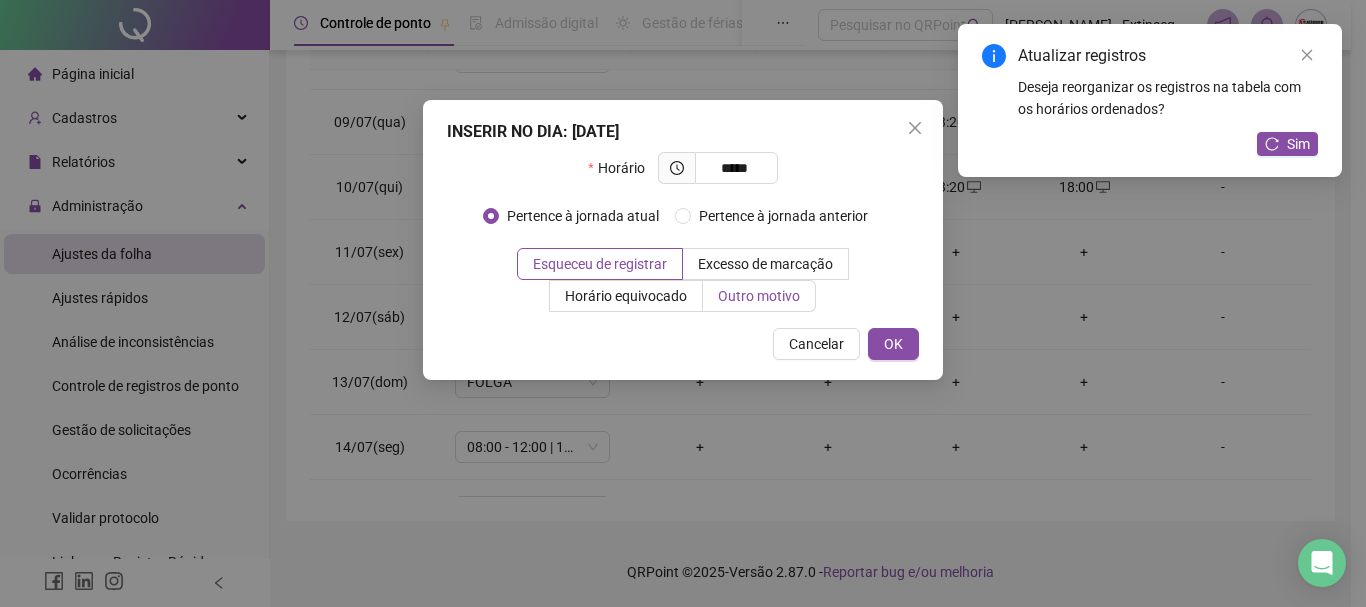 click on "Outro motivo" at bounding box center [759, 296] 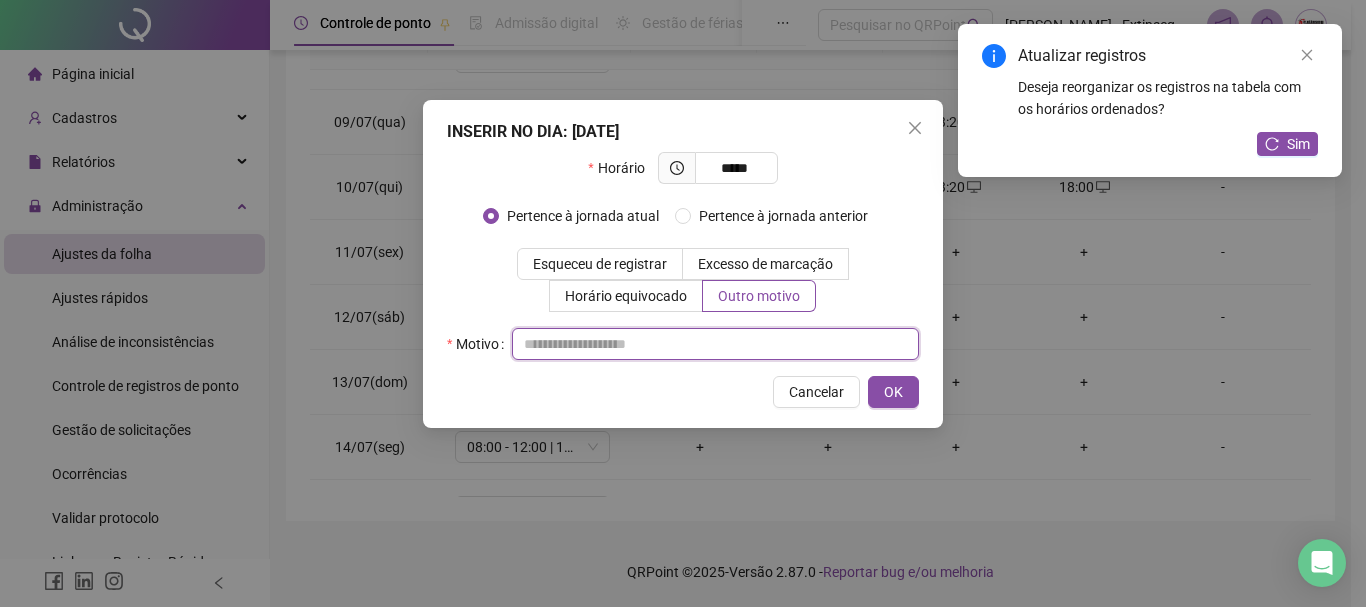 click at bounding box center (715, 344) 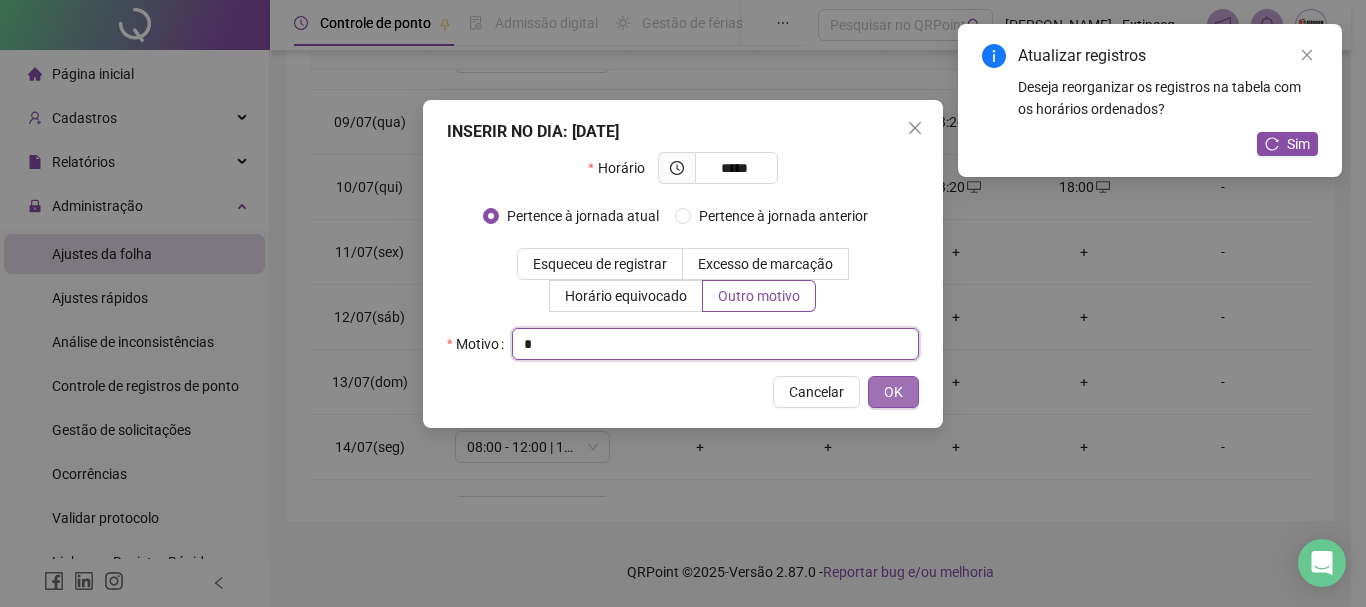 type on "*" 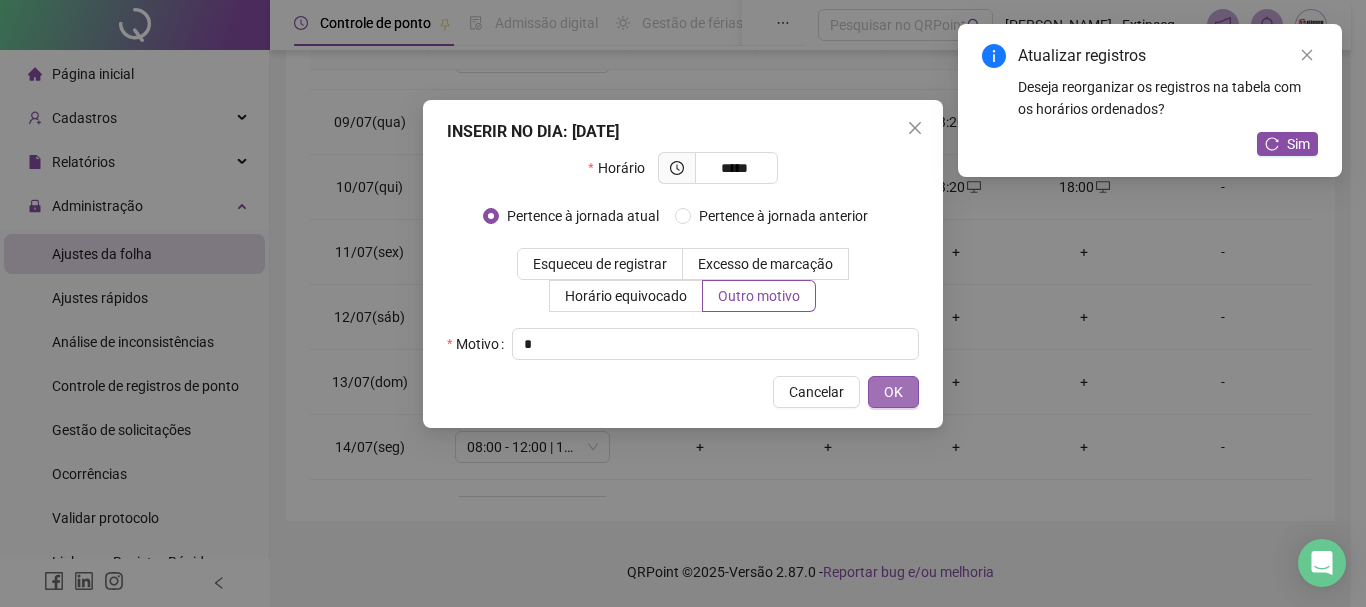 click on "OK" at bounding box center [893, 392] 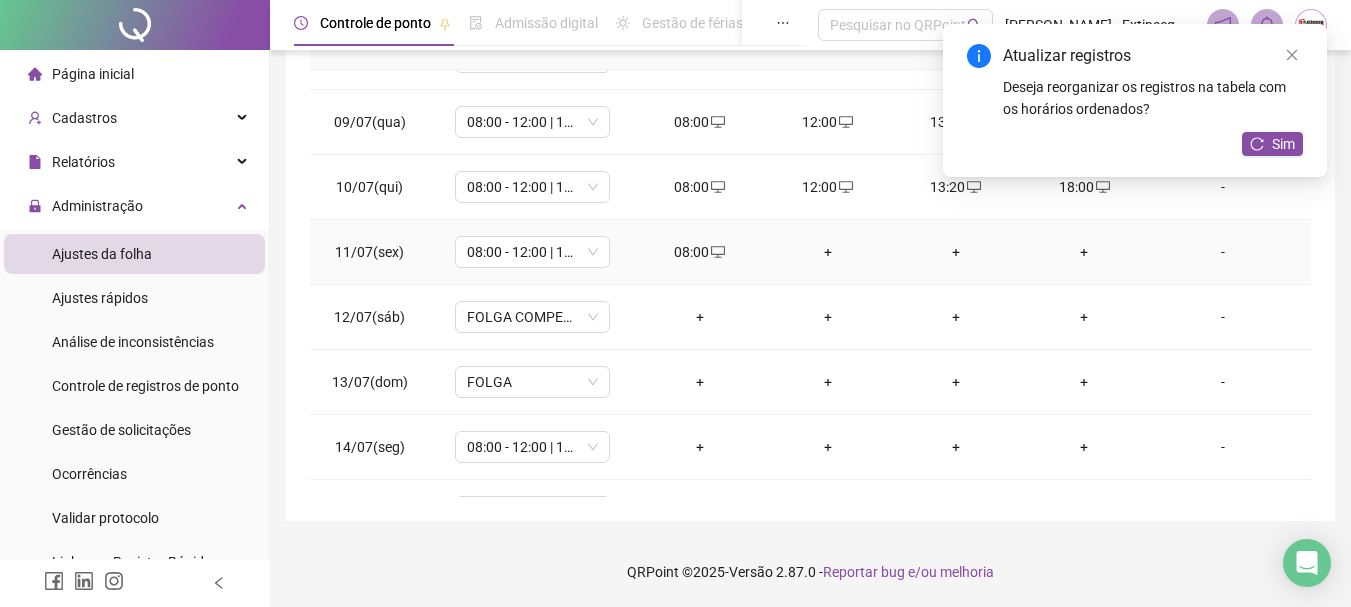 click on "+" at bounding box center (828, 252) 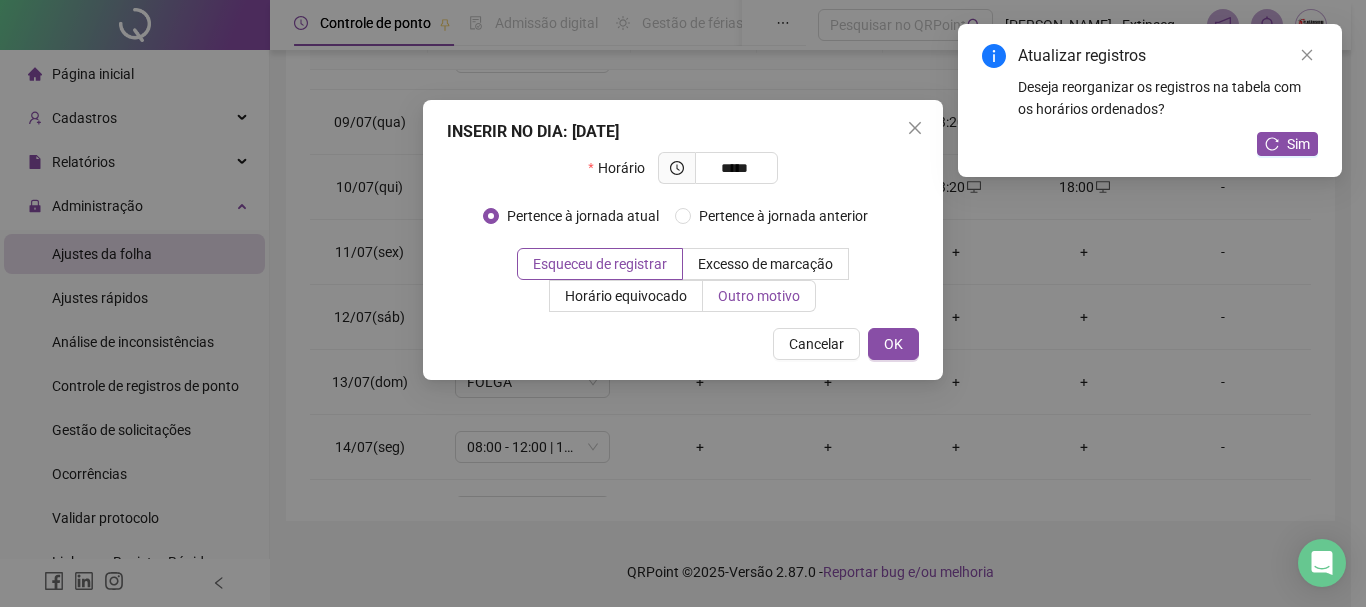 type on "*****" 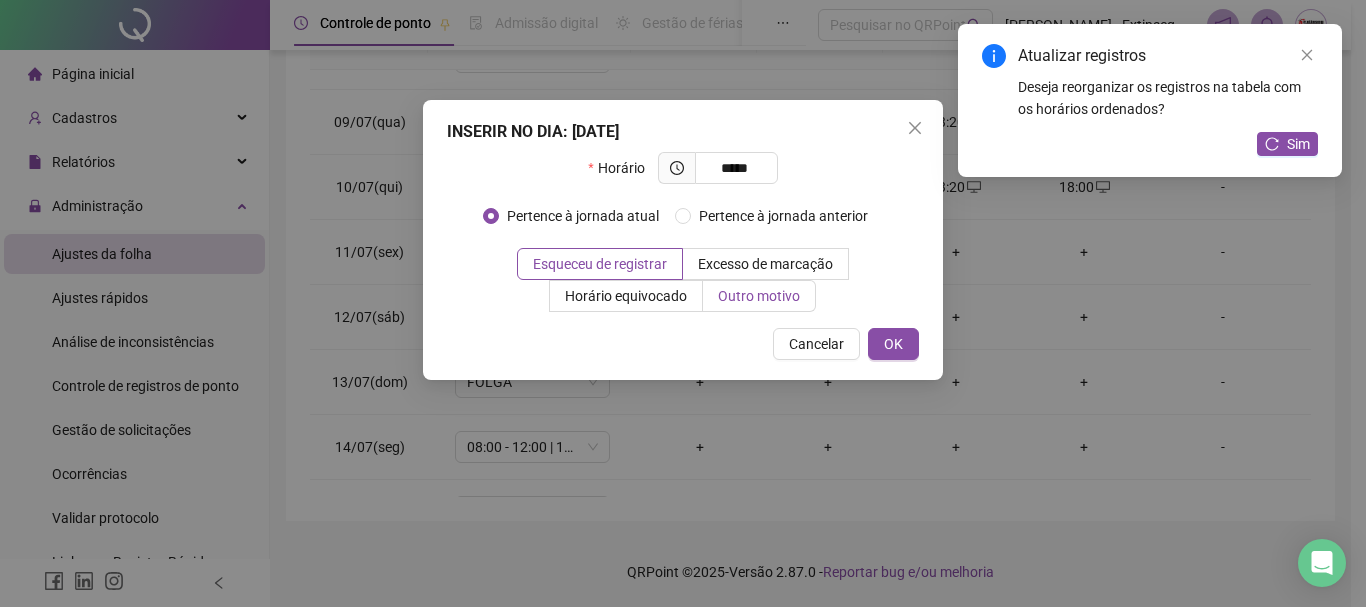 click on "Outro motivo" at bounding box center (759, 296) 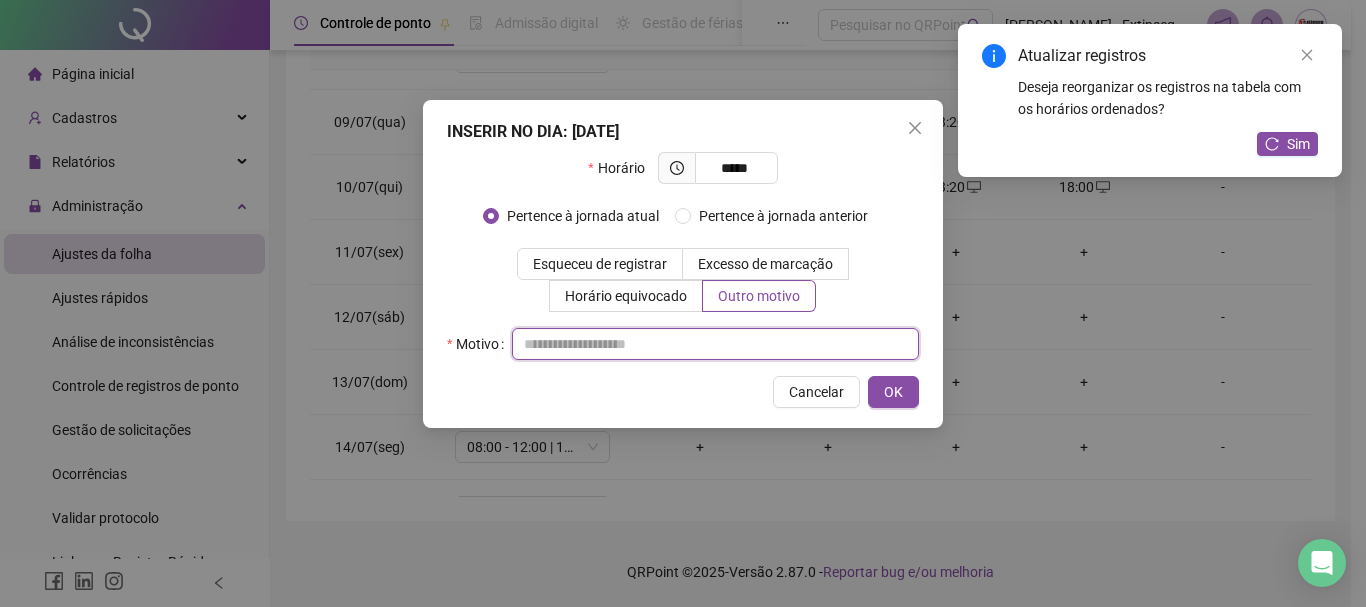 click at bounding box center (715, 344) 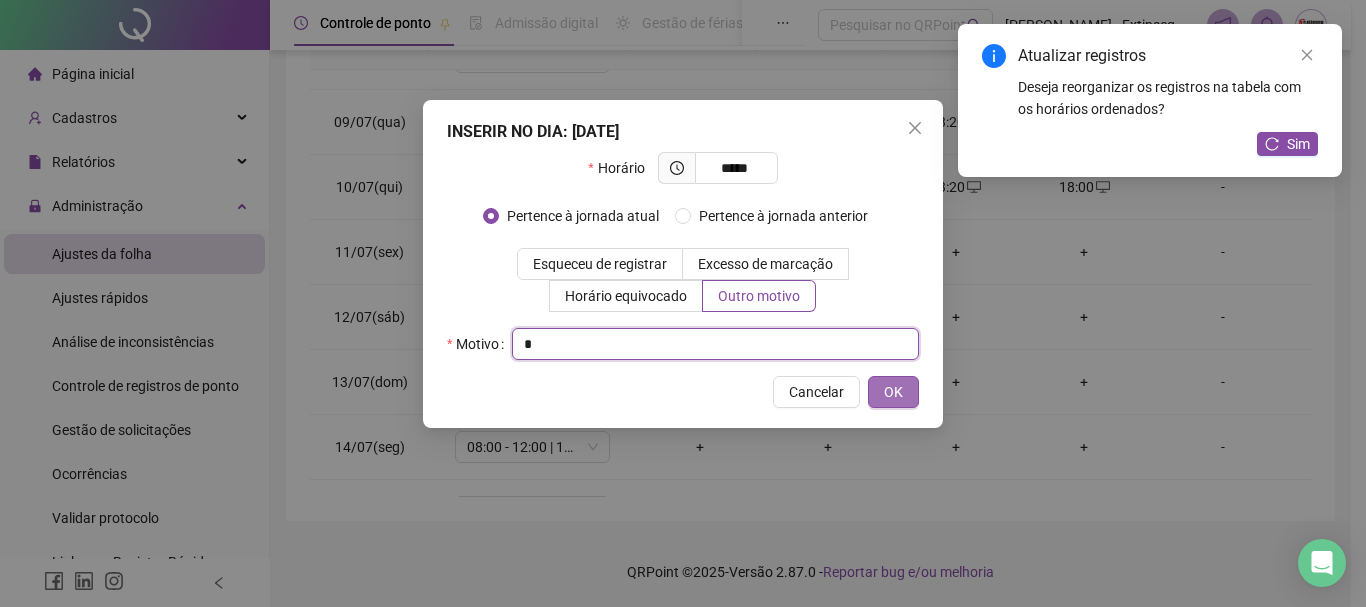 type on "*" 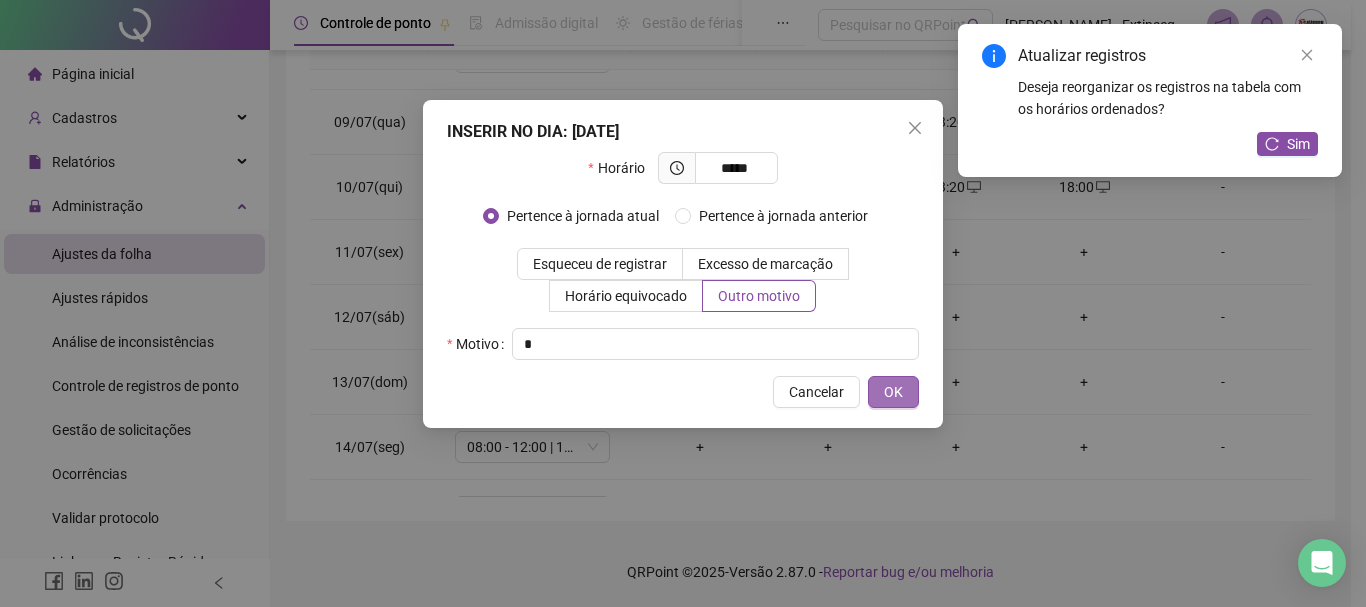 click on "OK" at bounding box center [893, 392] 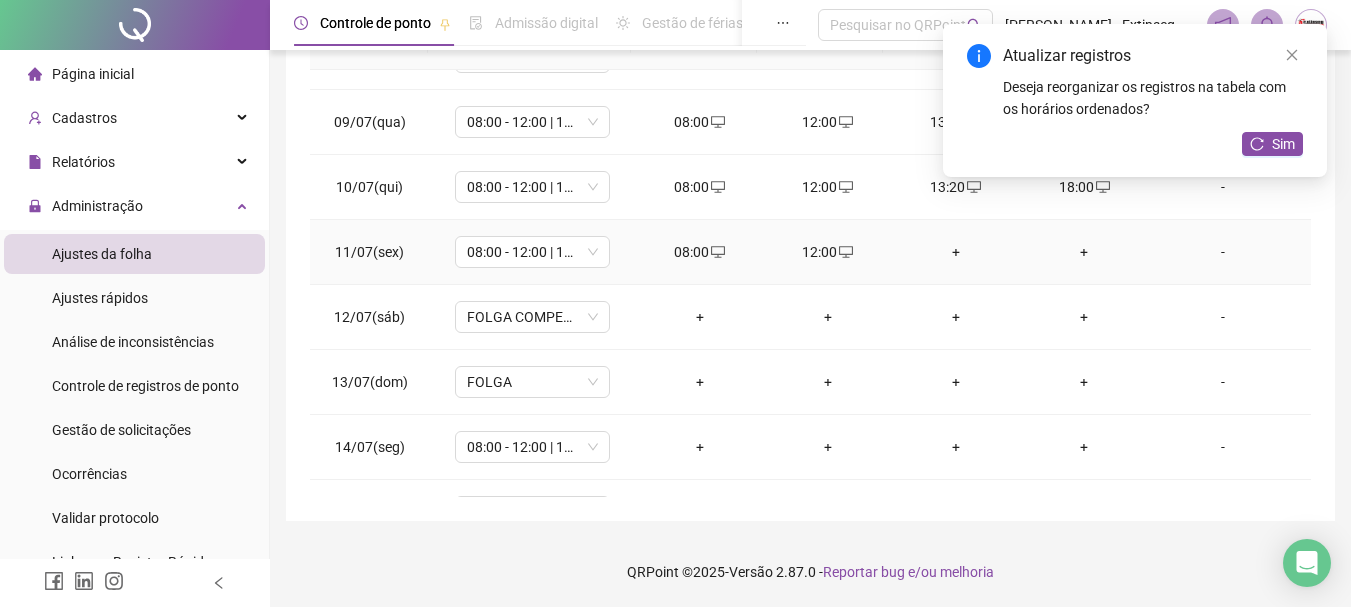 click on "+" at bounding box center (956, 252) 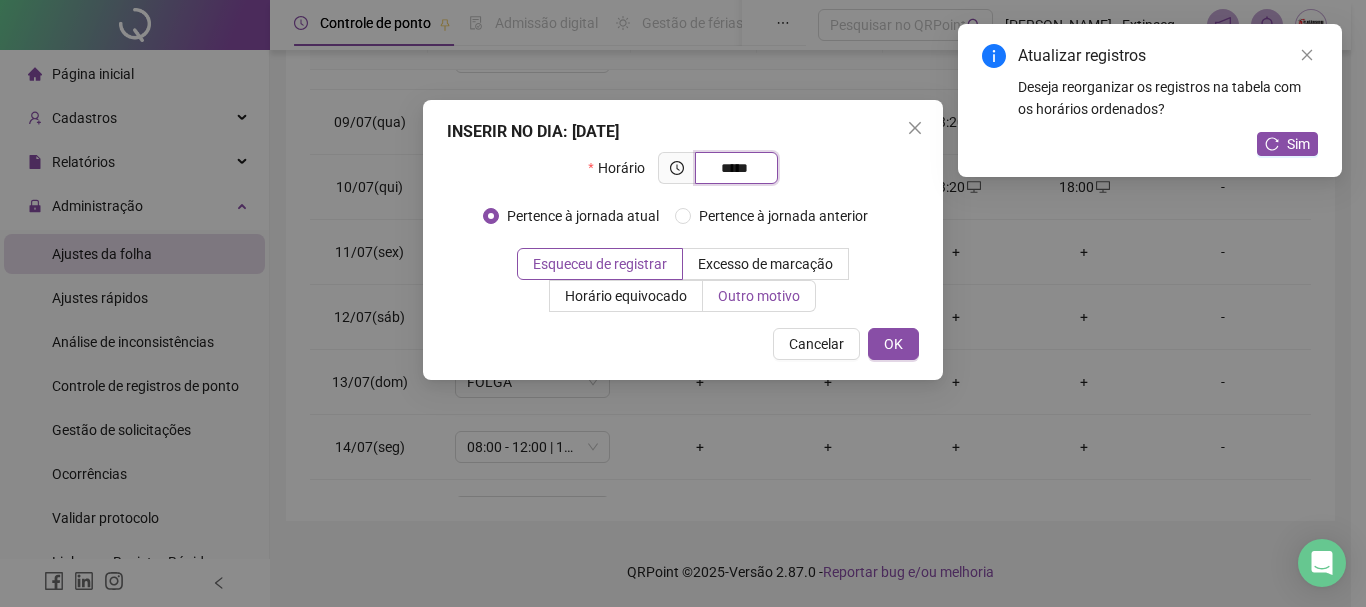 type on "*****" 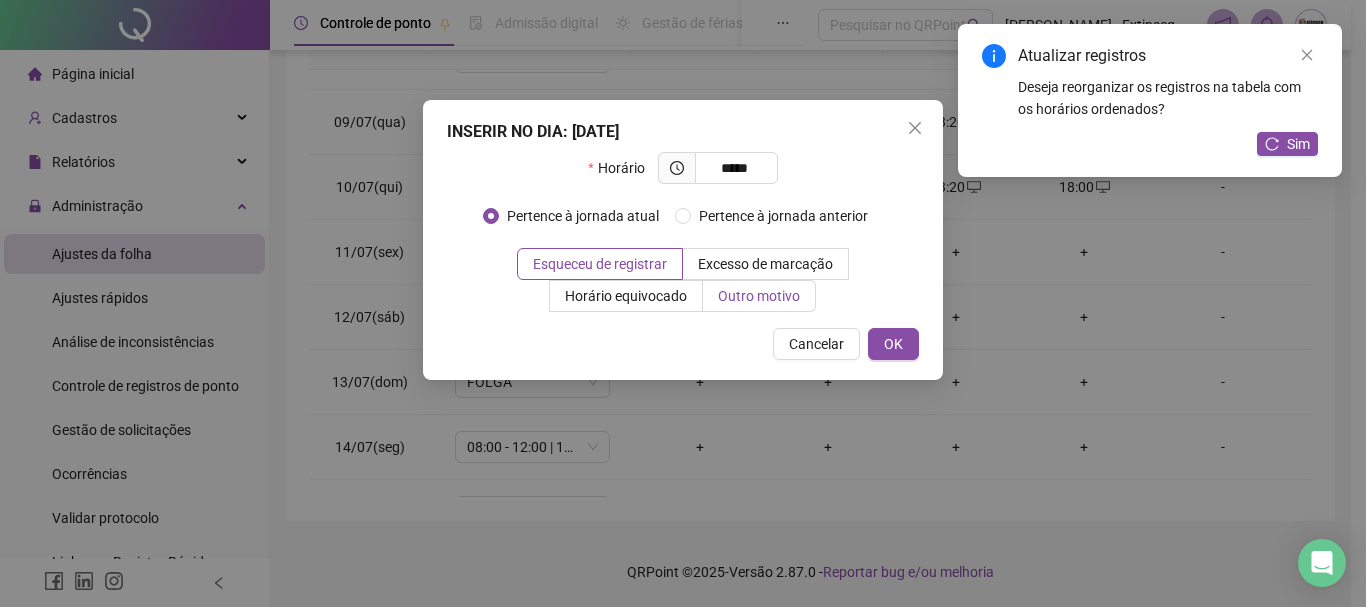 click on "Outro motivo" at bounding box center [759, 296] 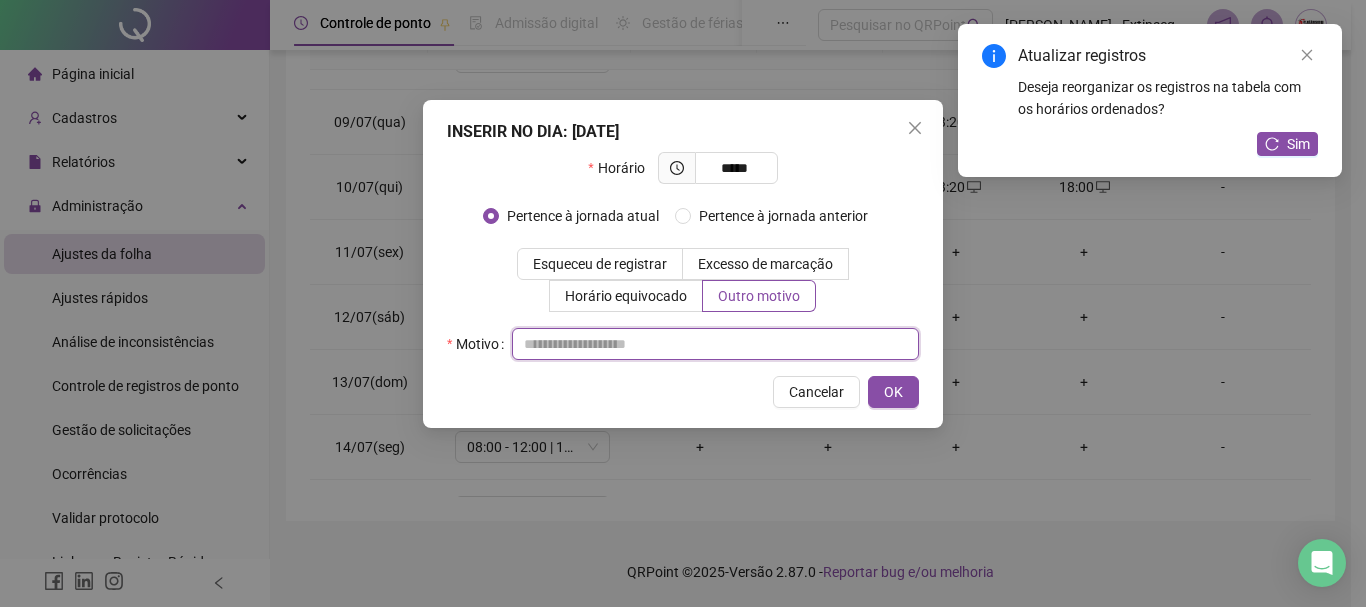 click at bounding box center (715, 344) 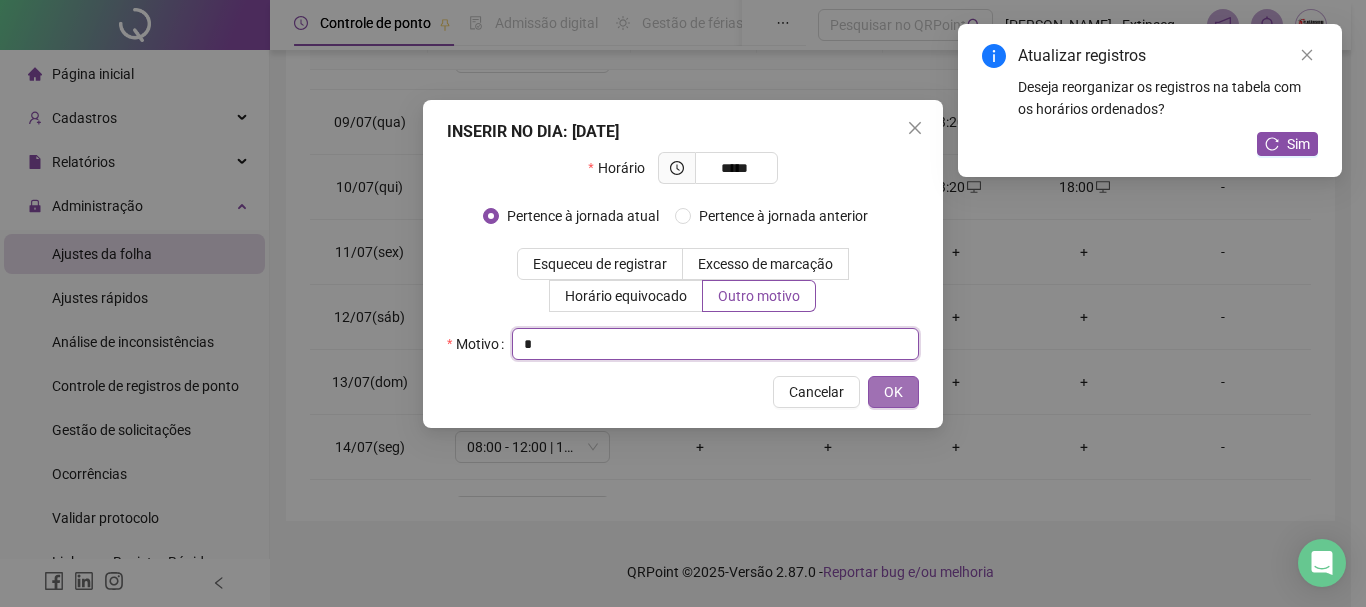 type on "*" 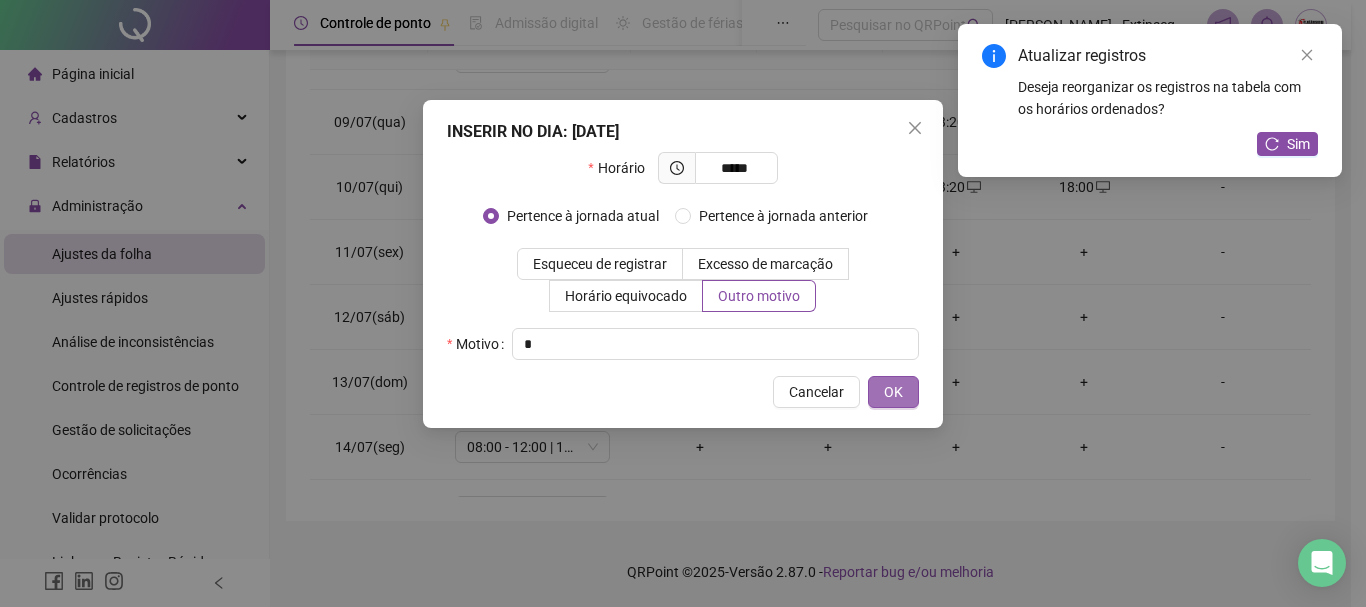 click on "OK" at bounding box center [893, 392] 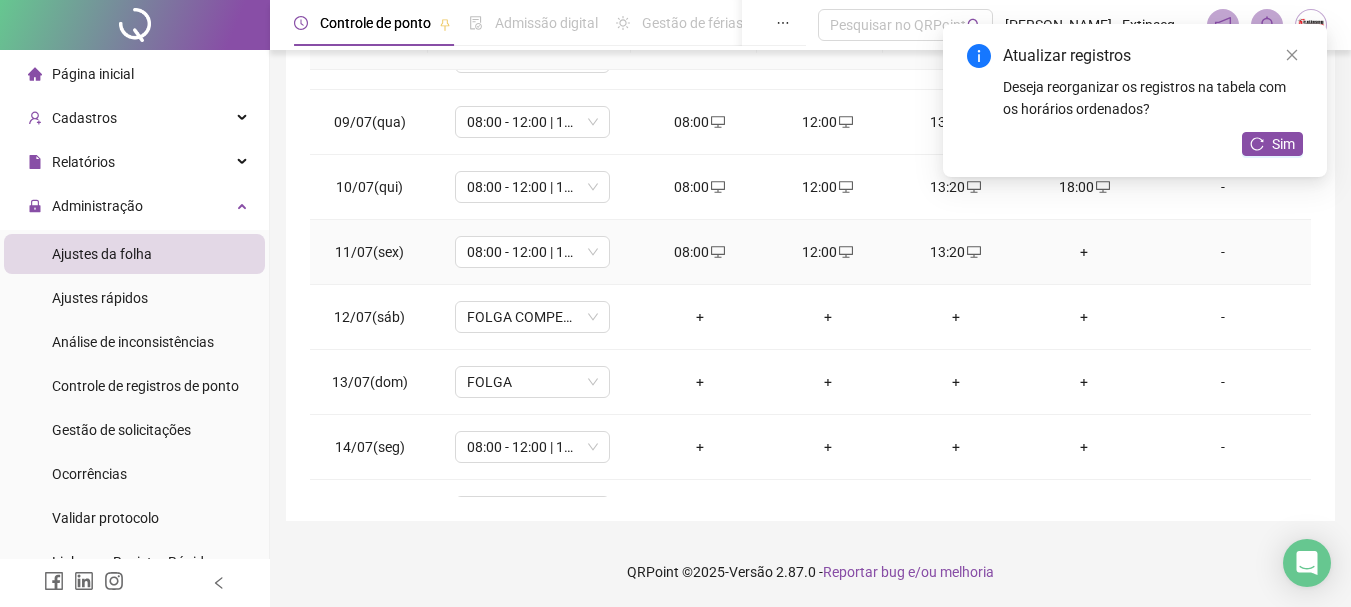 click on "+" at bounding box center [1084, 252] 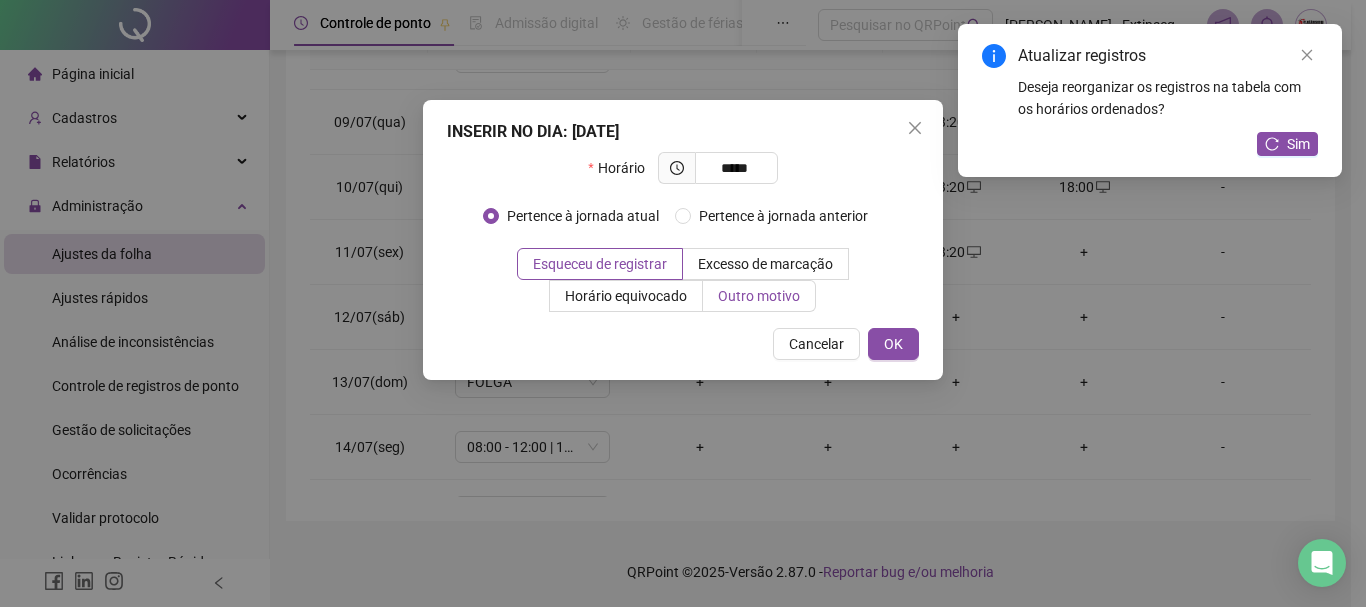 type on "*****" 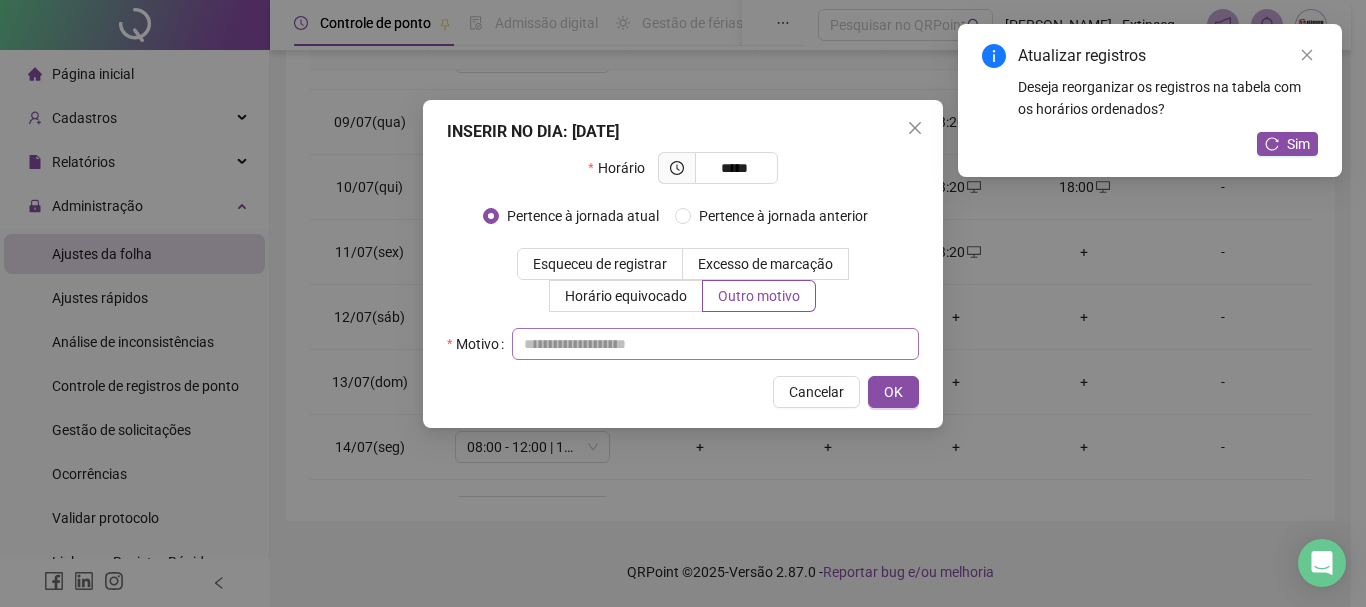 click on "Horário ***** Pertence à jornada atual [GEOGRAPHIC_DATA] à jornada anterior Esqueceu de registrar Excesso de marcação Horário equivocado Outro motivo Motivo" at bounding box center [683, 256] 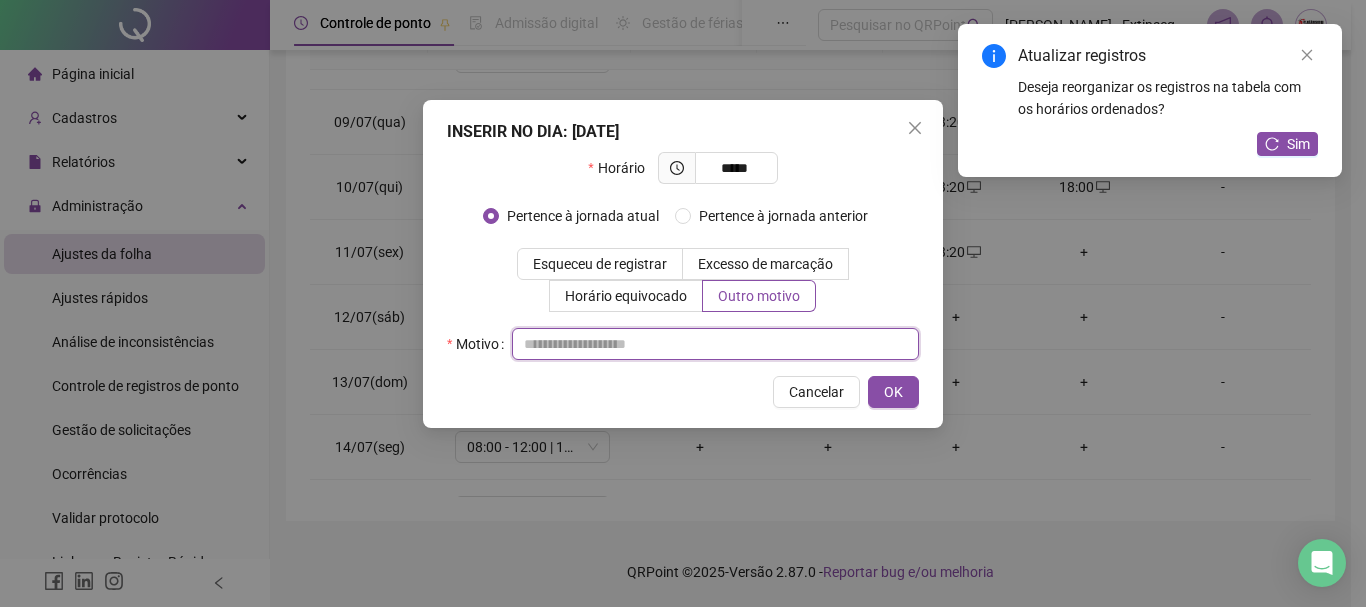 click at bounding box center [715, 344] 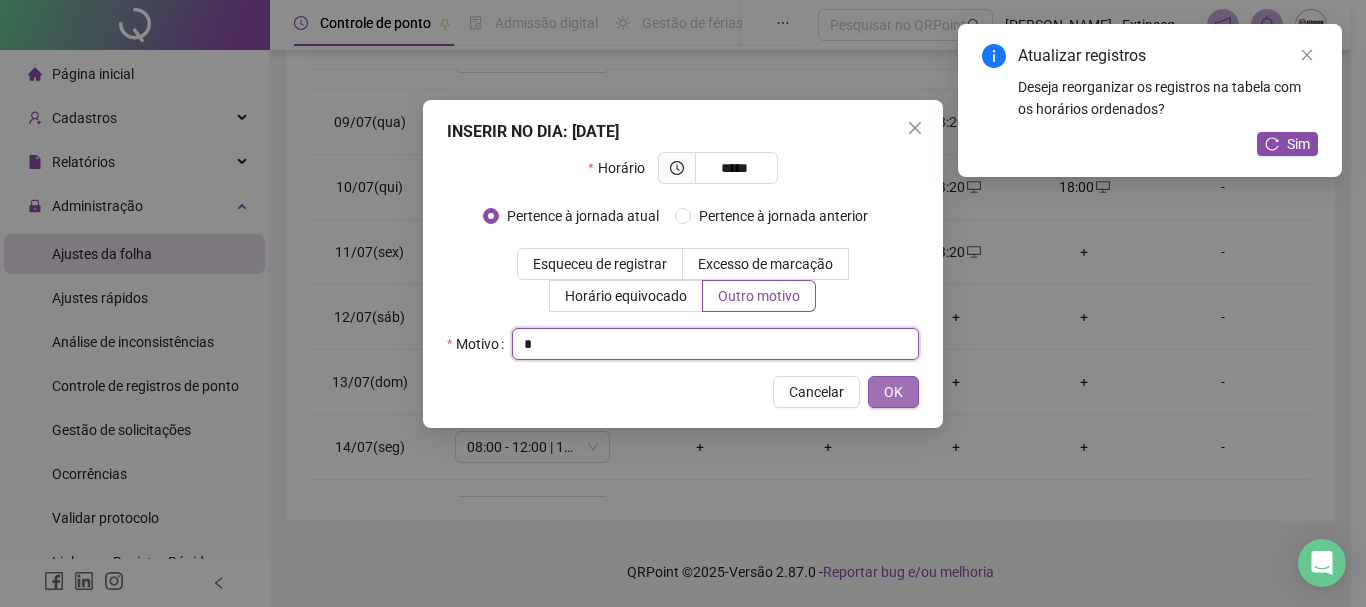 type on "*" 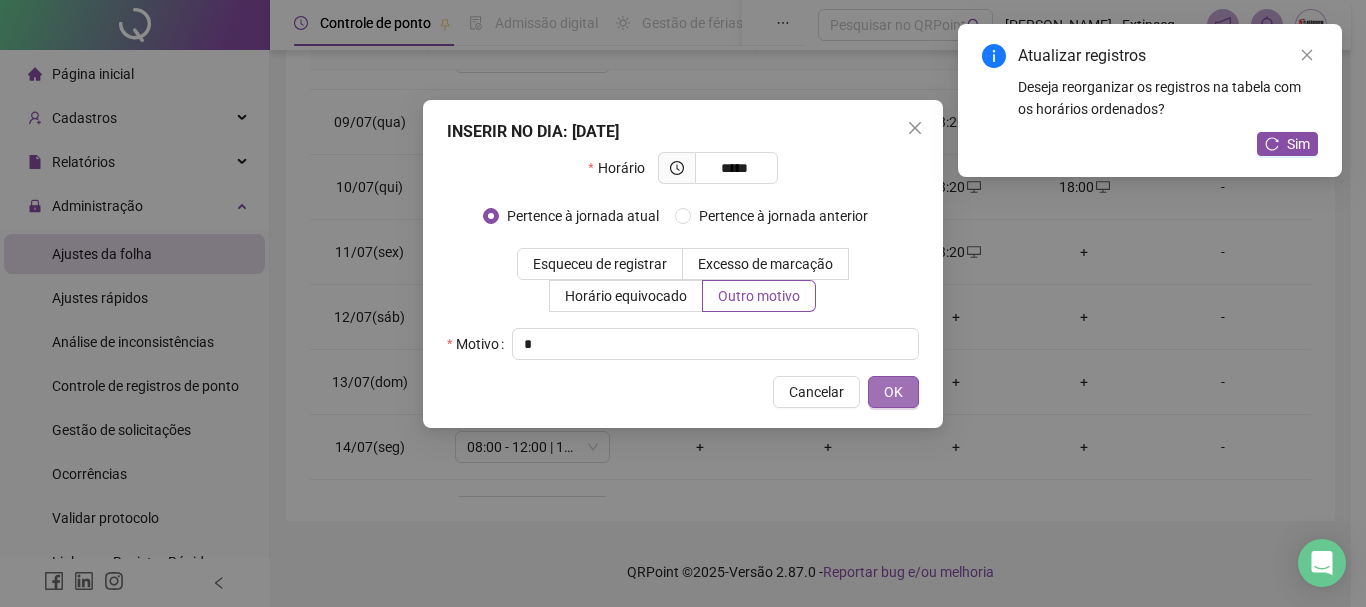 click on "OK" at bounding box center (893, 392) 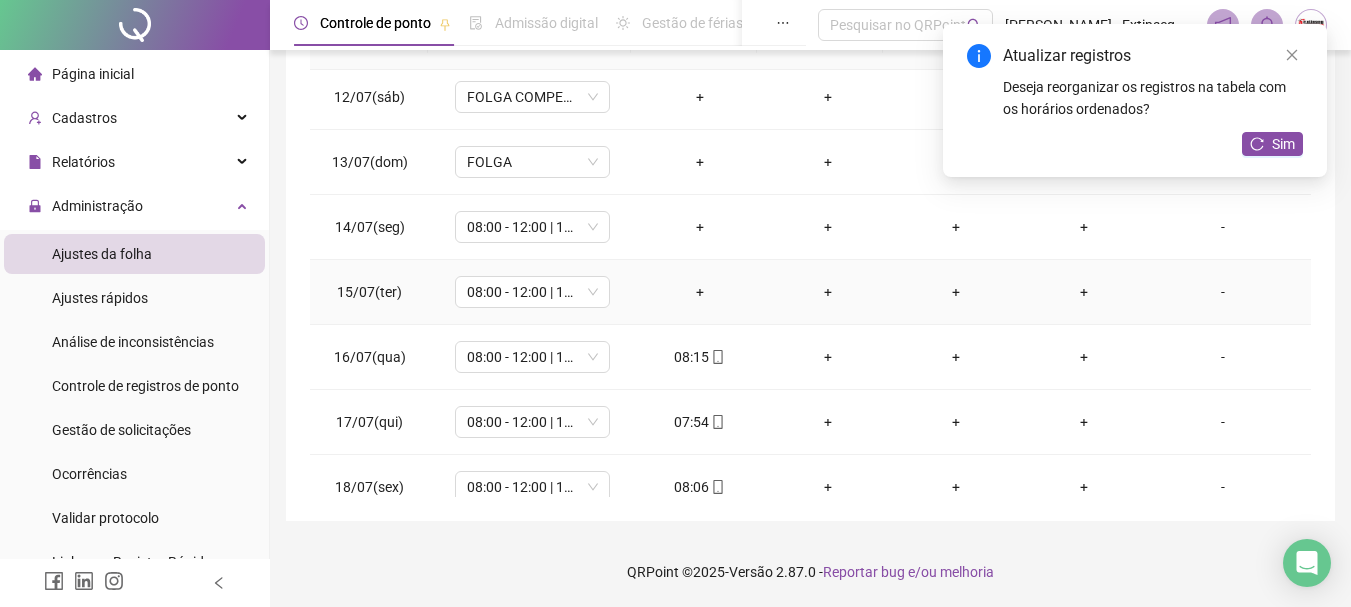 scroll, scrollTop: 743, scrollLeft: 0, axis: vertical 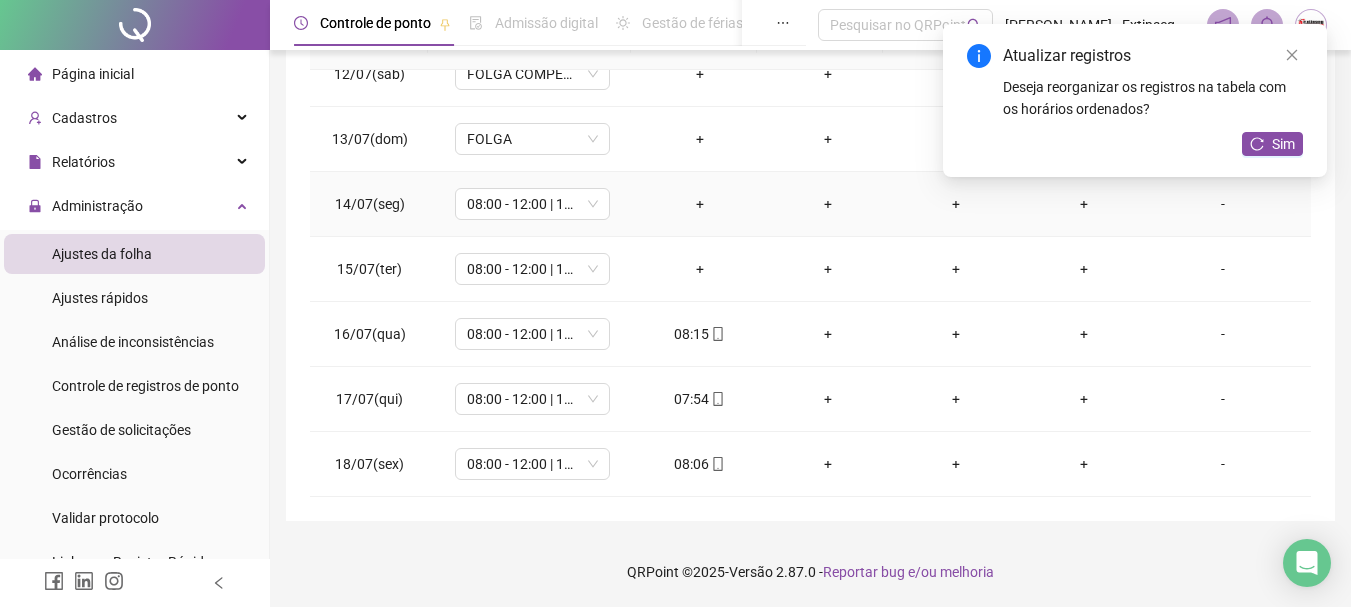 click on "+" at bounding box center (700, 204) 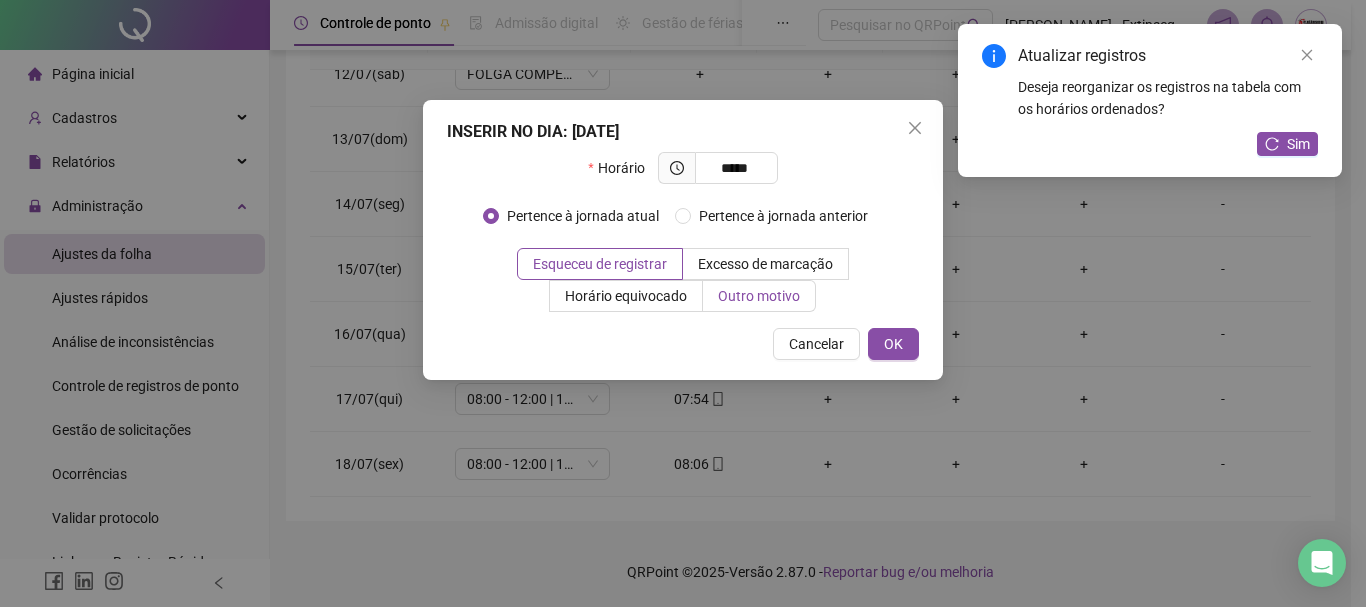 type on "*****" 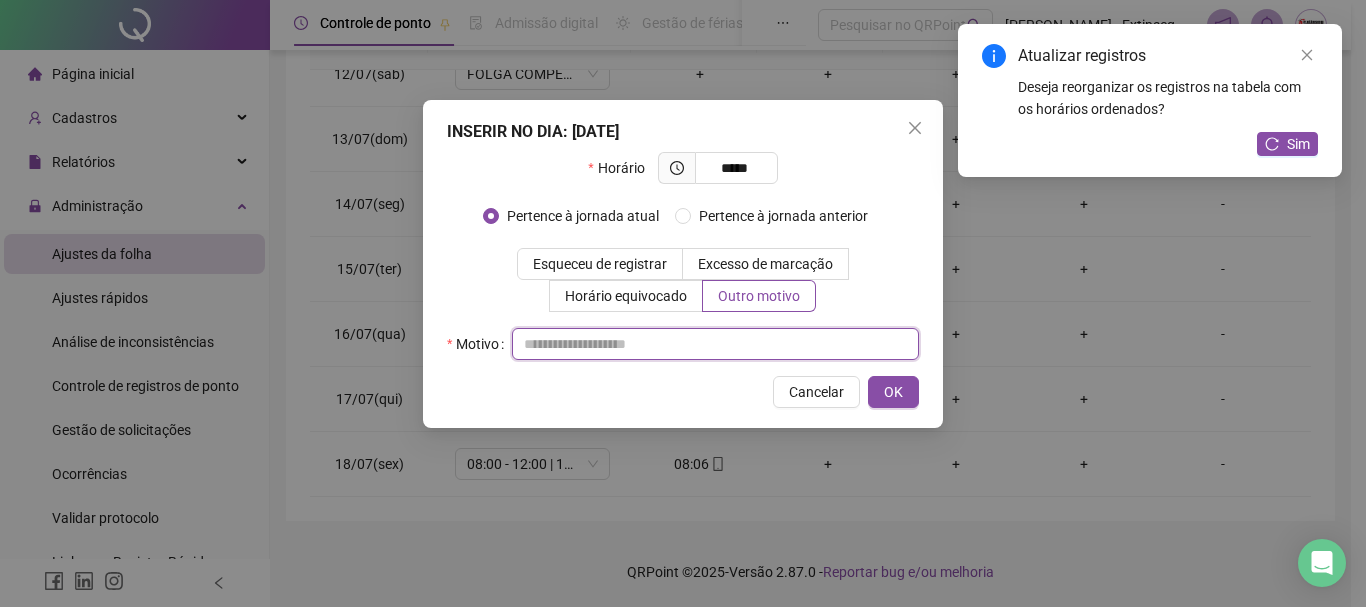 click at bounding box center [715, 344] 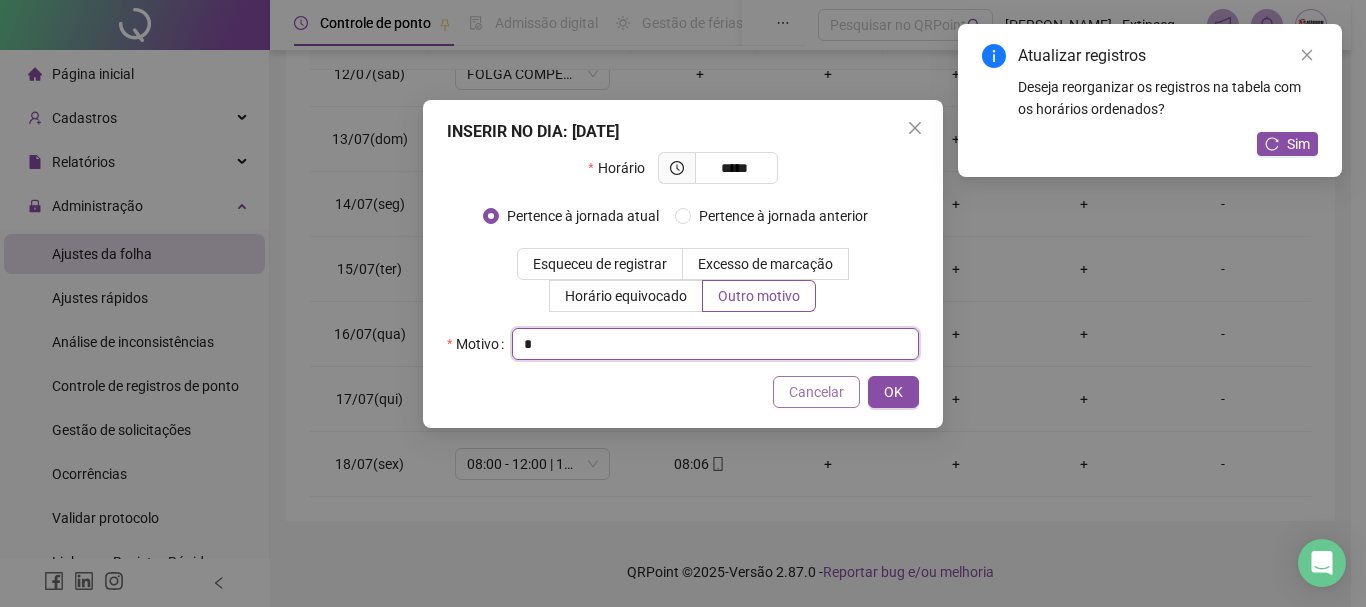 type on "*" 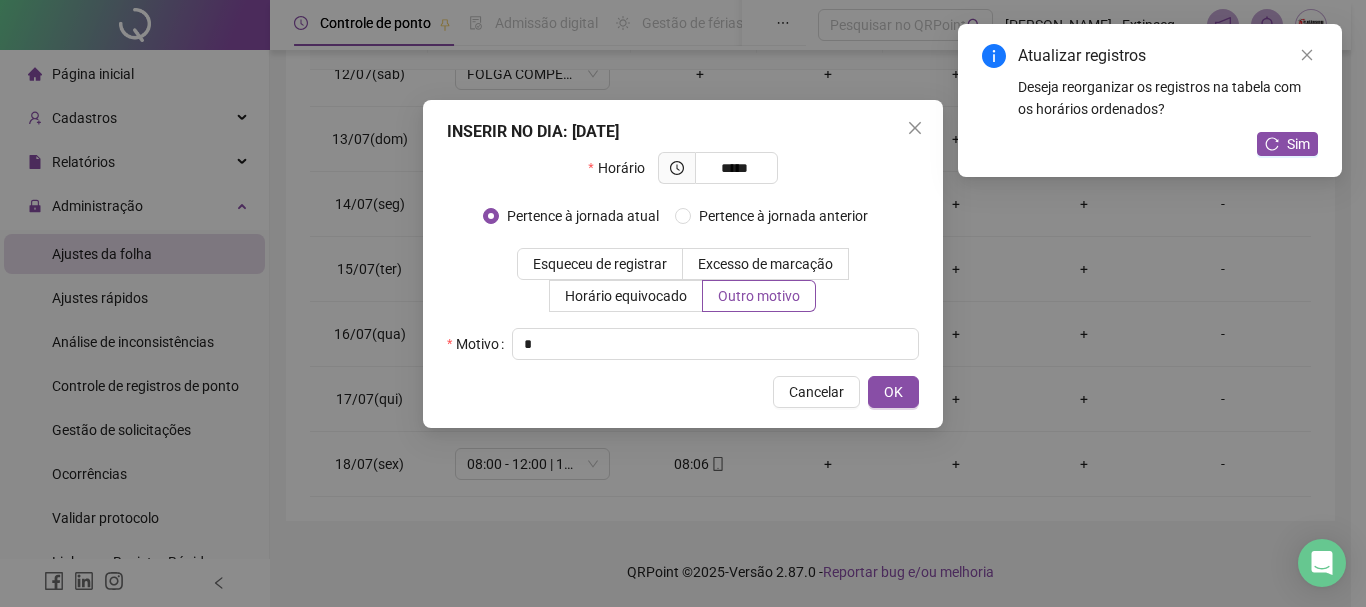 drag, startPoint x: 856, startPoint y: 393, endPoint x: 874, endPoint y: 389, distance: 18.439089 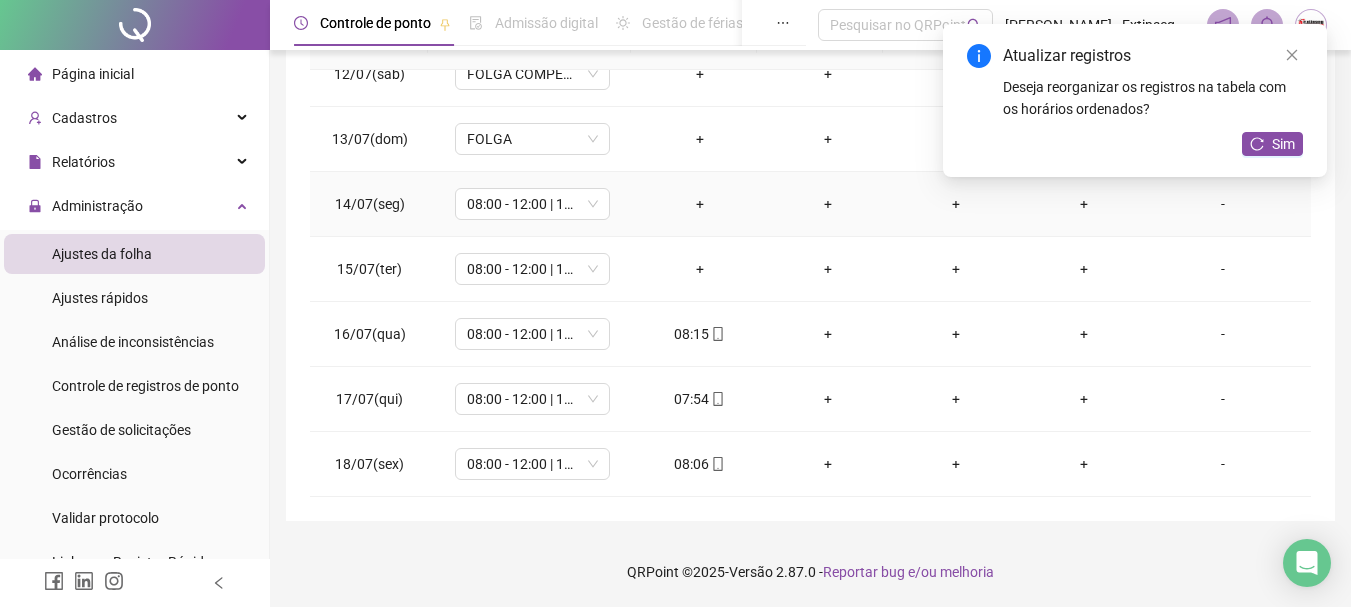 click on "+" at bounding box center [700, 204] 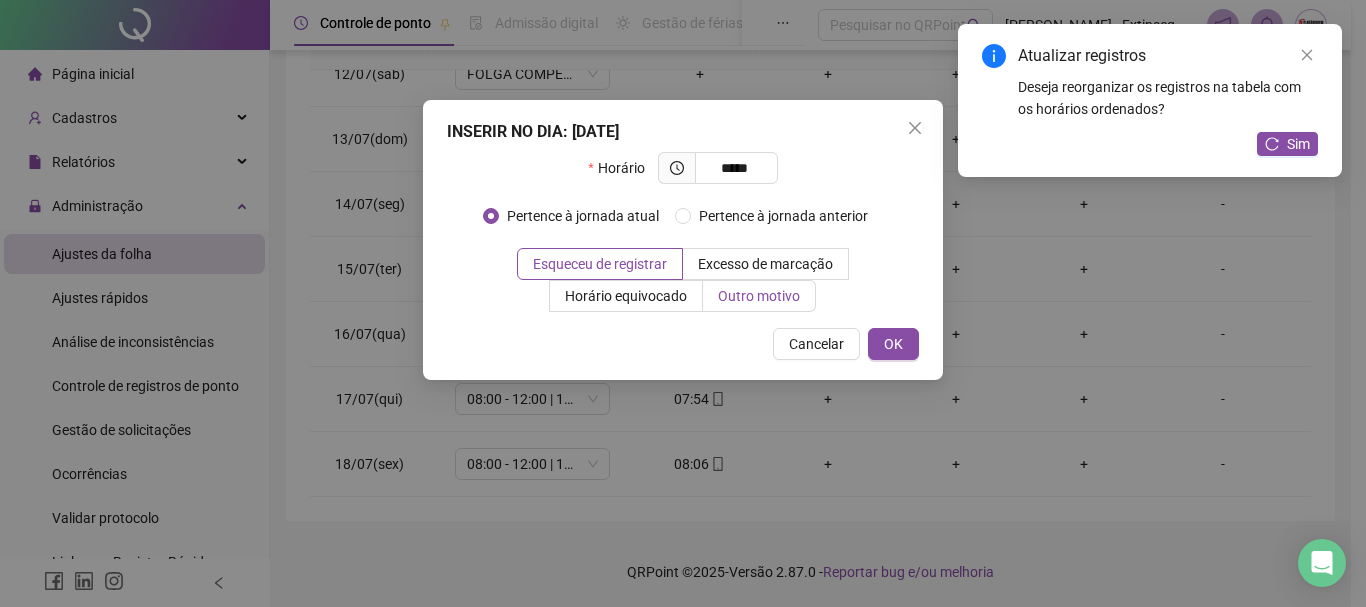 type on "*****" 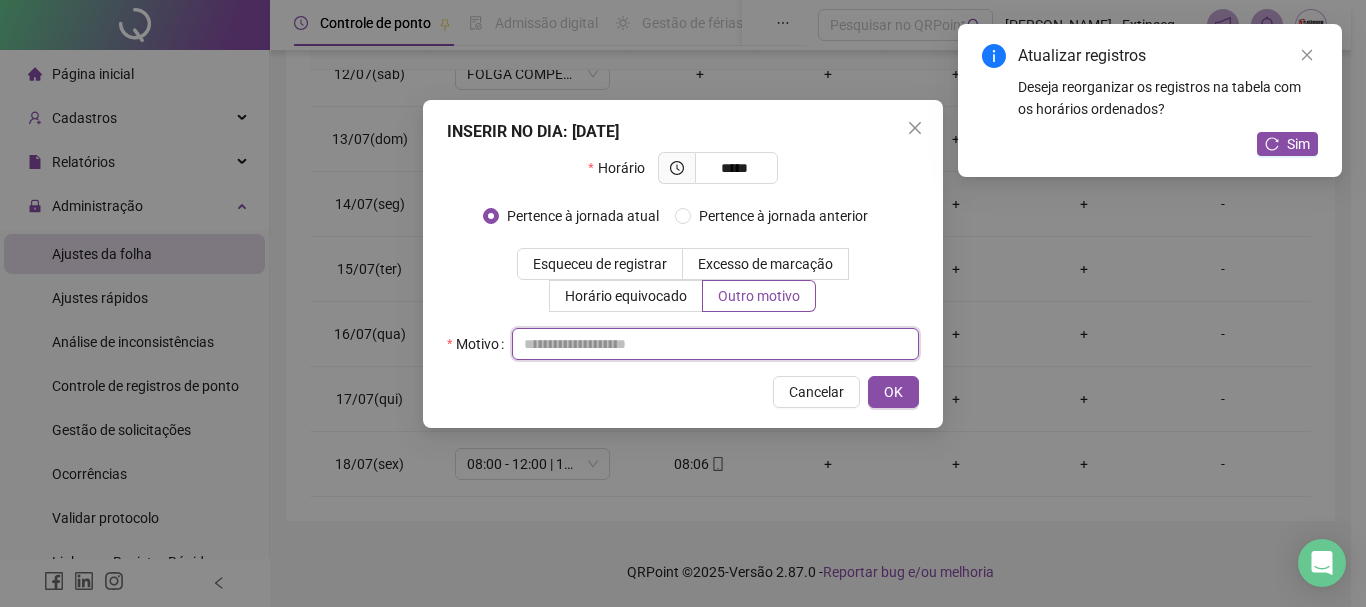 click at bounding box center [715, 344] 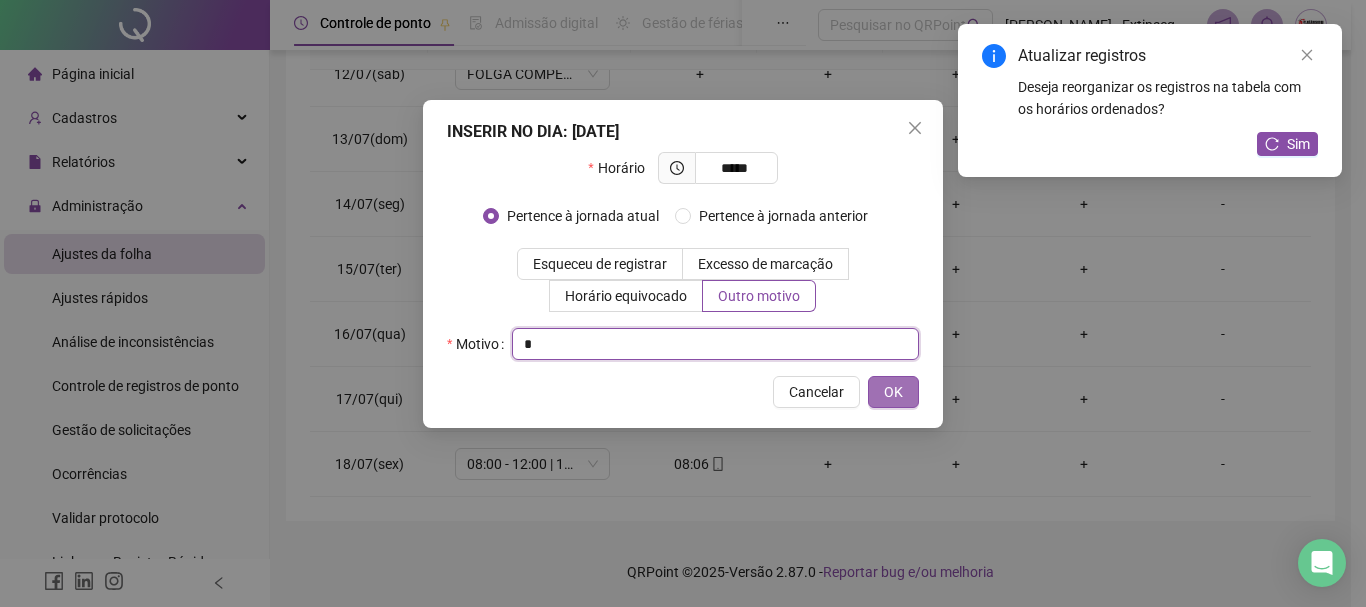 type on "*" 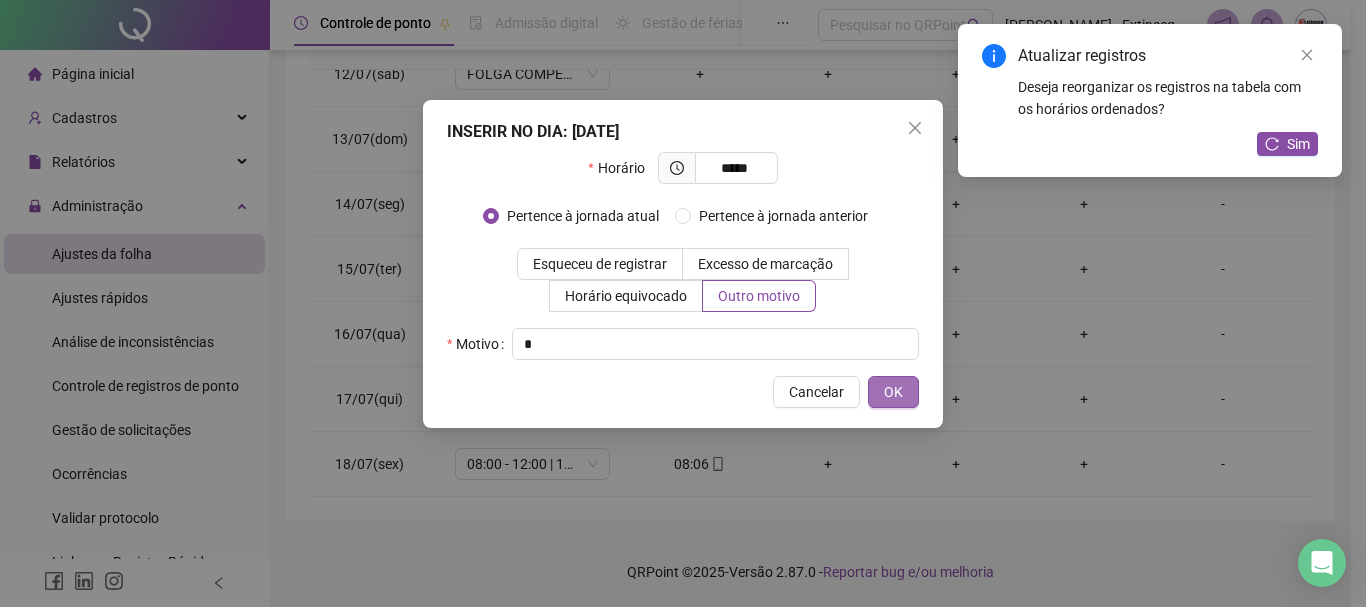click on "OK" at bounding box center (893, 392) 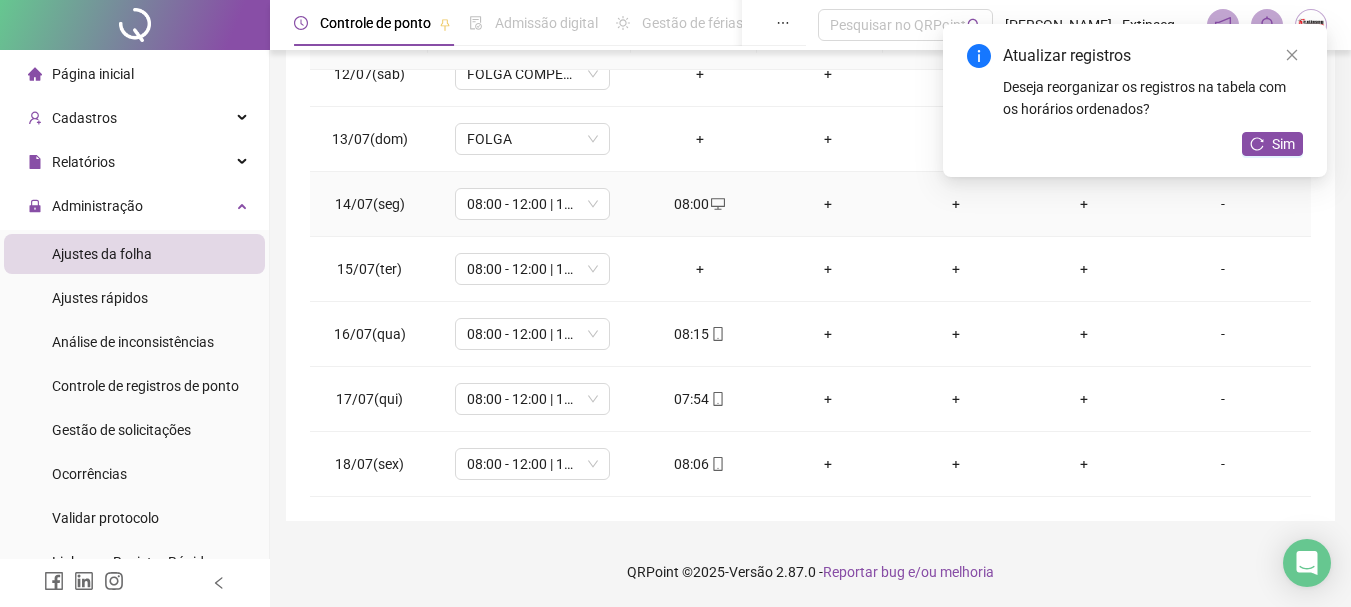 click on "+" at bounding box center [828, 204] 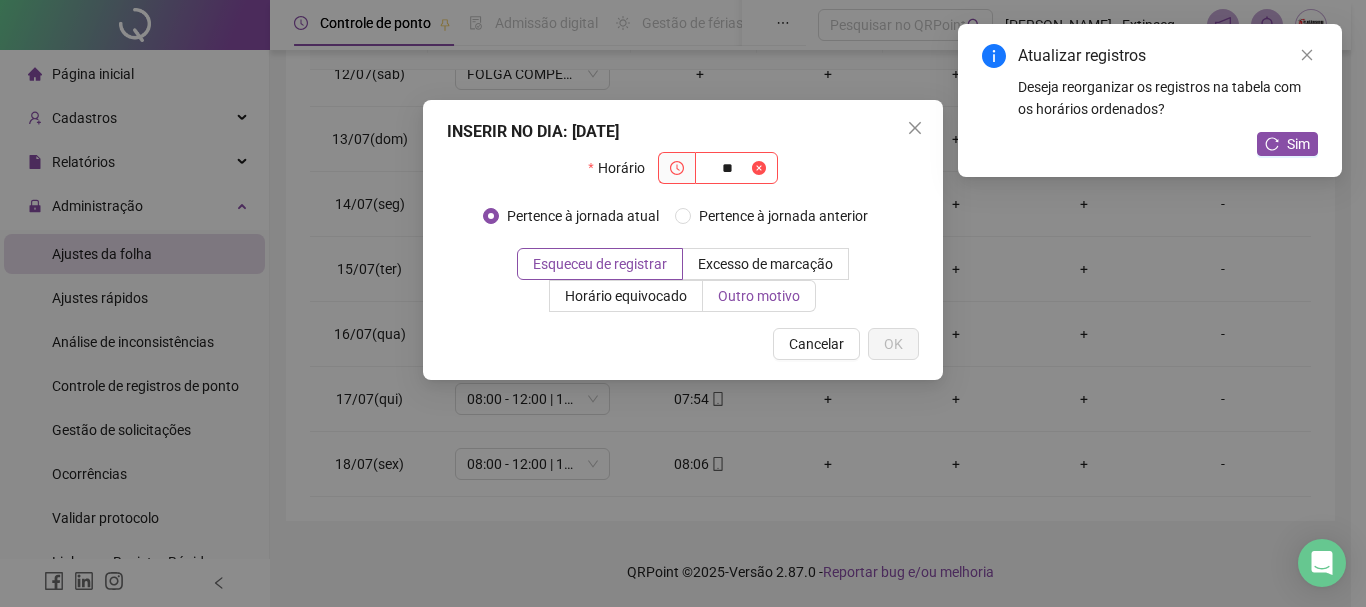 type on "*" 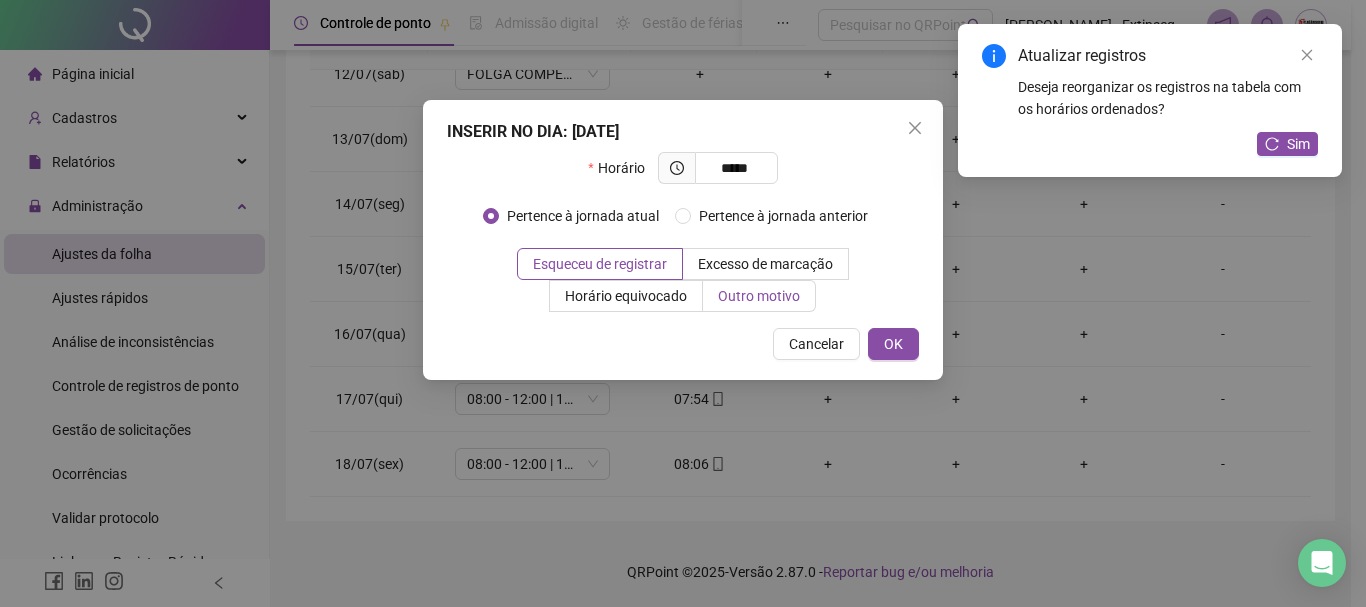 type on "*****" 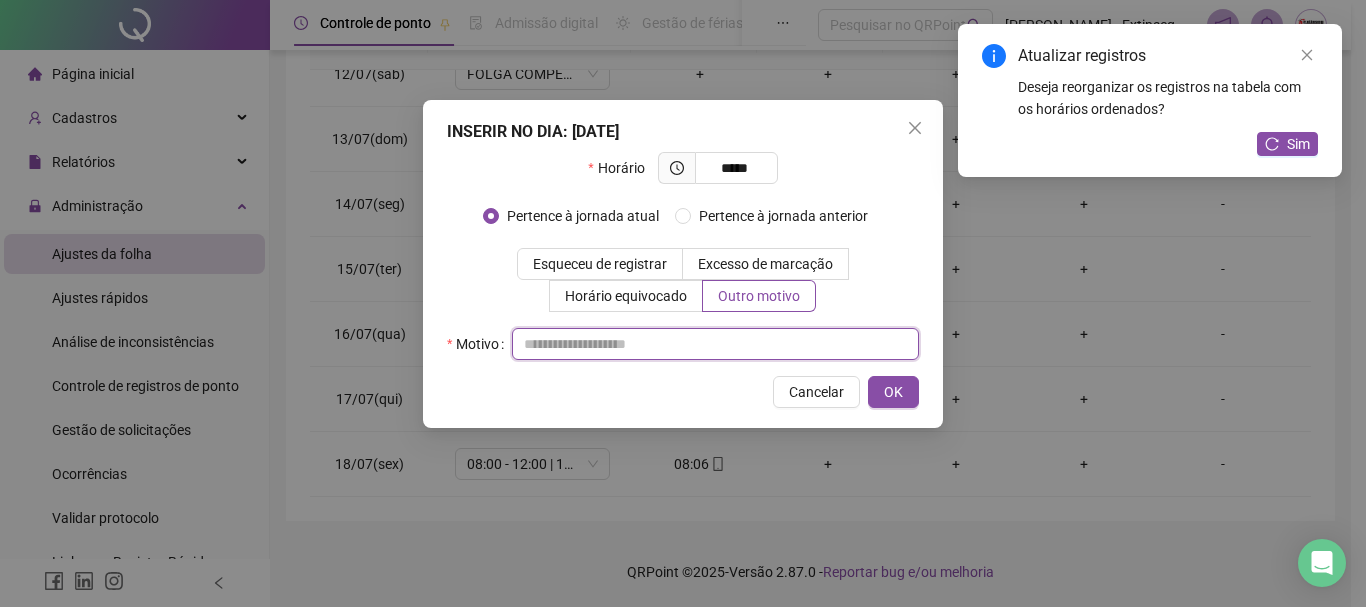 click at bounding box center [715, 344] 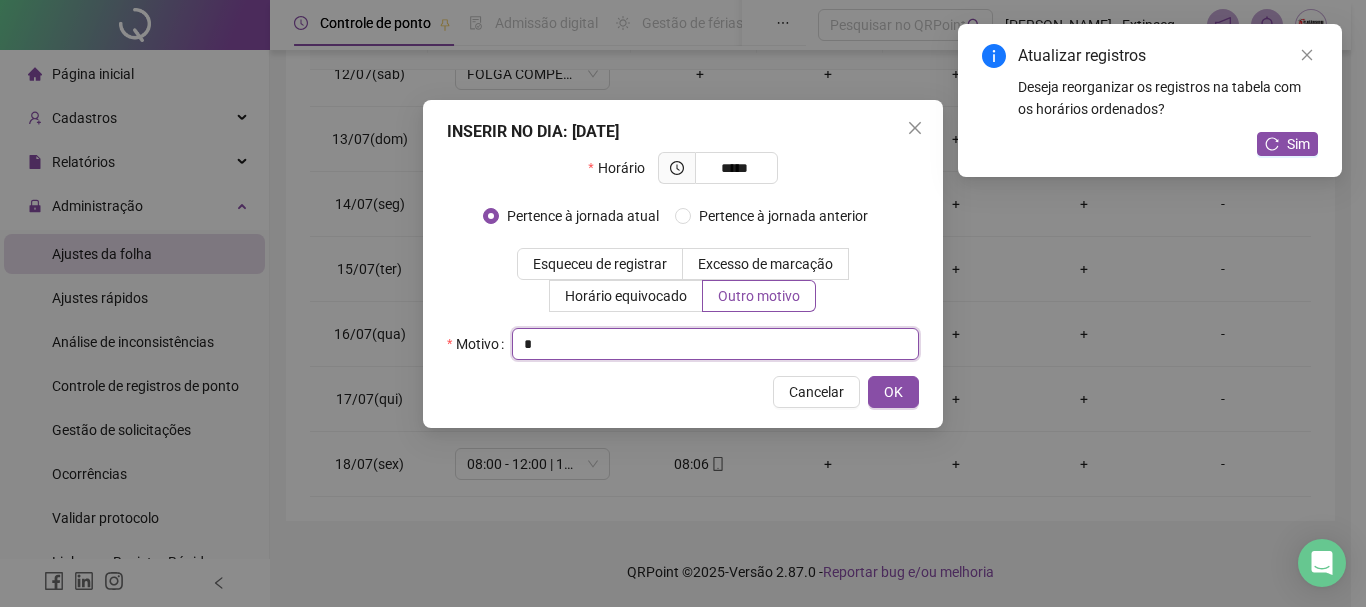 type on "*" 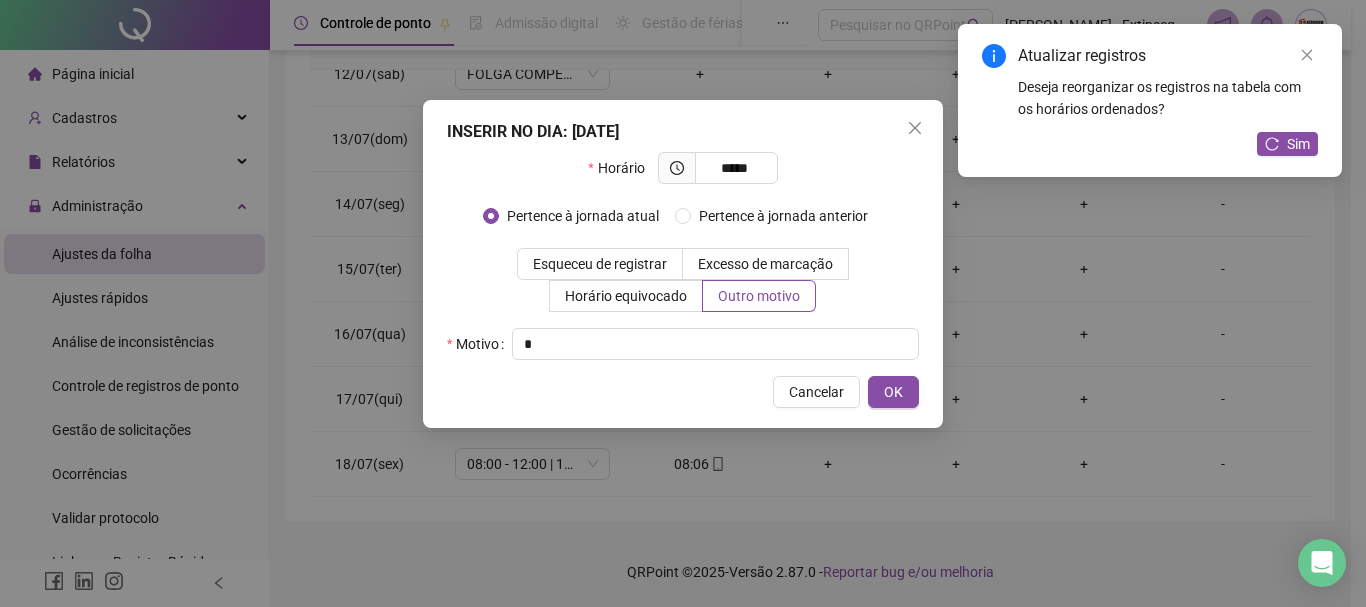 click on "INSERIR NO DIA :   [DATE] Horário ***** Pertence à jornada atual [GEOGRAPHIC_DATA] à jornada anterior Esqueceu de registrar Excesso de marcação Horário equivocado Outro motivo Motivo * Cancelar OK" at bounding box center (683, 264) 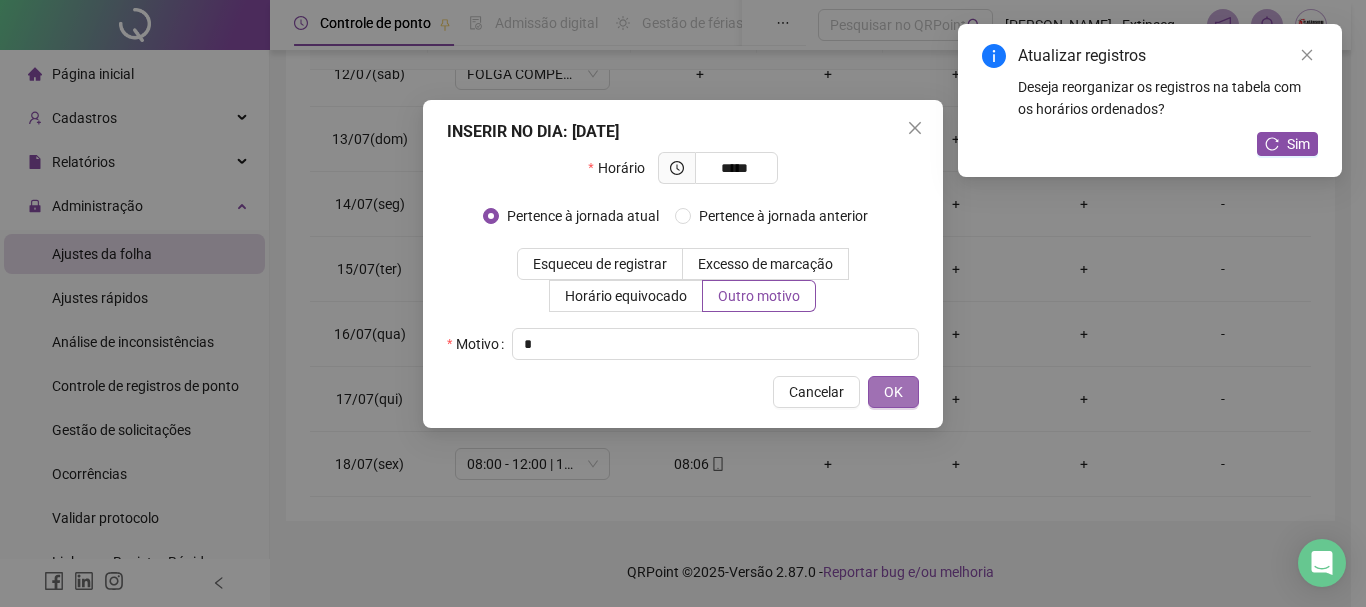 click on "OK" at bounding box center (893, 392) 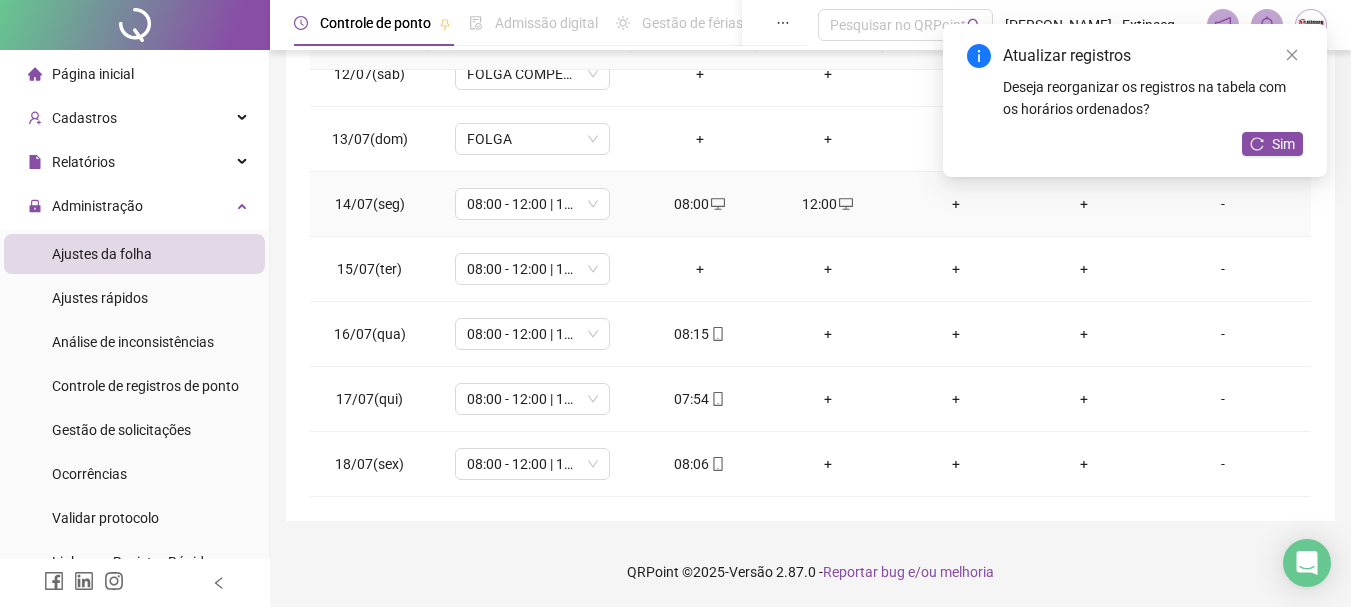 click on "+" at bounding box center [956, 204] 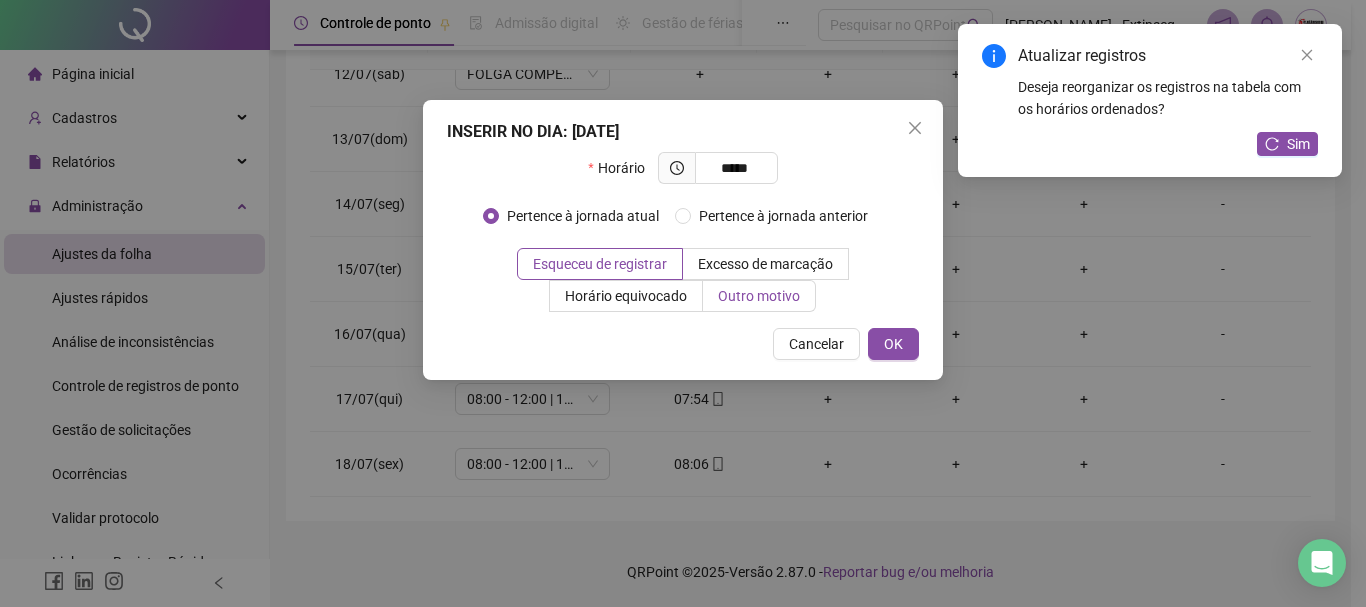 type on "*****" 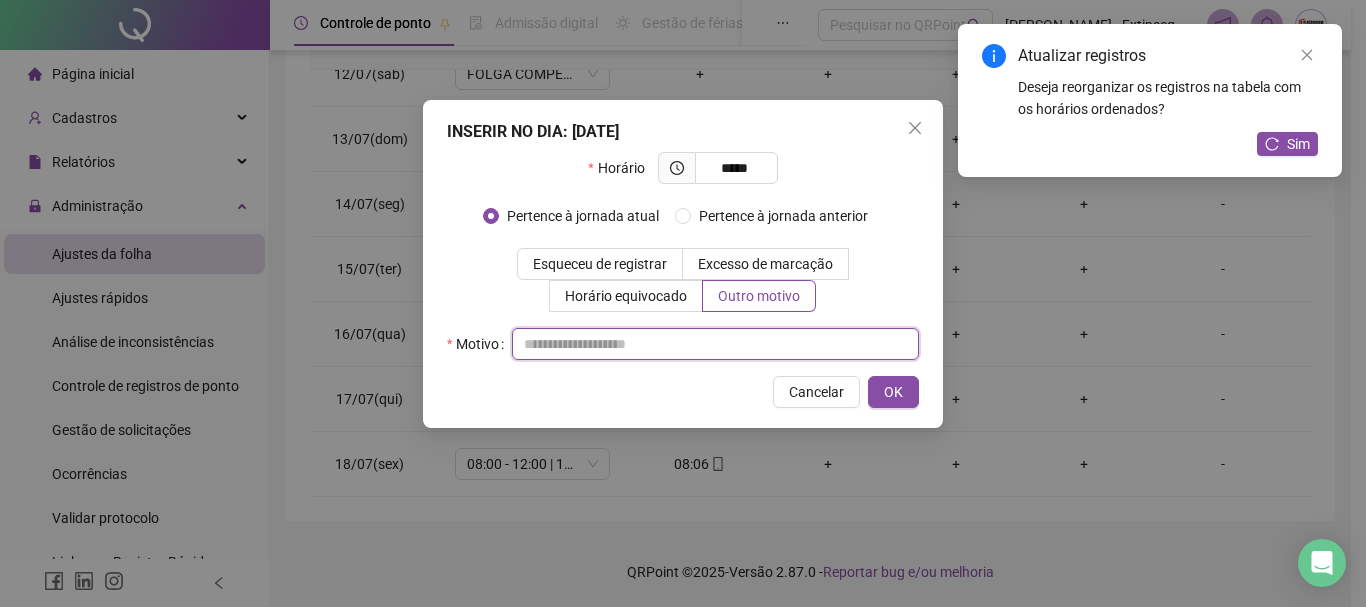 click at bounding box center [715, 344] 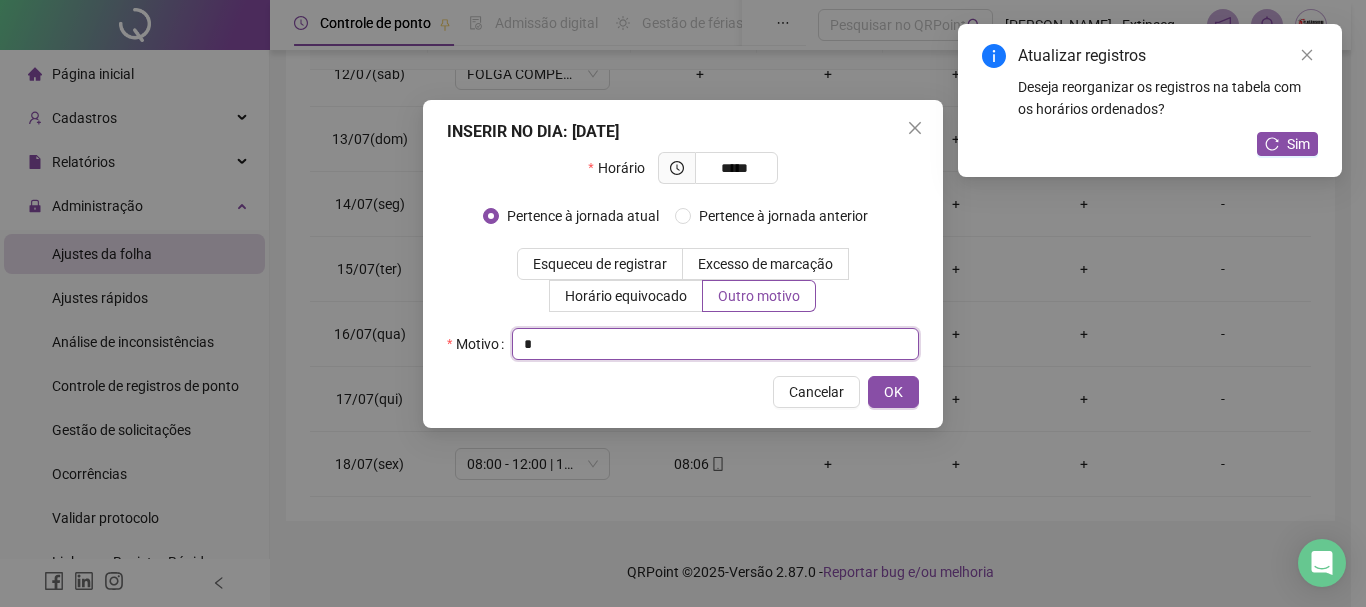 type on "*" 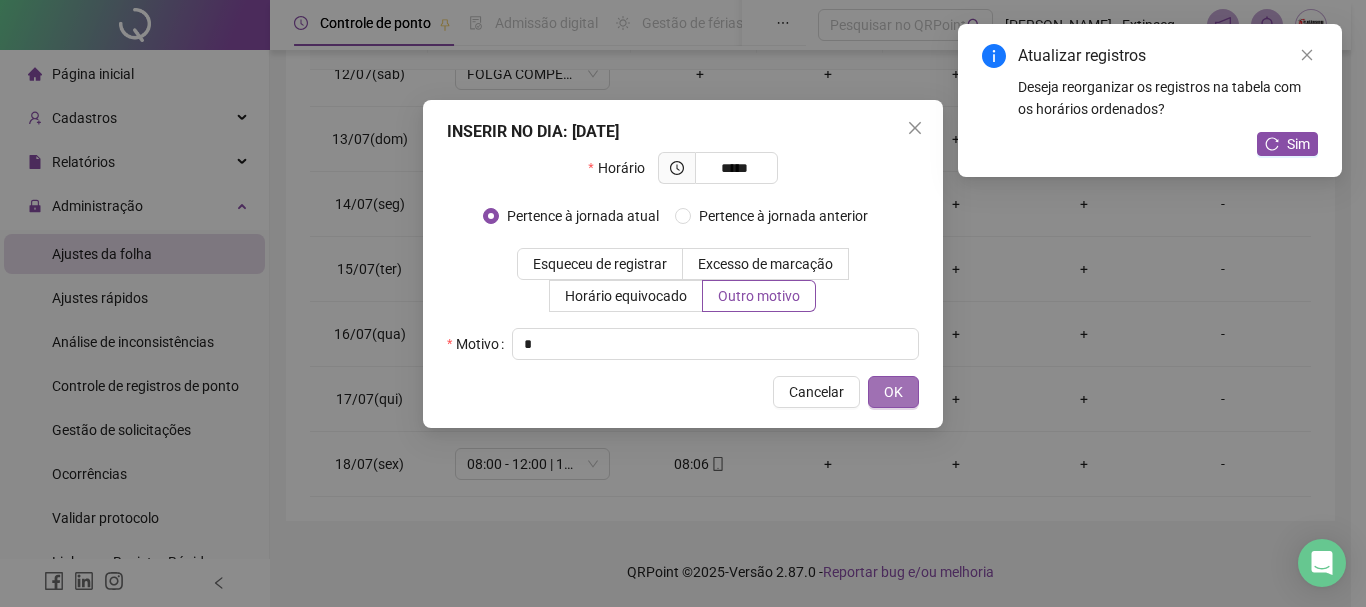 click on "INSERIR NO DIA :   [DATE] Horário ***** Pertence à jornada atual [GEOGRAPHIC_DATA] à jornada anterior Esqueceu de registrar Excesso de marcação Horário equivocado Outro motivo Motivo * Cancelar OK" at bounding box center (683, 264) 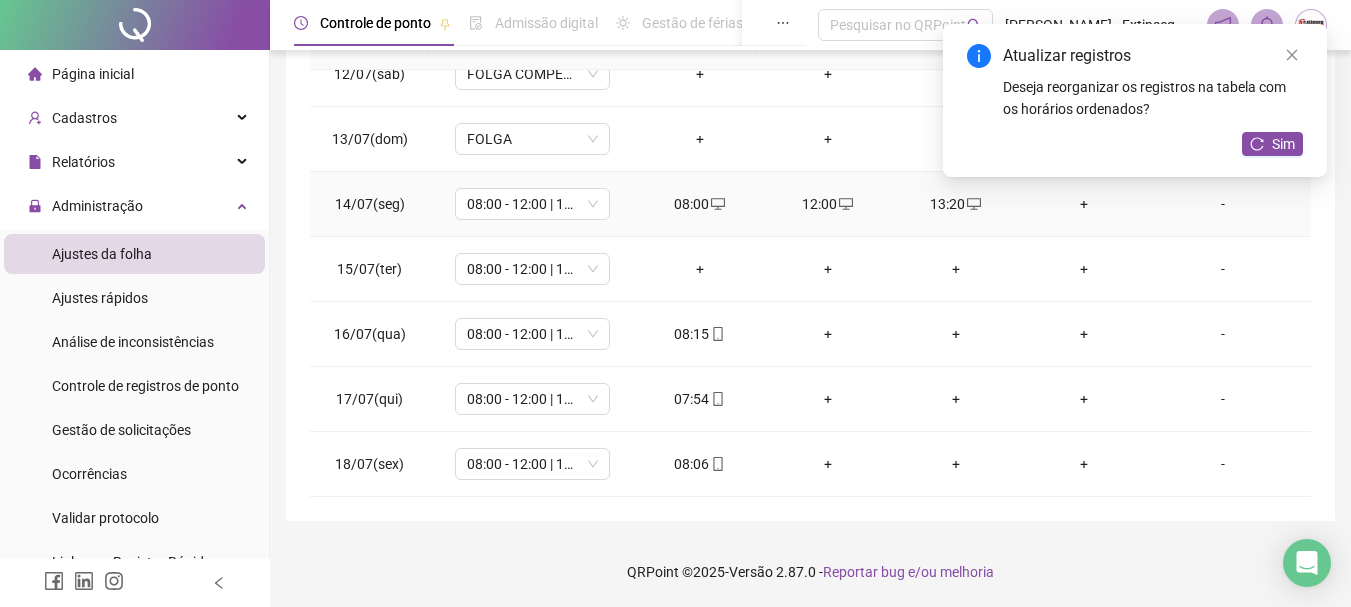 click on "+" at bounding box center [1084, 204] 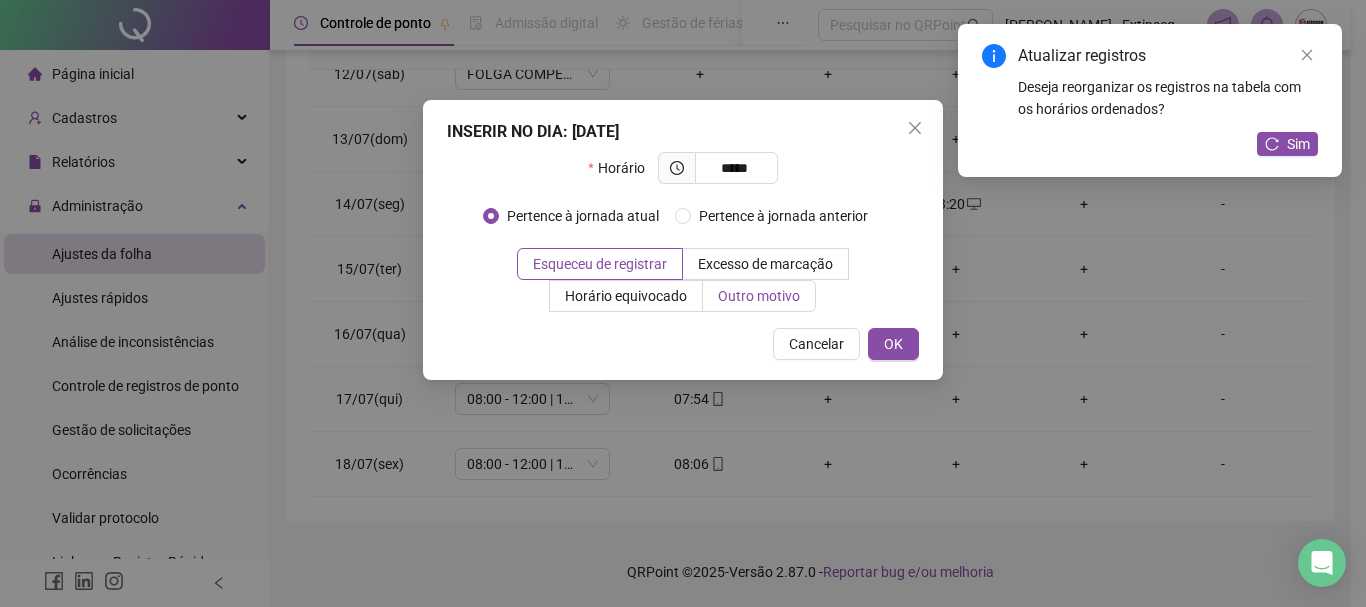 type on "*****" 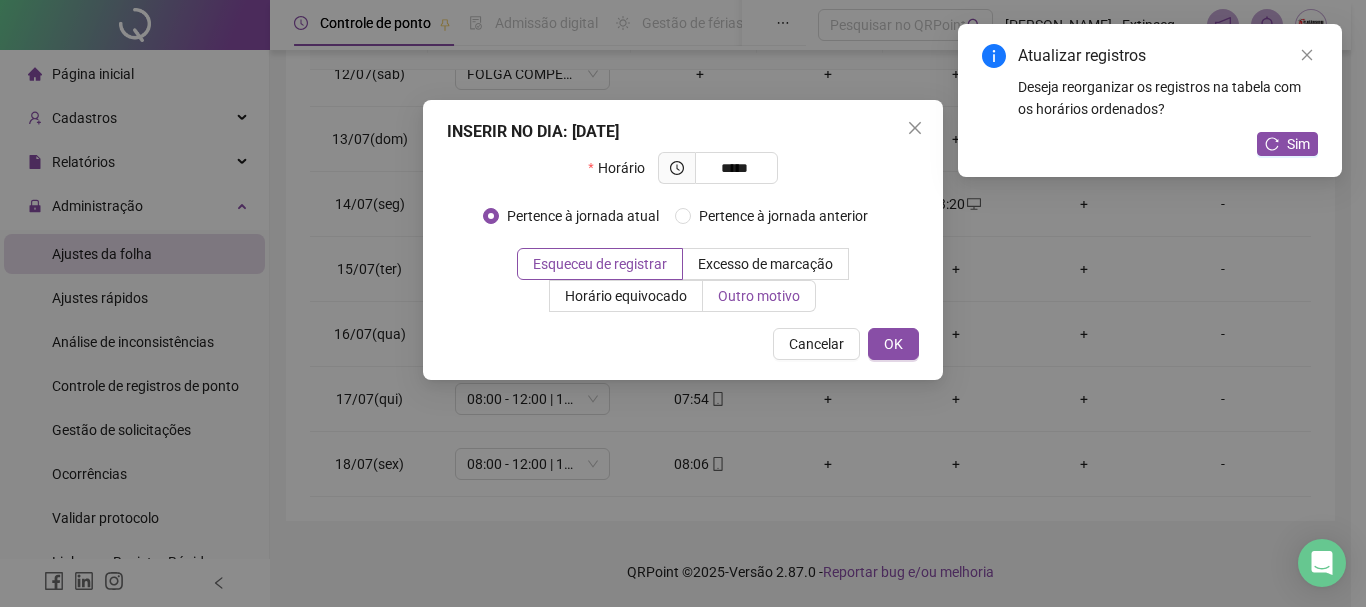 click on "Outro motivo" at bounding box center (759, 296) 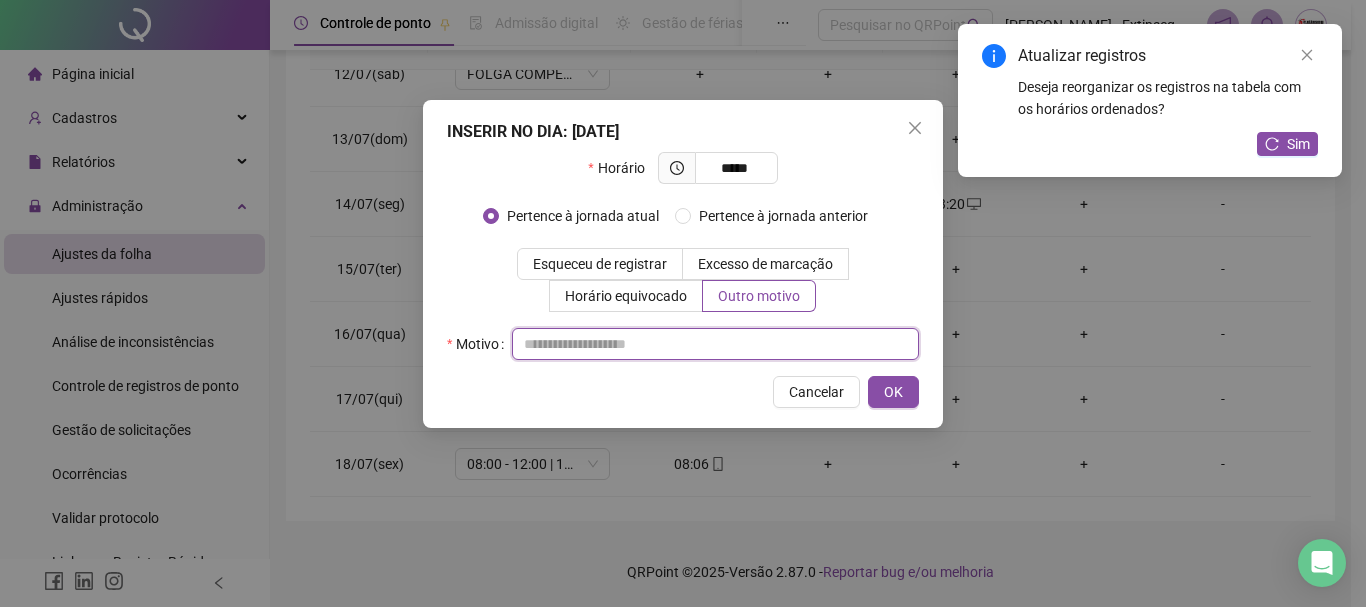 click at bounding box center [715, 344] 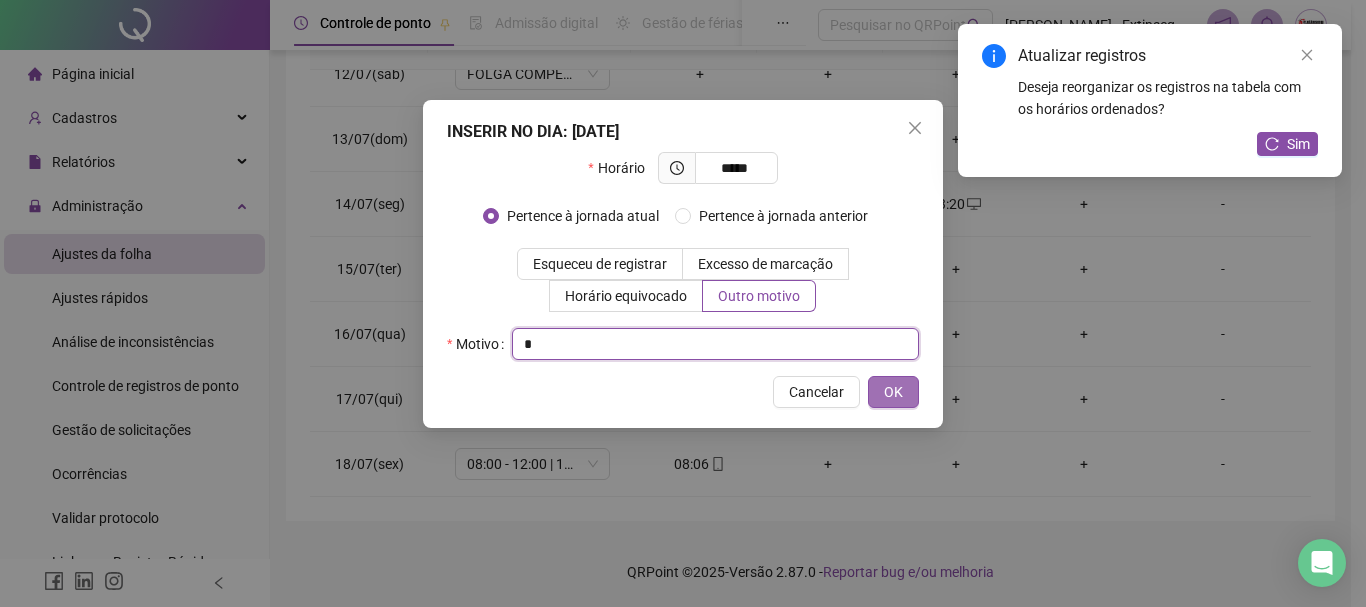 type on "*" 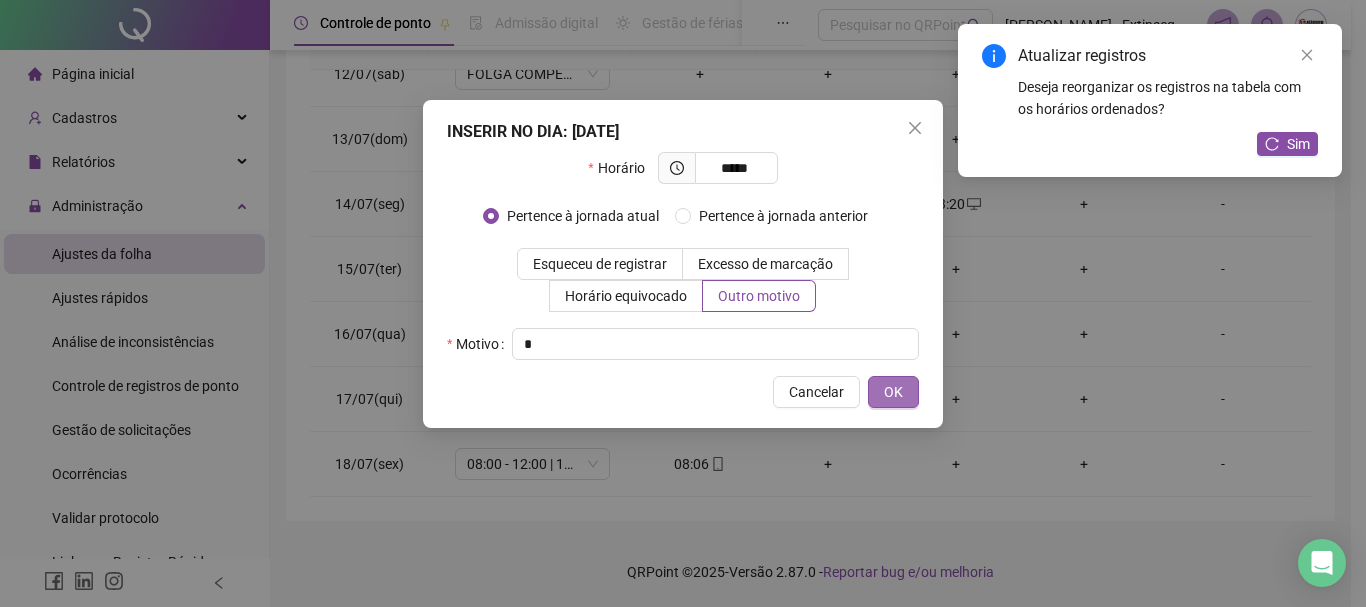 click on "OK" at bounding box center [893, 392] 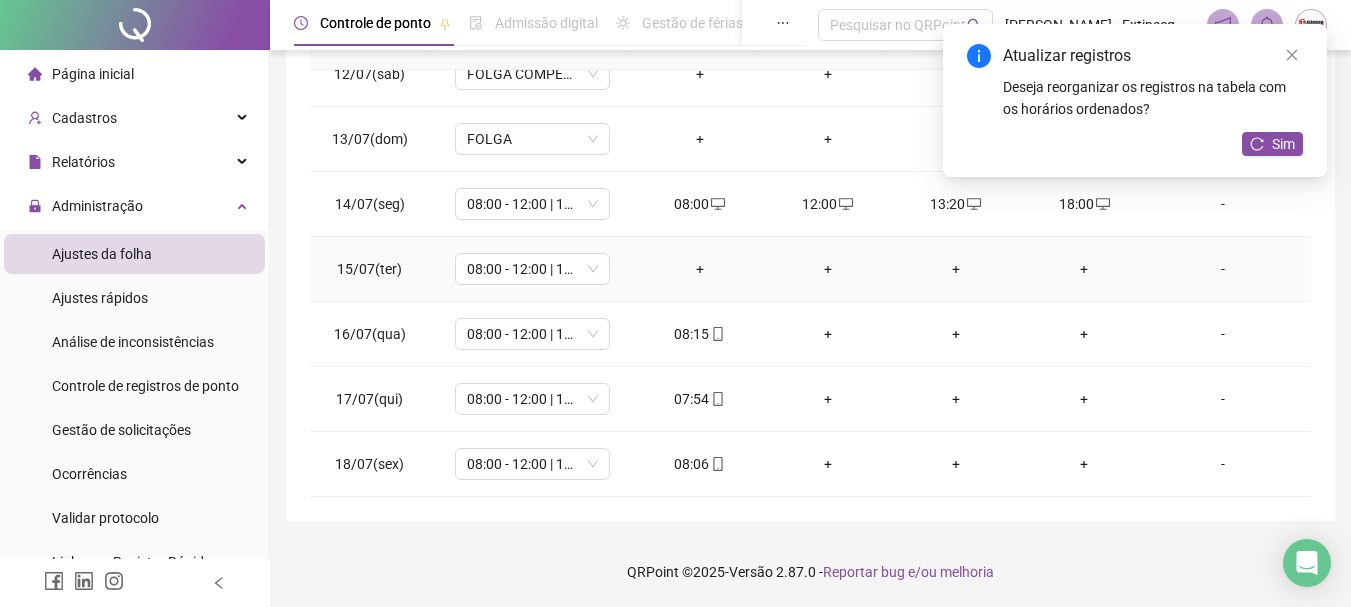 click on "+" at bounding box center [700, 269] 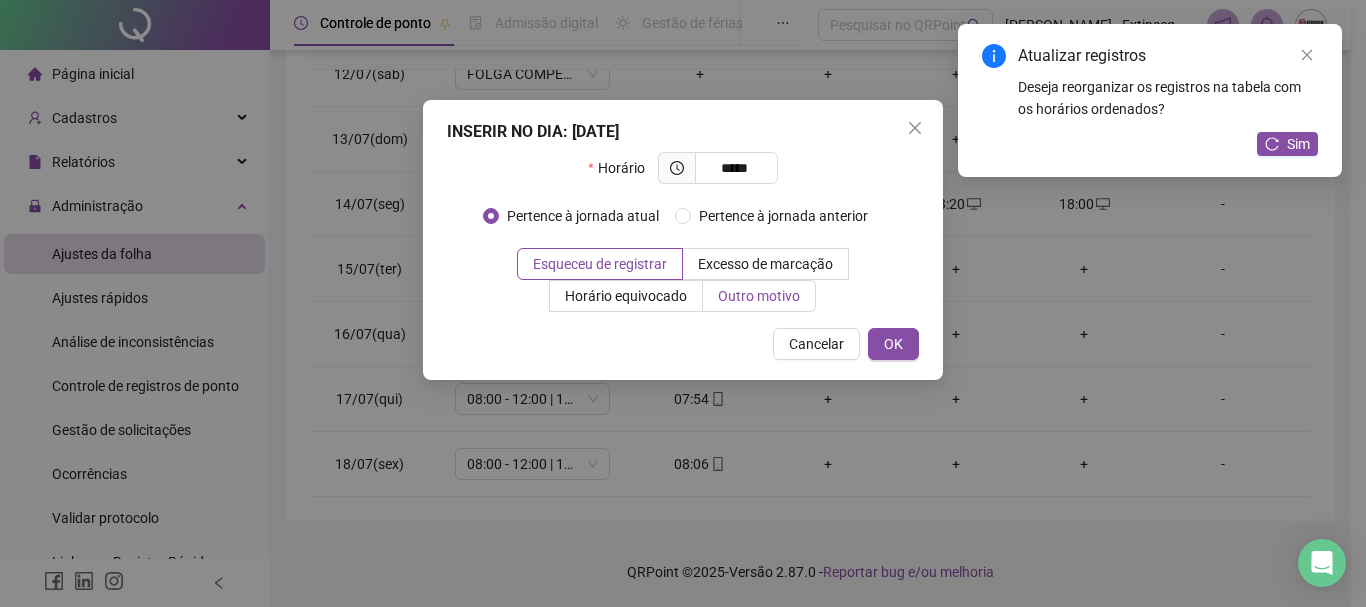 type on "*****" 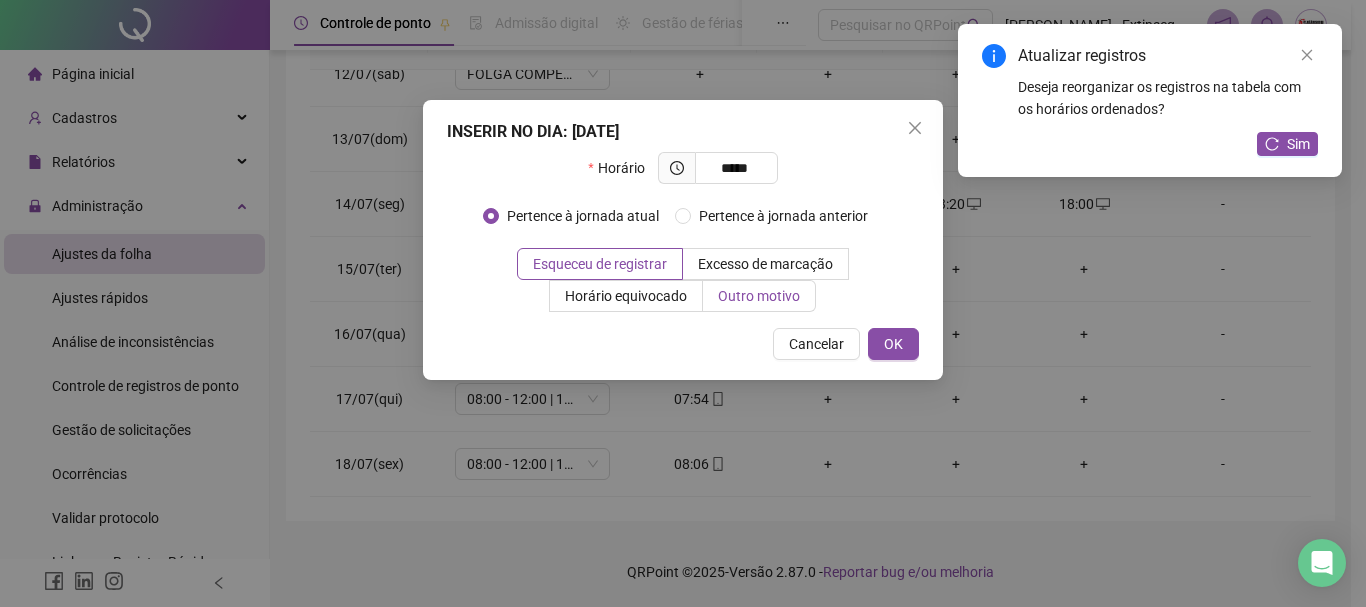 click on "Outro motivo" at bounding box center [759, 296] 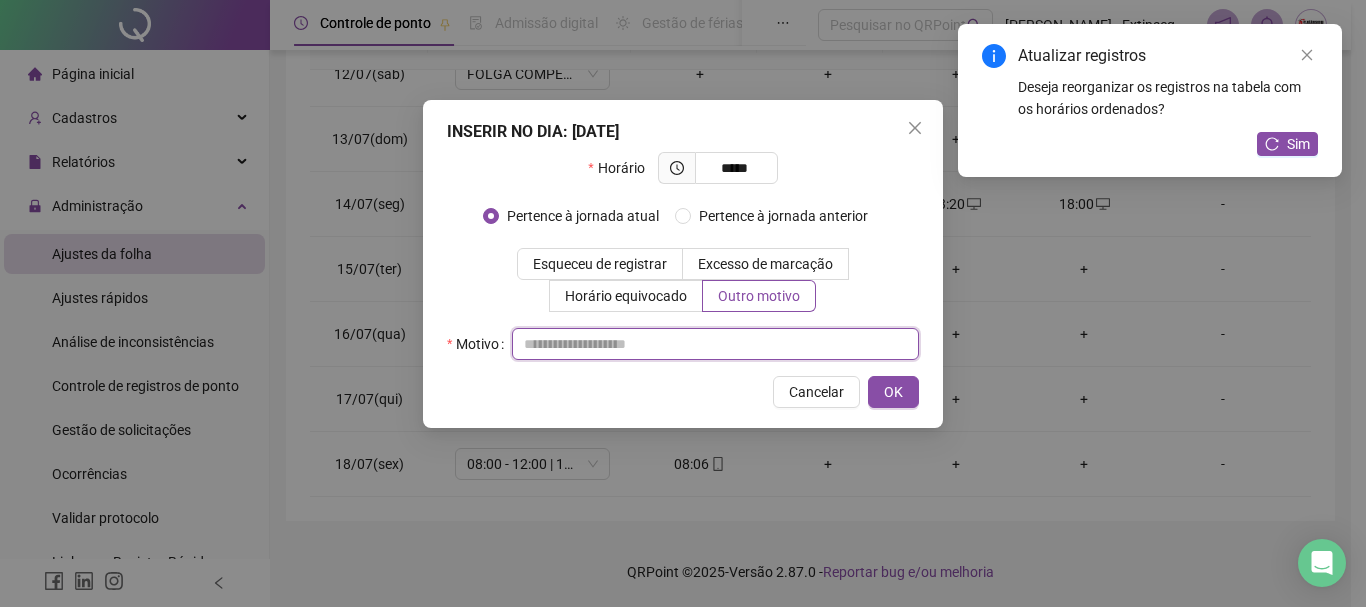click at bounding box center (715, 344) 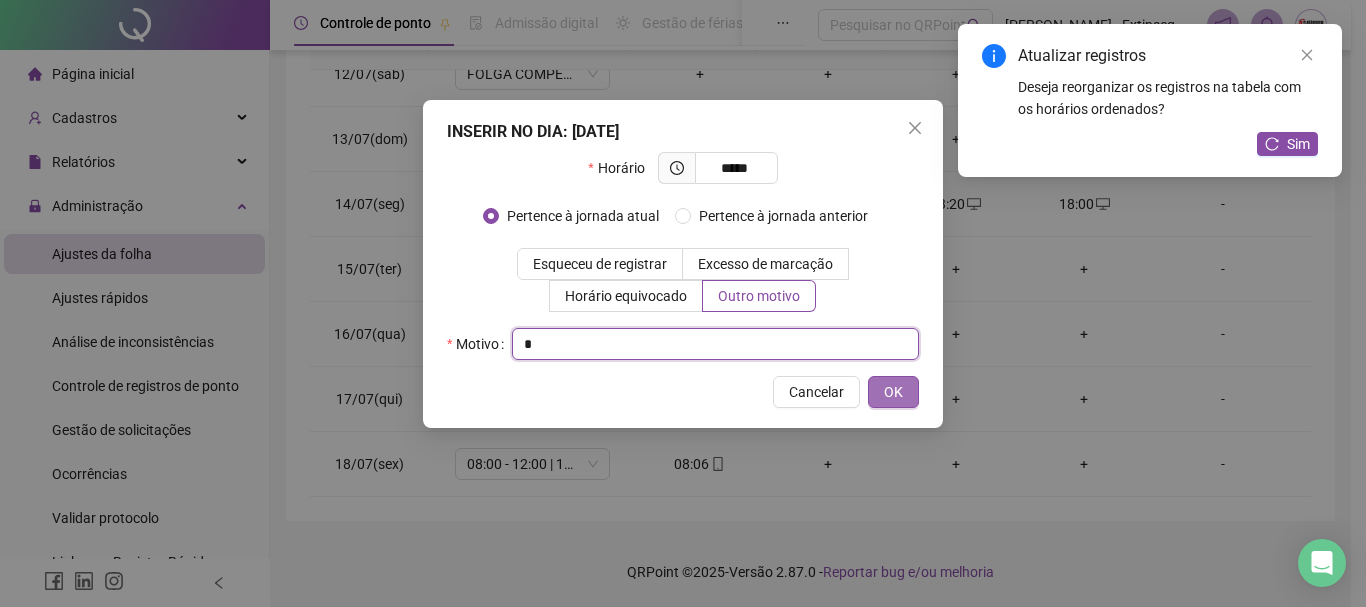 type on "*" 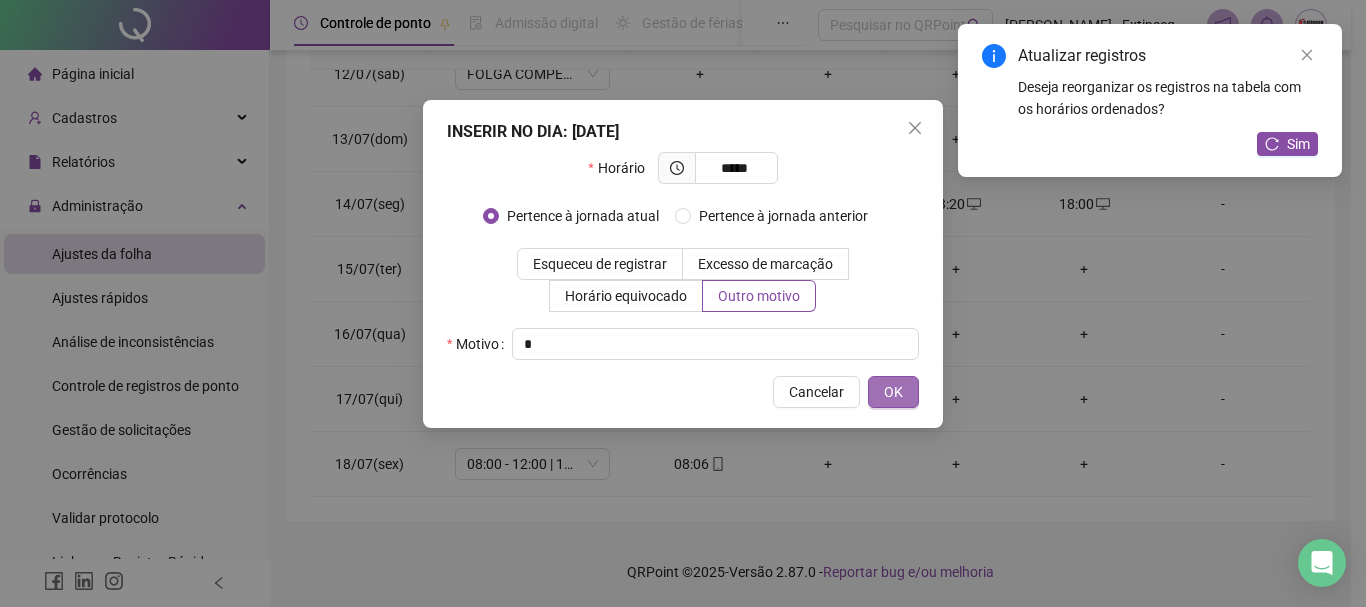 click on "OK" at bounding box center [893, 392] 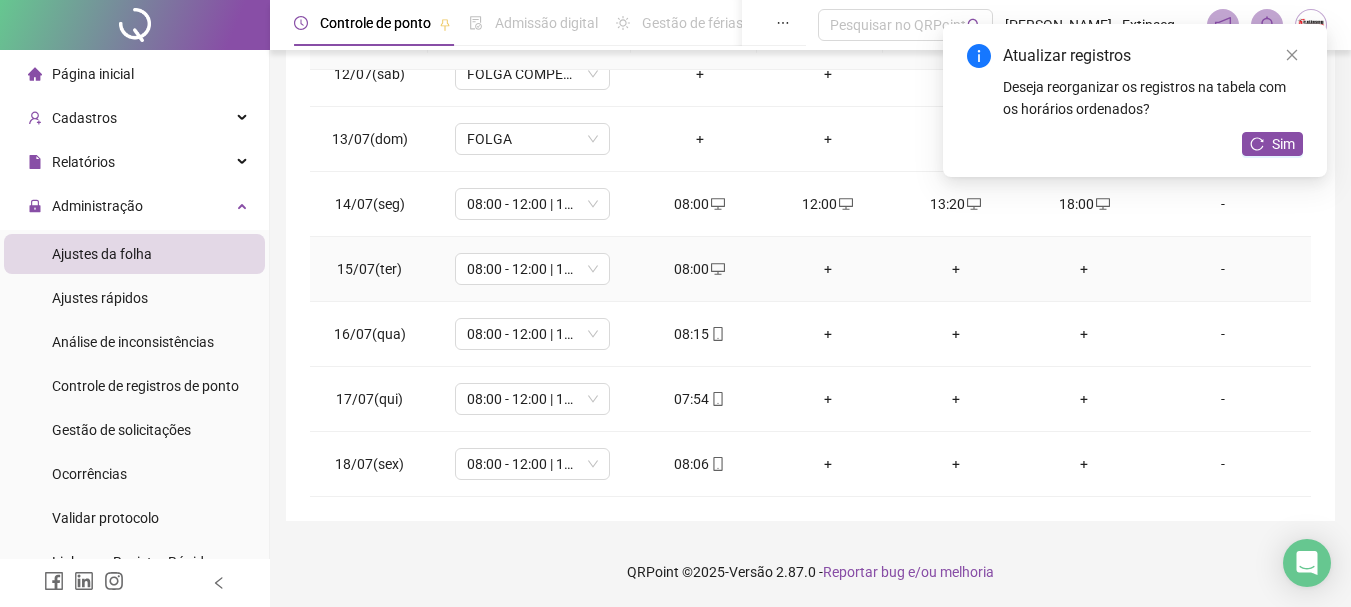 click on "+" at bounding box center [828, 269] 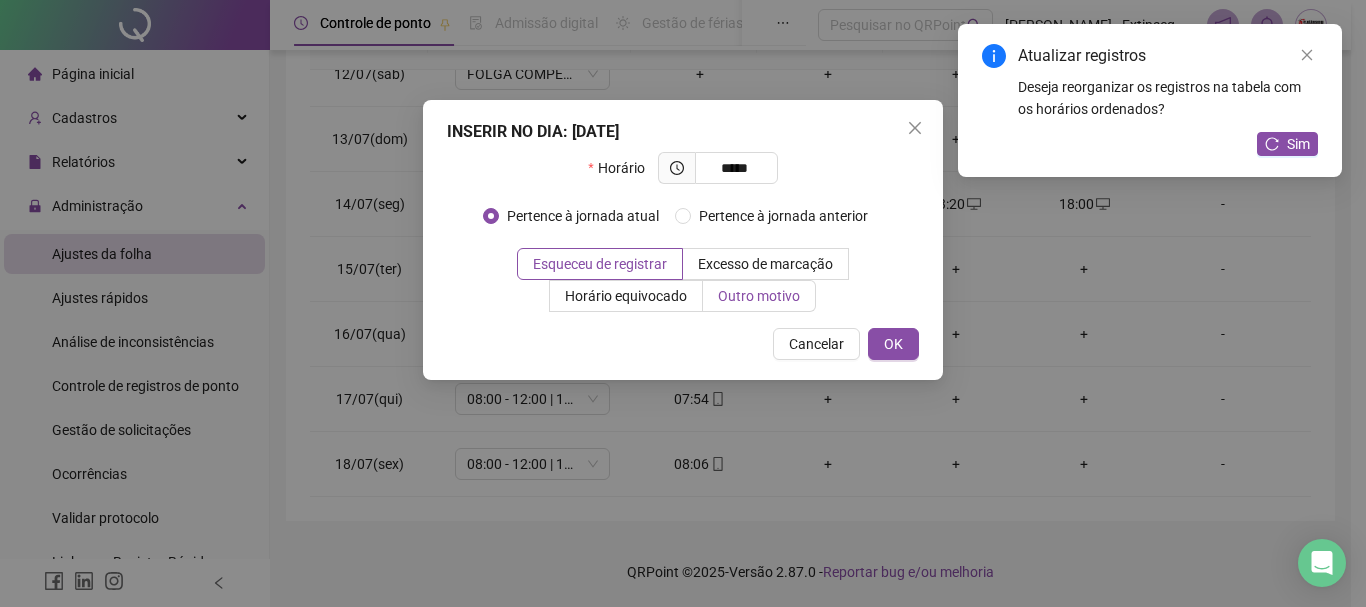 type on "*****" 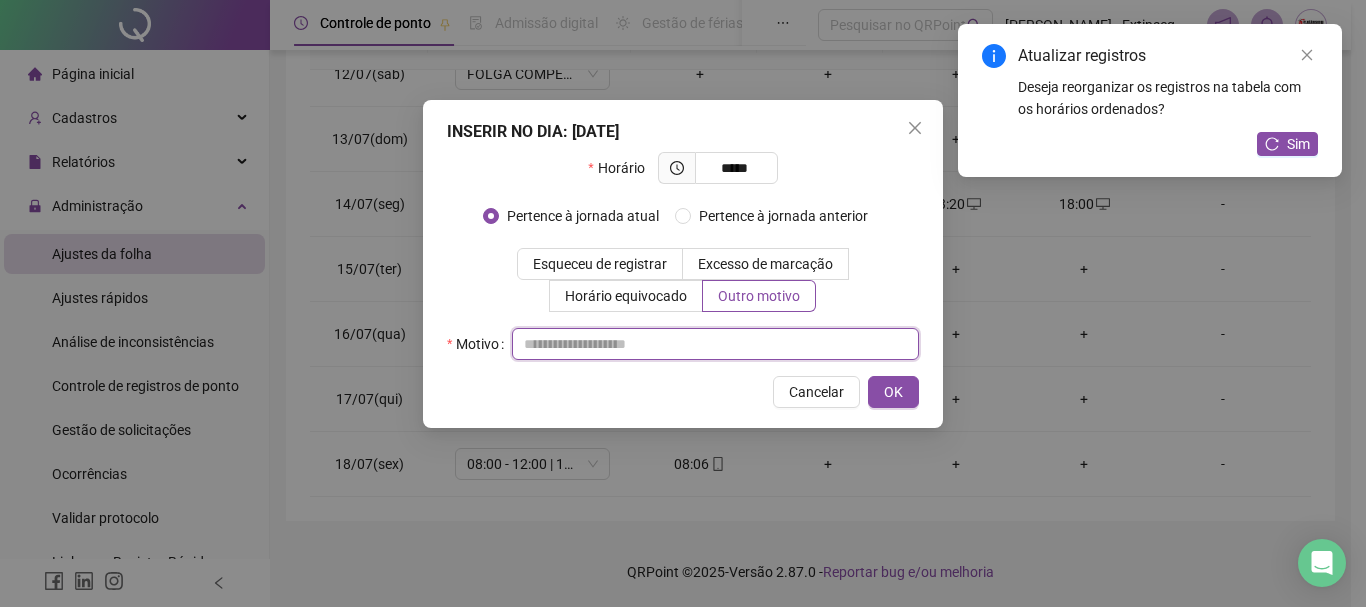 click at bounding box center (715, 344) 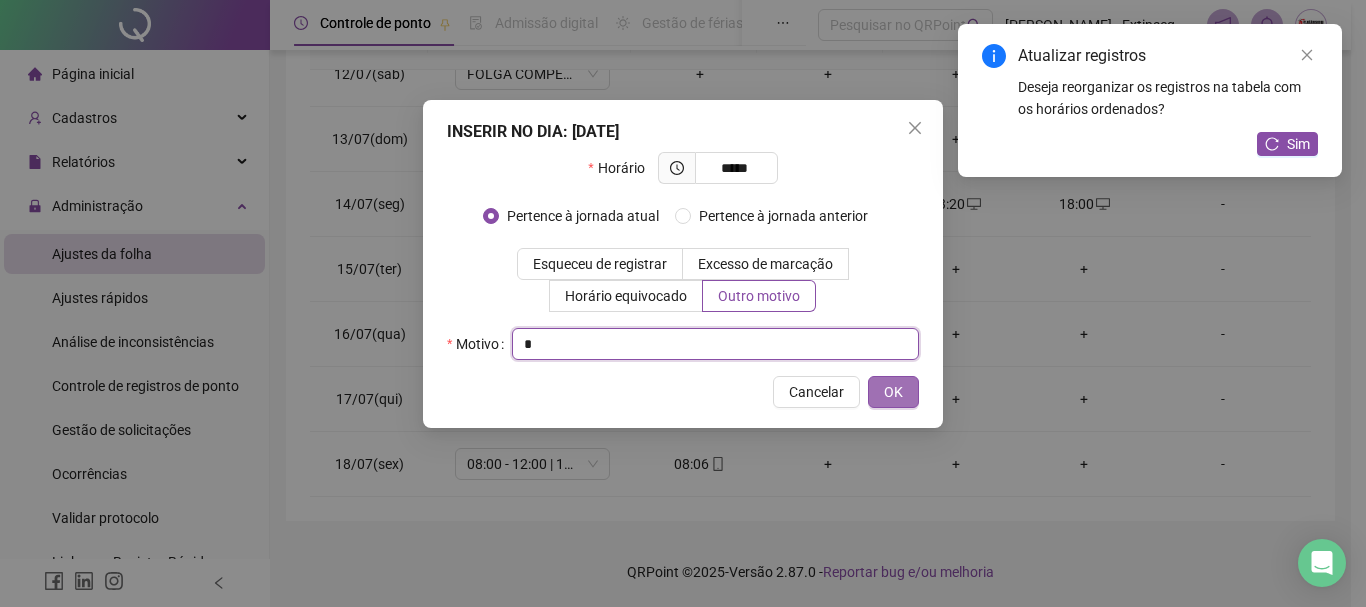 type on "*" 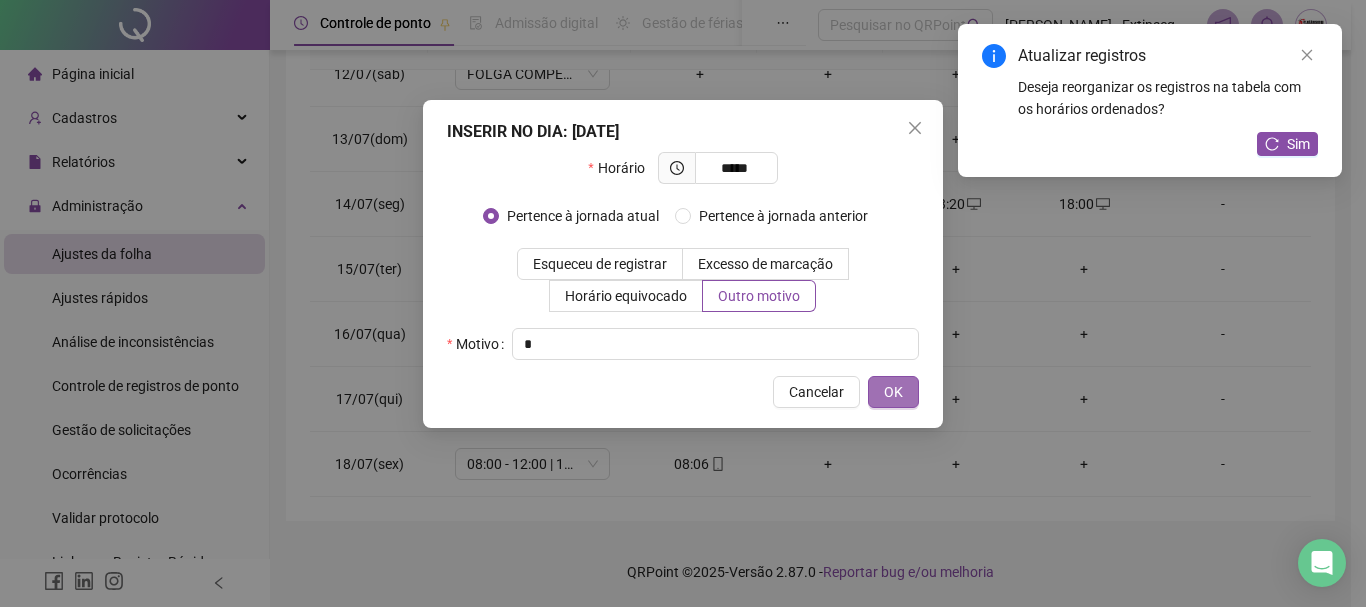 click on "OK" at bounding box center [893, 392] 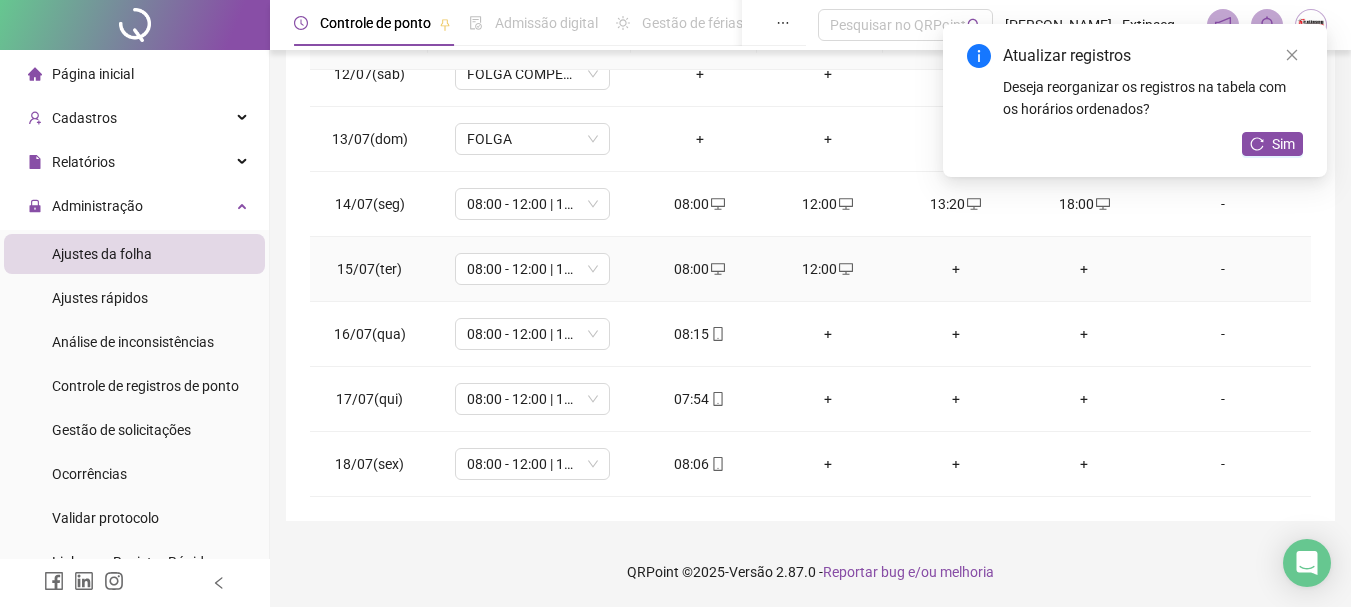 click on "+" at bounding box center (956, 269) 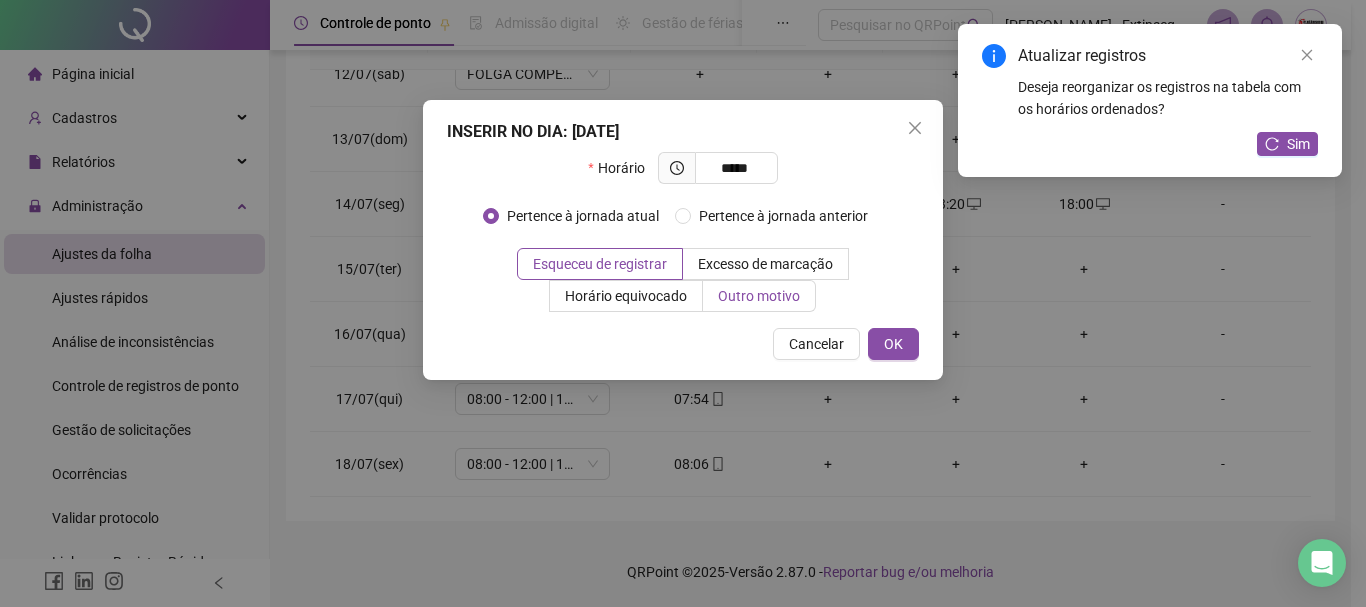 type on "*****" 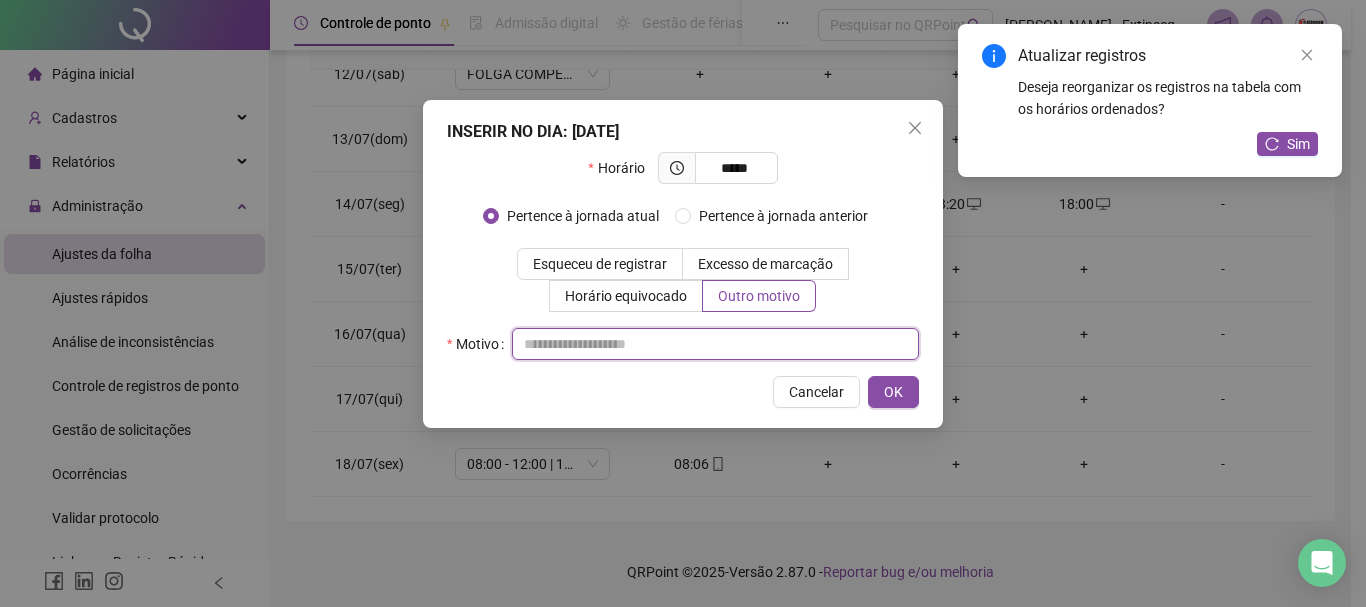 click at bounding box center [715, 344] 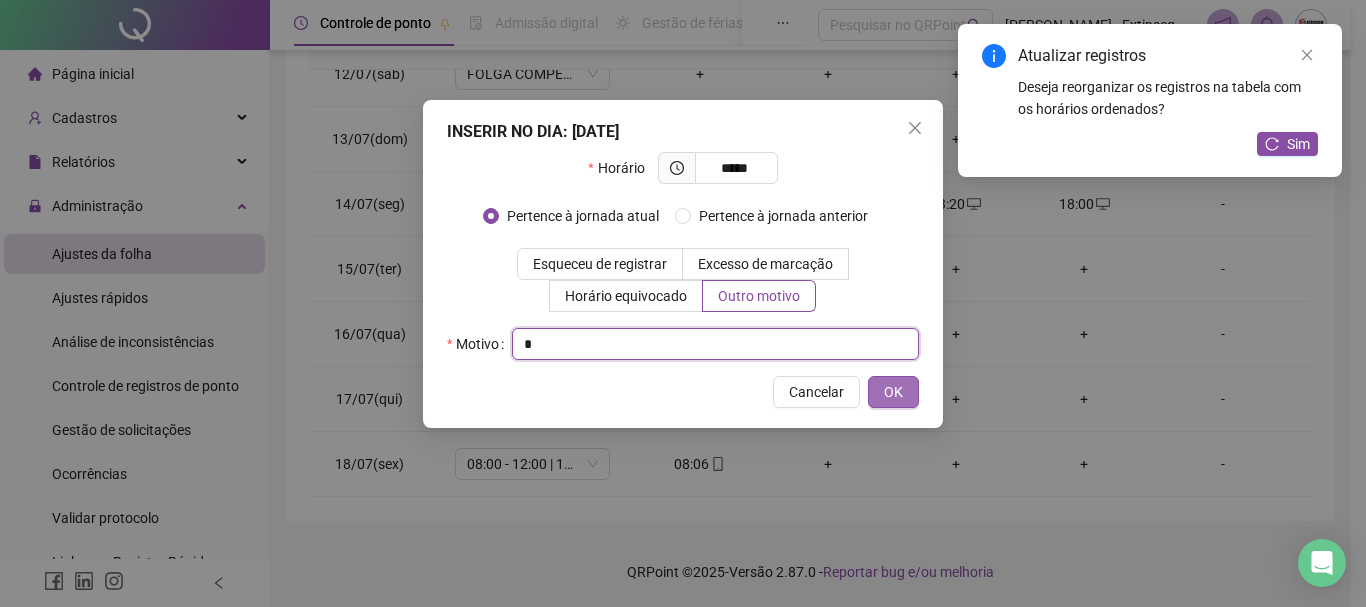 type on "*" 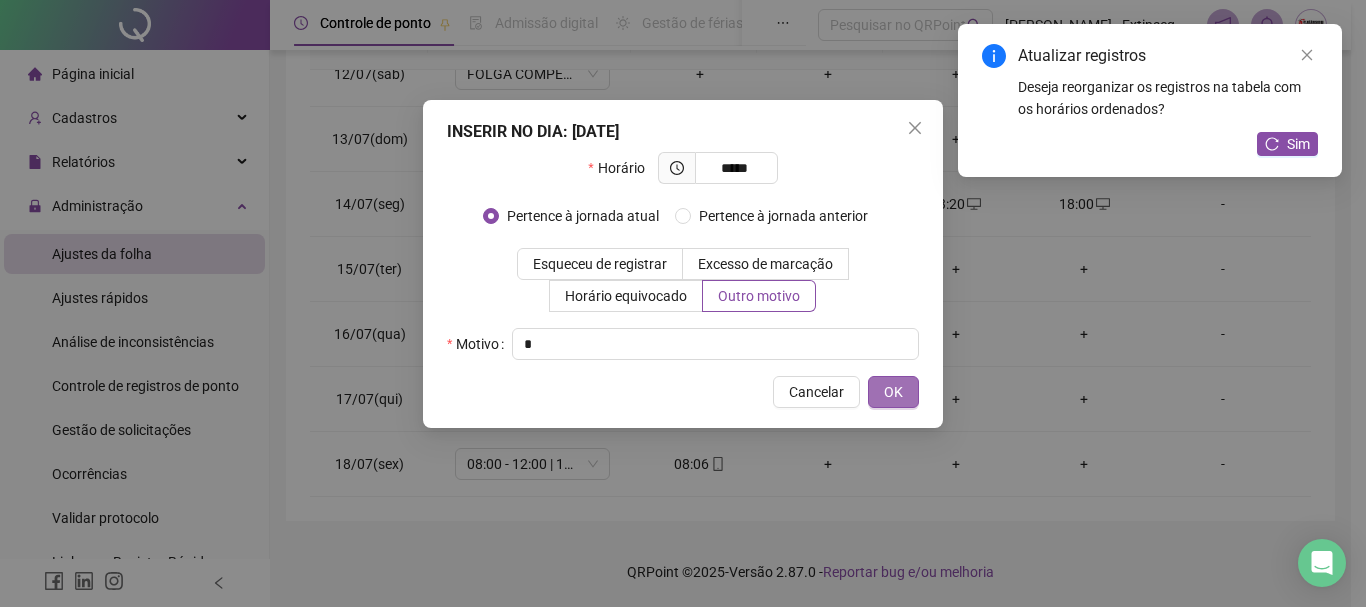 click on "OK" at bounding box center [893, 392] 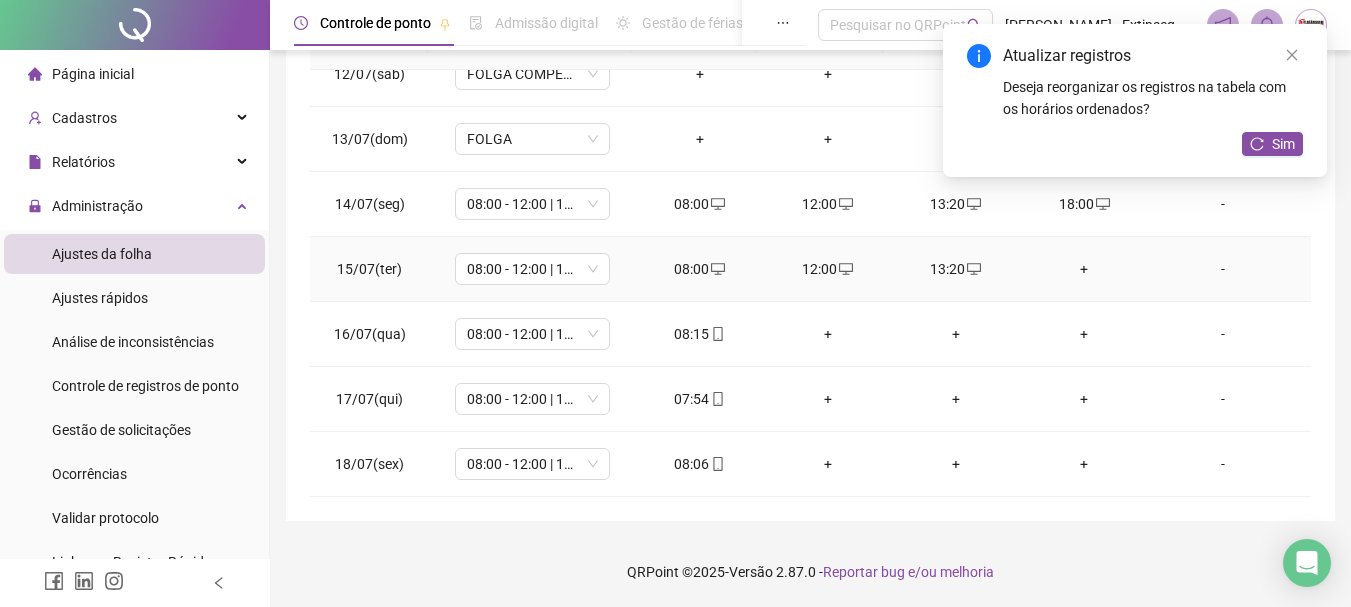 click on "+" at bounding box center [1084, 269] 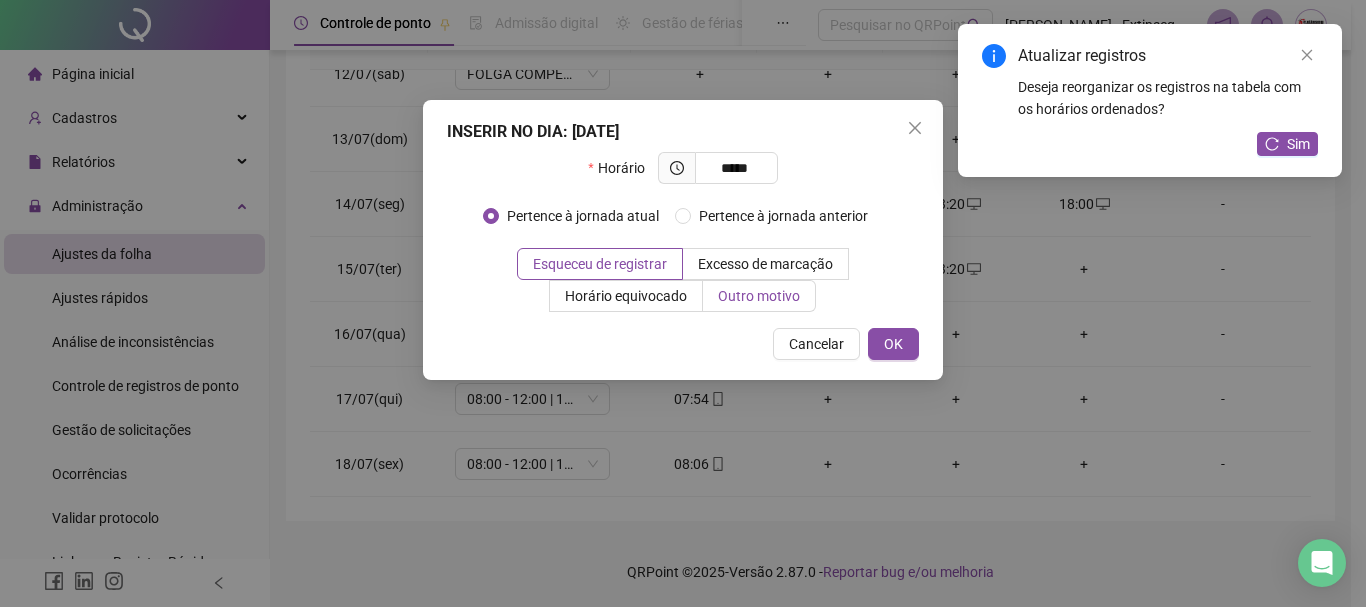 type on "*****" 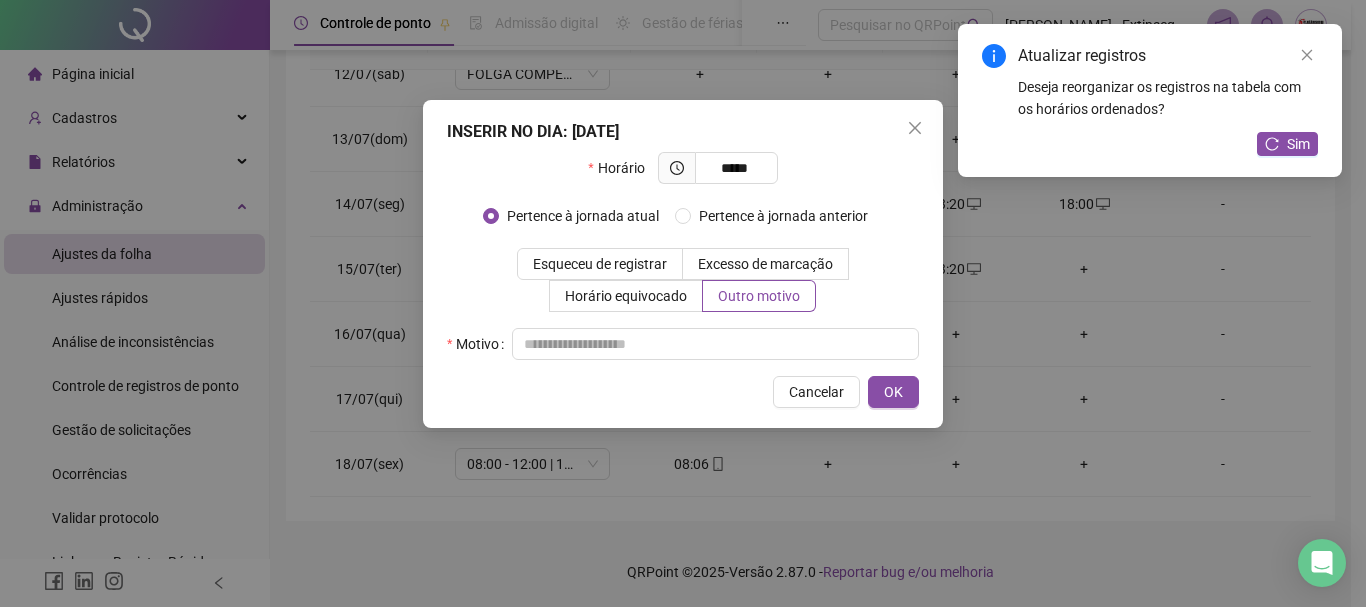 click on "Horário ***** Pertence à jornada atual [GEOGRAPHIC_DATA] à jornada anterior Esqueceu de registrar Excesso de marcação Horário equivocado Outro motivo Motivo" at bounding box center (683, 256) 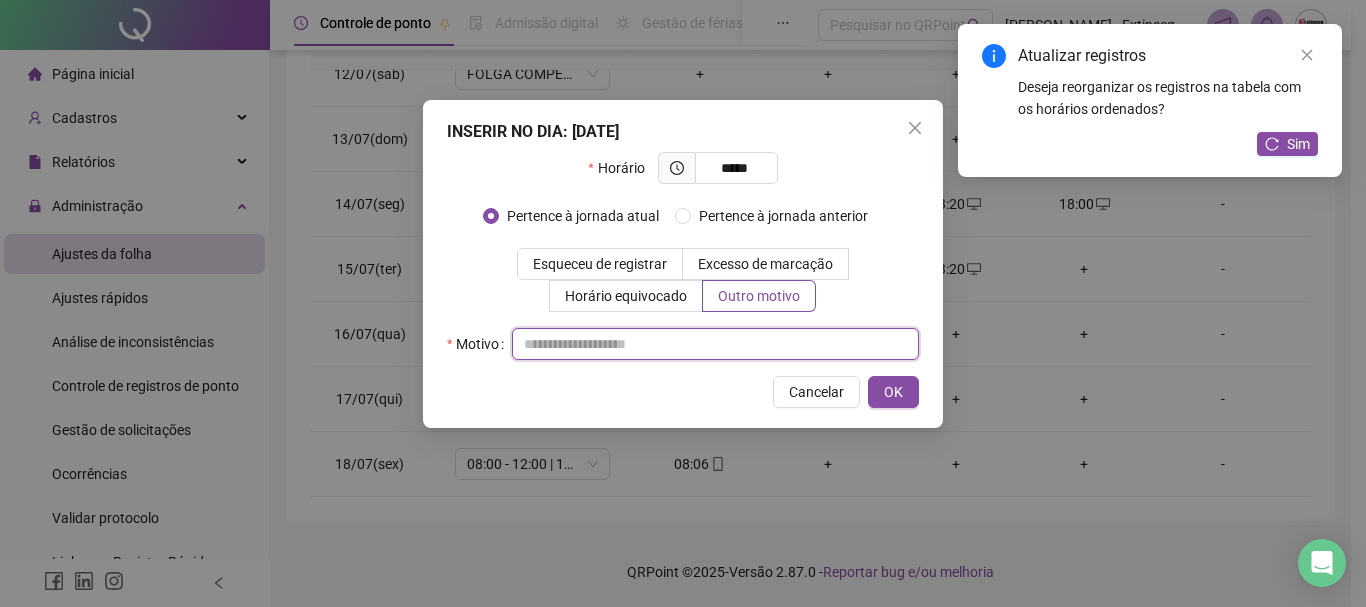 click at bounding box center [715, 344] 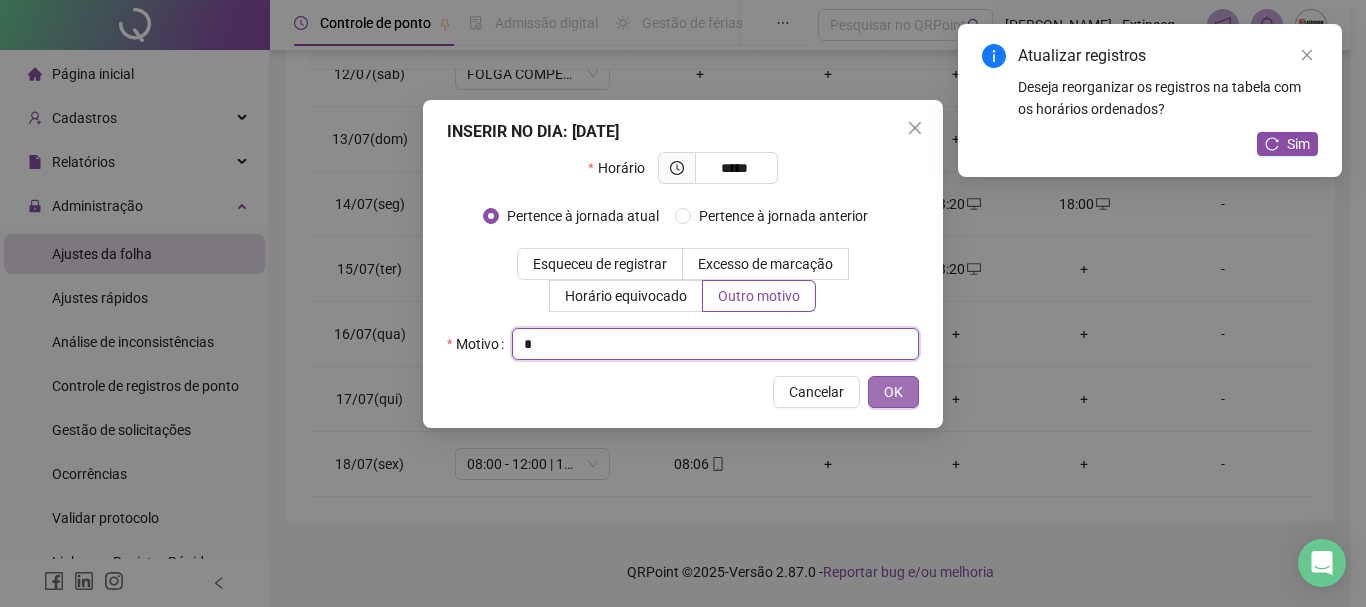 type on "*" 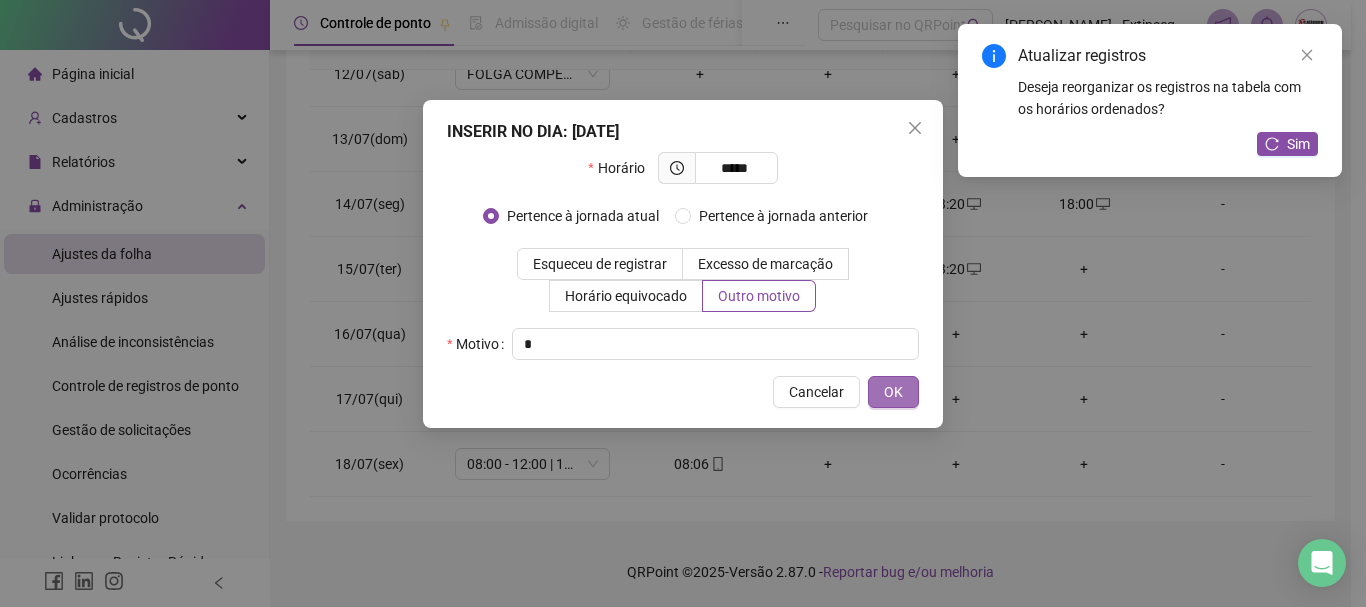 click on "OK" at bounding box center (893, 392) 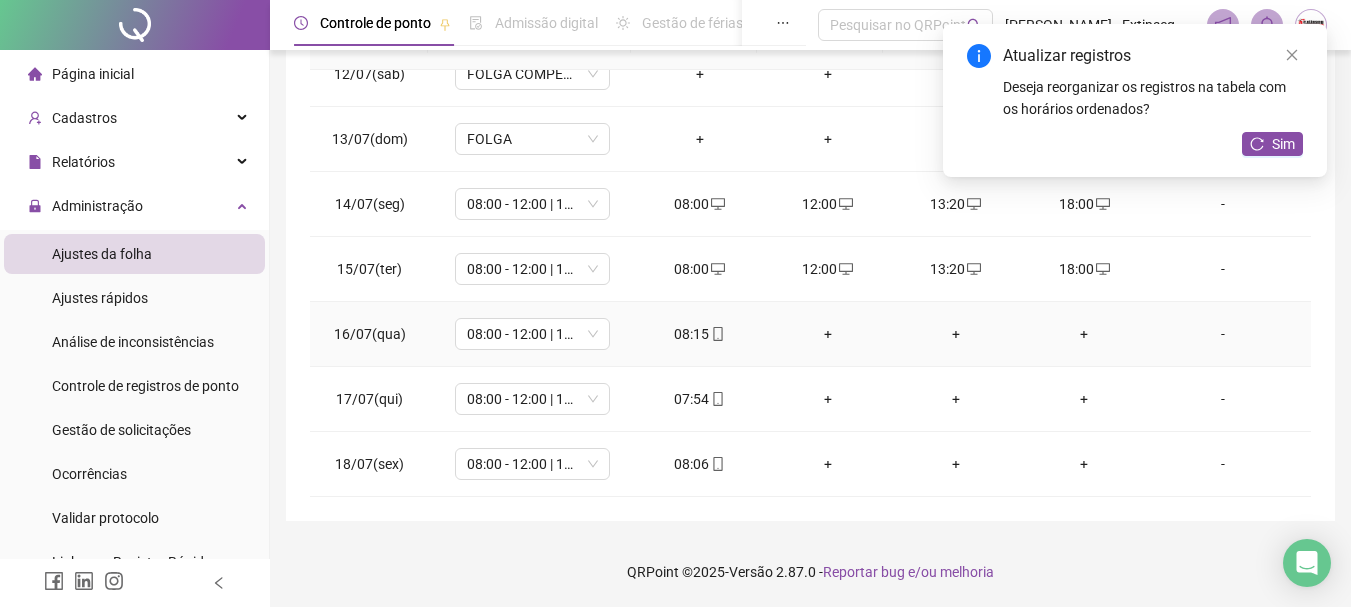 click on "+" at bounding box center (828, 334) 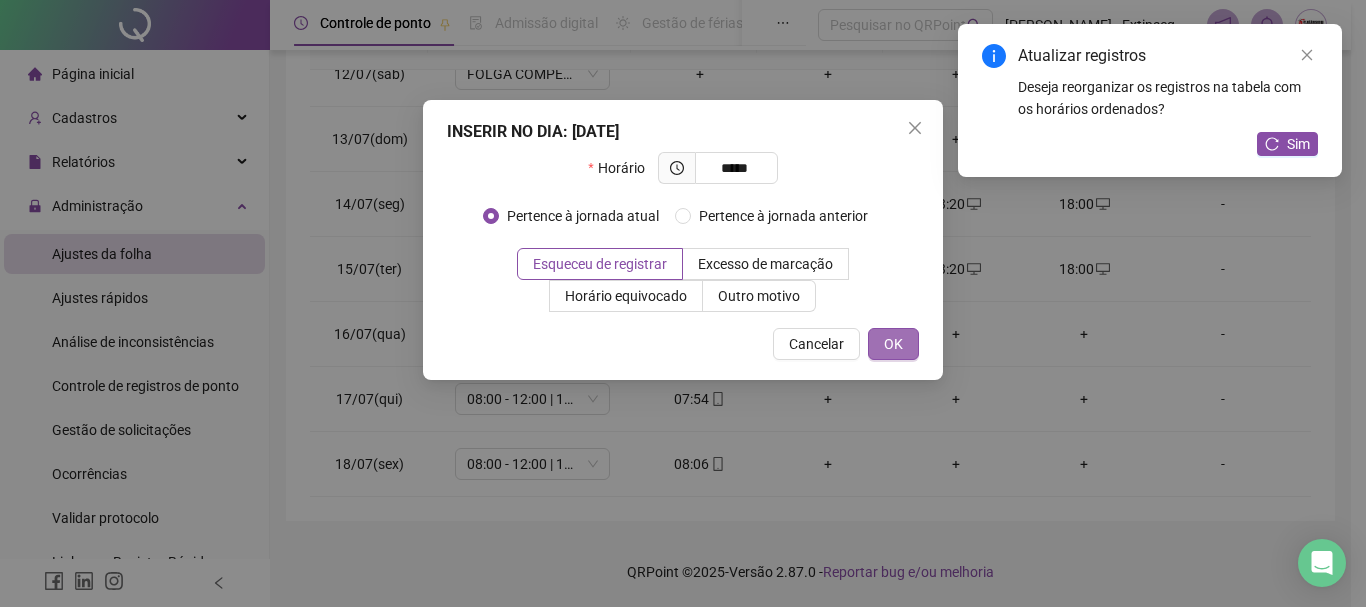 type on "*****" 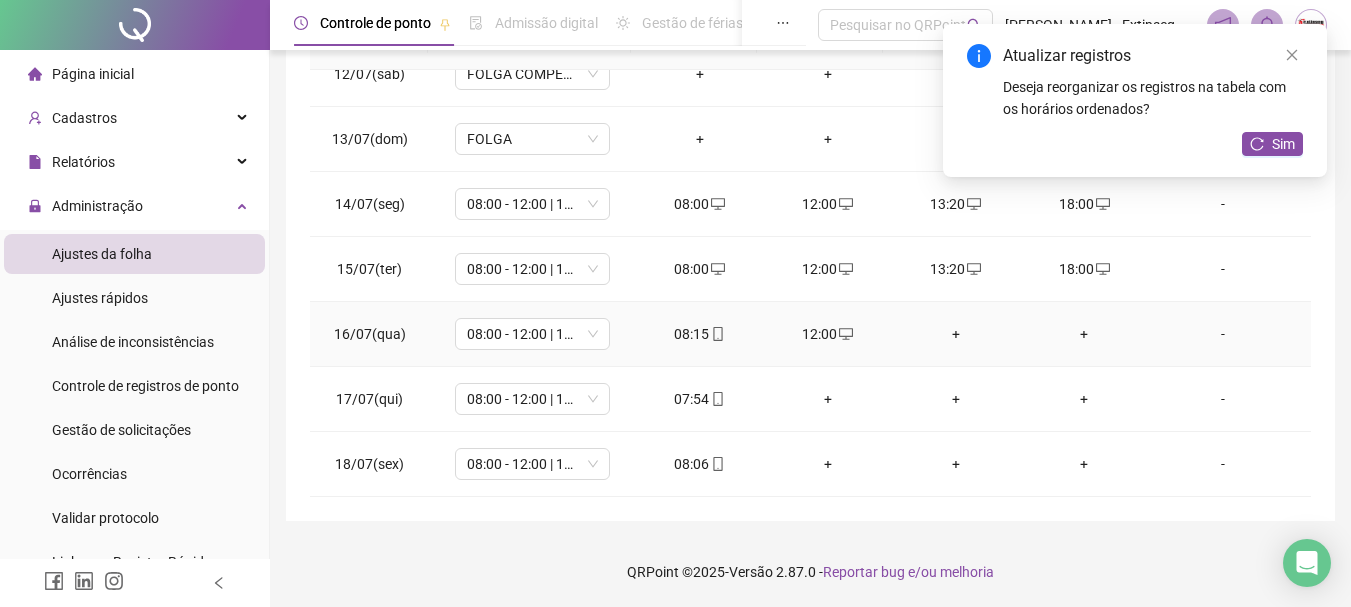 click on "+" at bounding box center [956, 334] 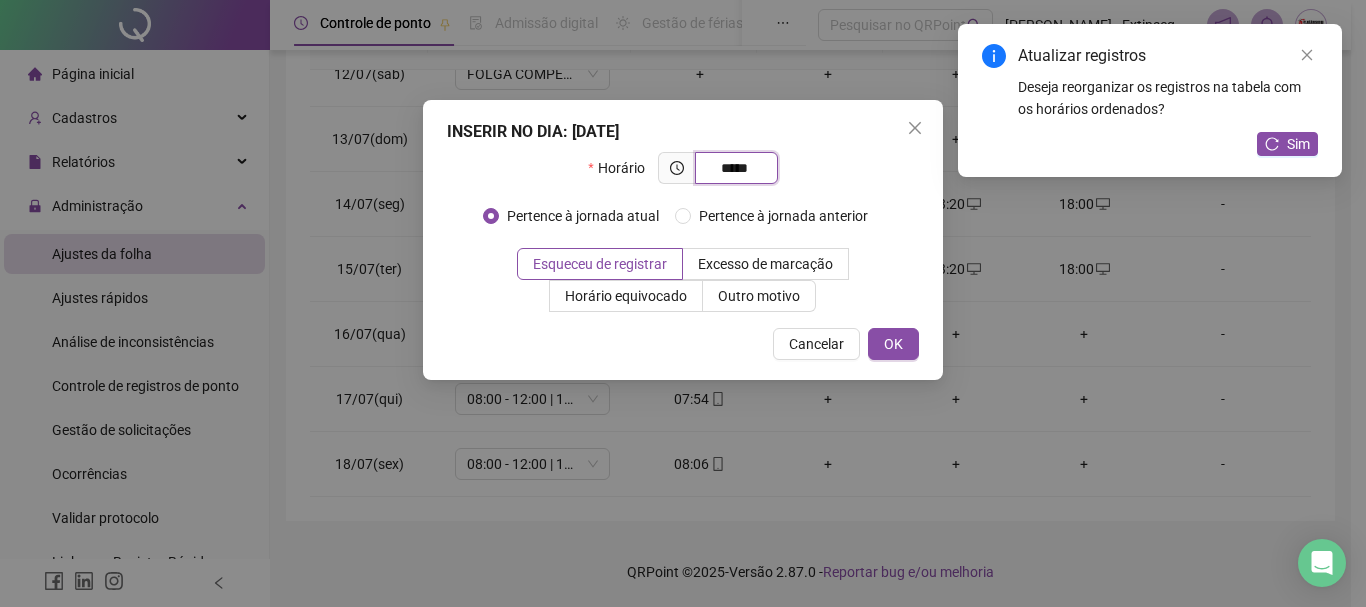 type on "*****" 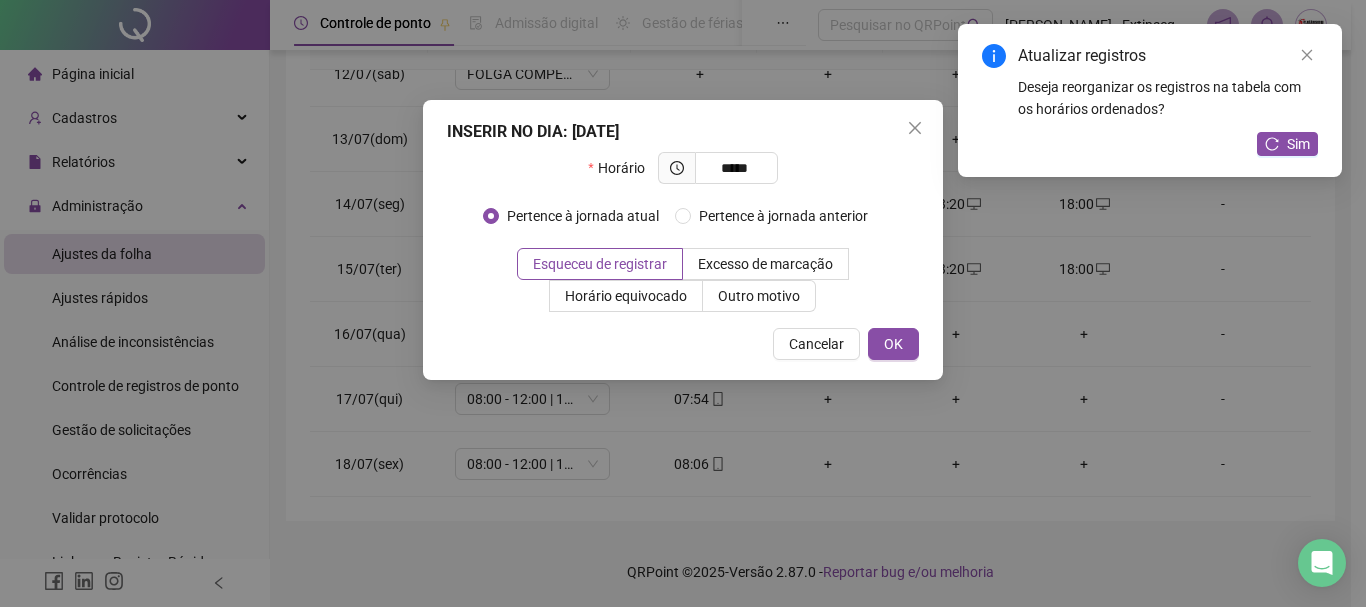click on "INSERIR NO DIA :   [DATE] Horário ***** Pertence à jornada atual Pertence à jornada anterior Esqueceu de registrar Excesso de marcação Horário equivocado Outro motivo Motivo Cancelar OK" at bounding box center (683, 240) 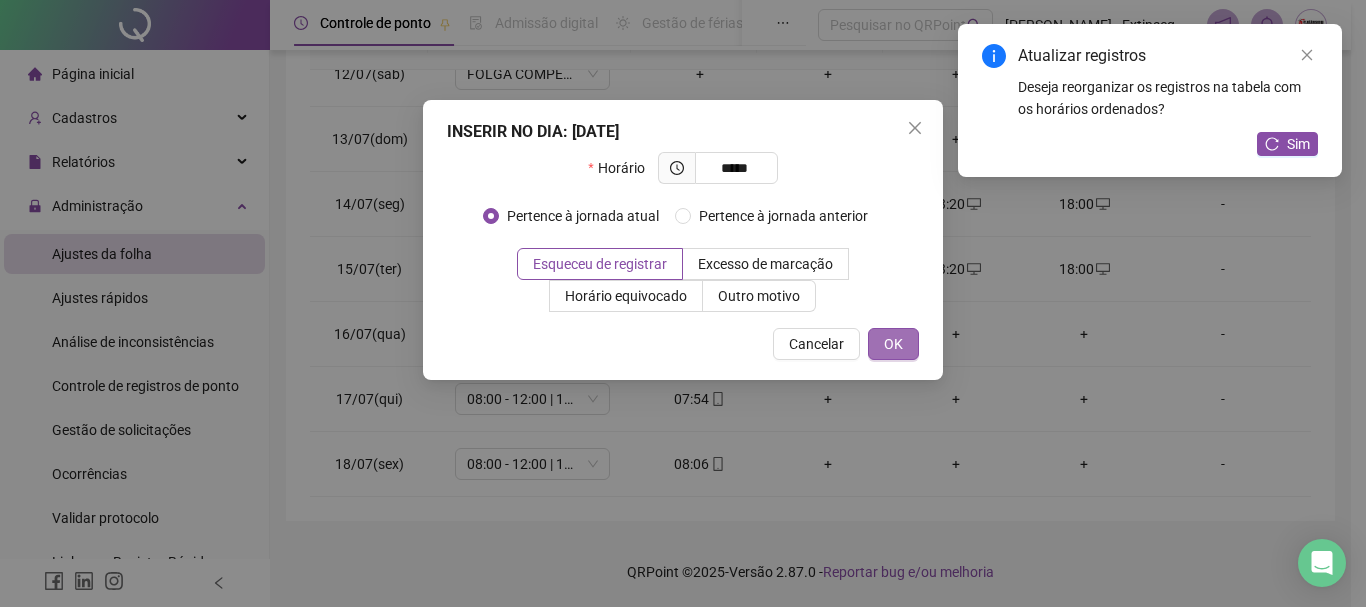 click on "OK" at bounding box center (893, 344) 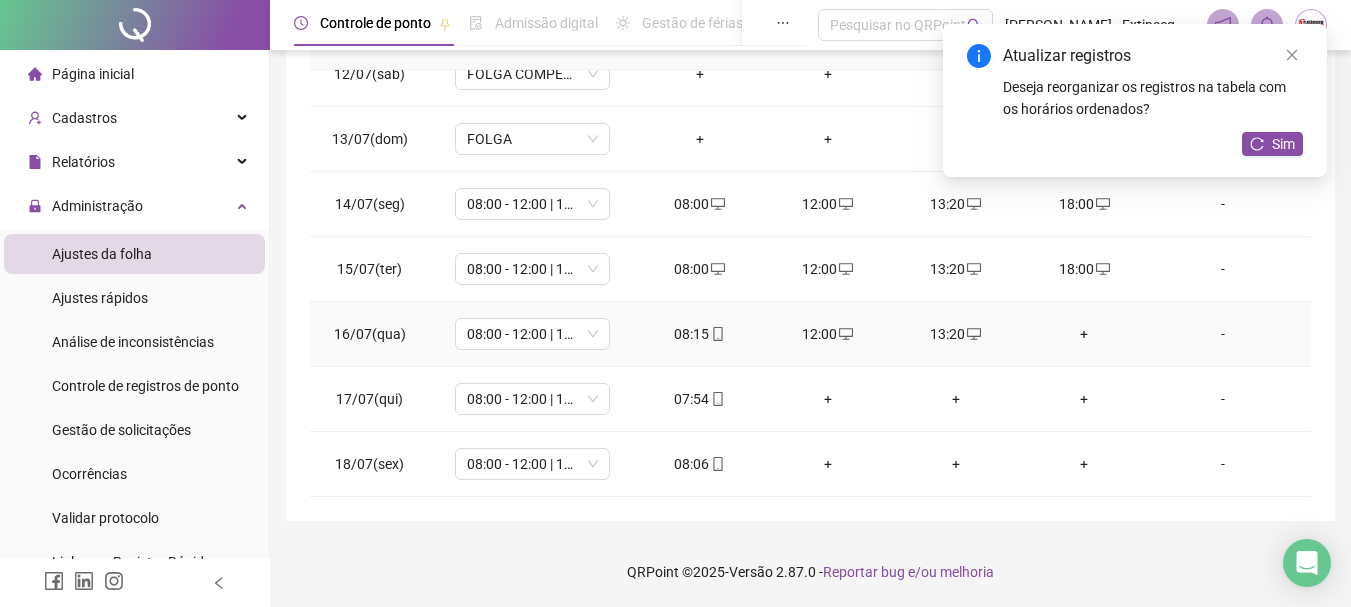 click on "+" at bounding box center [1084, 334] 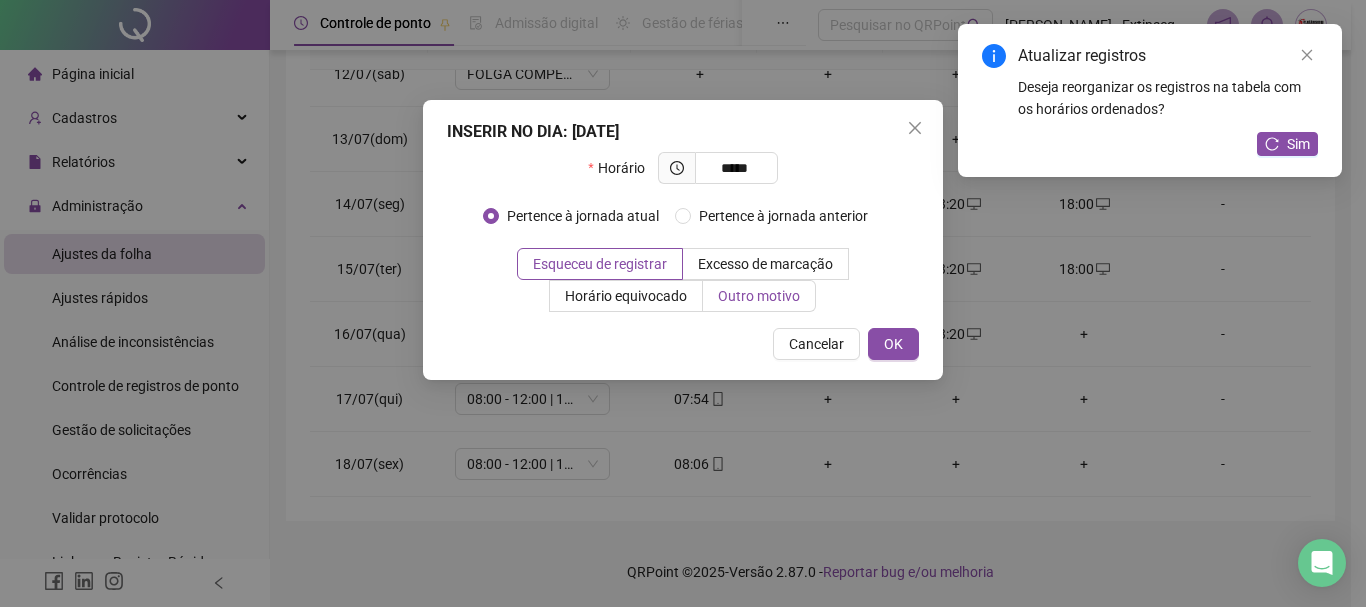 type on "*****" 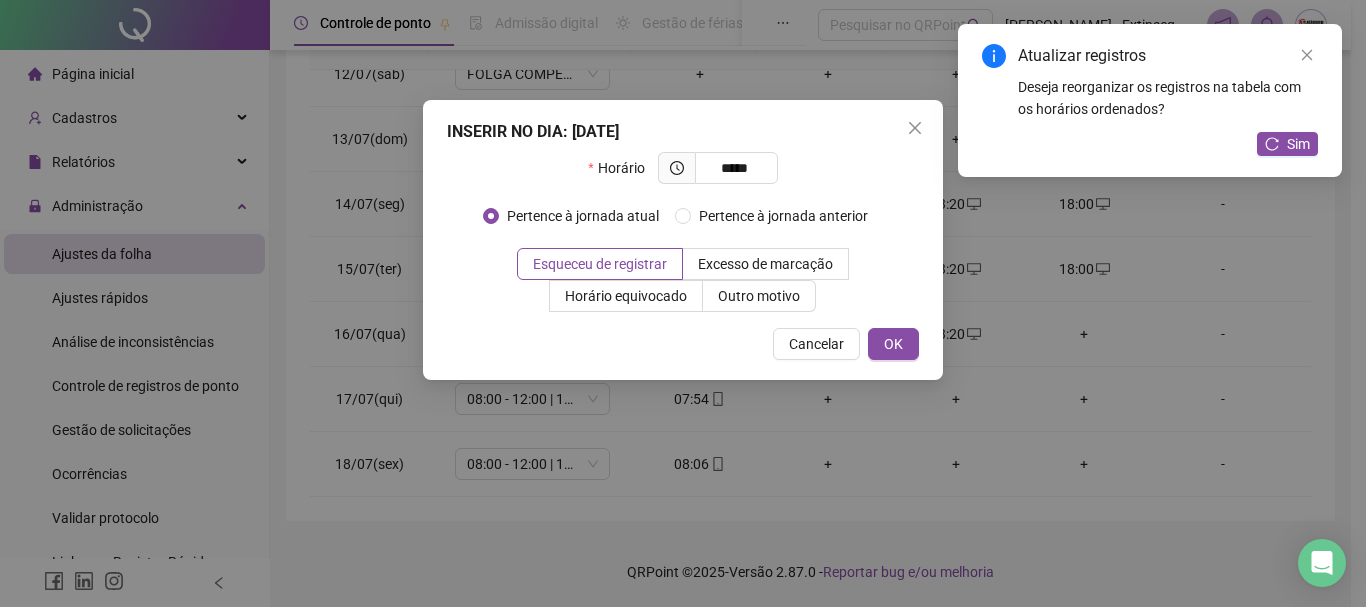 drag, startPoint x: 783, startPoint y: 301, endPoint x: 793, endPoint y: 321, distance: 22.36068 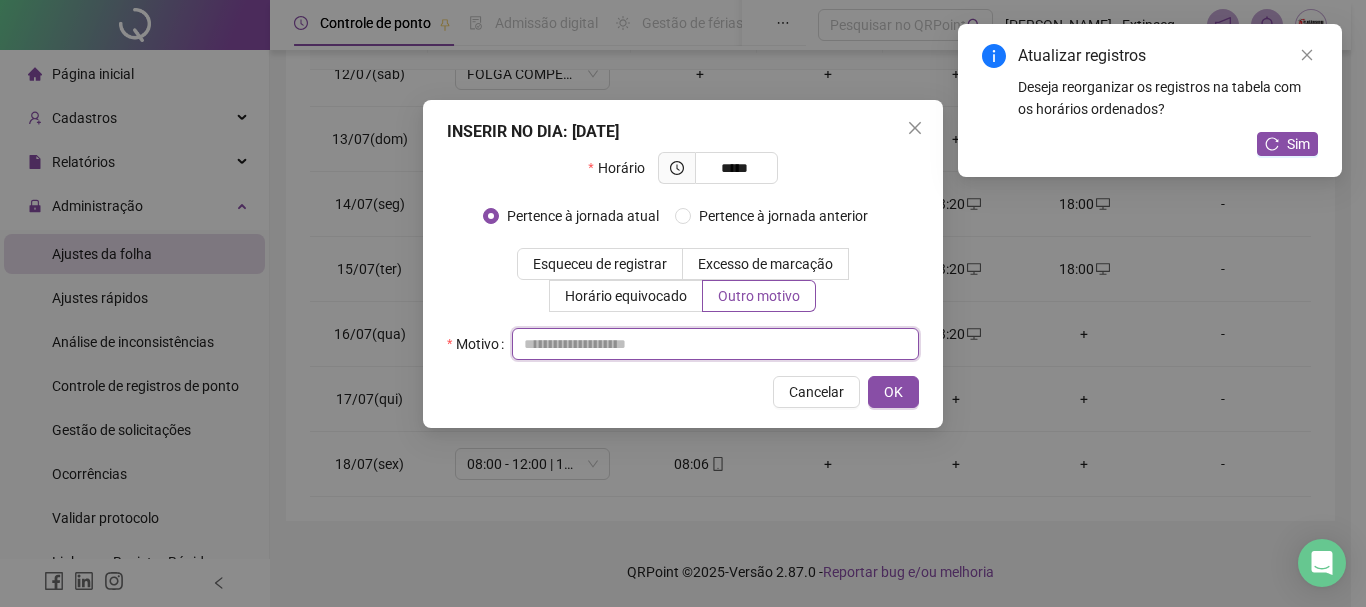 click at bounding box center (715, 344) 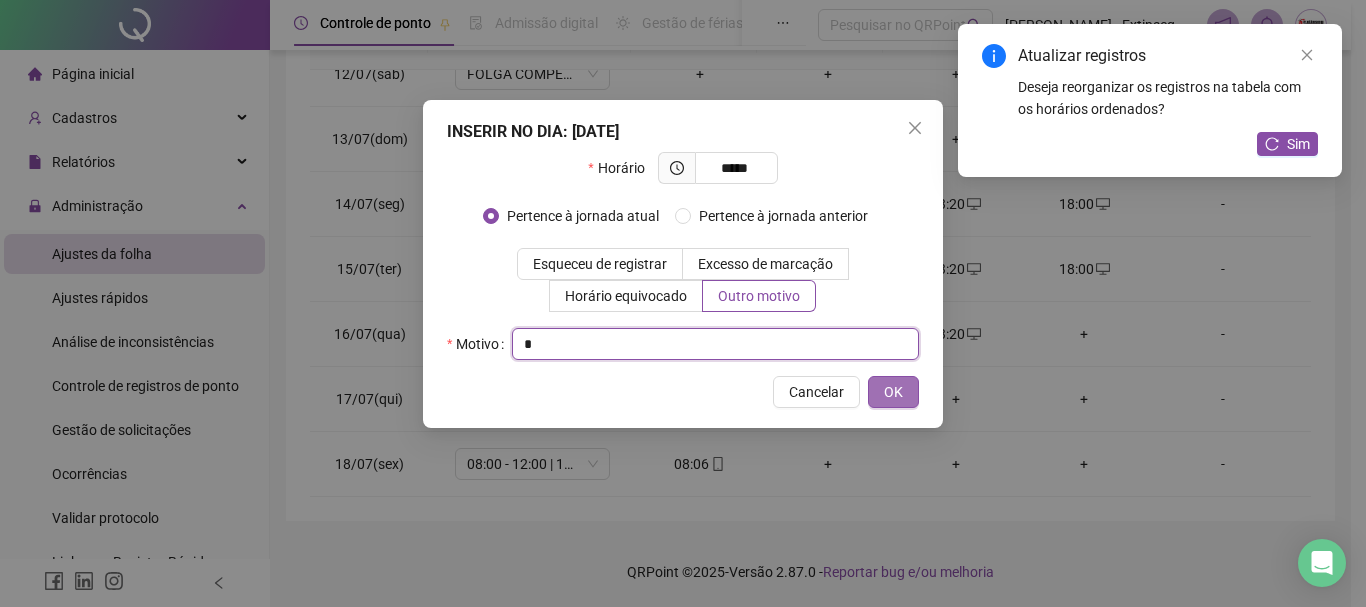 type on "*" 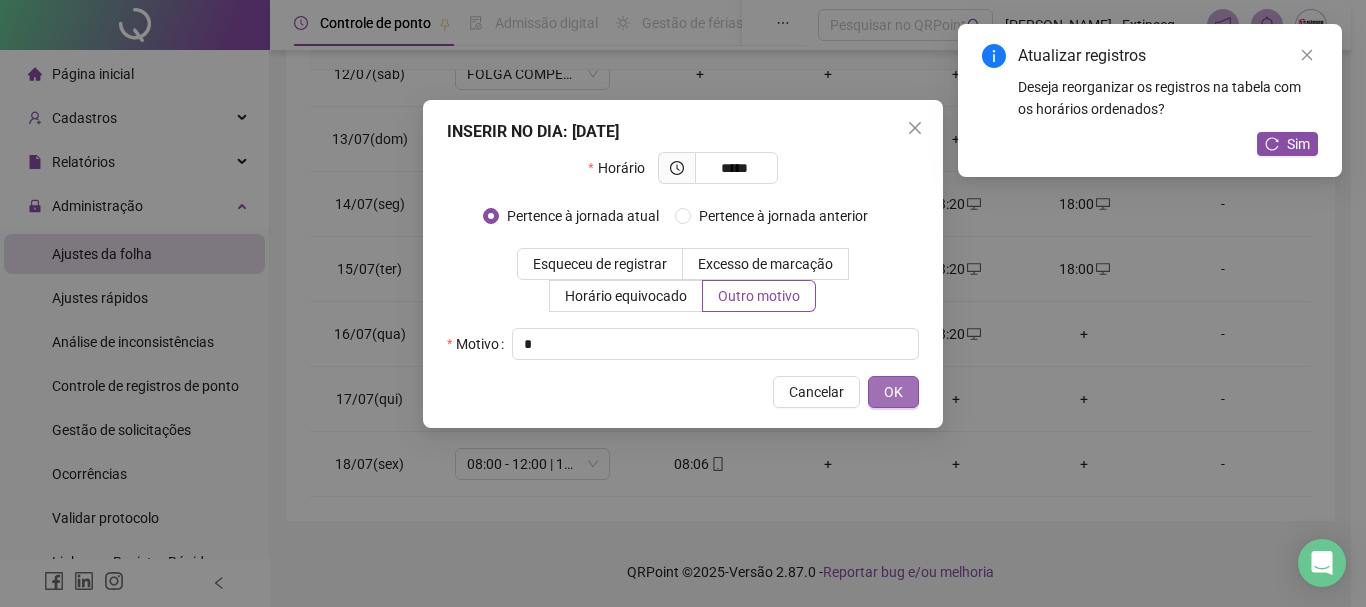 click on "OK" at bounding box center [893, 392] 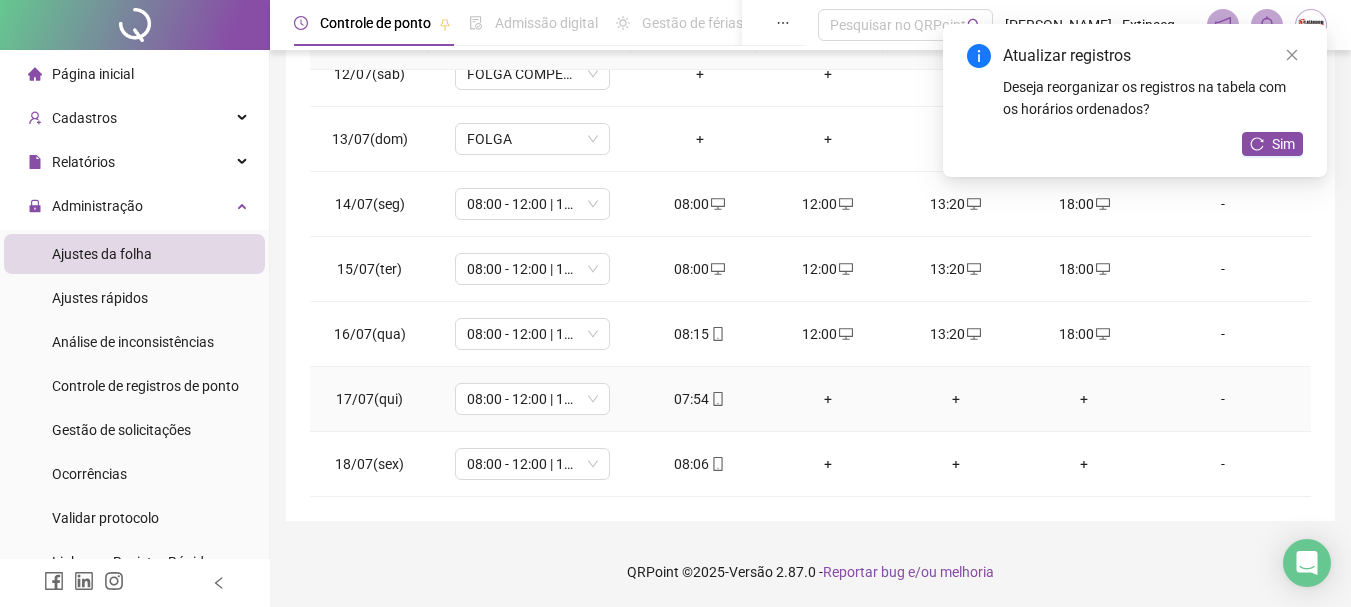 click on "+" at bounding box center (828, 399) 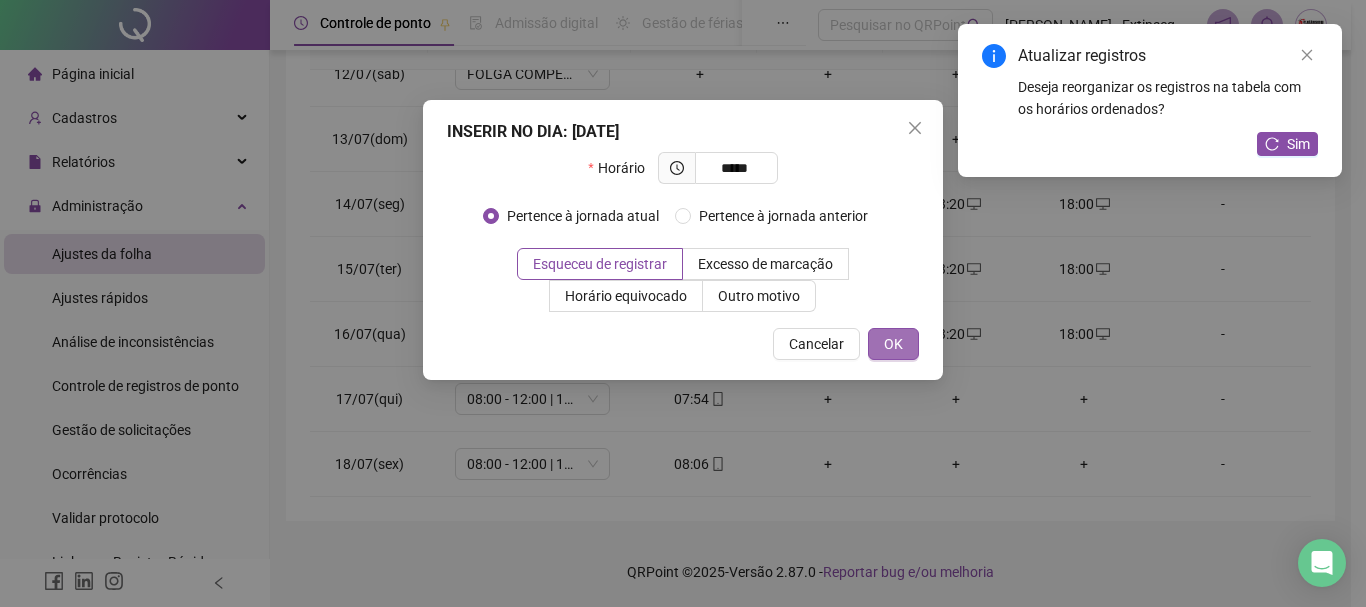 type on "*****" 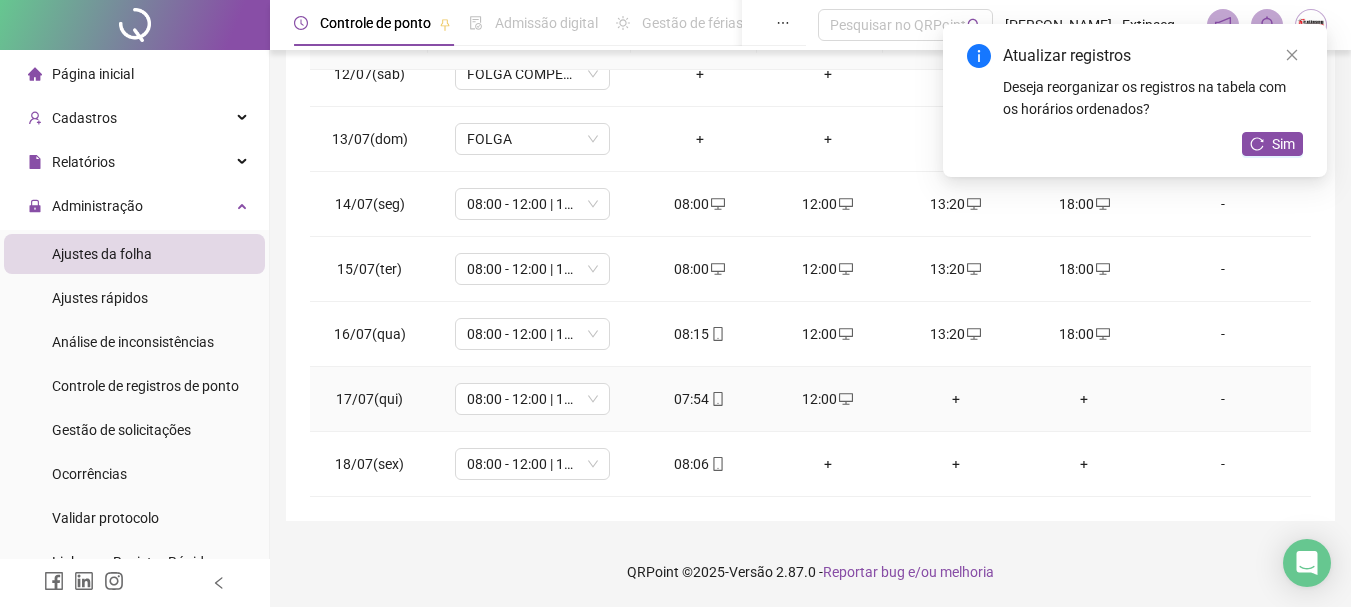 click on "+" at bounding box center [956, 399] 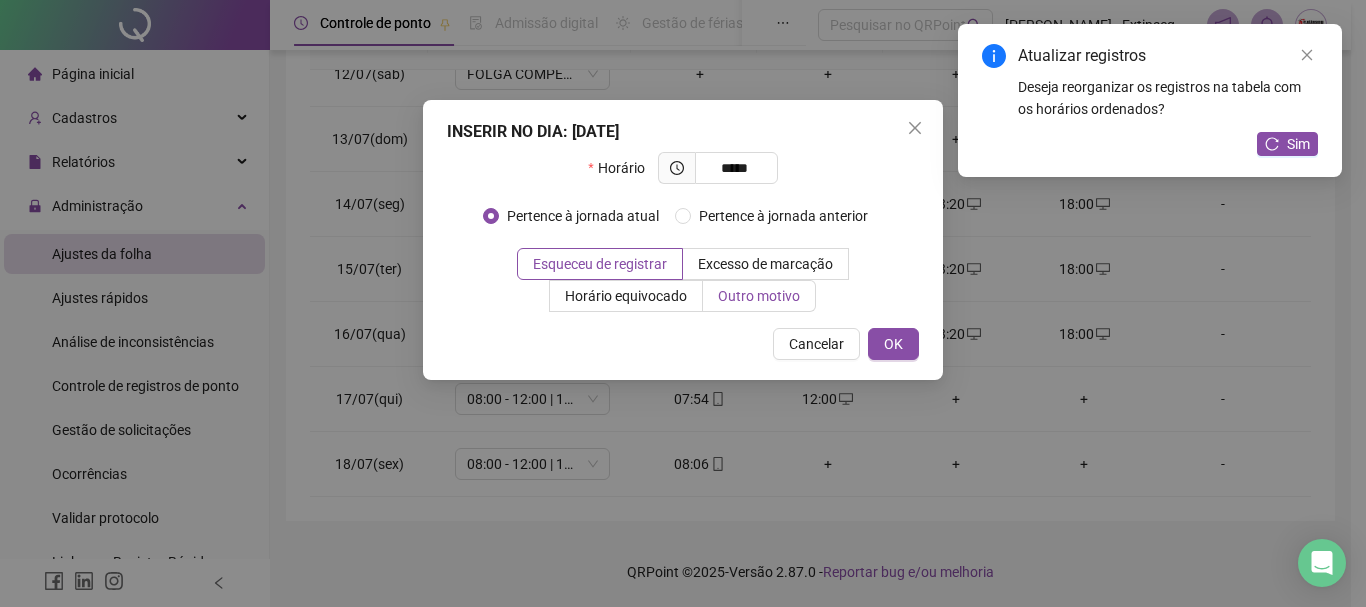 type on "*****" 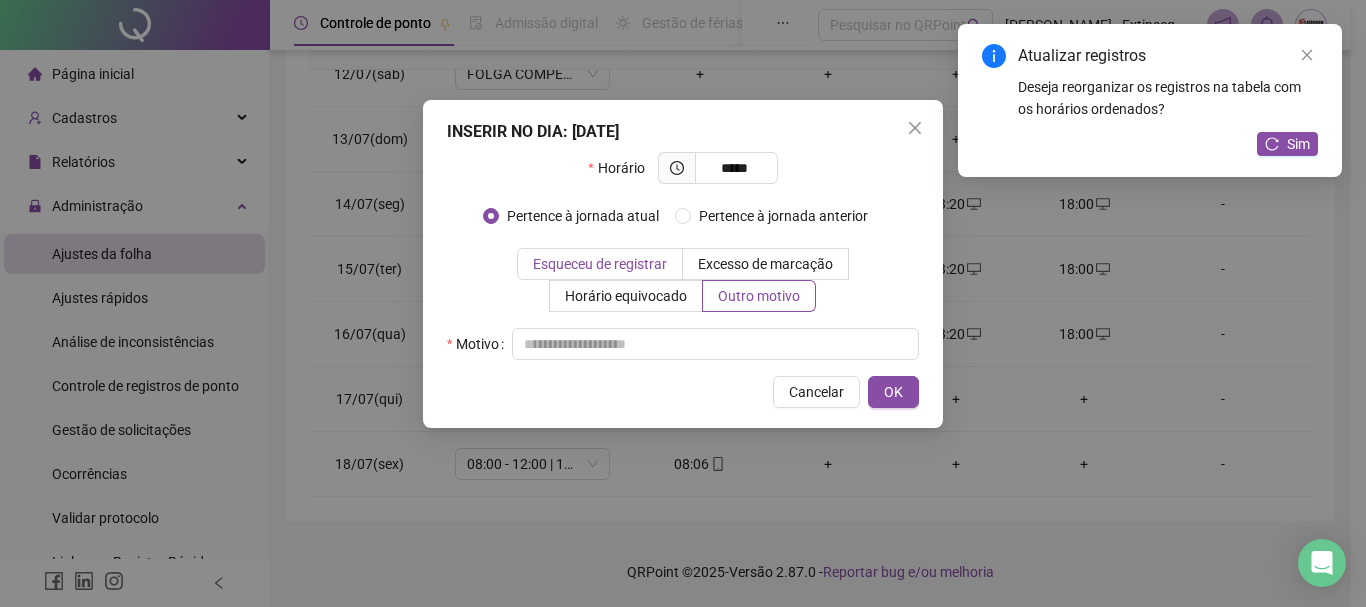 click on "Esqueceu de registrar" at bounding box center [600, 264] 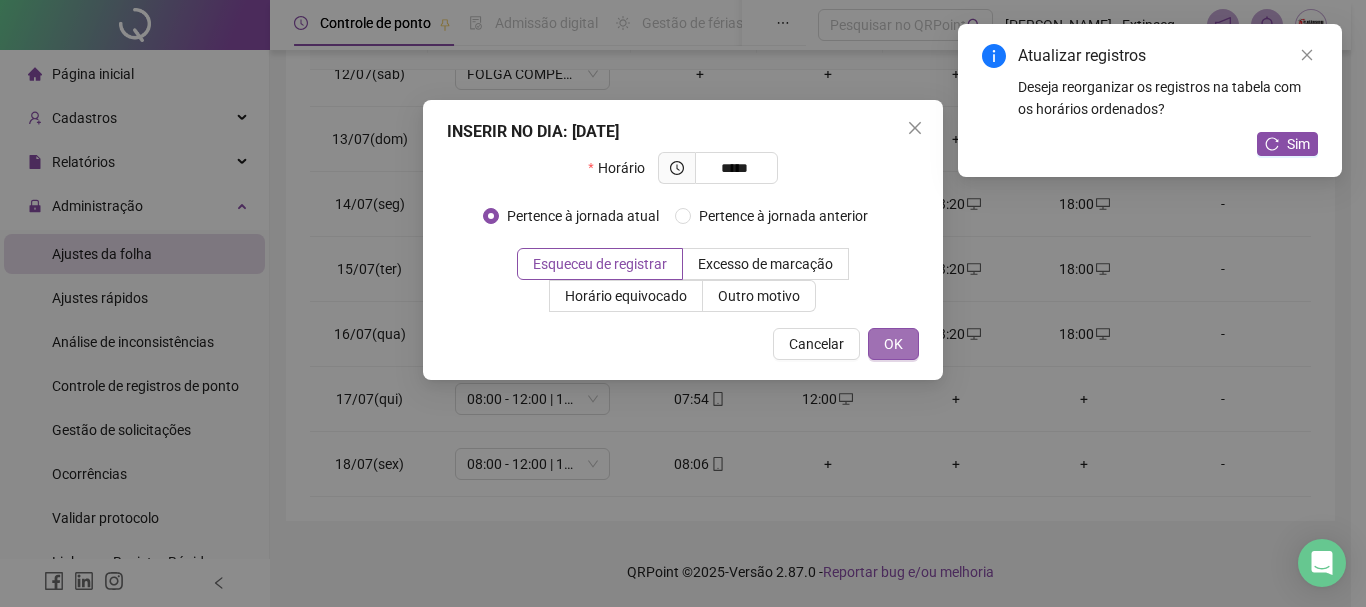 click on "OK" at bounding box center (893, 344) 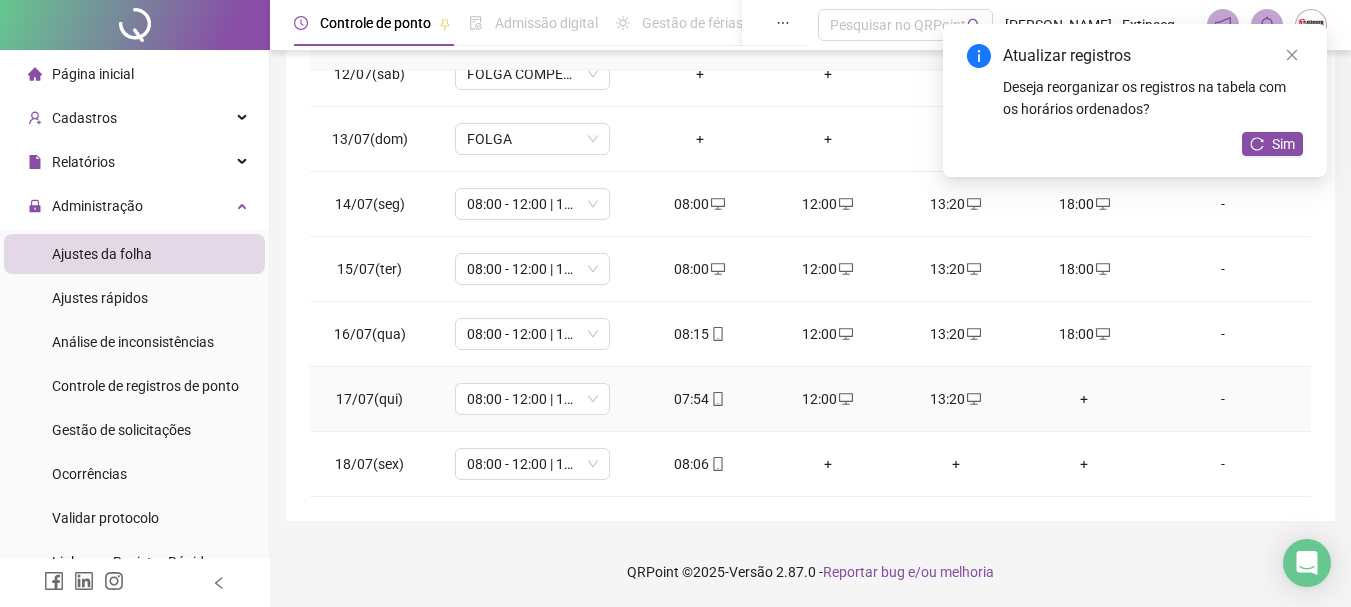 click on "+" at bounding box center [1084, 399] 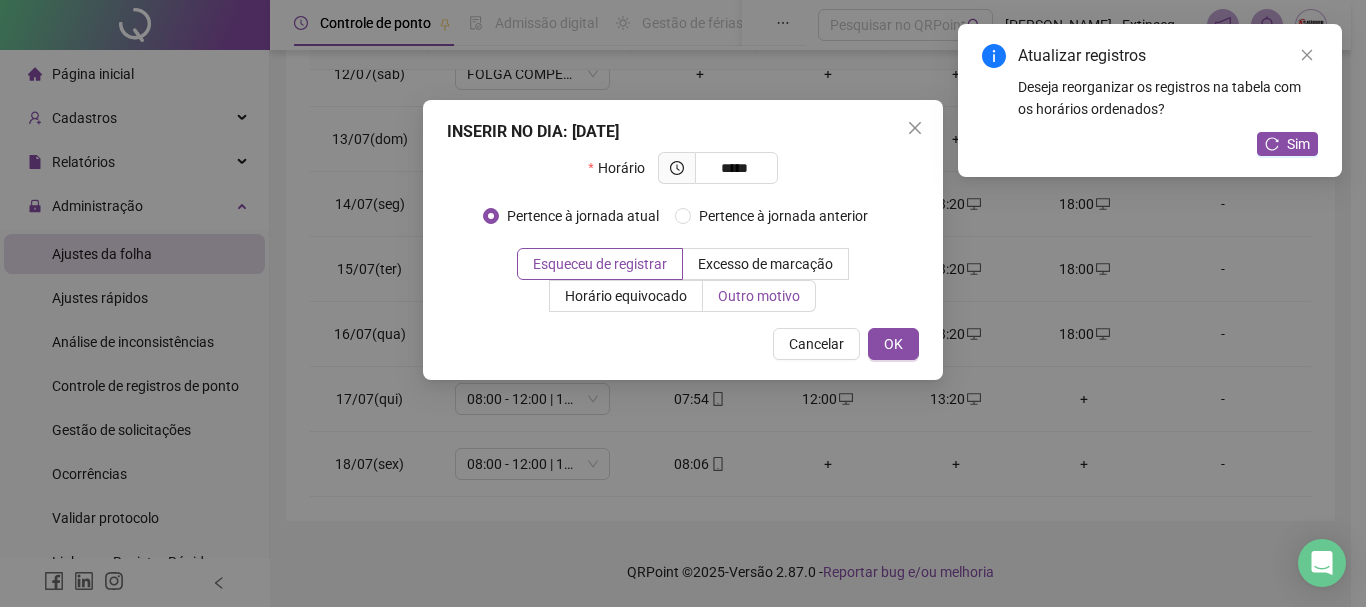 type on "*****" 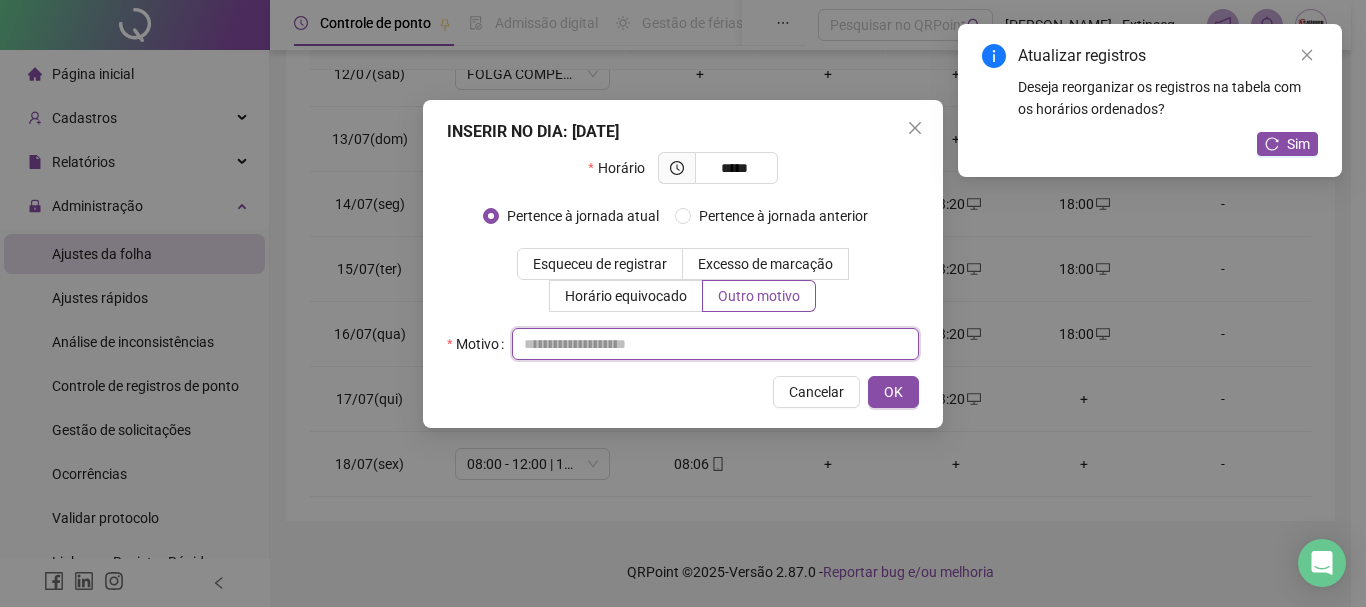 click at bounding box center (715, 344) 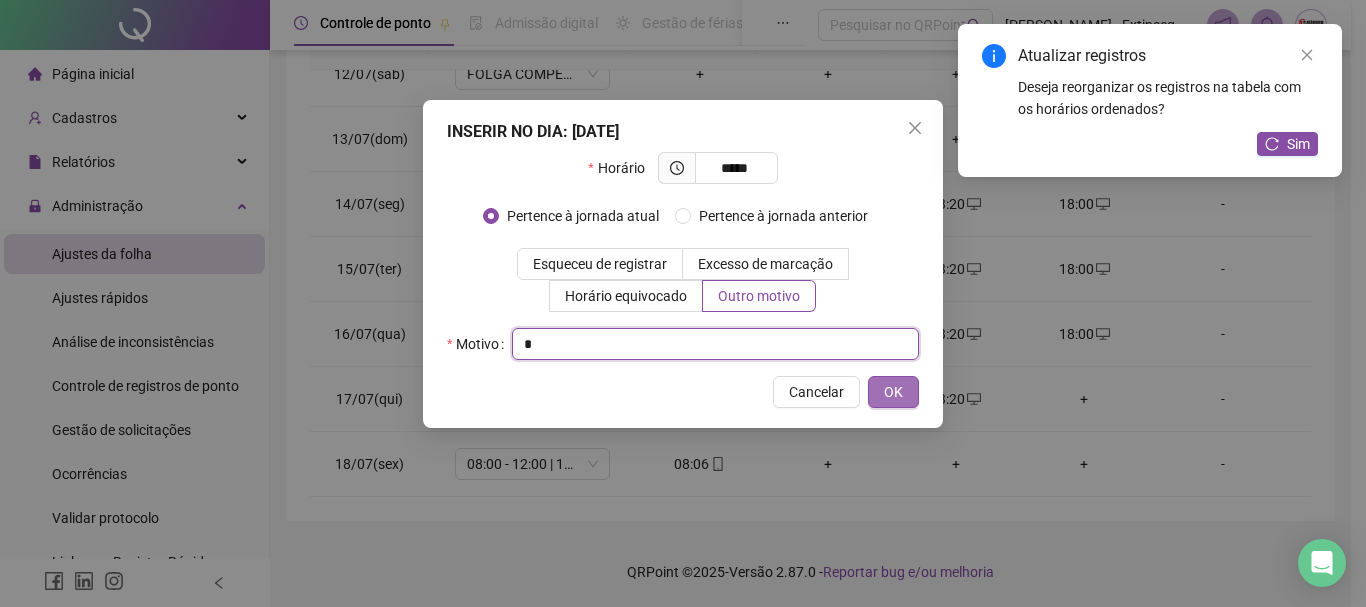 type on "*" 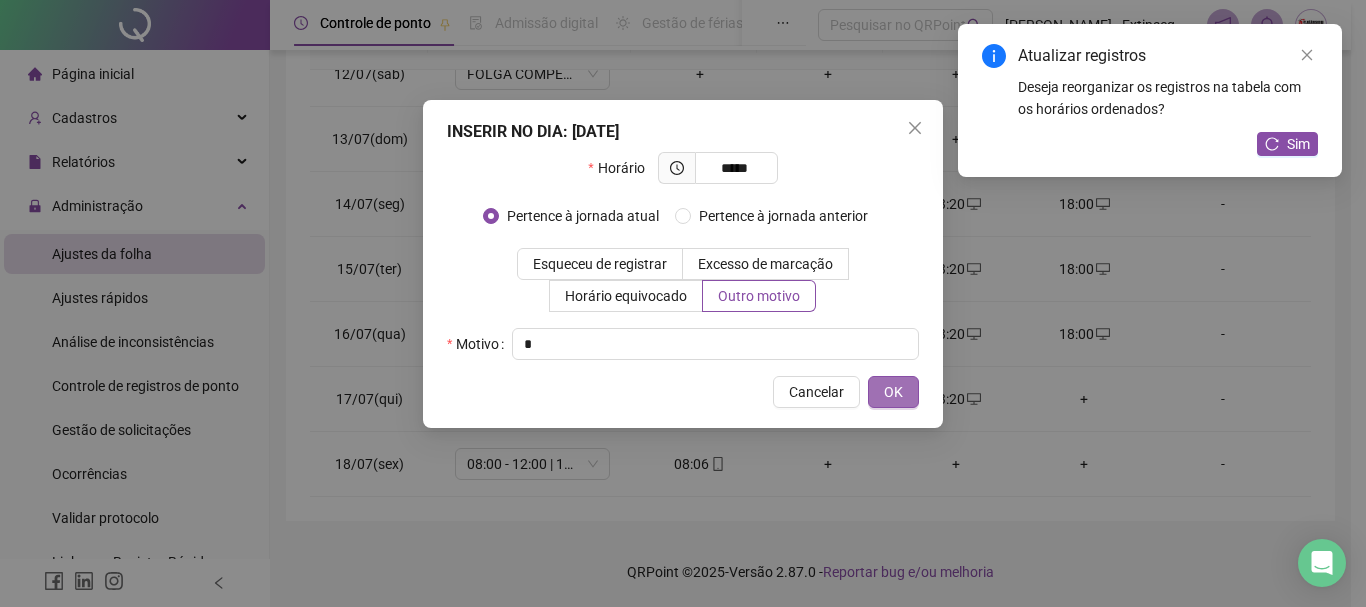 click on "OK" at bounding box center (893, 392) 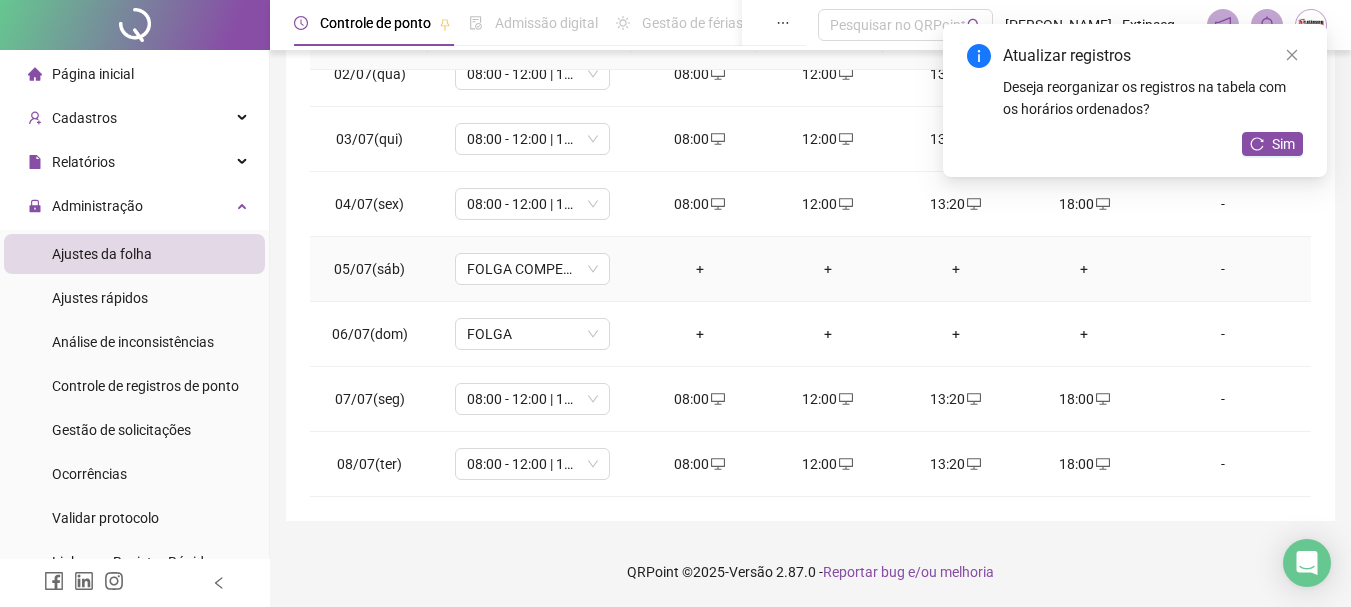 scroll, scrollTop: 0, scrollLeft: 0, axis: both 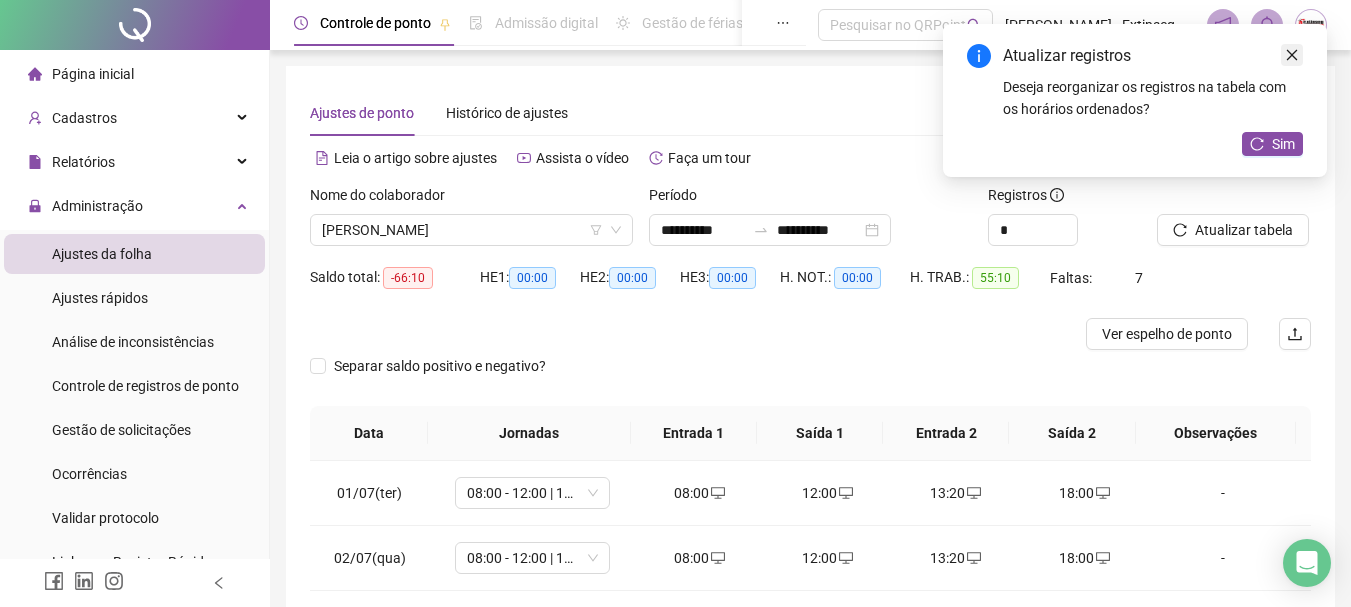 click 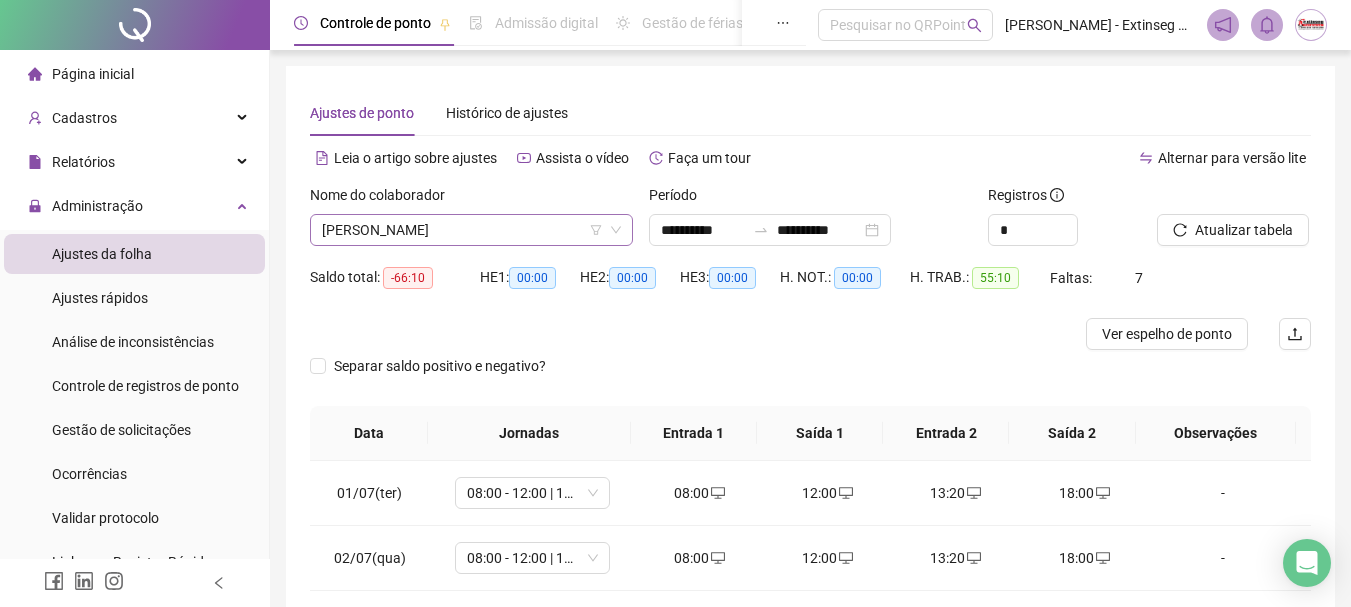click 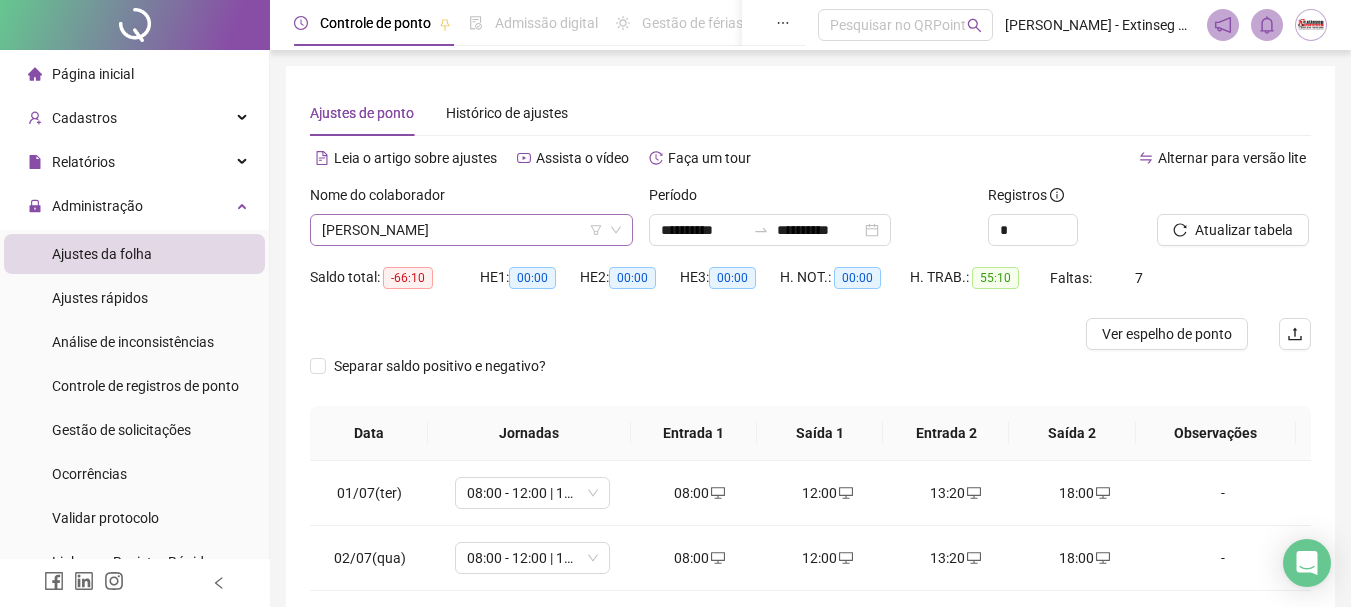 click on "[PERSON_NAME]" at bounding box center [471, 230] 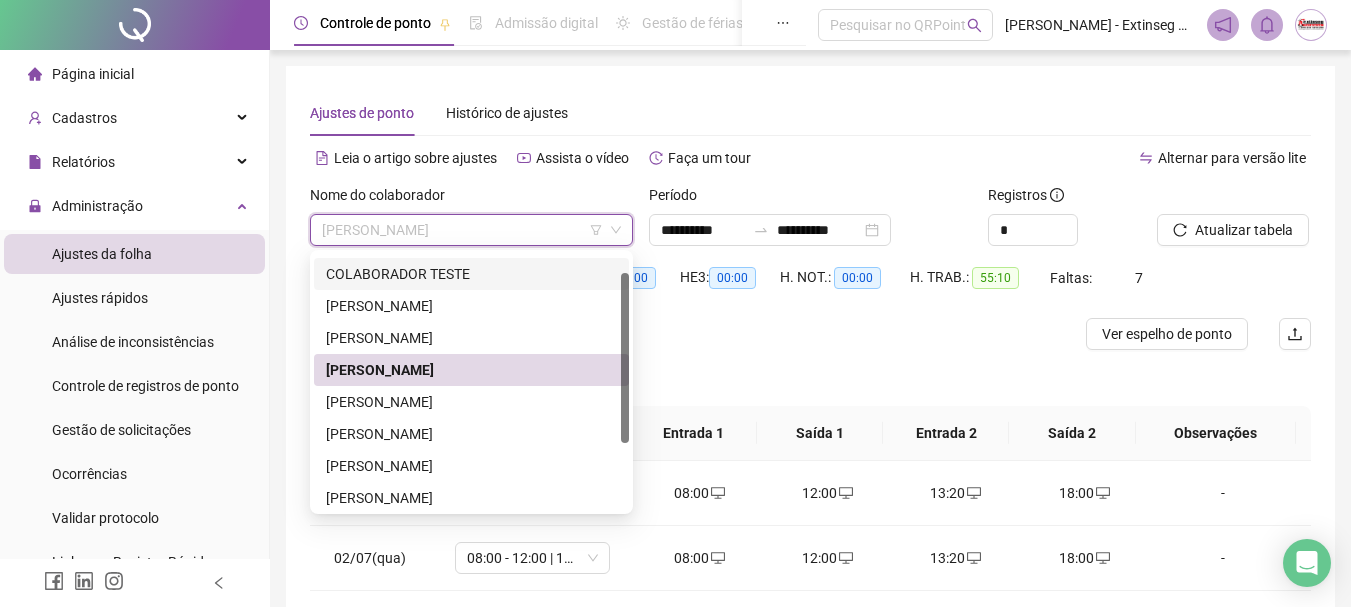 scroll, scrollTop: 128, scrollLeft: 0, axis: vertical 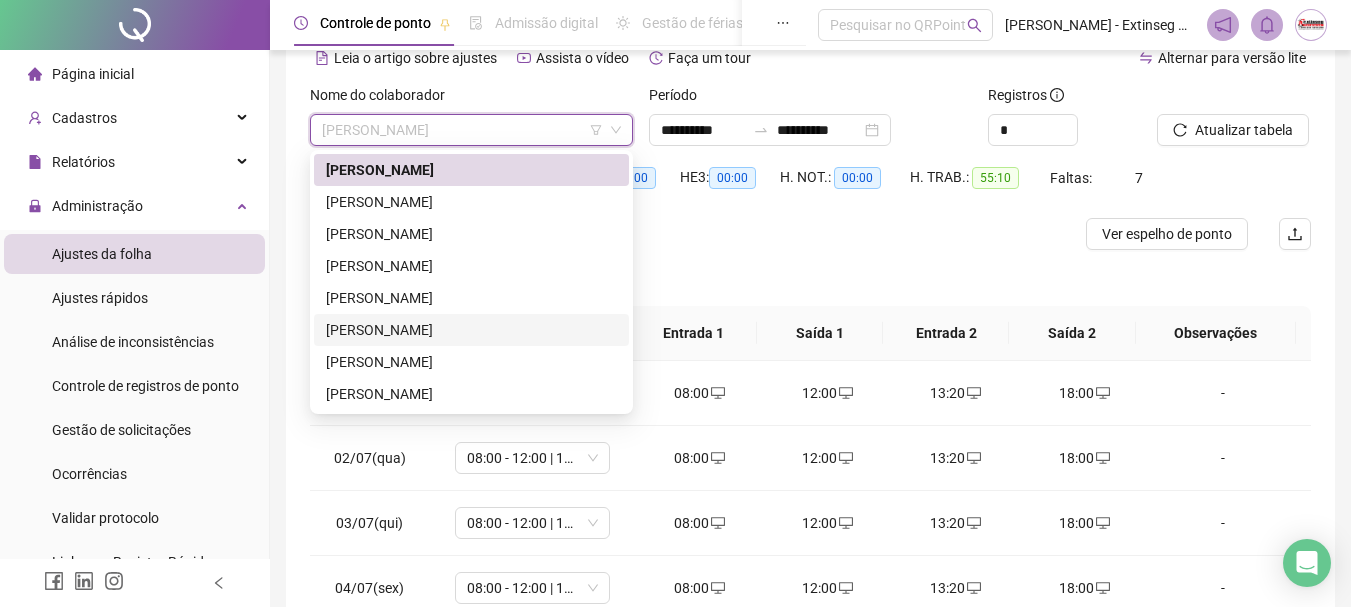 click on "[PERSON_NAME]" at bounding box center (471, 330) 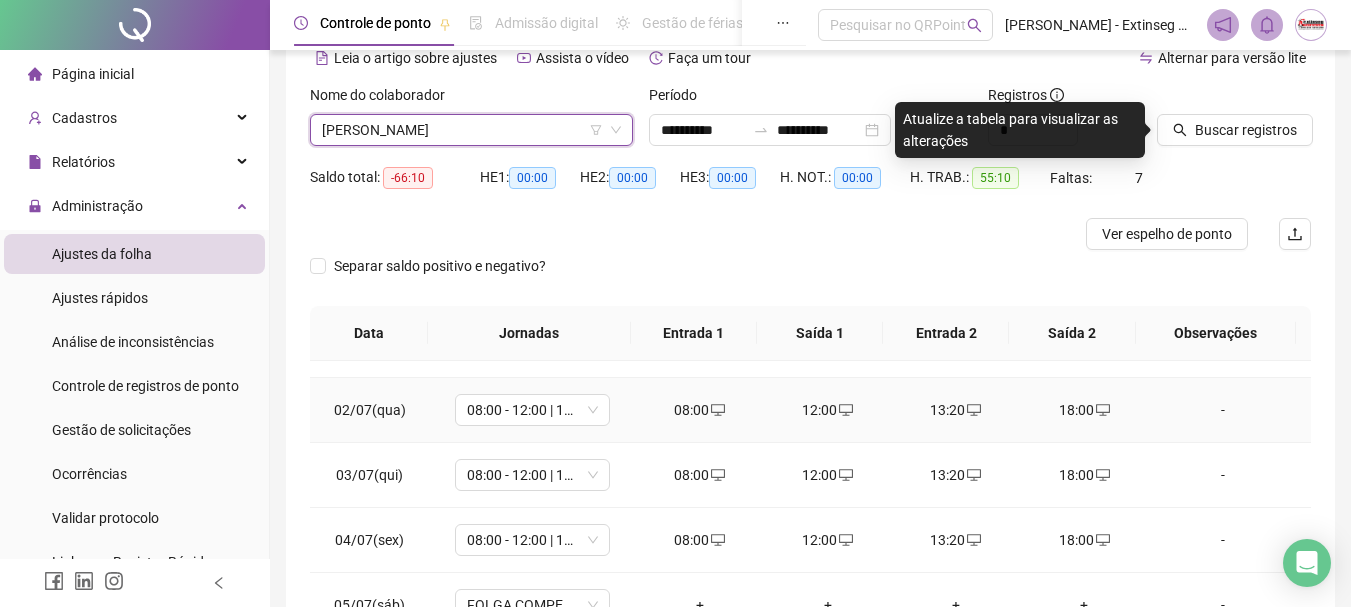 scroll, scrollTop: 0, scrollLeft: 0, axis: both 